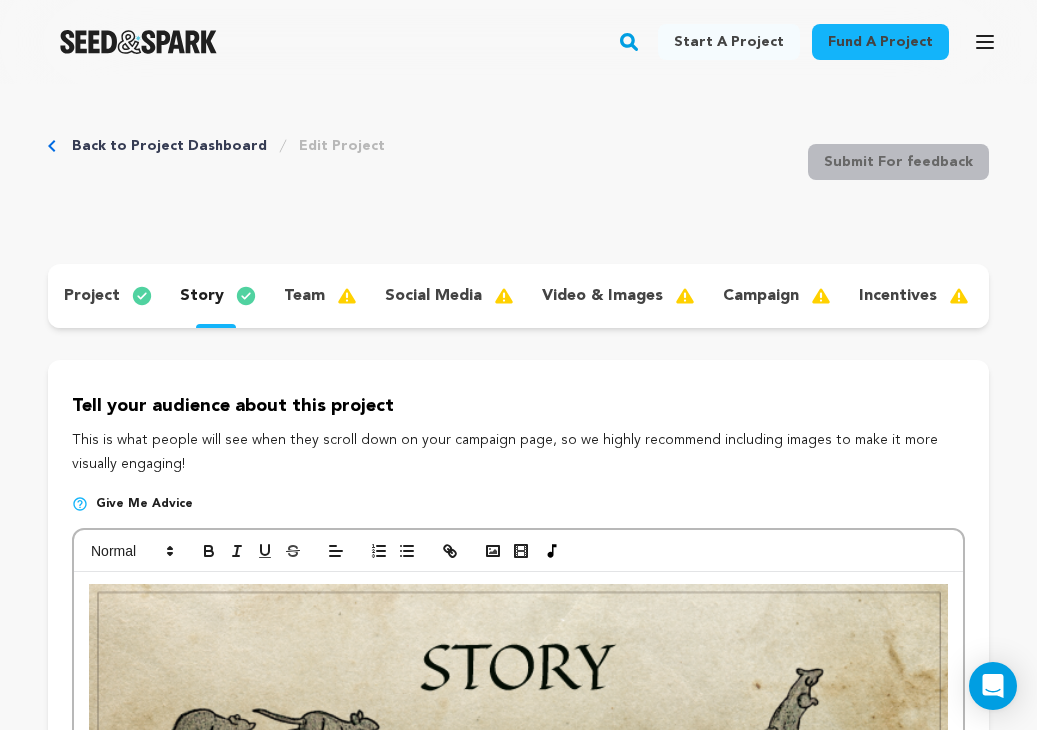 scroll, scrollTop: 1898, scrollLeft: 0, axis: vertical 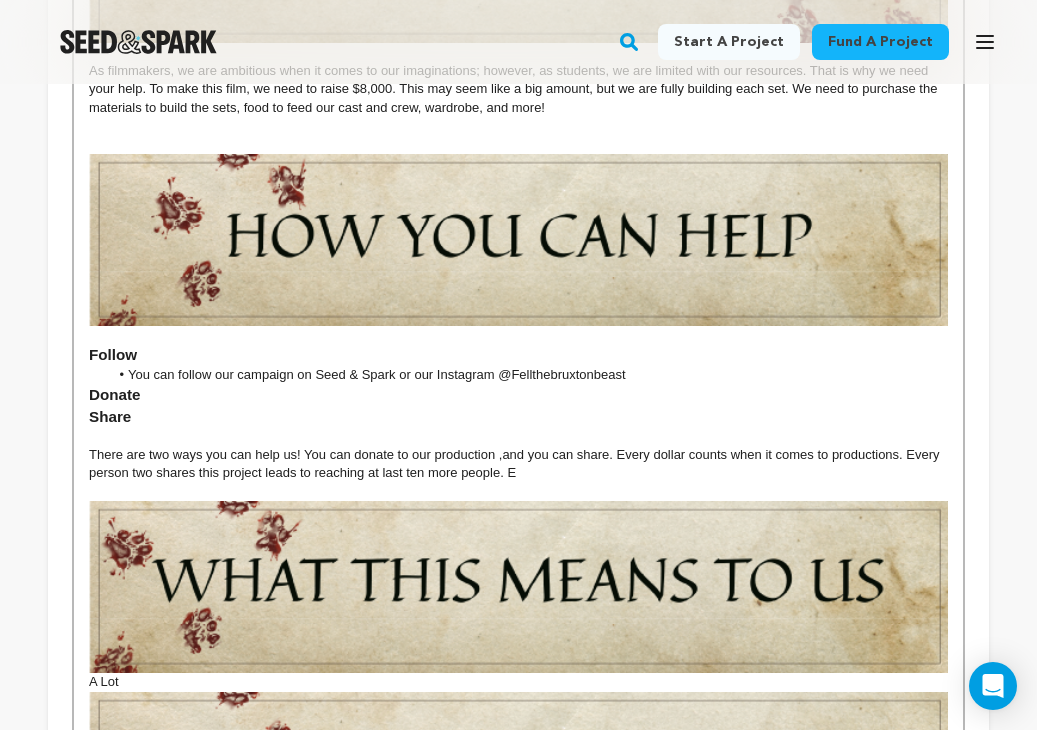 click on "Donate" at bounding box center (518, 395) 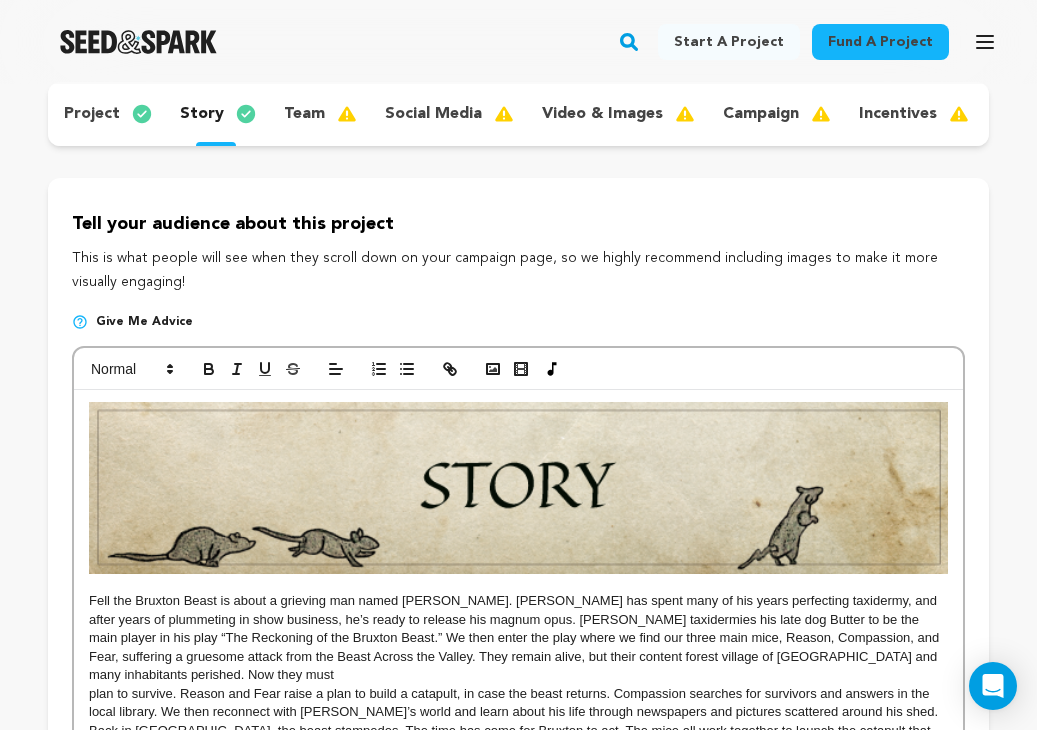 scroll, scrollTop: 199, scrollLeft: 0, axis: vertical 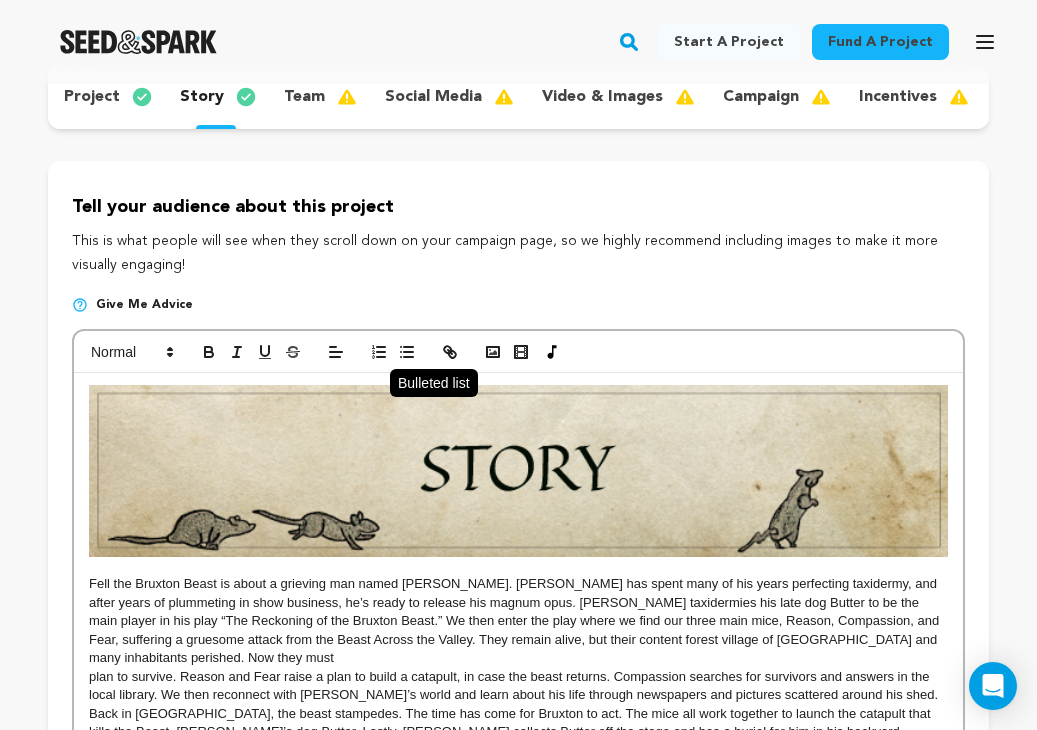 click 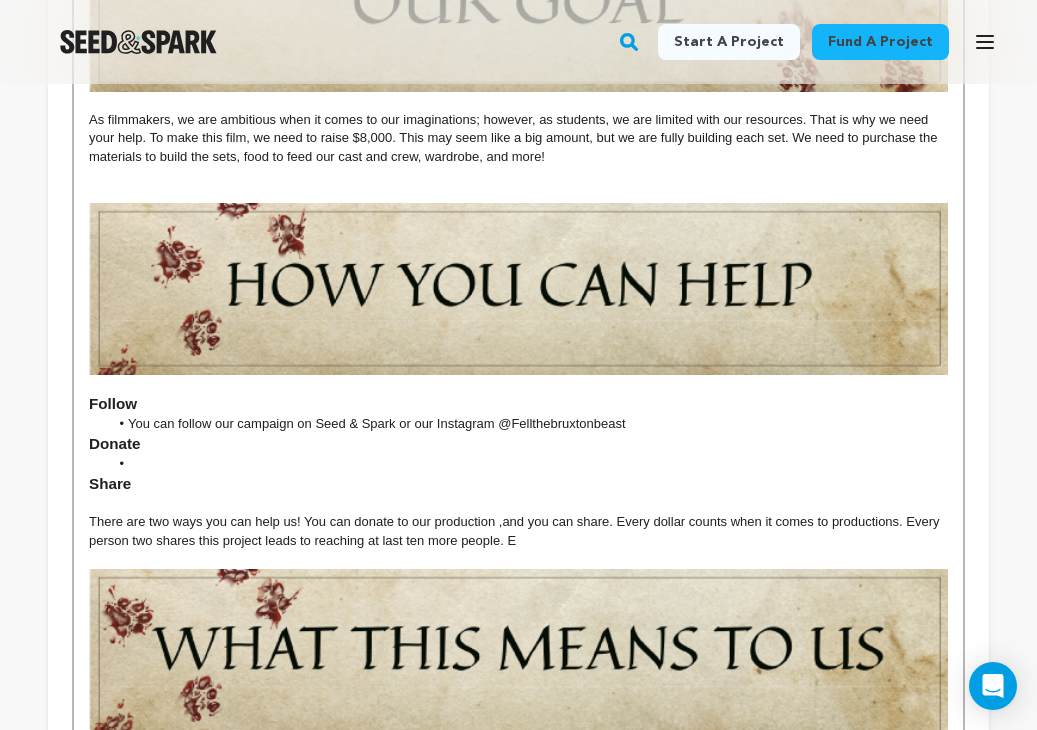 scroll, scrollTop: 1874, scrollLeft: 0, axis: vertical 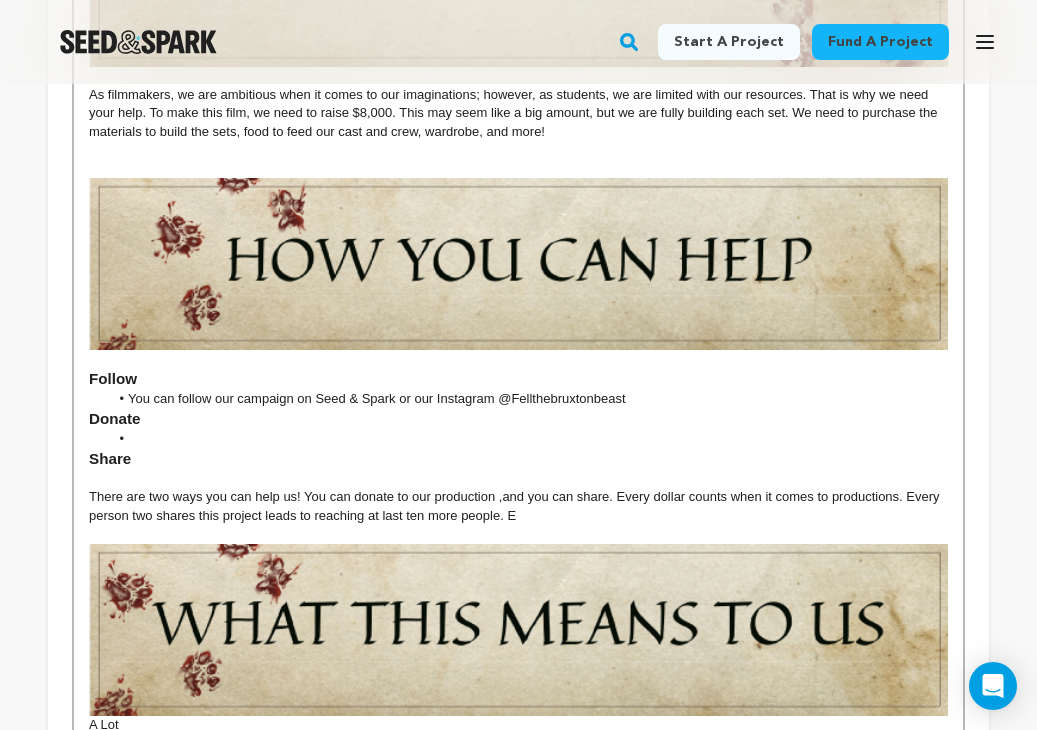 type 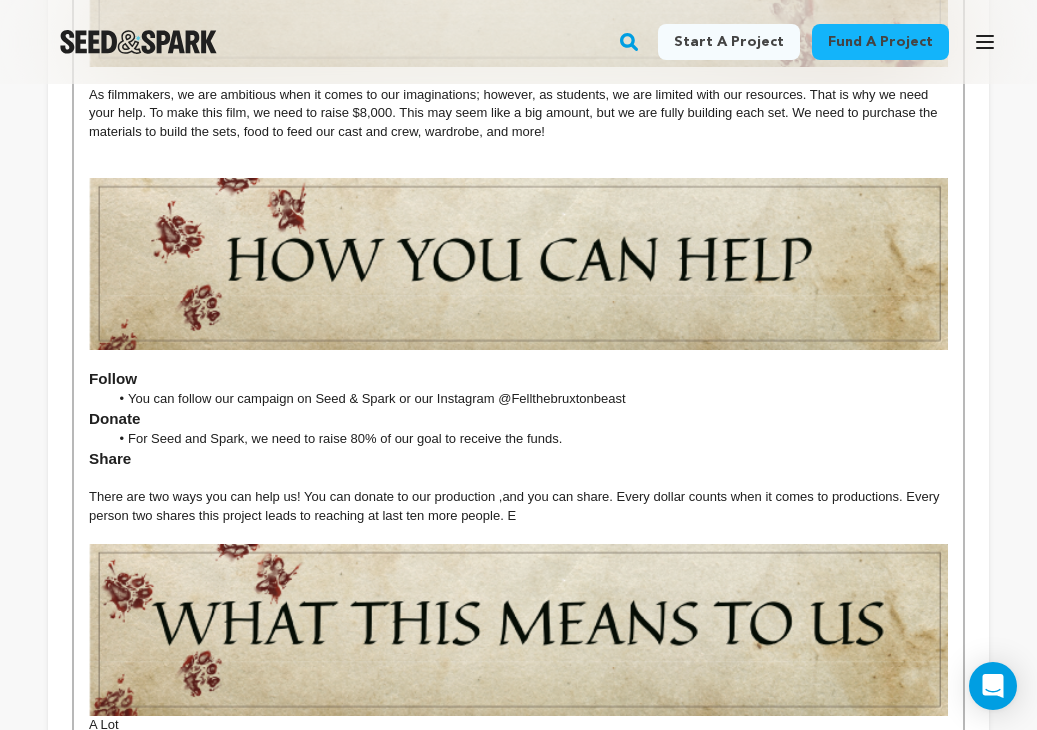 click on "For Seed and Spark, we need to raise 80% of our goal to receive the funds." at bounding box center (529, 439) 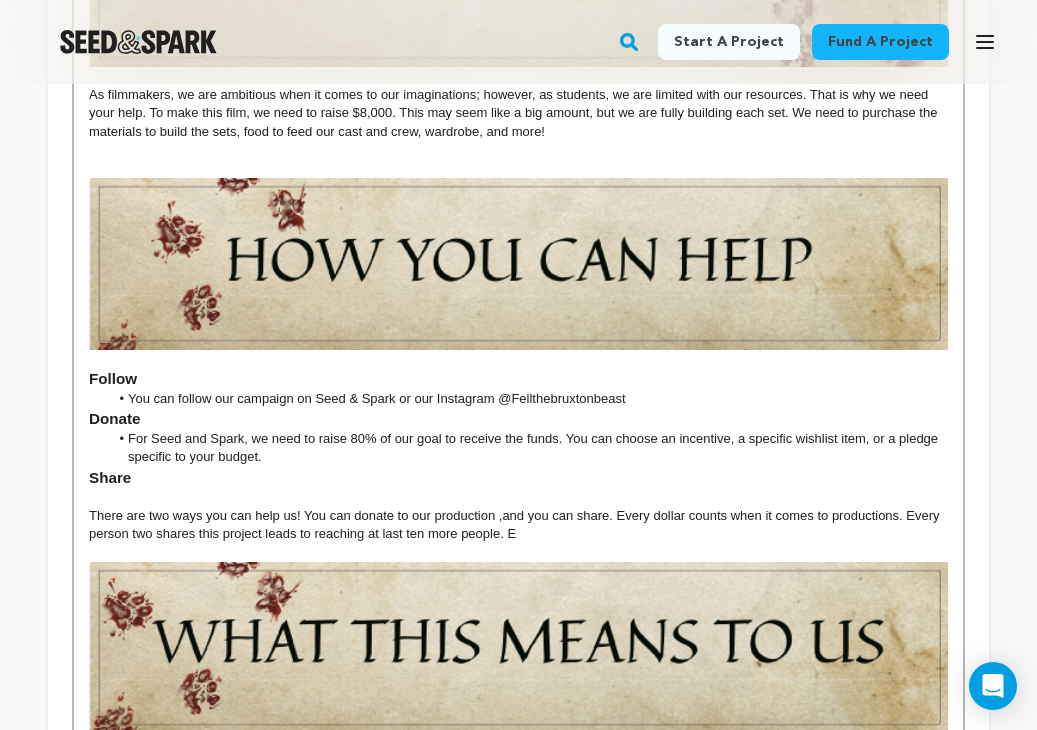 click on "For Seed and Spark, we need to raise 80% of our goal to receive the funds. You can choose an incentive, a specific wishlist item, or a pledge specific to your budget." at bounding box center (529, 448) 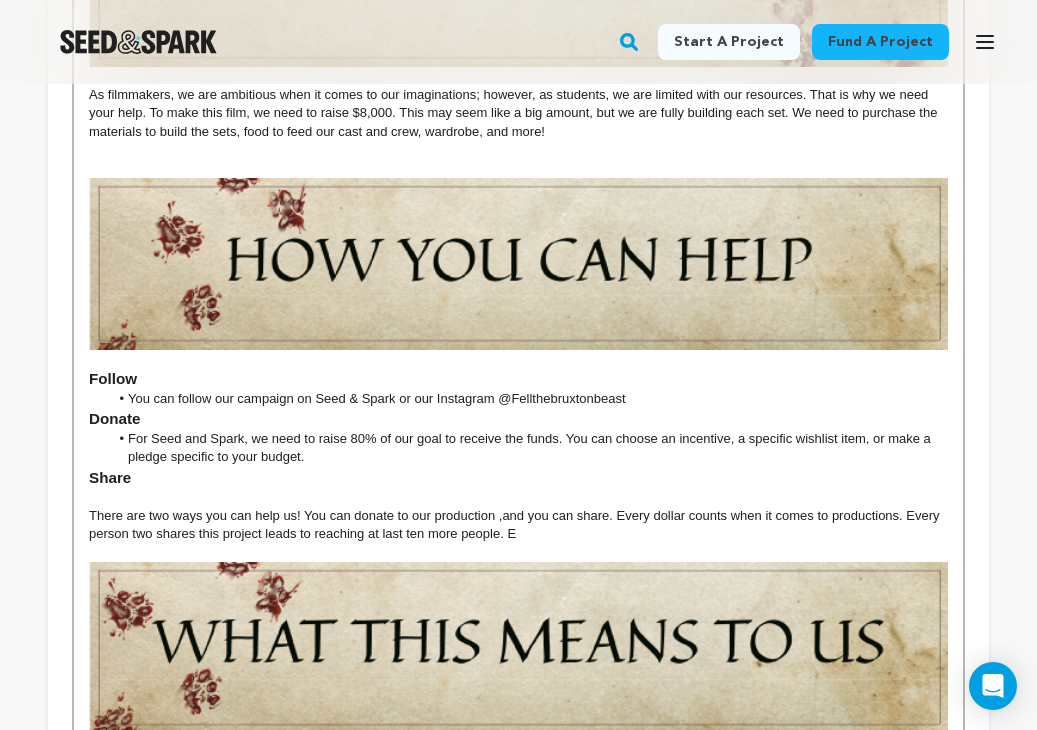 click on "Share" at bounding box center (518, 478) 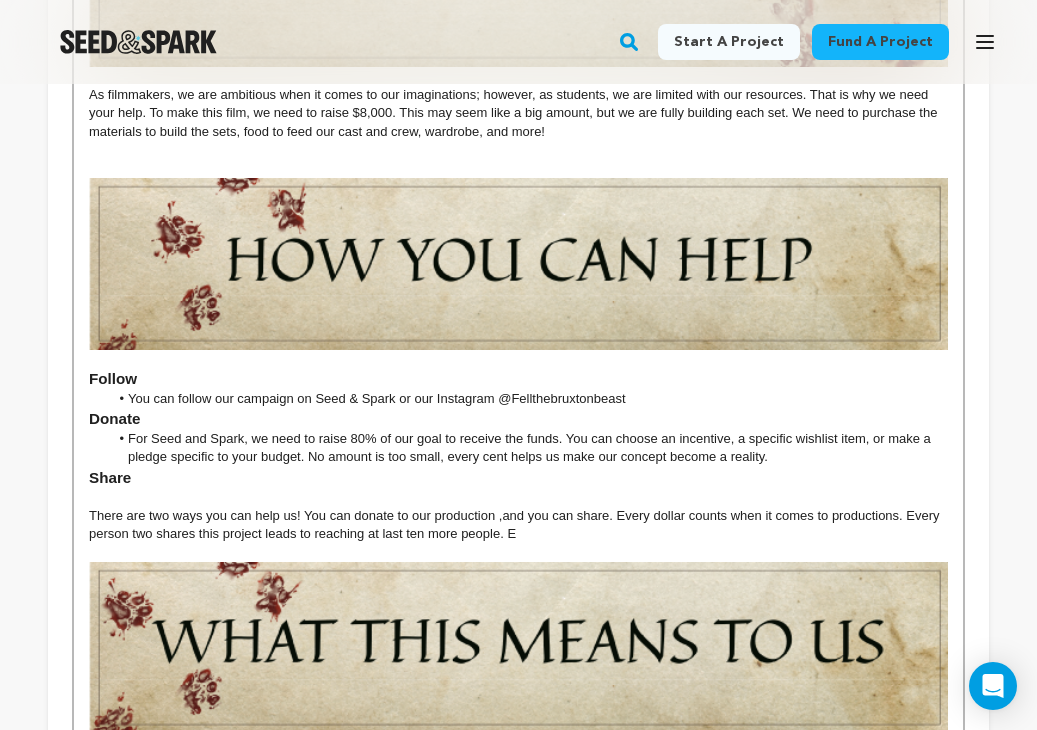 click on "Share" at bounding box center (518, 478) 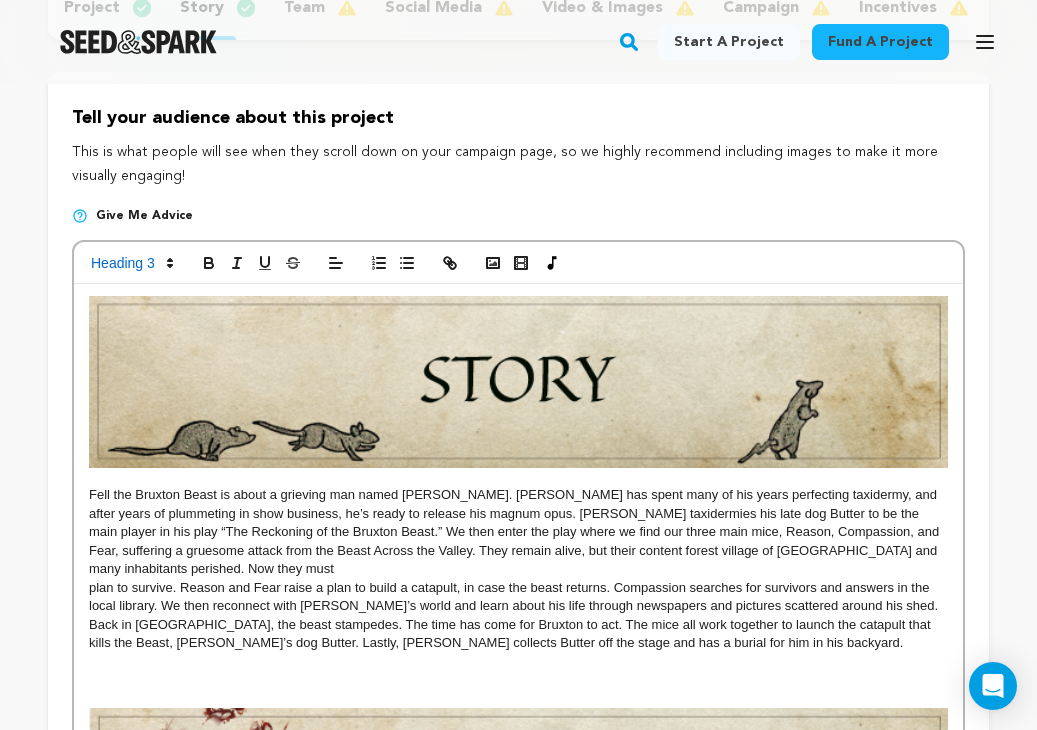 scroll, scrollTop: 0, scrollLeft: 0, axis: both 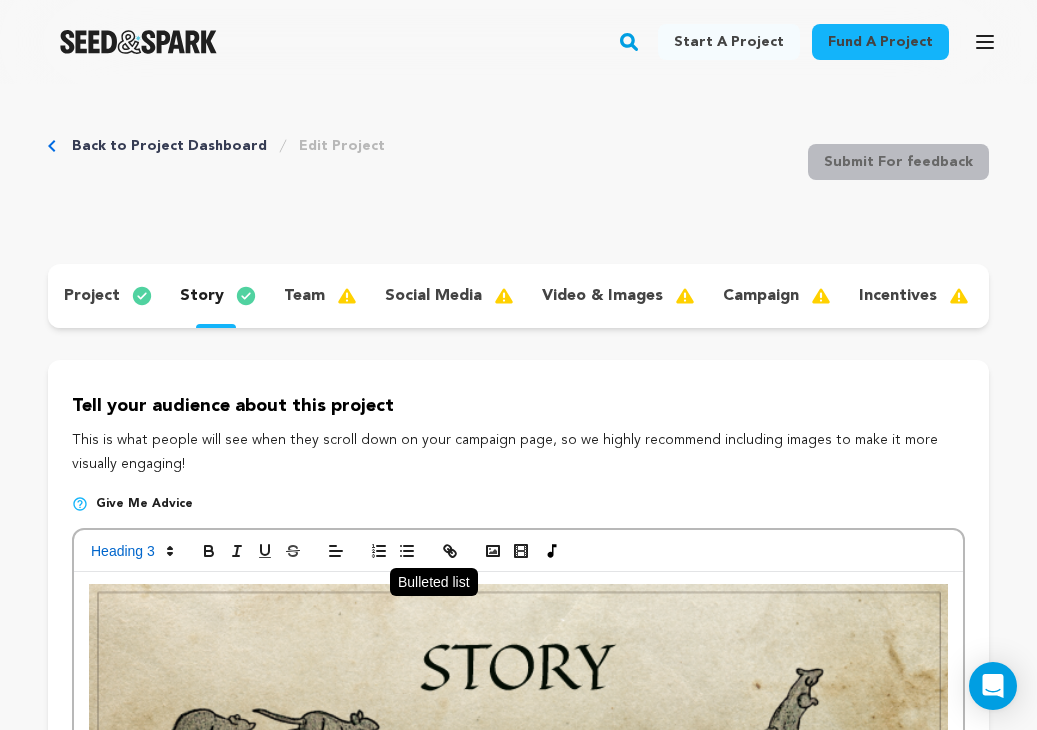 click 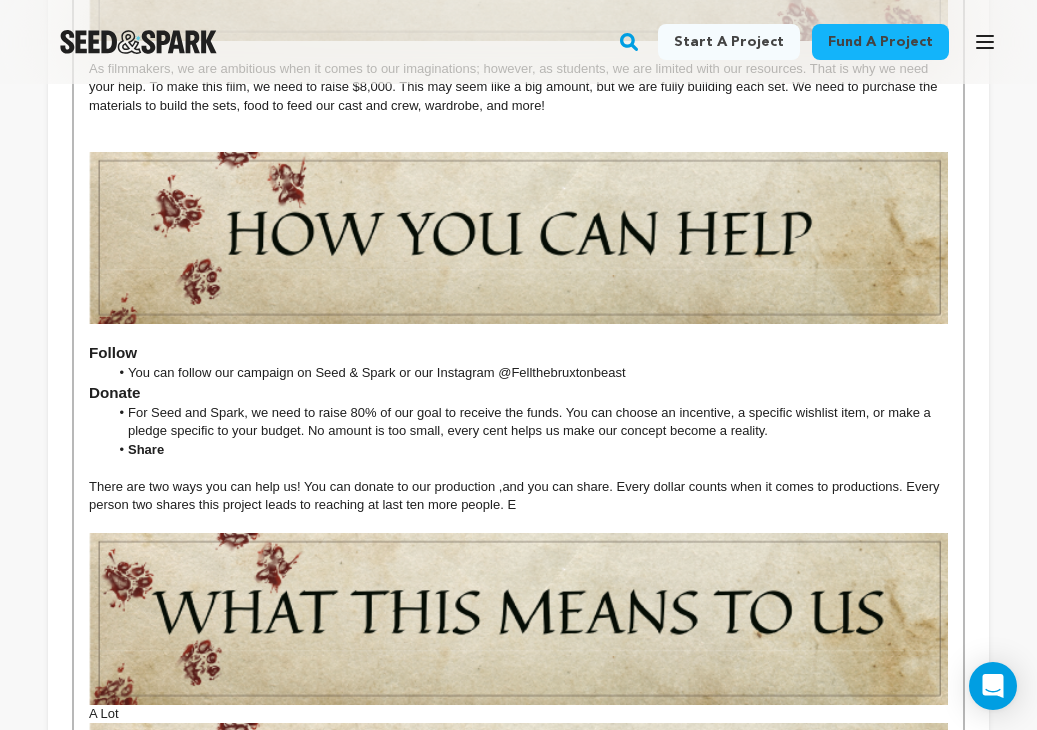 scroll, scrollTop: 1904, scrollLeft: 0, axis: vertical 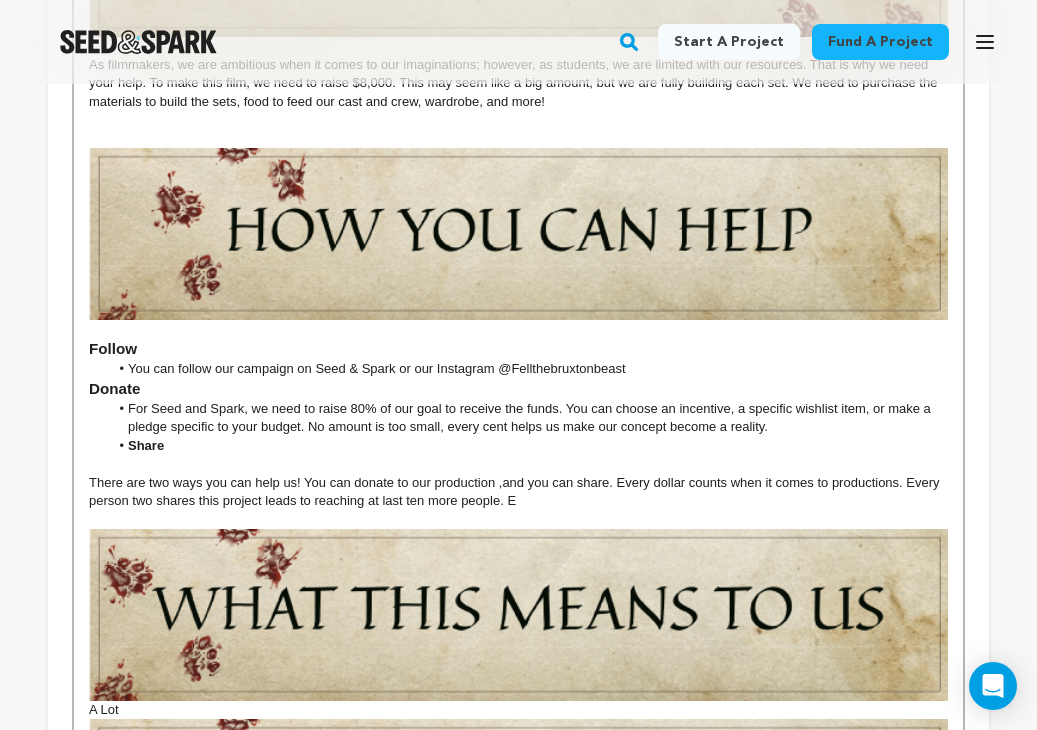 click on "Share" at bounding box center (146, 445) 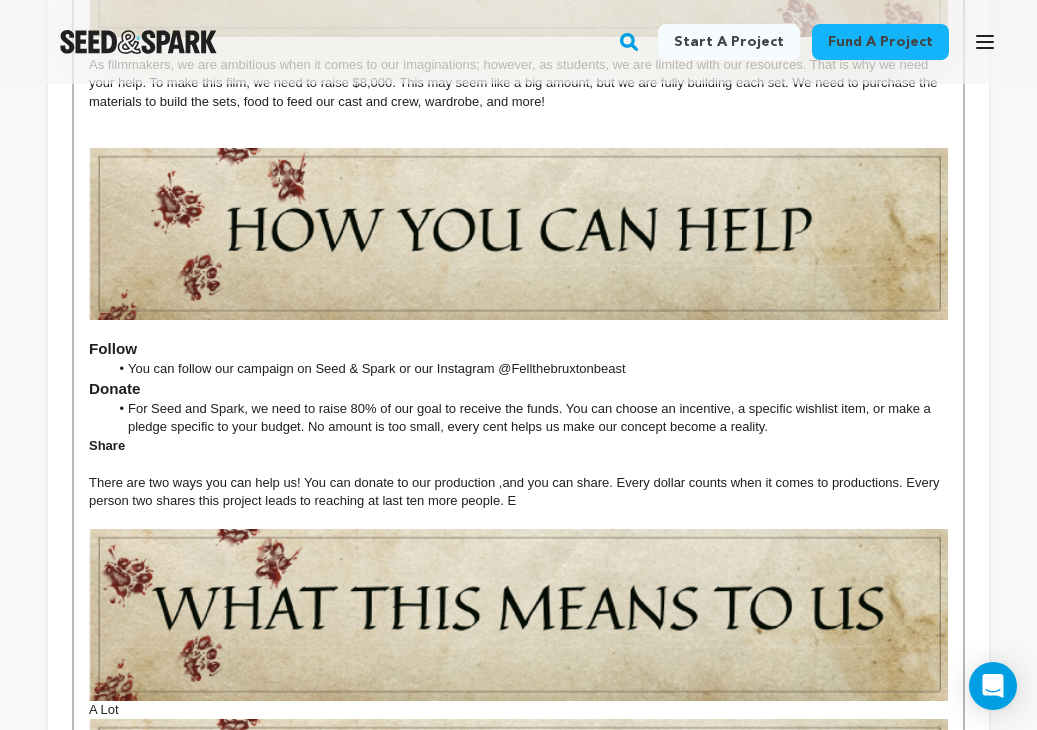 click on "Share" at bounding box center [107, 445] 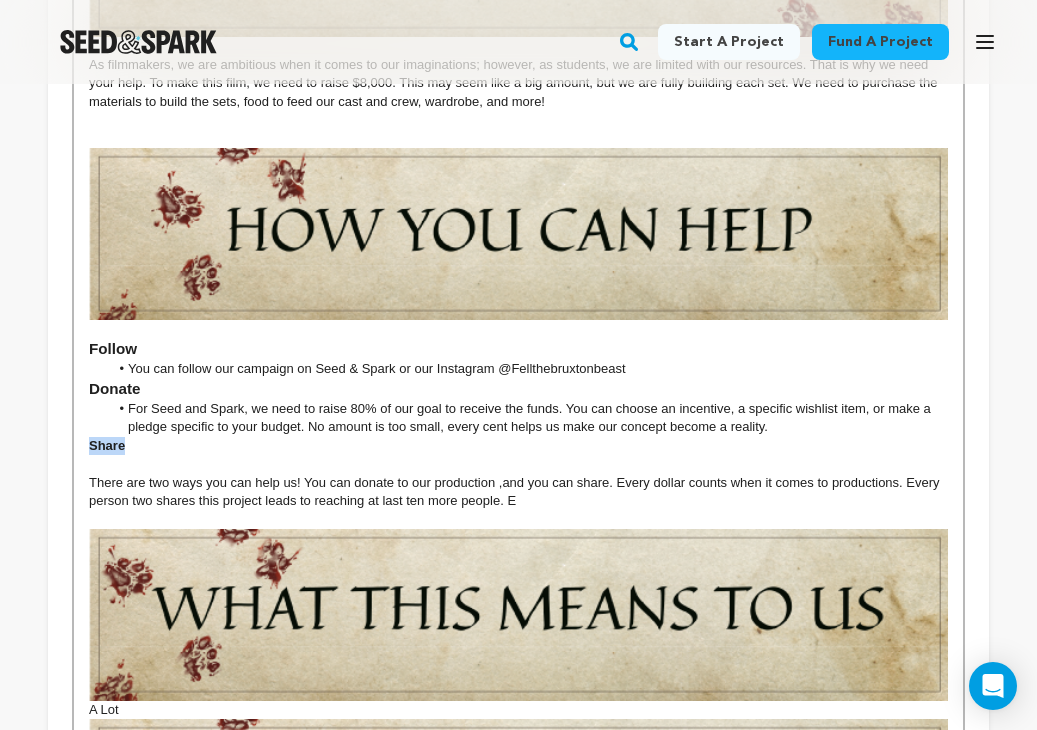click on "Share" at bounding box center (107, 445) 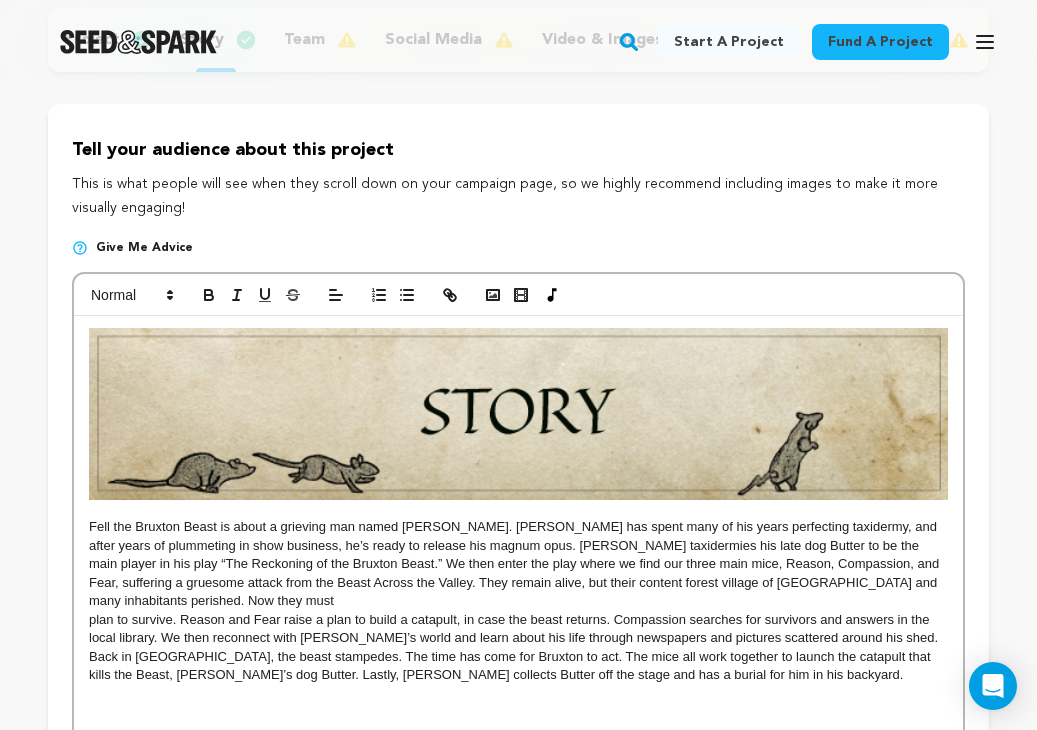 scroll, scrollTop: 239, scrollLeft: 0, axis: vertical 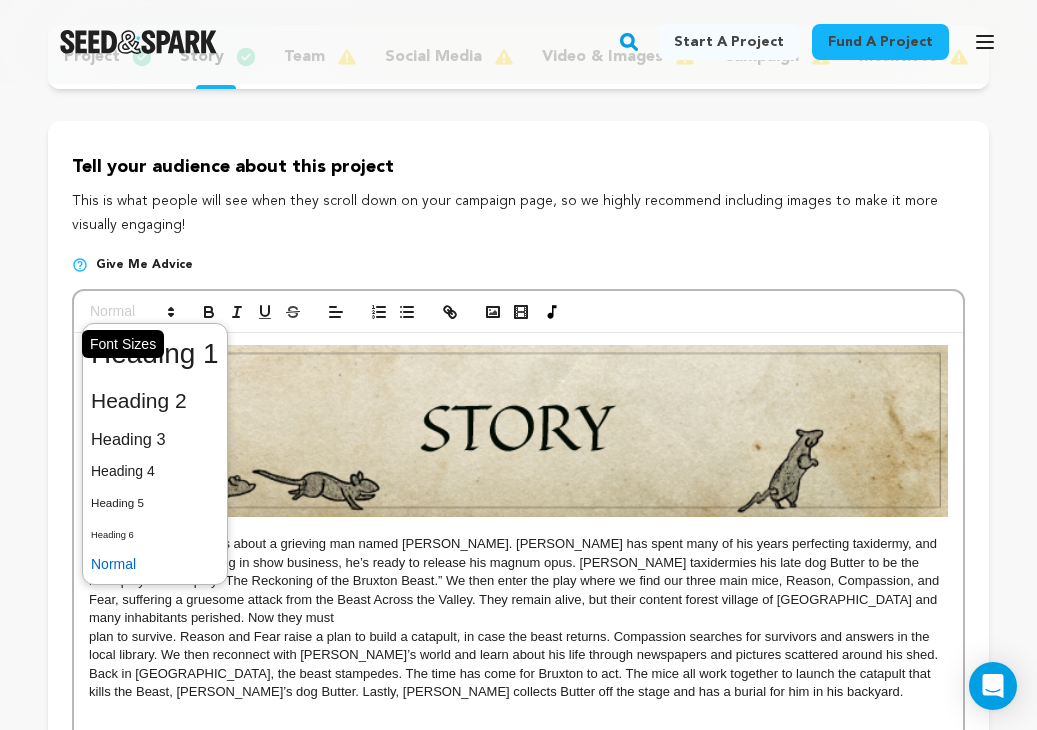 click at bounding box center (131, 312) 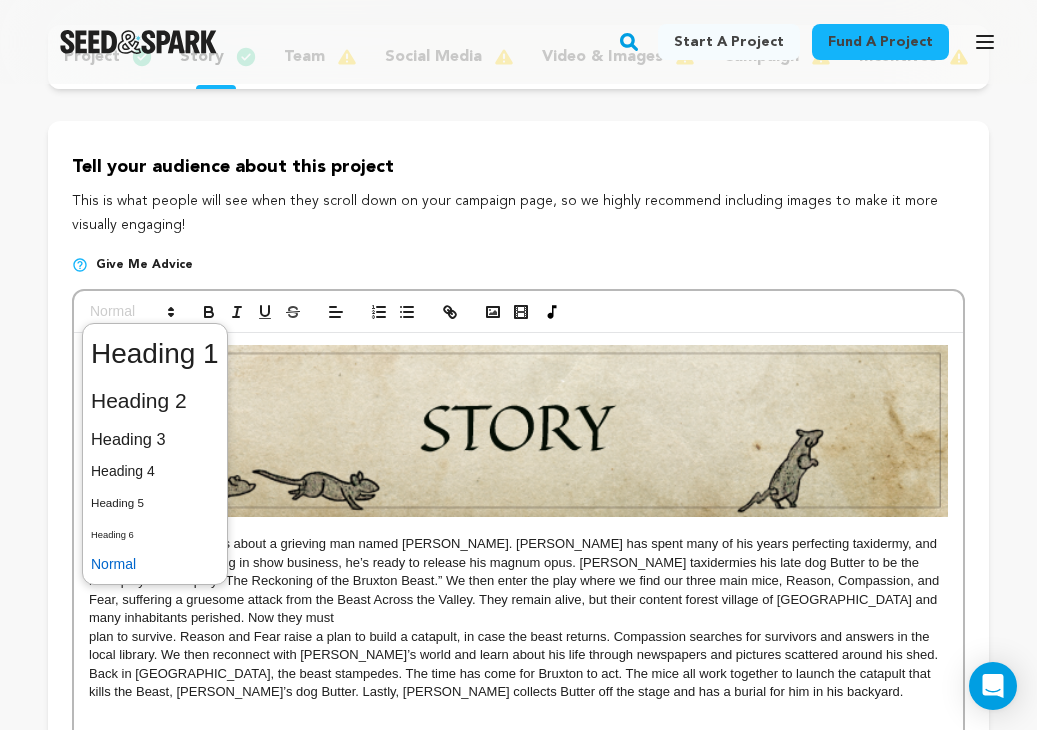 click at bounding box center [155, 564] 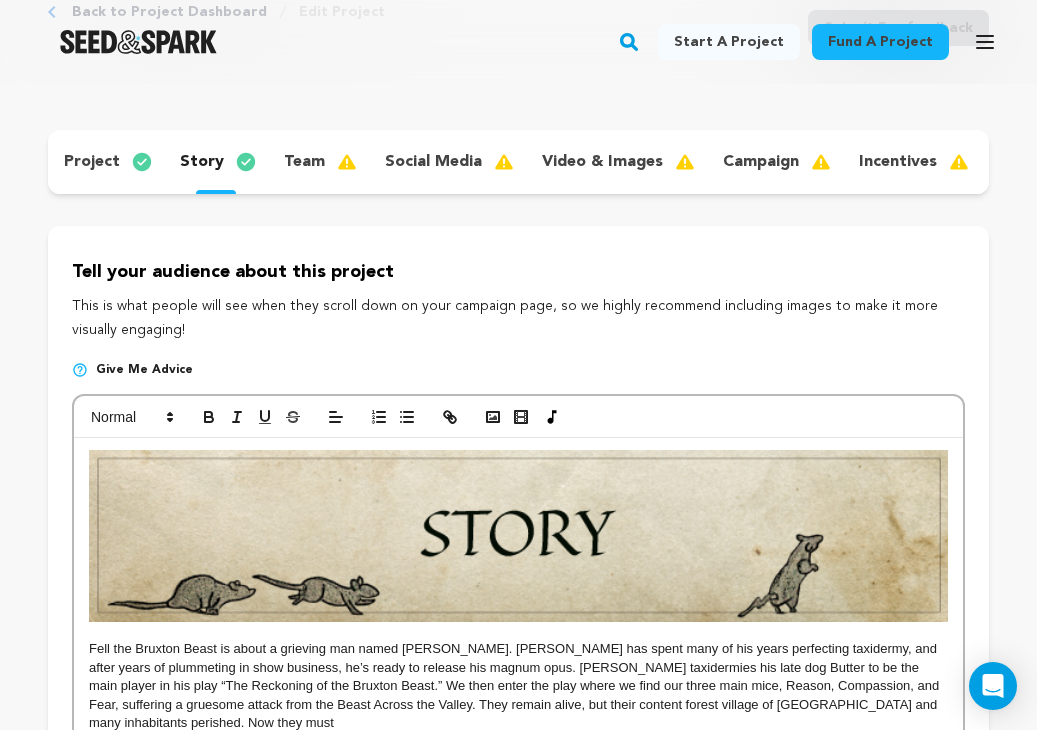 scroll, scrollTop: 79, scrollLeft: 0, axis: vertical 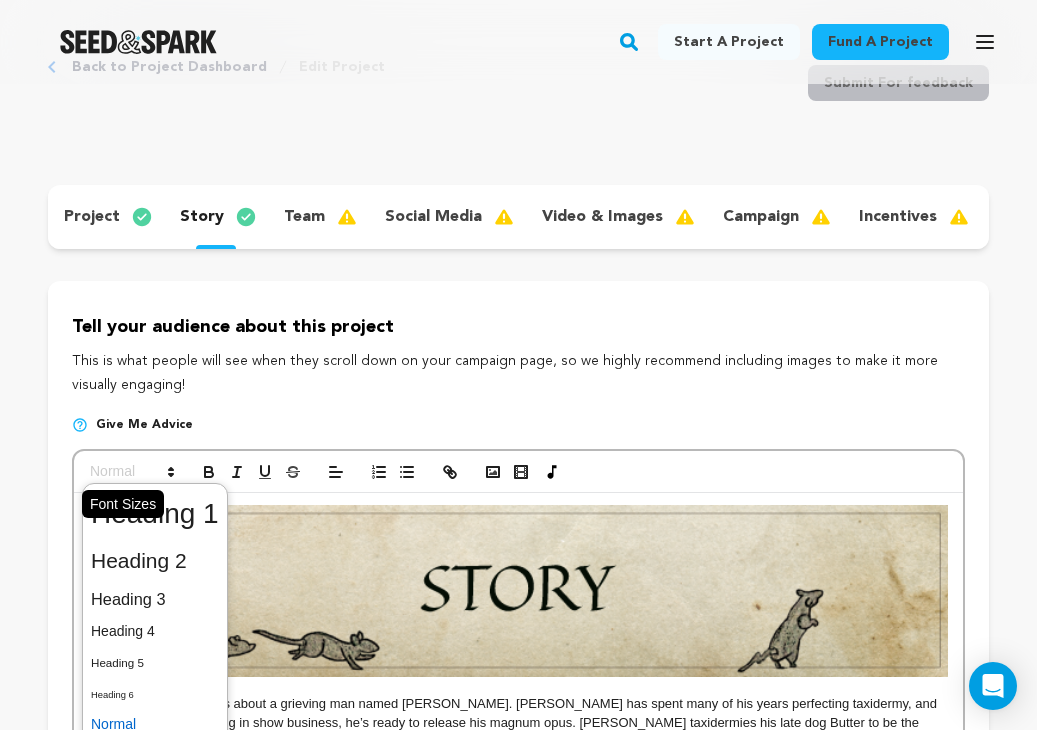 click at bounding box center [131, 472] 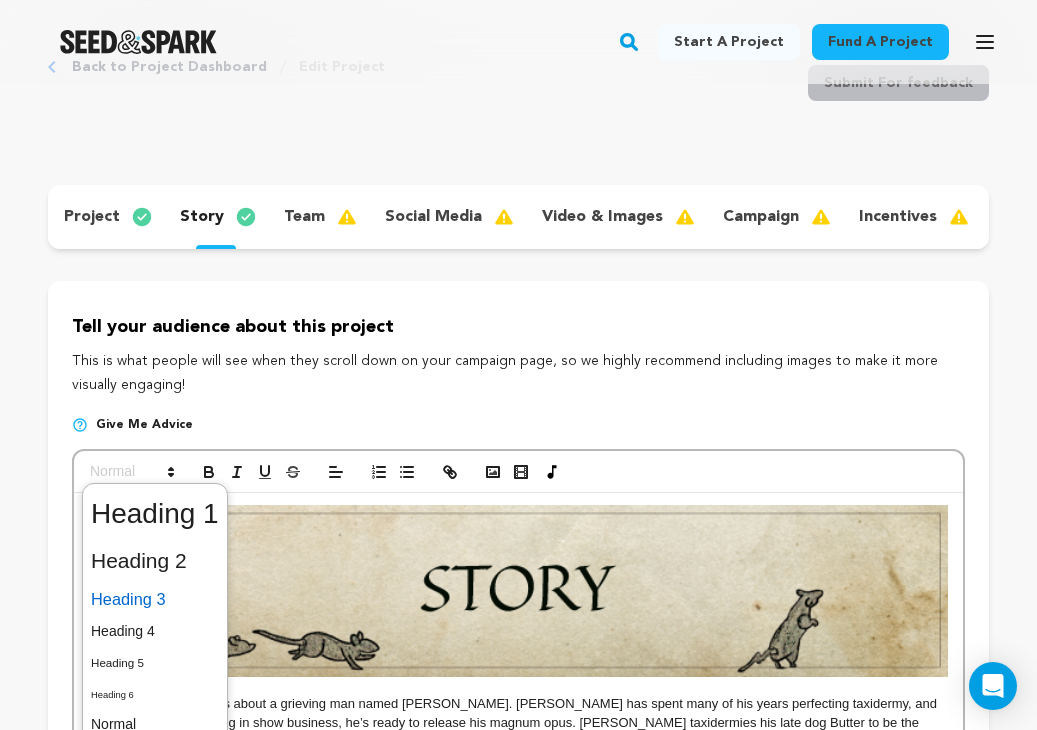 click at bounding box center (155, 599) 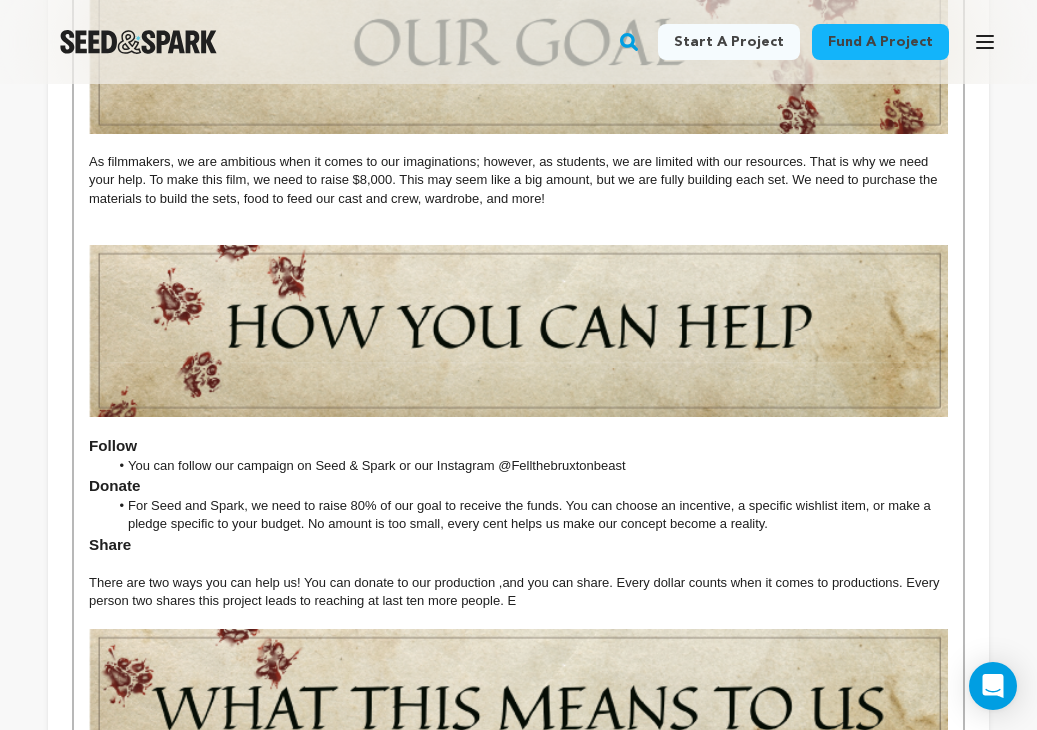 scroll, scrollTop: 1841, scrollLeft: 0, axis: vertical 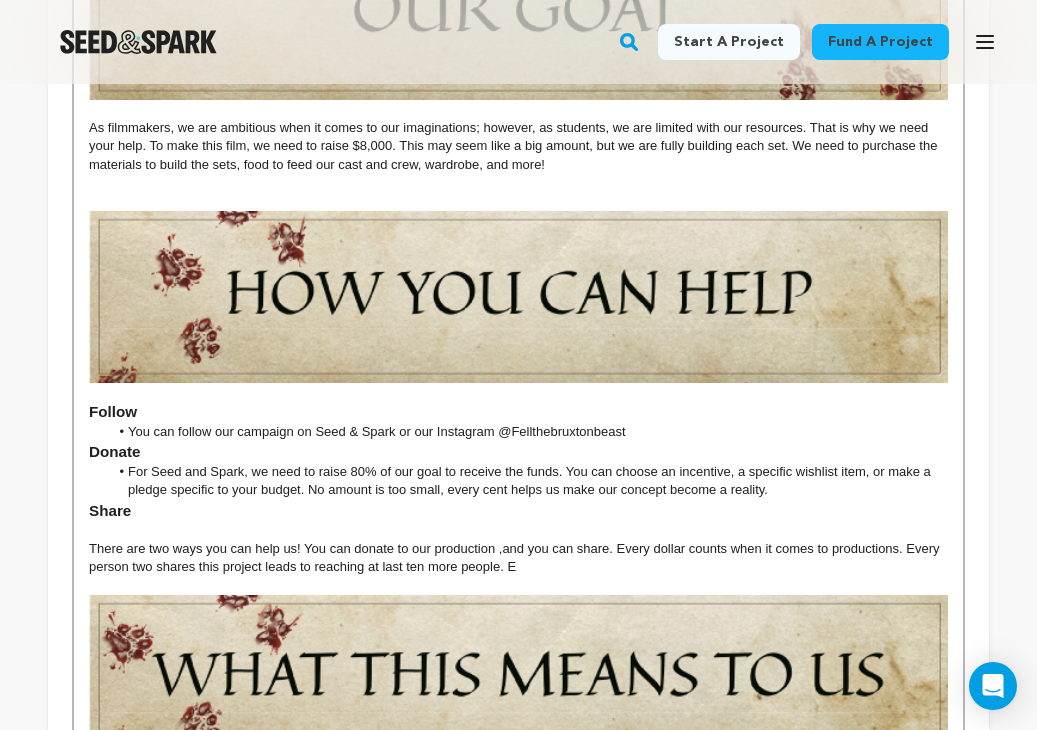 click on "For Seed and Spark, we need to raise 80% of our goal to receive the funds. You can choose an incentive, a specific wishlist item, or make a pledge specific to your budget. No amount is too small, every cent helps us make our concept become a reality." at bounding box center (529, 481) 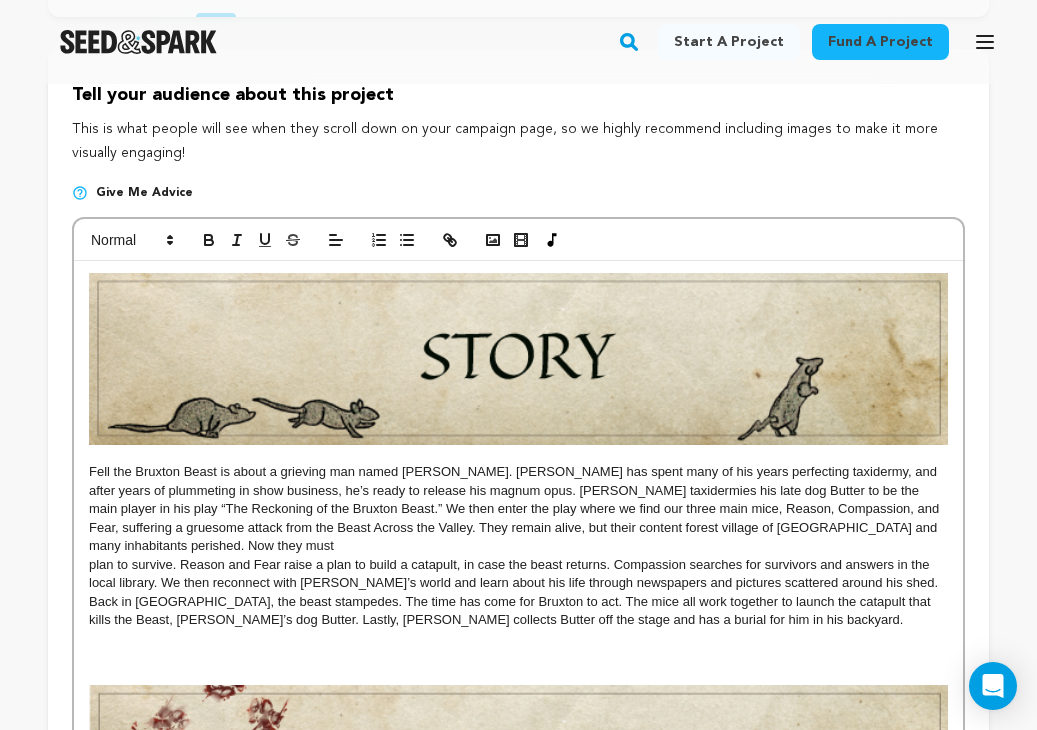scroll, scrollTop: 0, scrollLeft: 0, axis: both 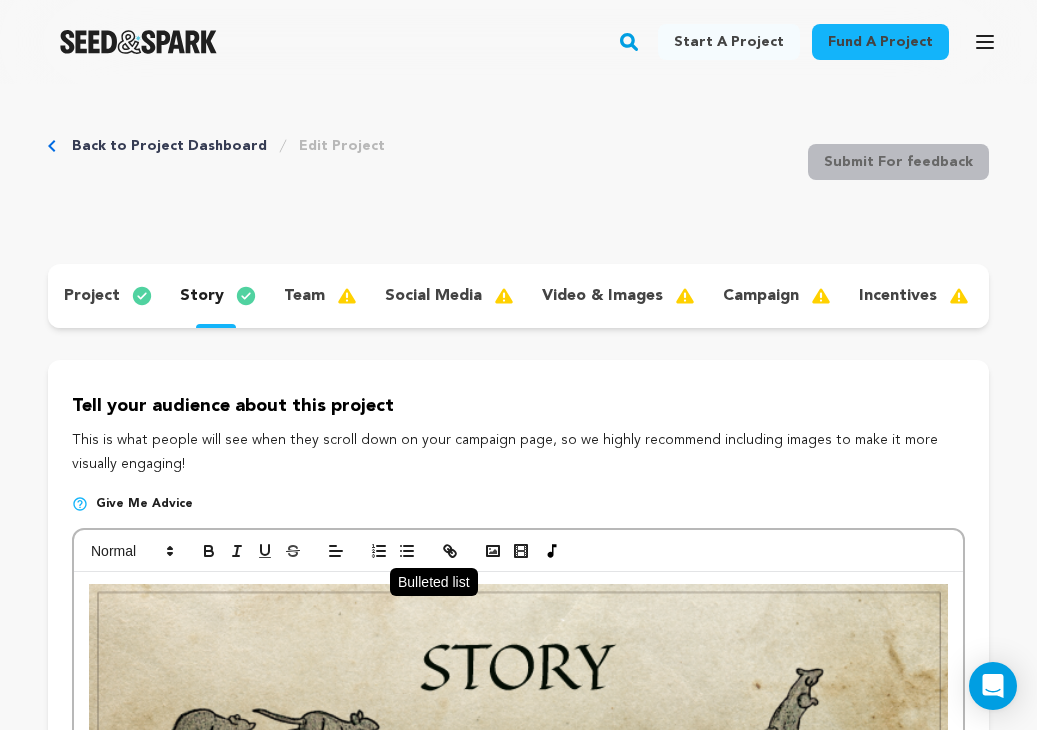 click 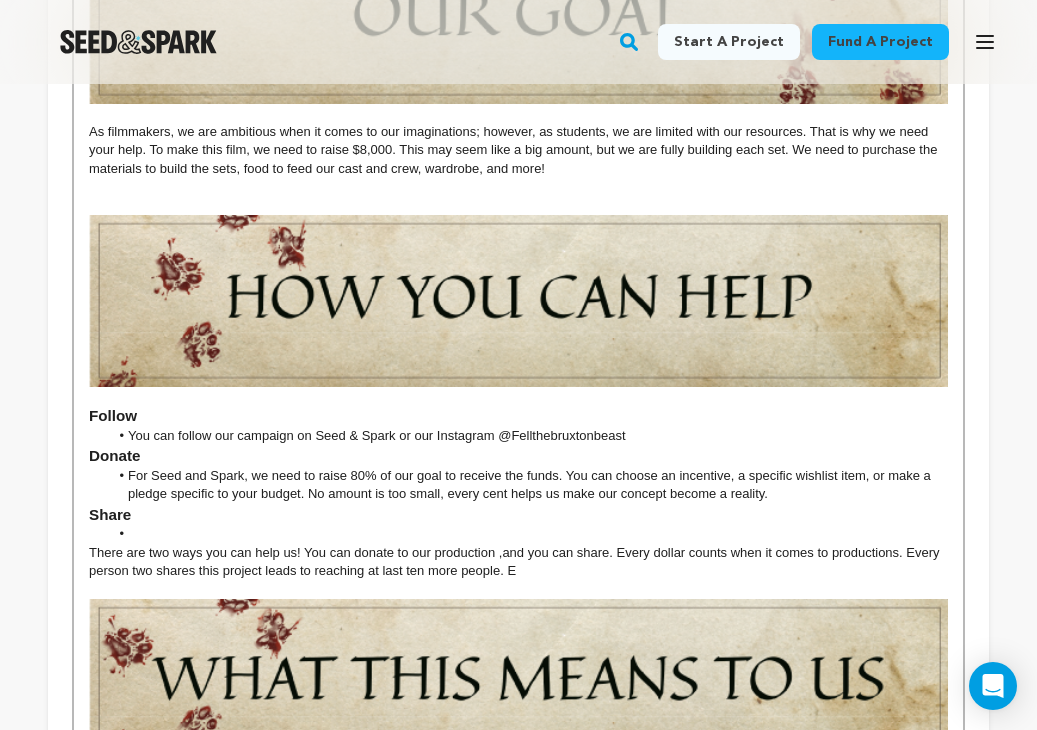 scroll, scrollTop: 1839, scrollLeft: 0, axis: vertical 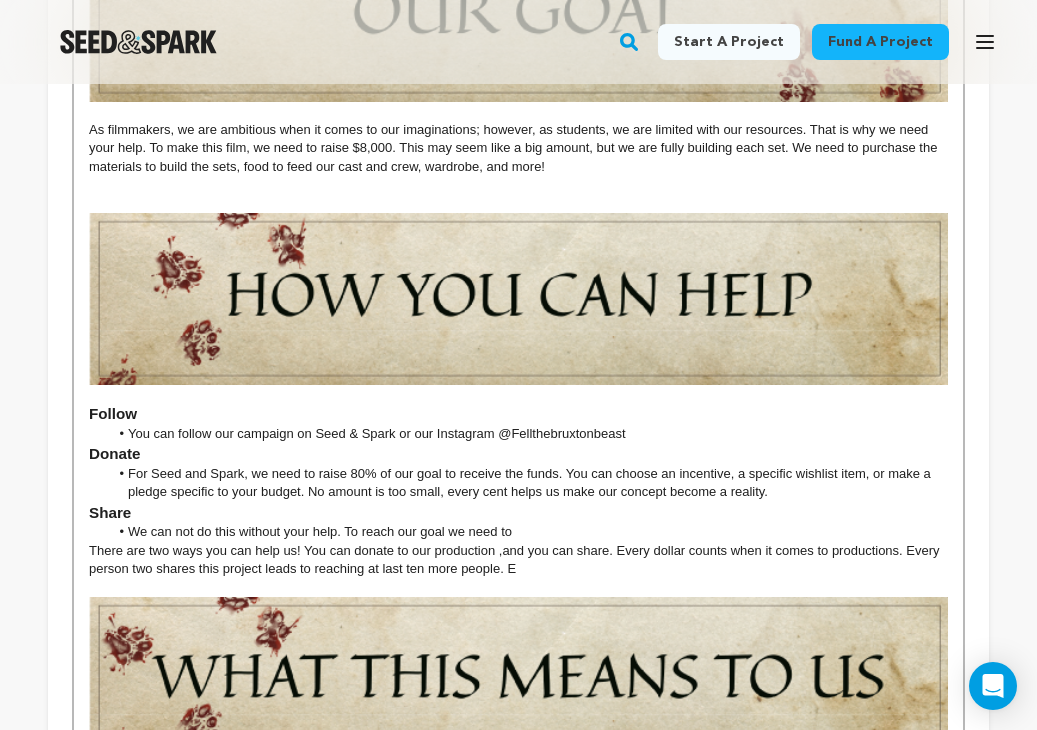 click on "We can not do this without your help. To reach our goal we need to" at bounding box center (529, 532) 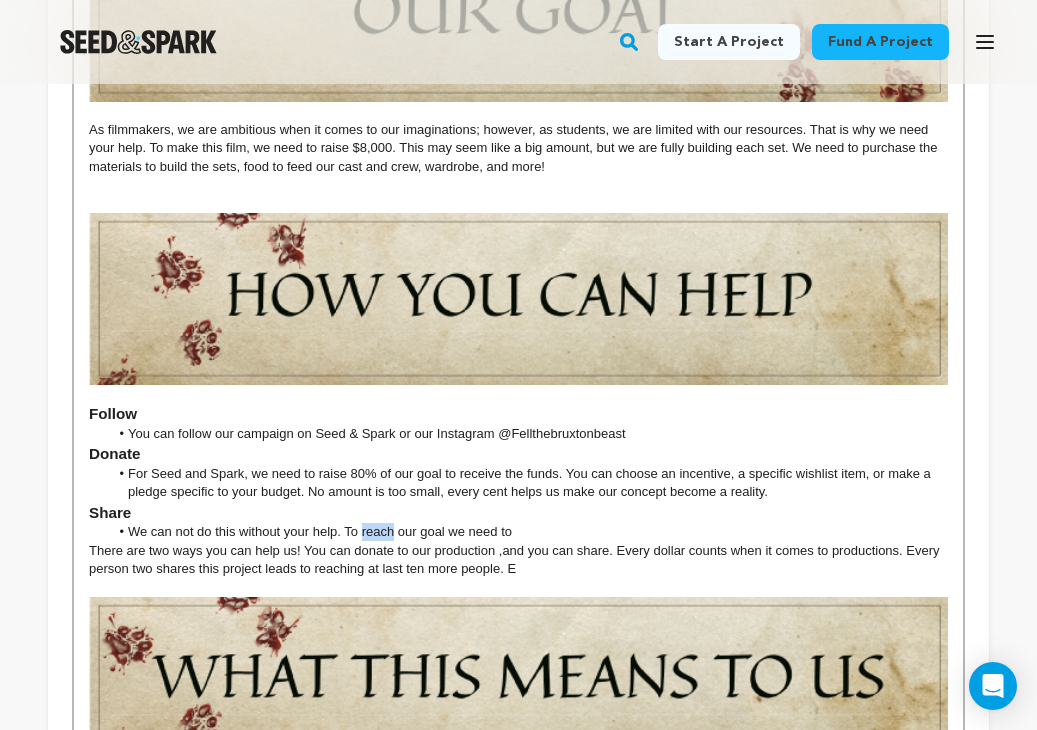 click on "We can not do this without your help. To reach our goal we need to" at bounding box center (529, 532) 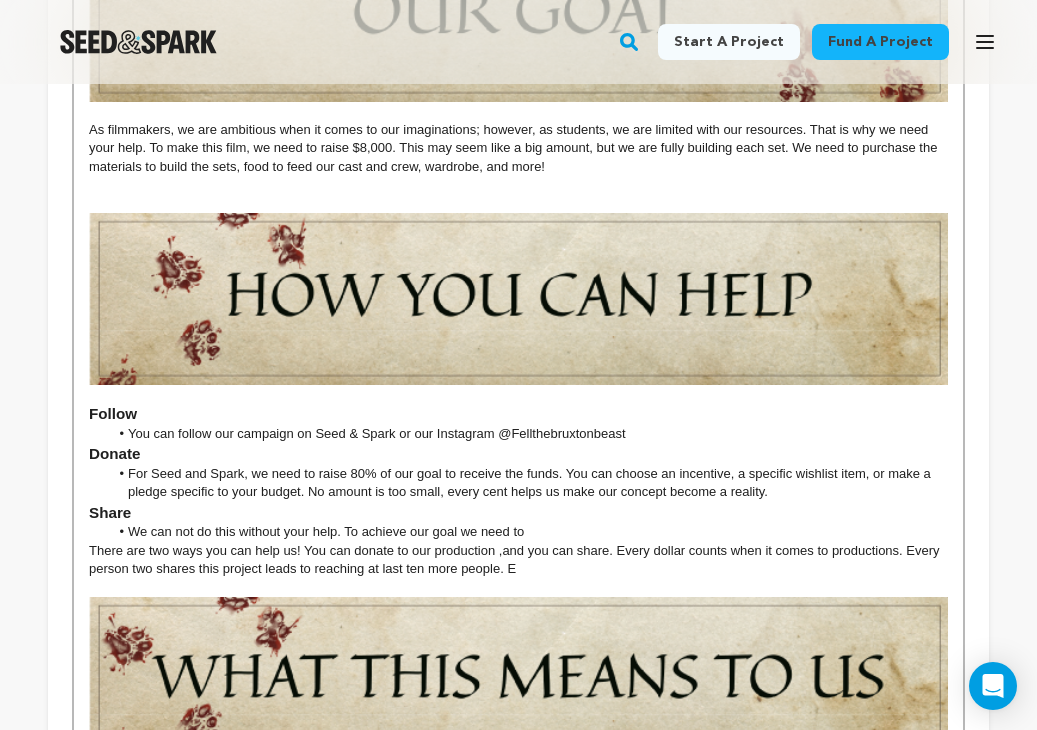 click on "We can not do this without your help. To achieve our goal we need to" at bounding box center (529, 532) 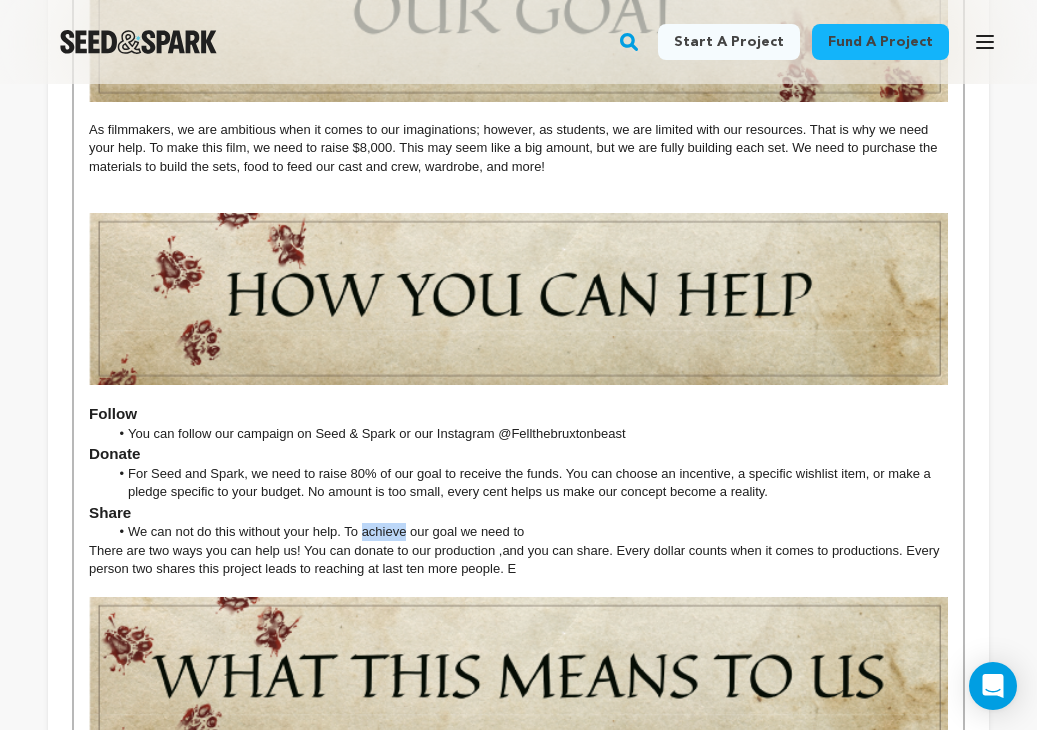 click on "We can not do this without your help. To achieve our goal we need to" at bounding box center [529, 532] 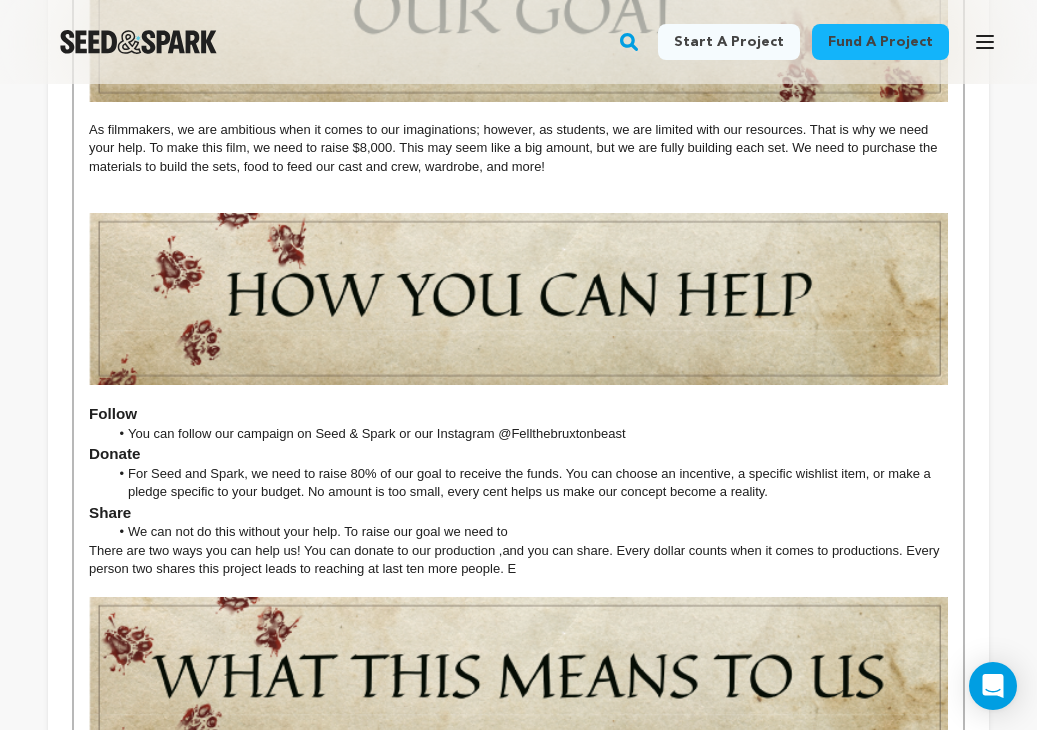 click on "We can not do this without your help. To raise our goal we need to" at bounding box center [529, 532] 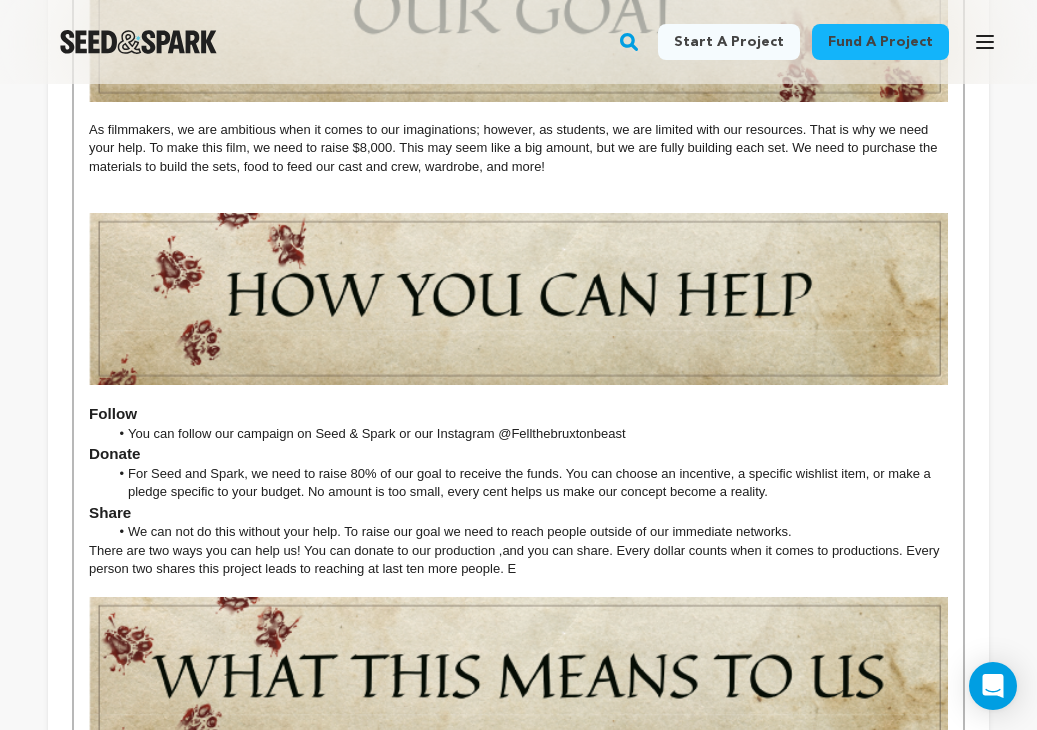 click on "We can not do this without your help. To raise our goal we need to reach people outside of our immediate networks." at bounding box center (529, 532) 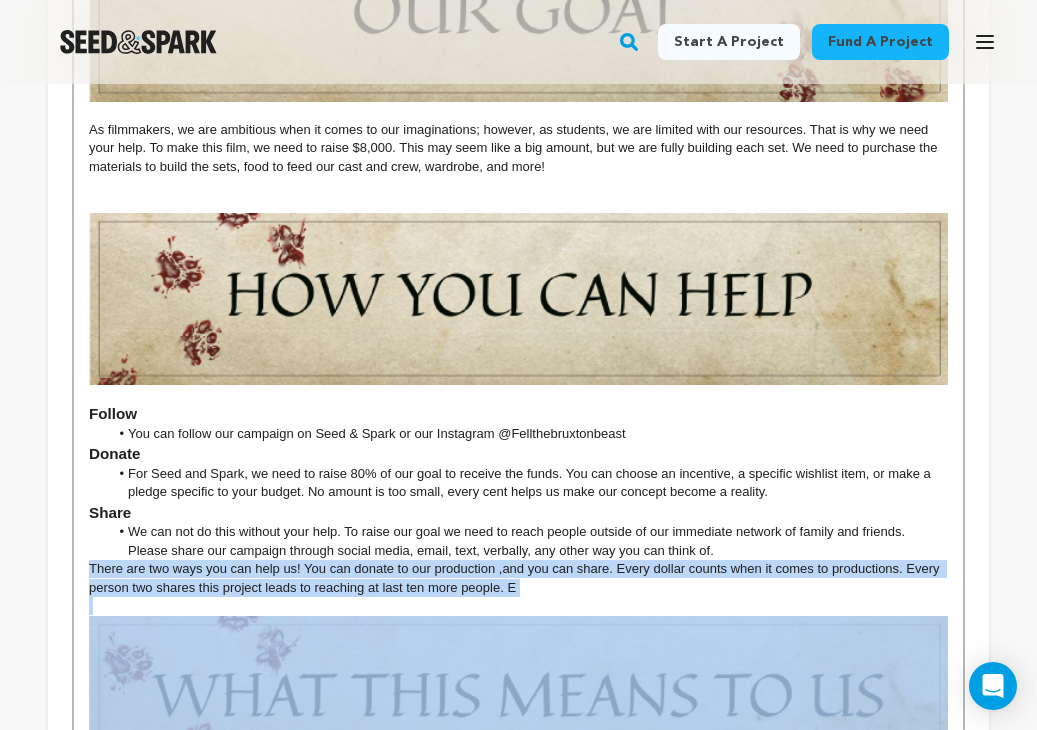 drag, startPoint x: 84, startPoint y: 547, endPoint x: 434, endPoint y: 596, distance: 353.41336 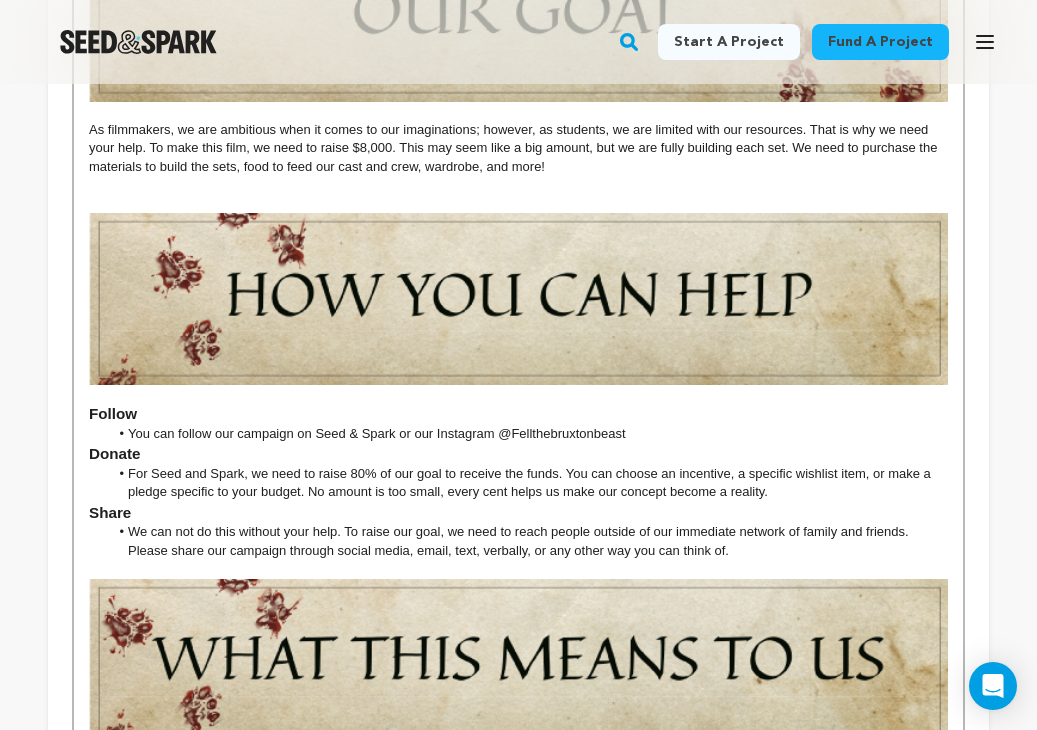 click at bounding box center (518, 569) 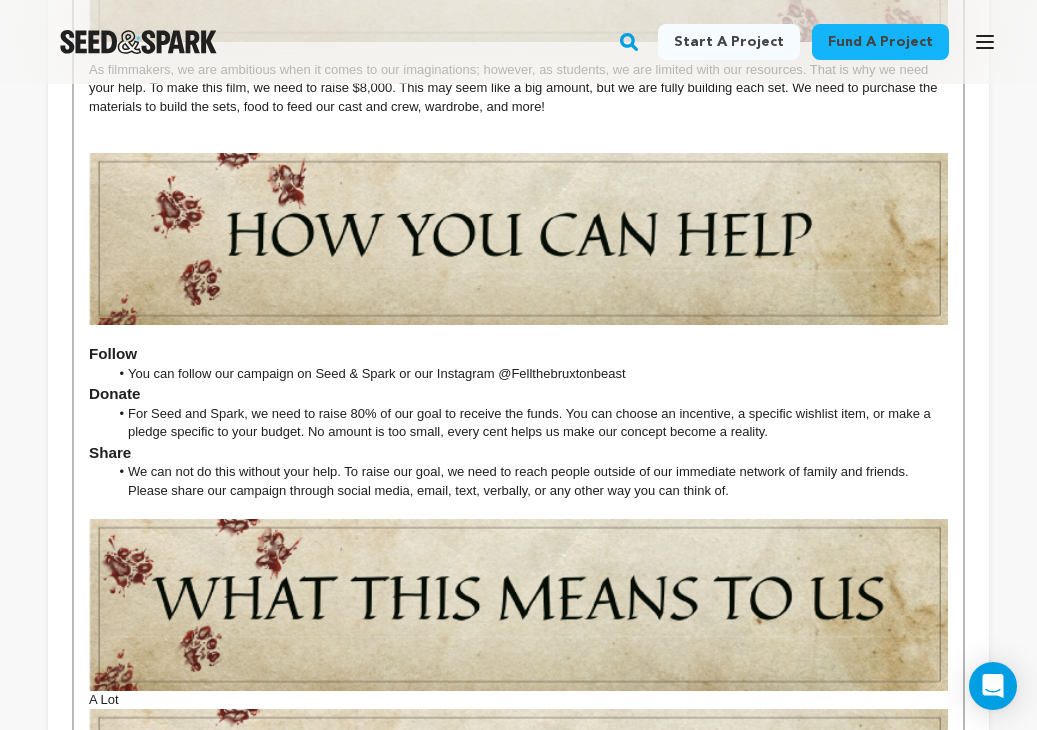 scroll, scrollTop: 1905, scrollLeft: 0, axis: vertical 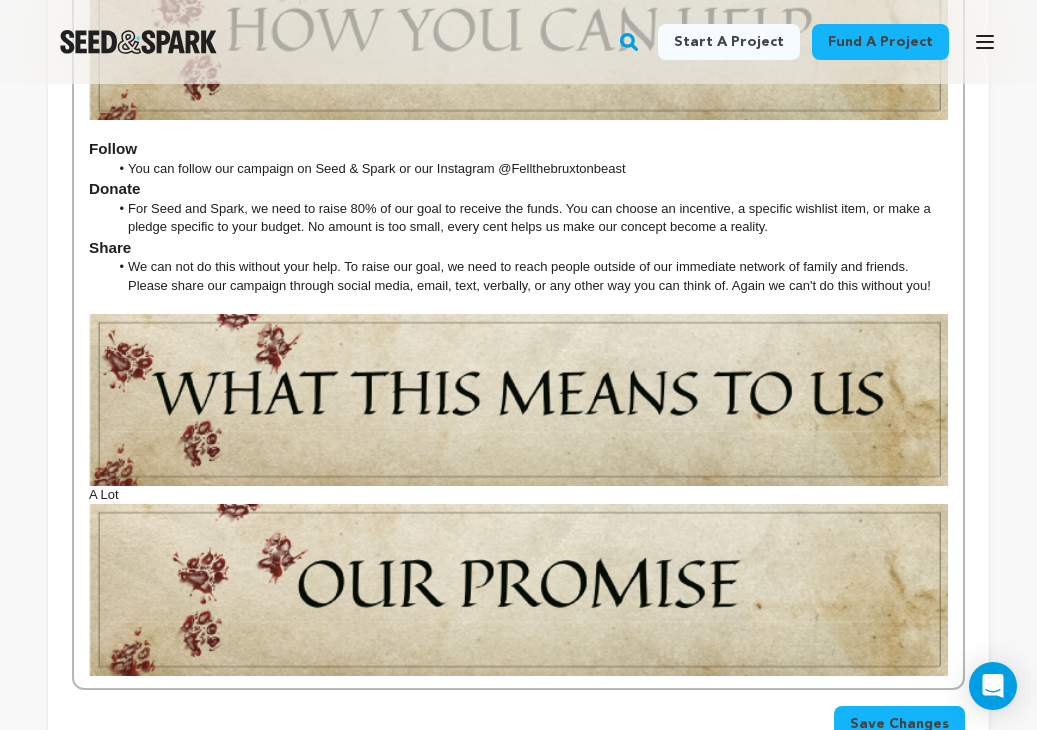 click on "A Lot" at bounding box center [518, 495] 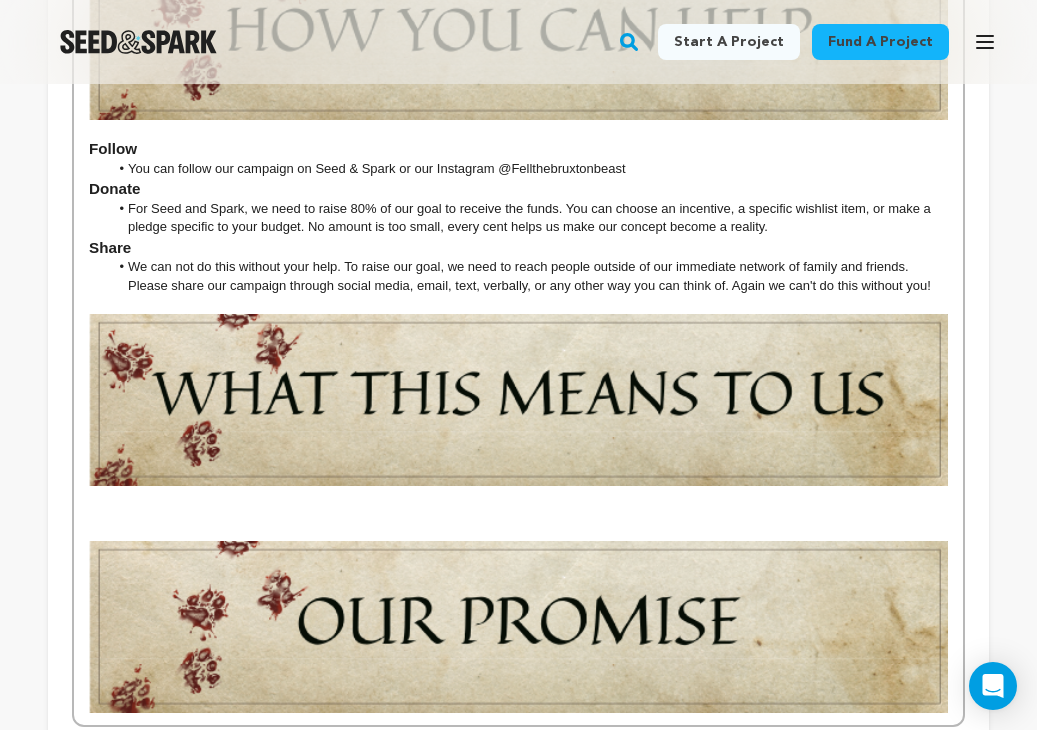 click at bounding box center [518, 304] 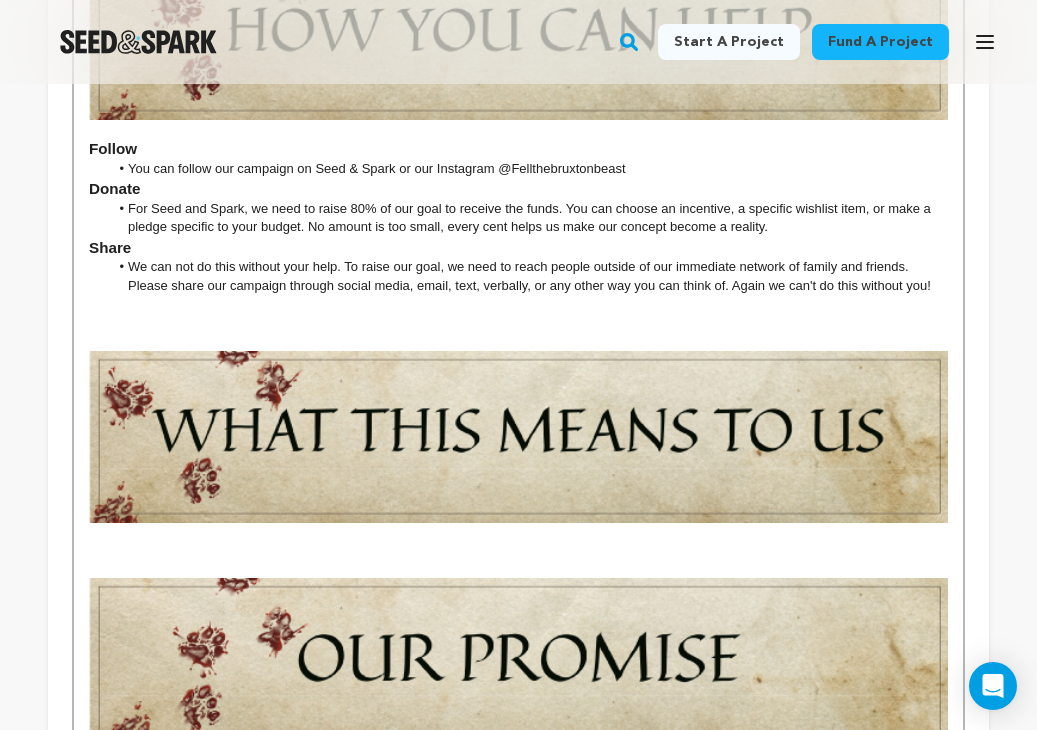 click at bounding box center [518, 550] 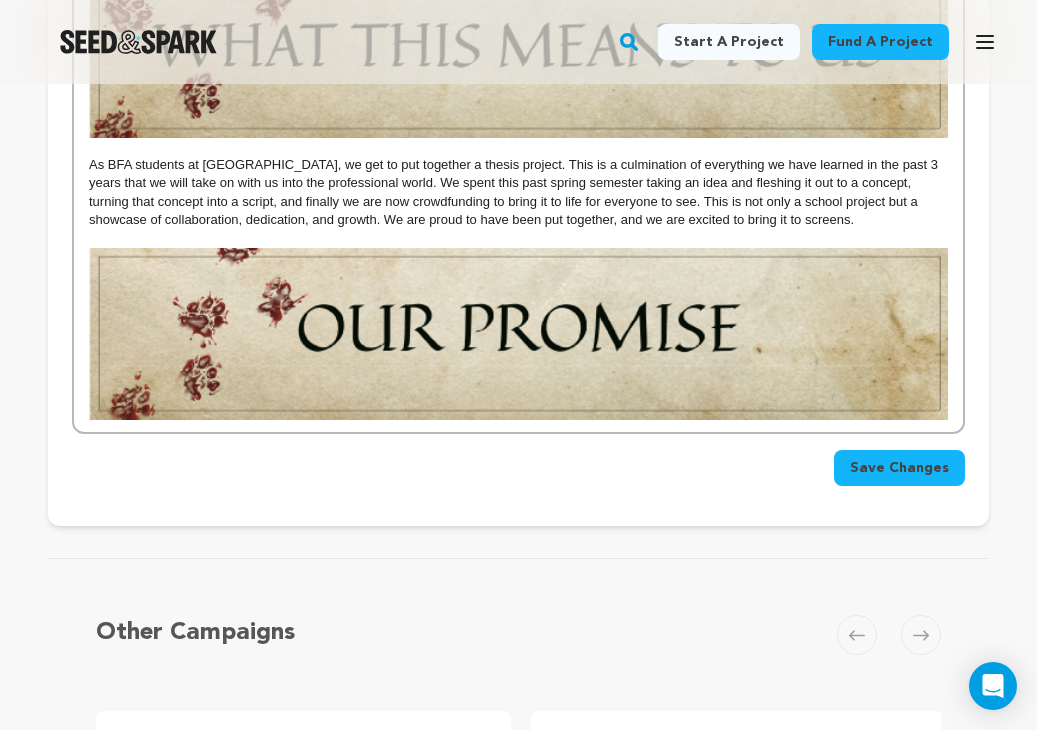 scroll, scrollTop: 2485, scrollLeft: 0, axis: vertical 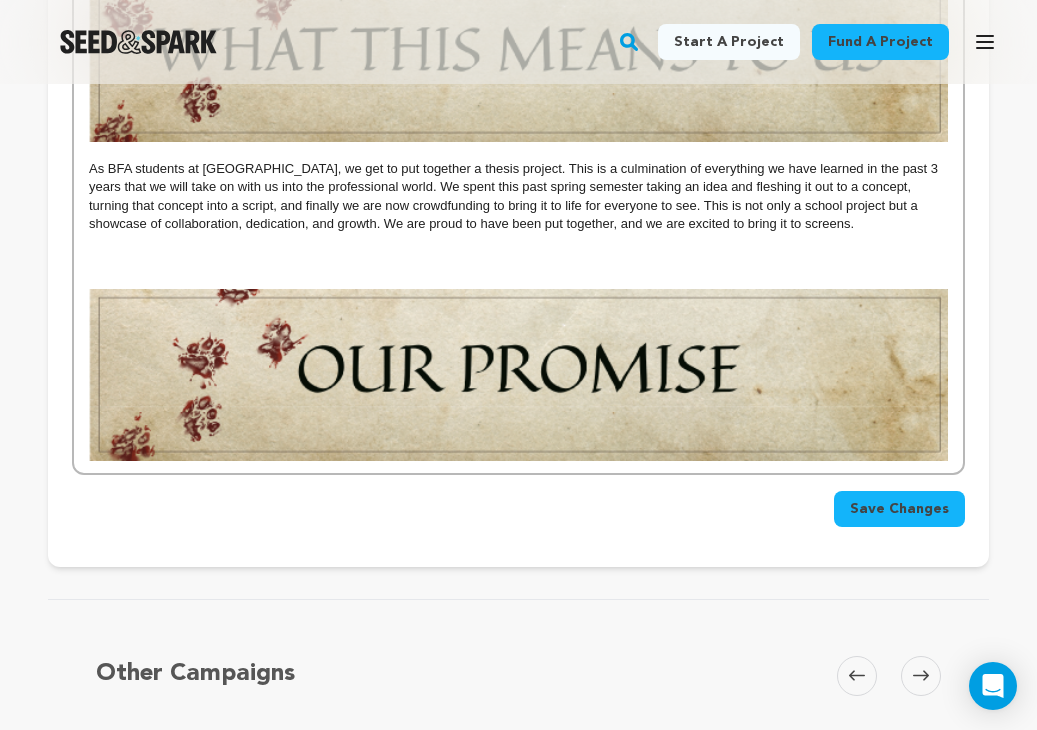 click on "Fell the Bruxton Beast is about a grieving man named Harold. Harold has spent many of his years perfecting taxidermy, and after years of plummeting in show business, he’s ready to release his magnum opus. Harold taxidermies his late dog Butter to be the main player in his play “The Reckoning of the Bruxton Beast.” We then enter the play where we find our three main mice, Reason, Compassion, and Fear, suffering a gruesome attack from the Beast Across the Valley. They remain alive, but their content forest village of Bruxton and many inhabitants perished. Now they must jenna As filmmakers, we are ambitious when it comes to our imaginations; however, as students, we are limited with our resources. That is why we need your help. To make this film, we need to raise $8,000. This may seem like a big amount, but we are fully building each set. We need to purchase the materials to build the sets, food to feed our cast and crew, wardrobe, and more!   Follow Donate  Share" at bounding box center (518, -720) 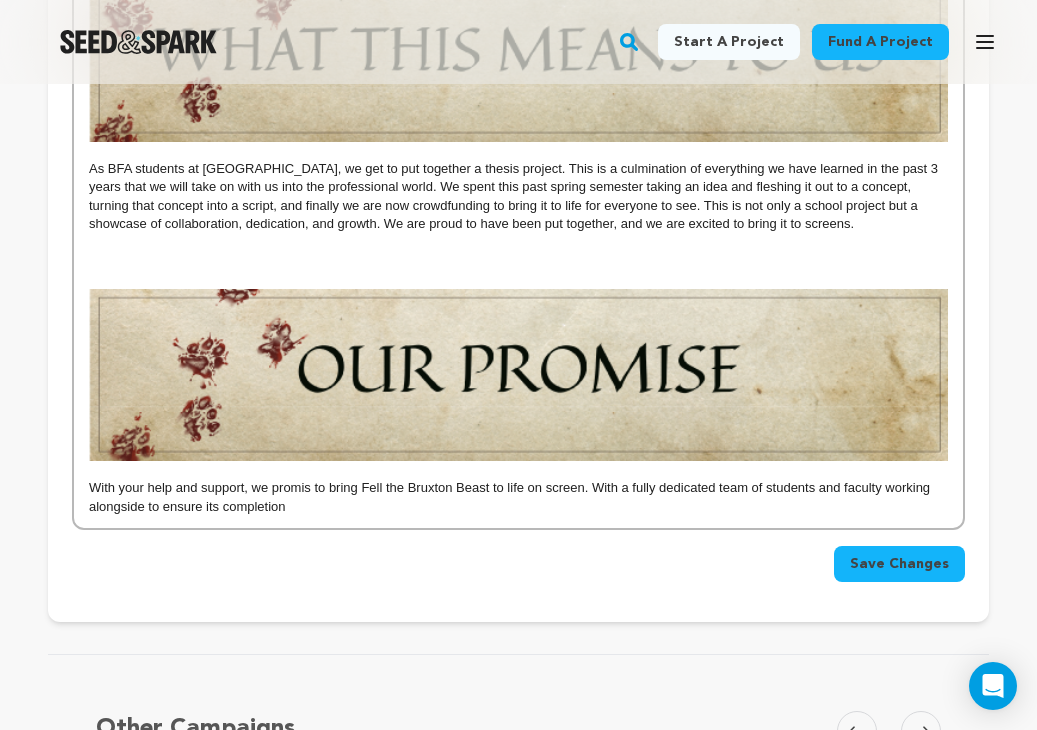 click on "With your help and support, we promis to bring Fell the Bruxton Beast to life on screen. With a fully dedicated team of students and faculty working alongside to ensure its completion" at bounding box center [518, 497] 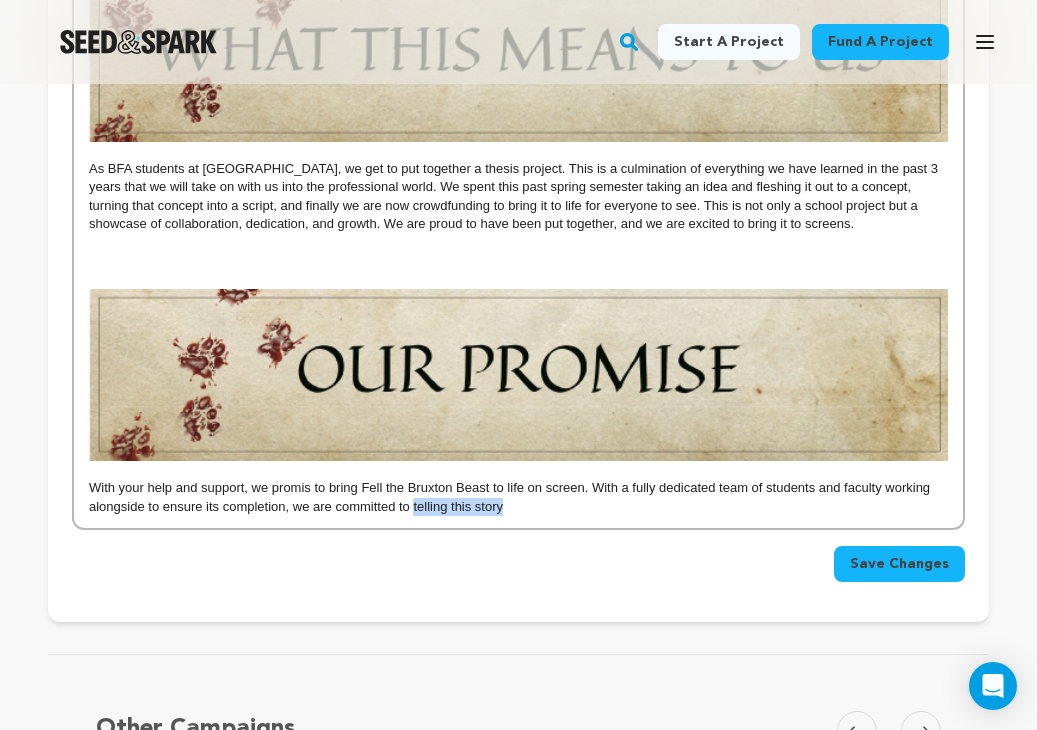 drag, startPoint x: 521, startPoint y: 497, endPoint x: 414, endPoint y: 493, distance: 107.07474 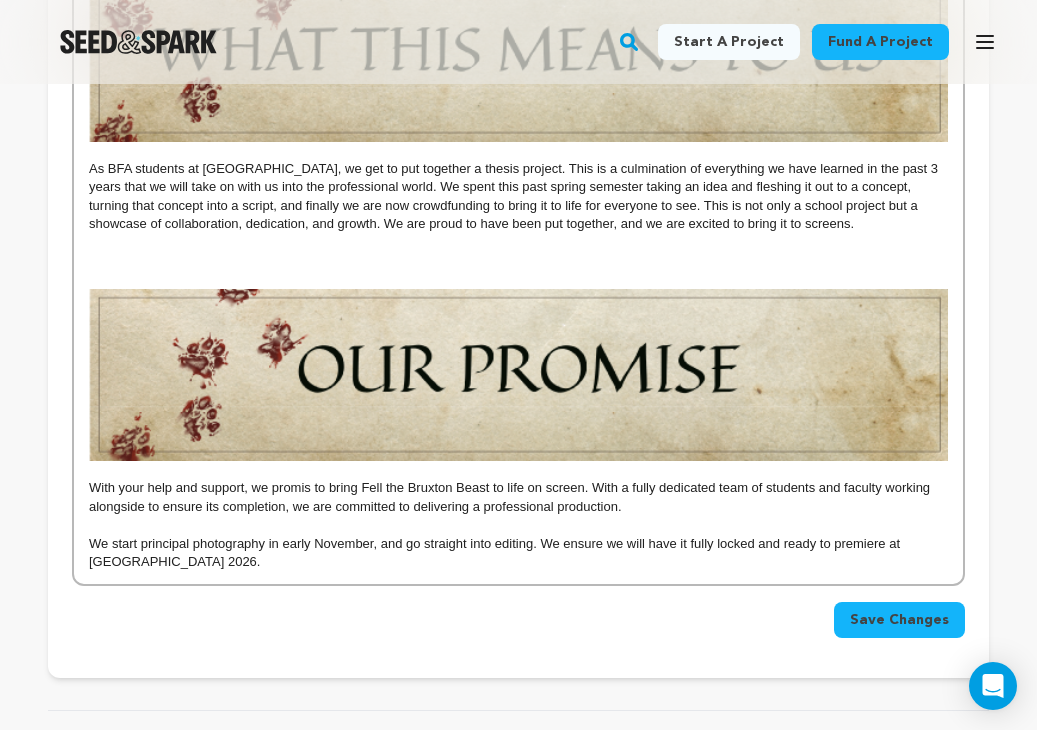 click on "We start principal photography in early November, and go straight into editing. We ensure we will have it fully locked and ready to premiere at Manifest 2026." at bounding box center (518, 553) 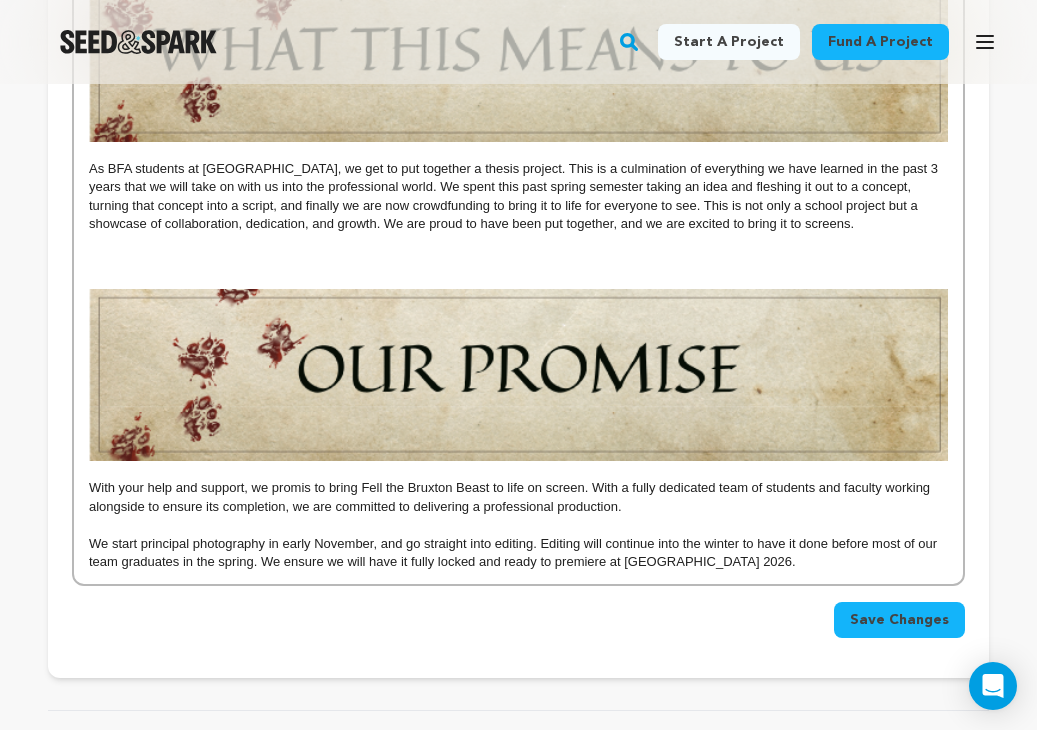 click on "We start principal photography in early November, and go straight into editing. Editing will continue into the winter to have it done before most of our team graduates in the spring. We ensure we will have it fully locked and ready to premiere at Manifest 2026." at bounding box center (518, 553) 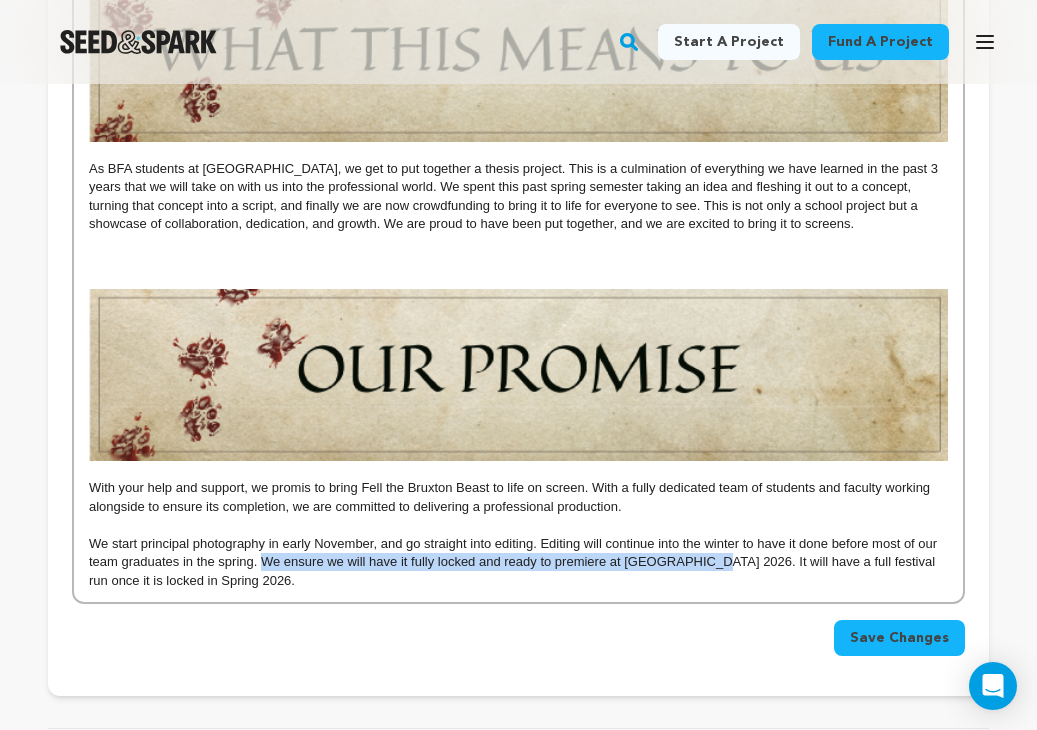 drag, startPoint x: 263, startPoint y: 543, endPoint x: 707, endPoint y: 550, distance: 444.05518 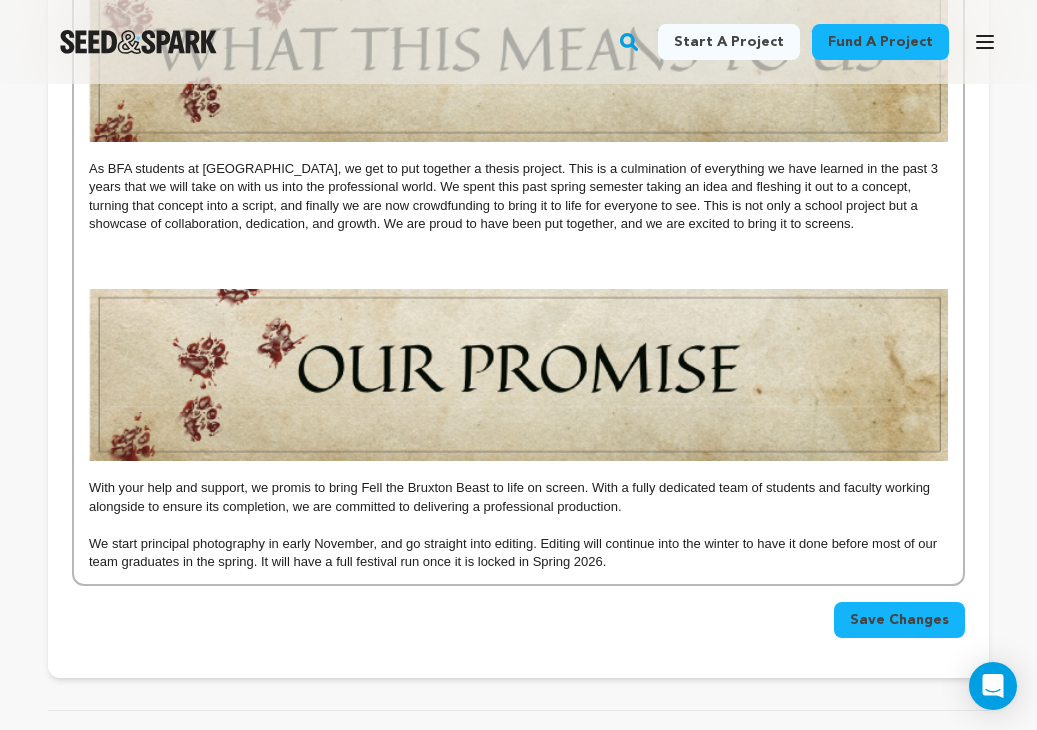 click on "We start principal photography in early November, and go straight into editing. Editing will continue into the winter to have it done before most of our team graduates in the spring. It will have a full festival run once it is locked in Spring 2026." at bounding box center [518, 553] 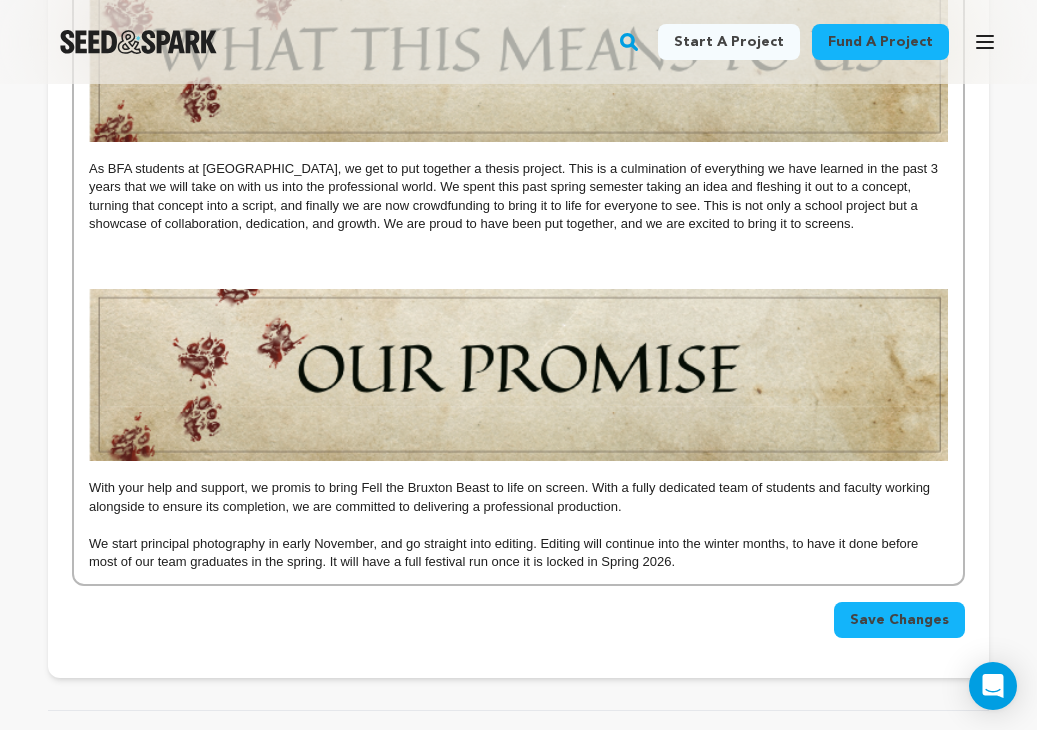 drag, startPoint x: 794, startPoint y: 526, endPoint x: 678, endPoint y: 550, distance: 118.45674 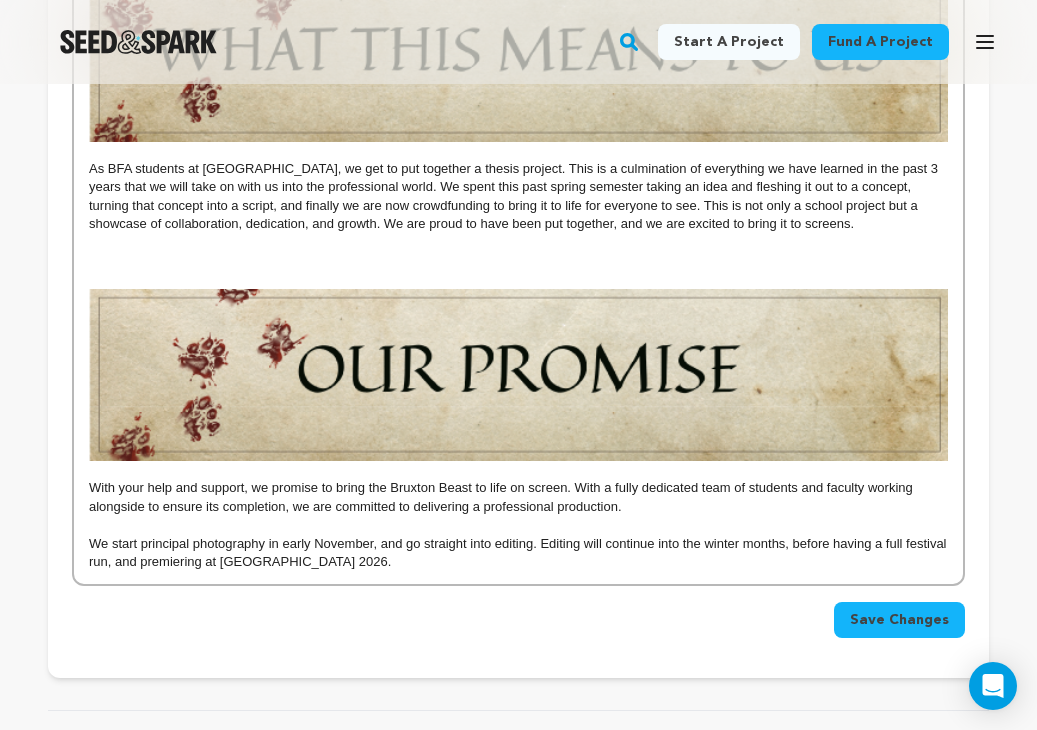 click on "We start principal photography in early November, and go straight into editing. Editing will continue into the winter months, before having a full festival run, and premiering at Manifest 2026." at bounding box center (518, 553) 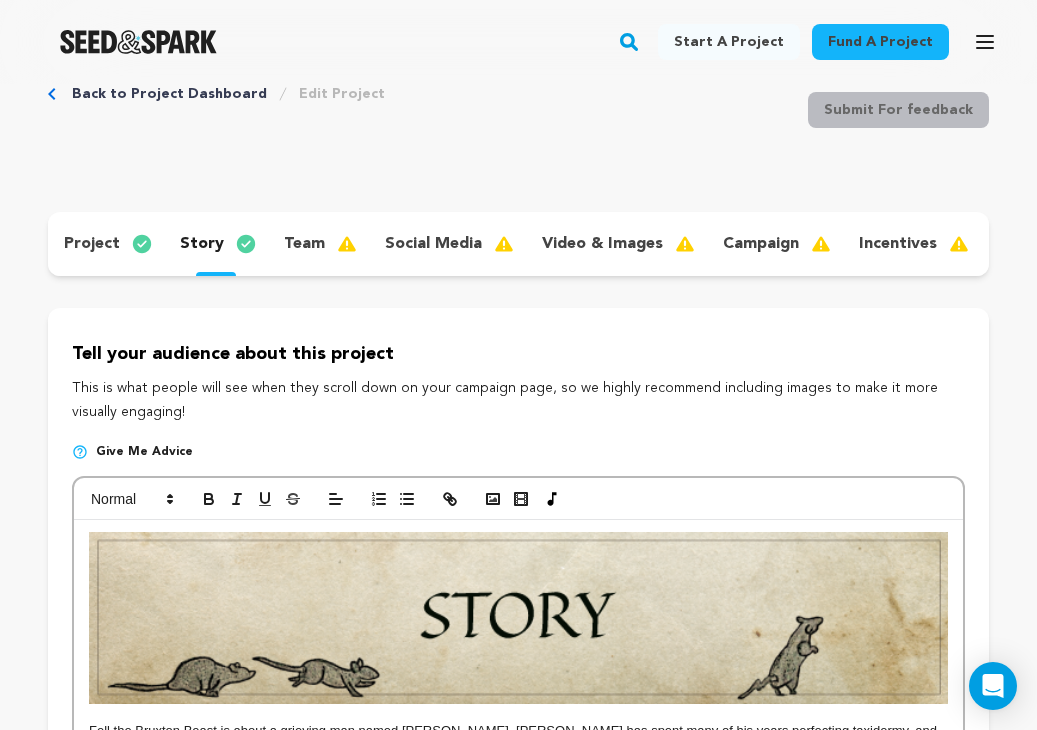 scroll, scrollTop: 0, scrollLeft: 0, axis: both 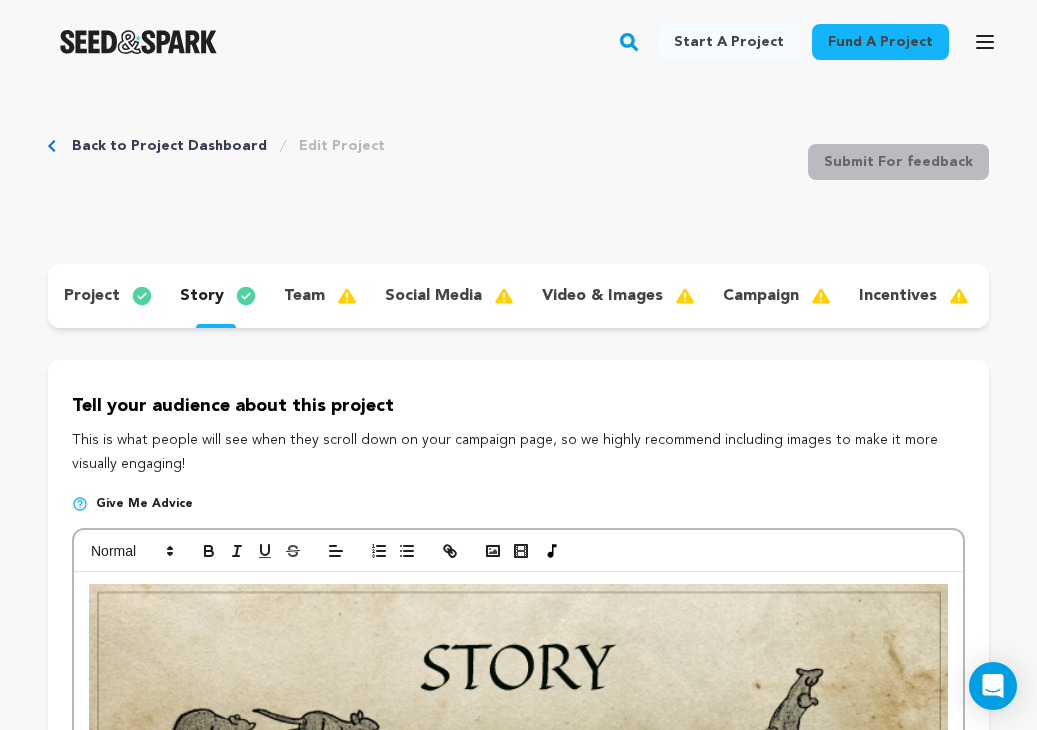 click on "team" at bounding box center (318, 296) 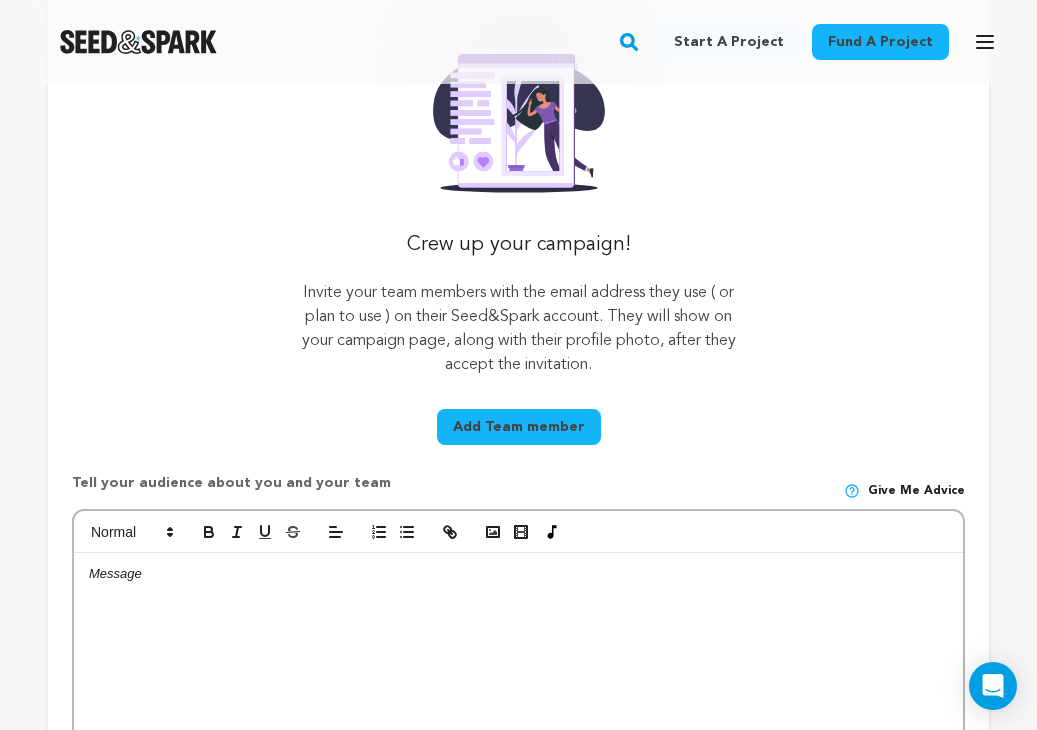 scroll, scrollTop: 365, scrollLeft: 0, axis: vertical 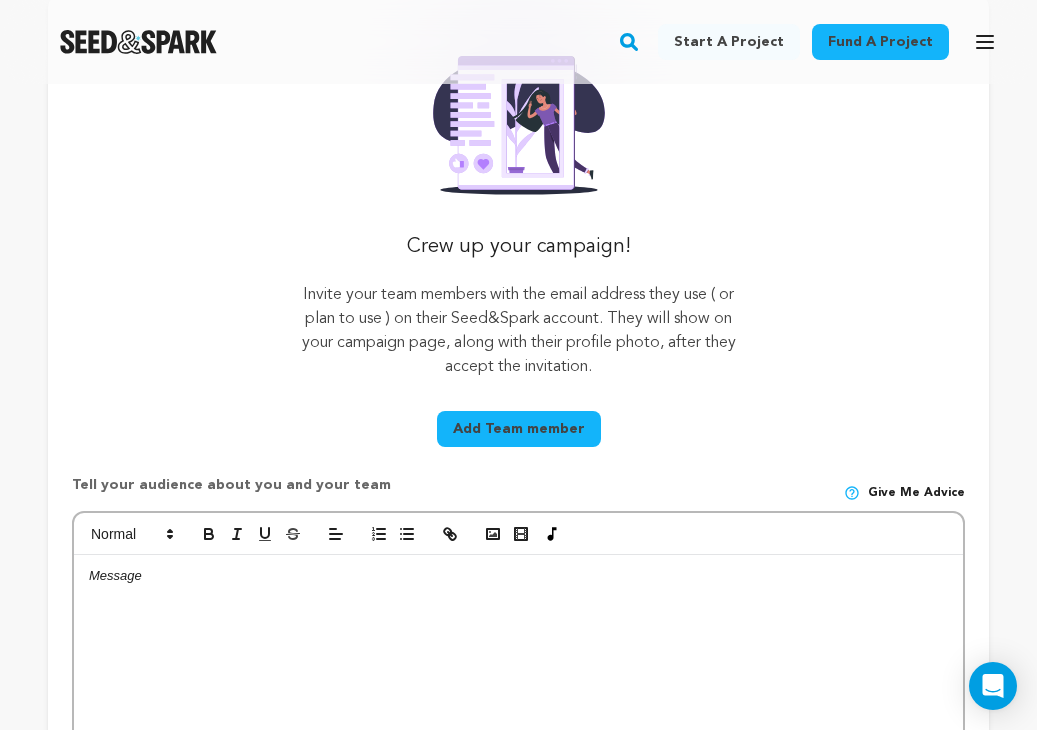 click at bounding box center [518, 705] 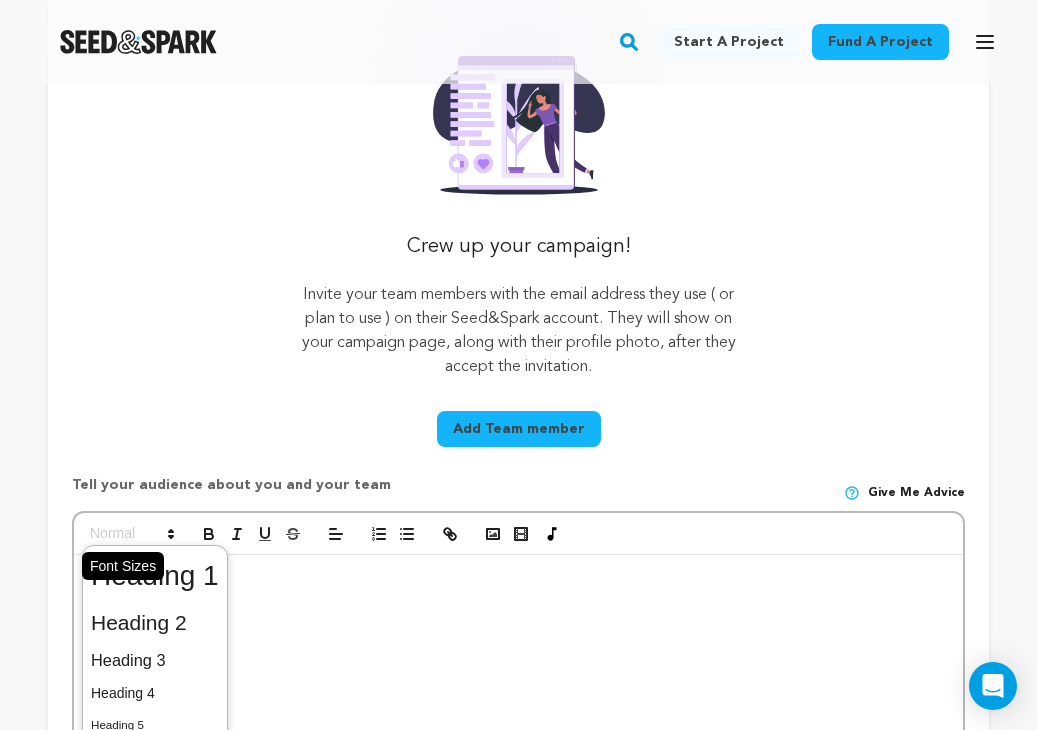 click 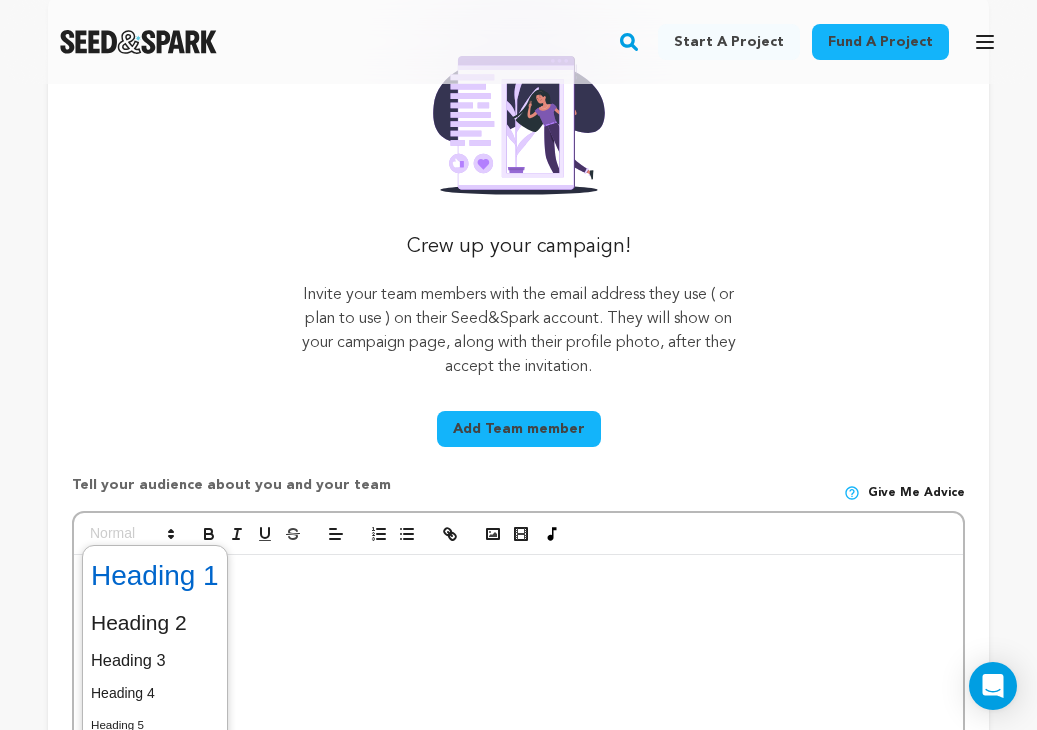 click at bounding box center [155, 576] 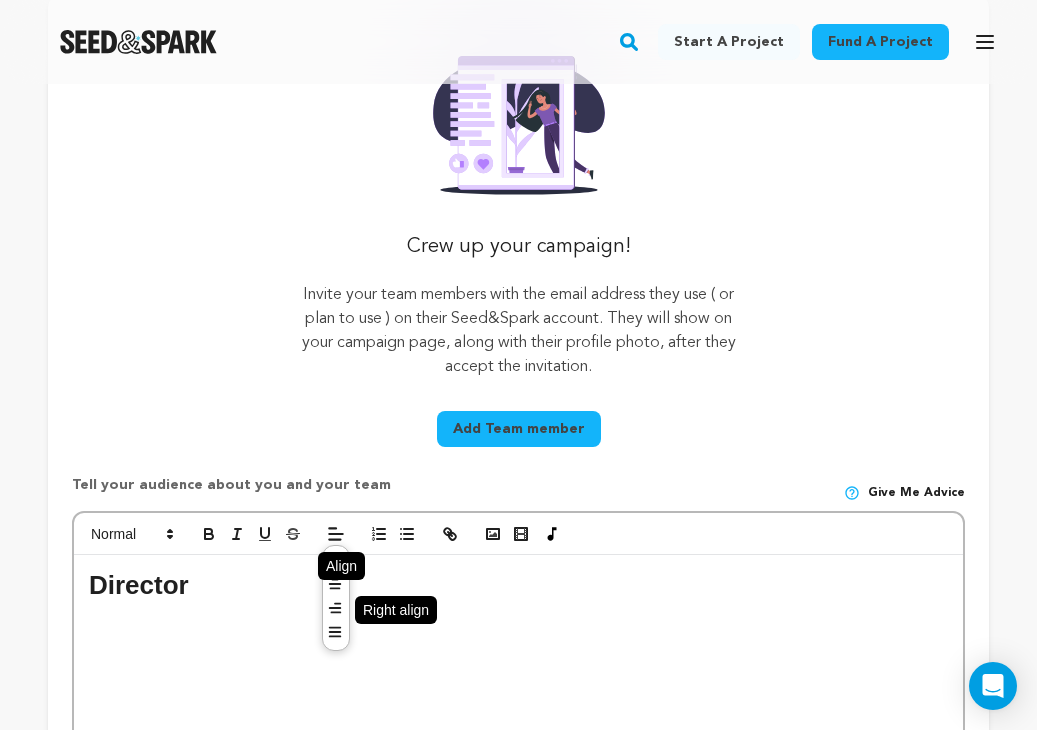 click at bounding box center [335, 610] 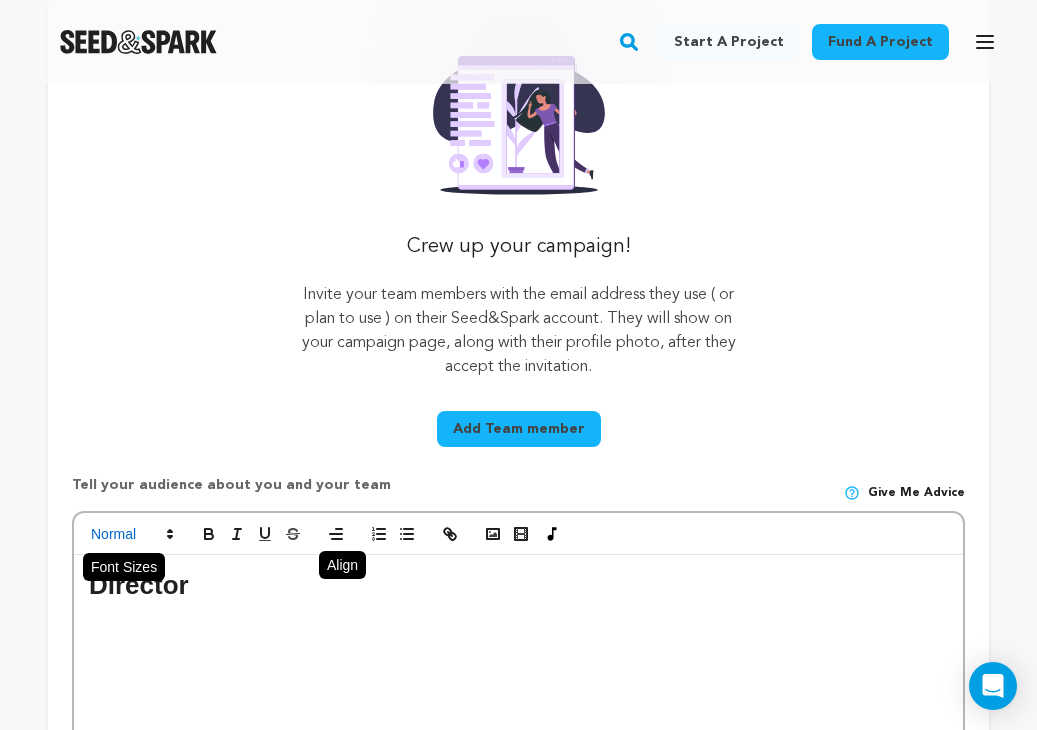 click at bounding box center (131, 534) 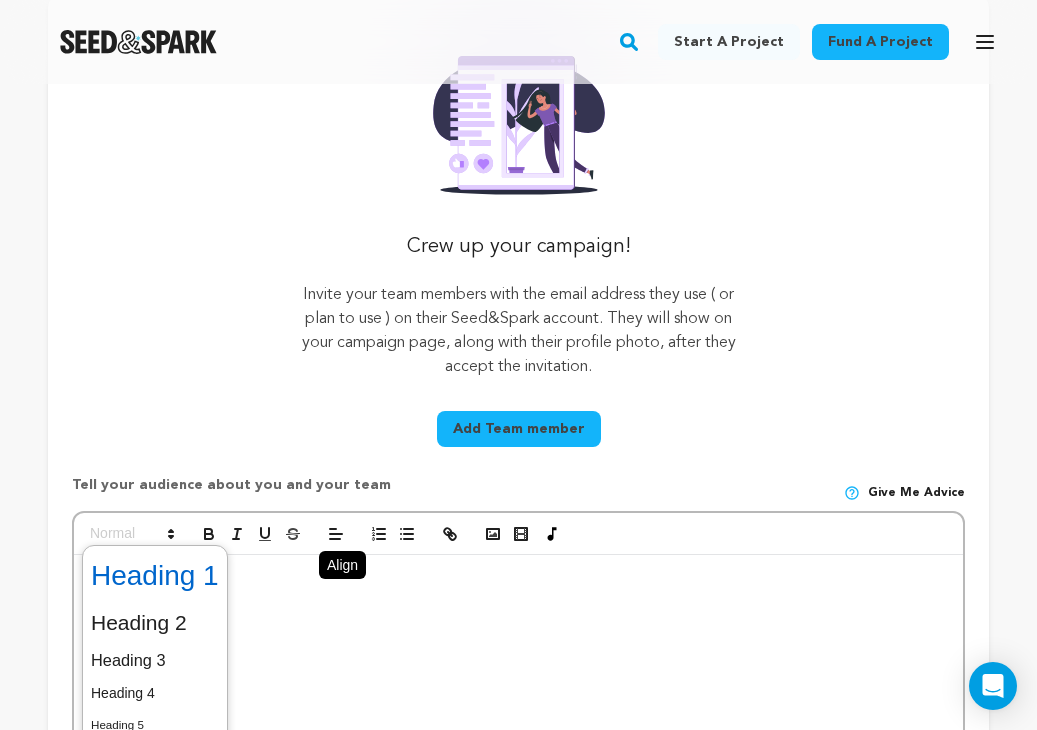 click at bounding box center (155, 576) 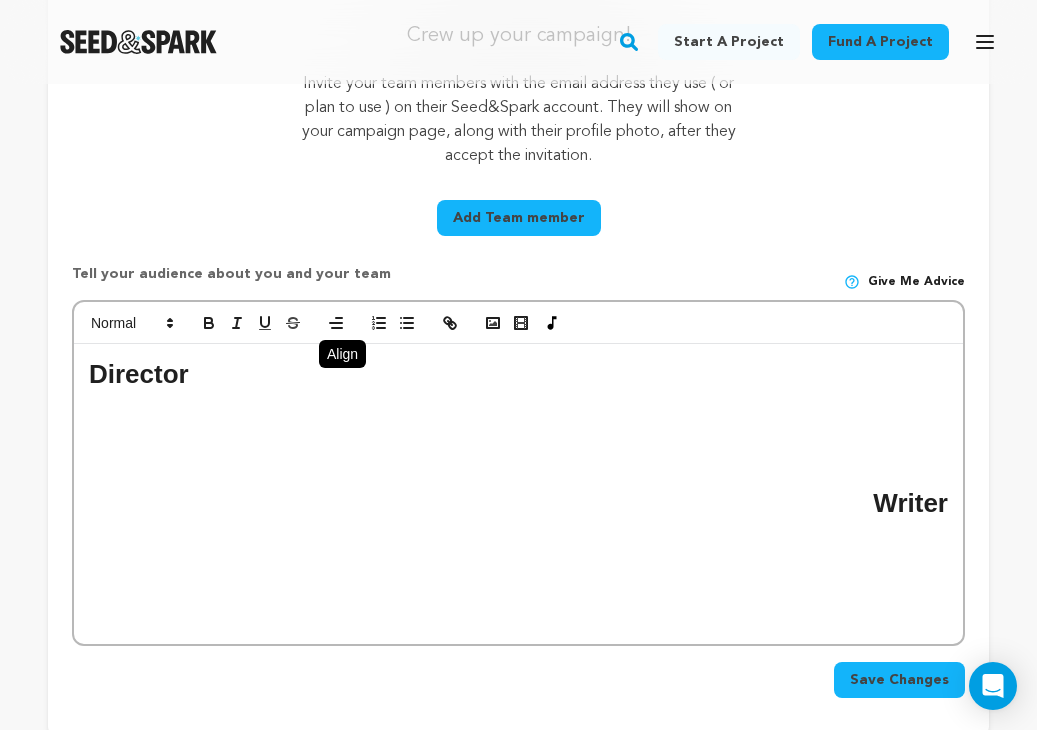 scroll, scrollTop: 588, scrollLeft: 0, axis: vertical 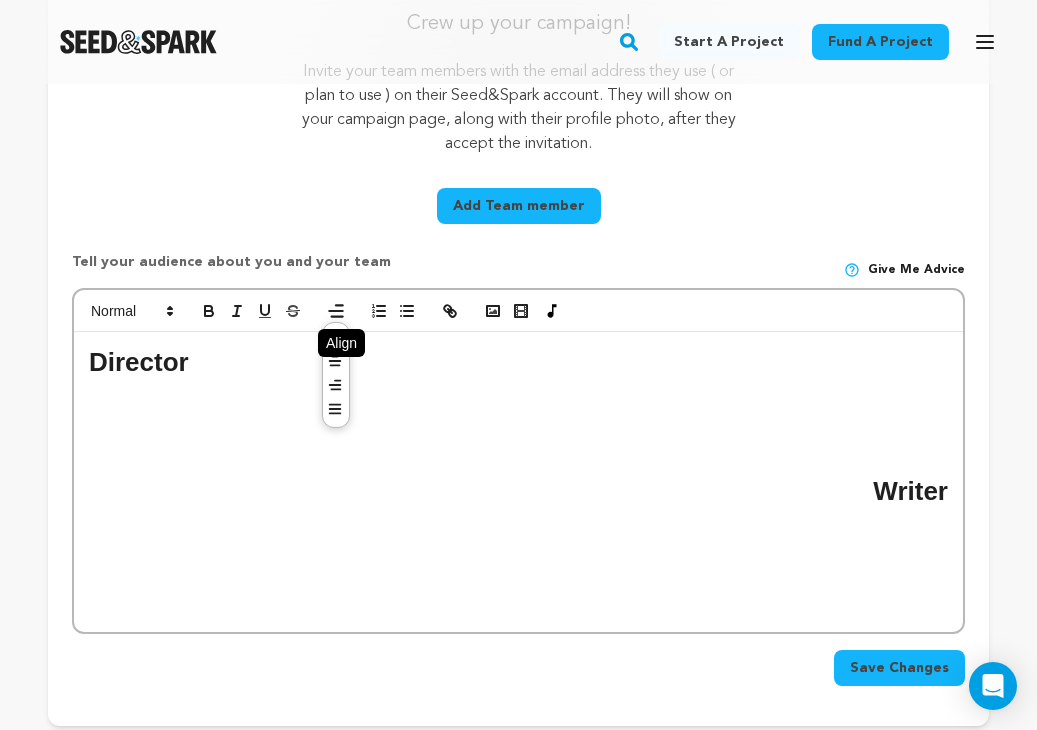 click at bounding box center (336, 311) 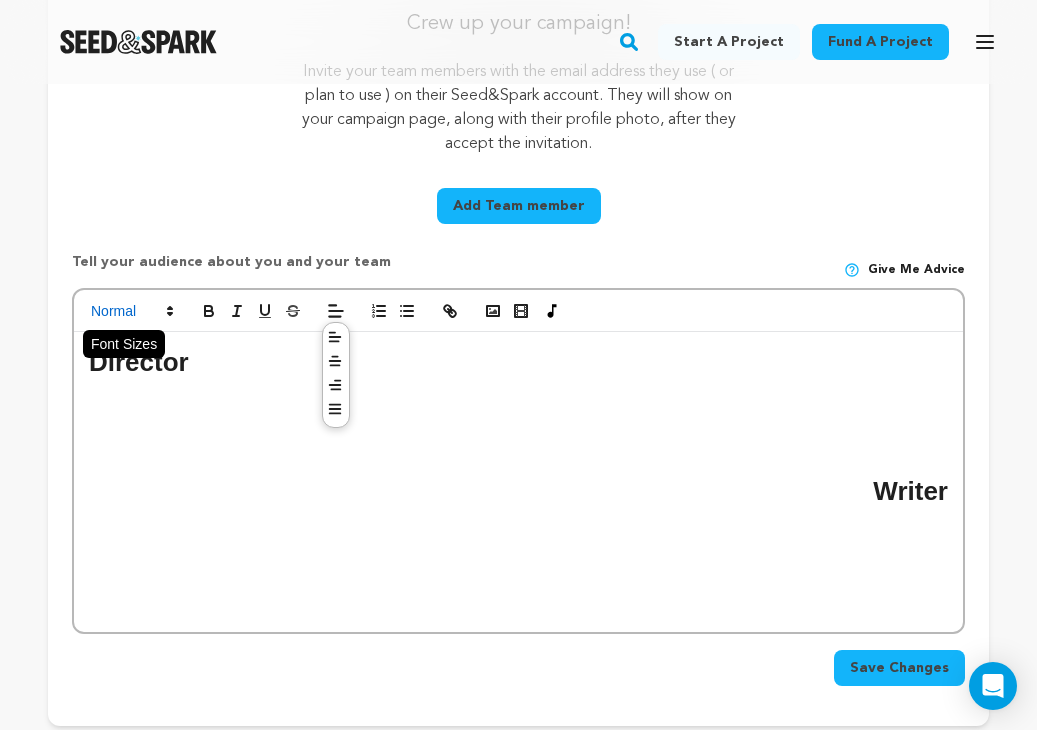 click 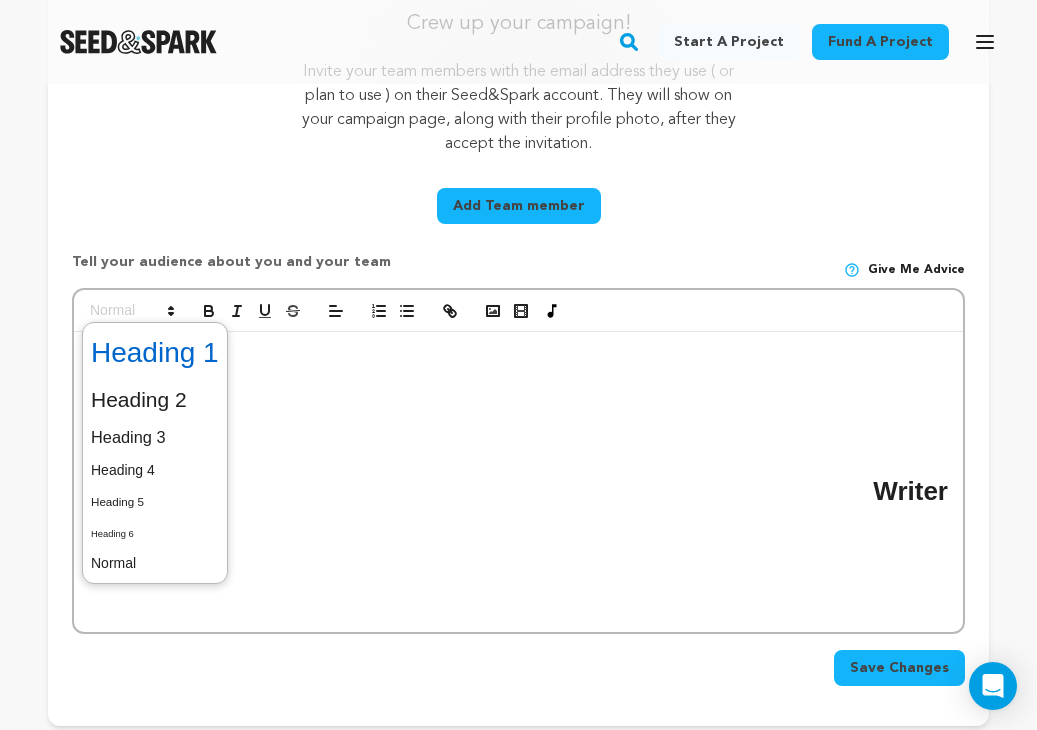 click at bounding box center [155, 353] 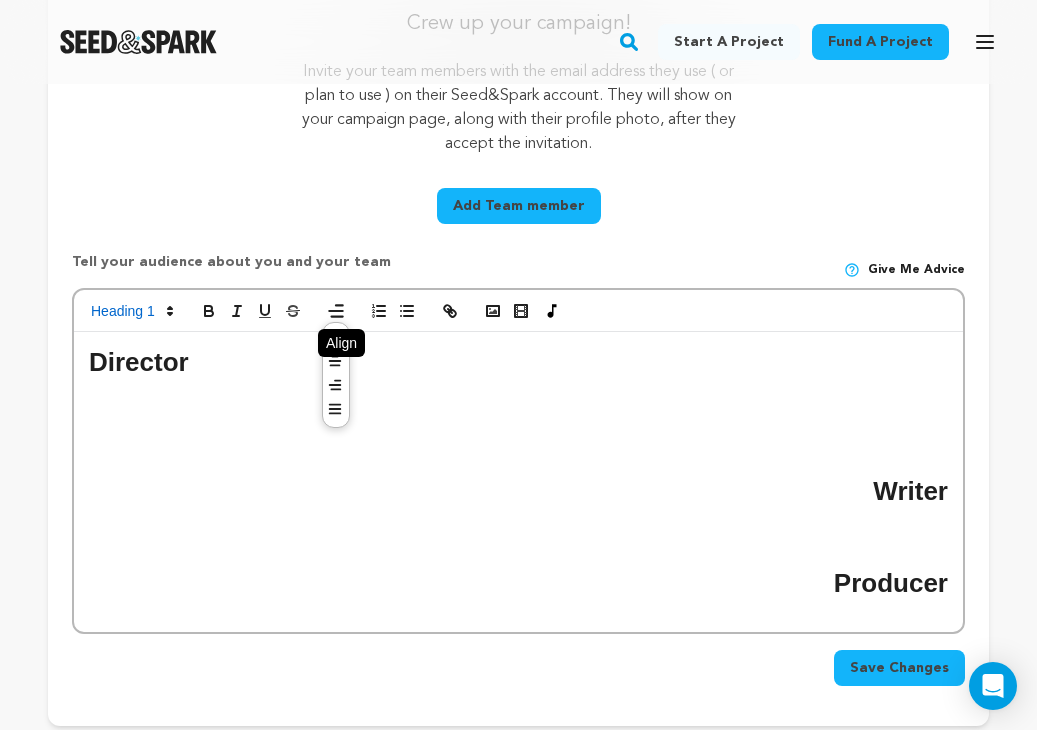 click at bounding box center [336, 311] 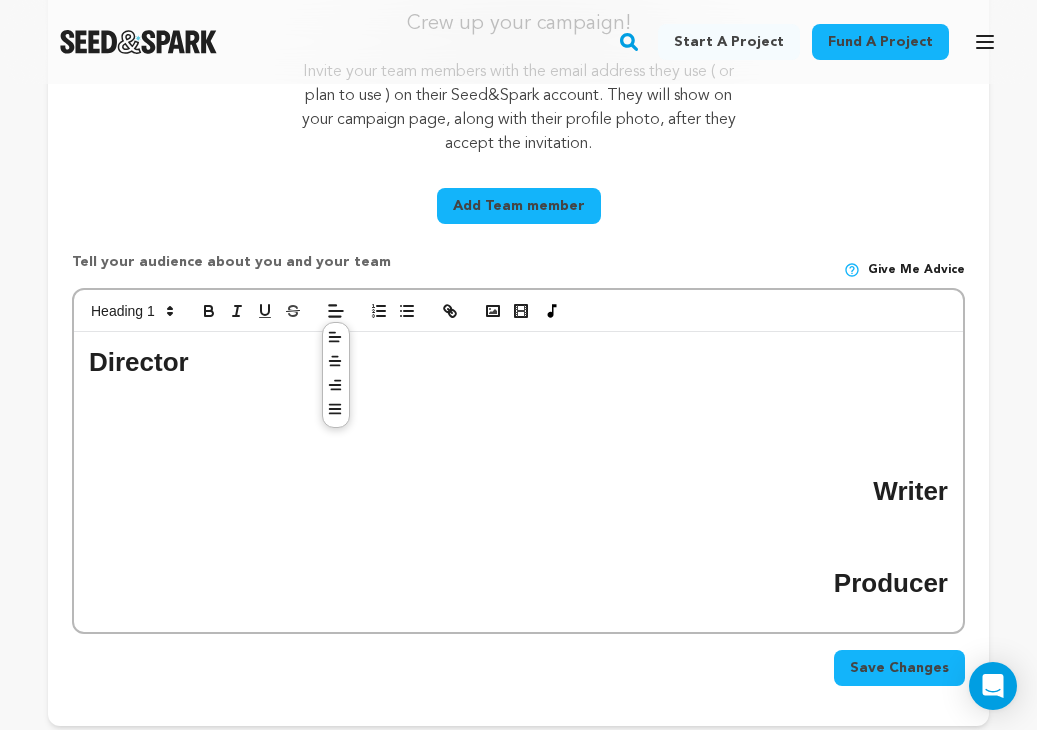 click on "Producer" at bounding box center (518, 583) 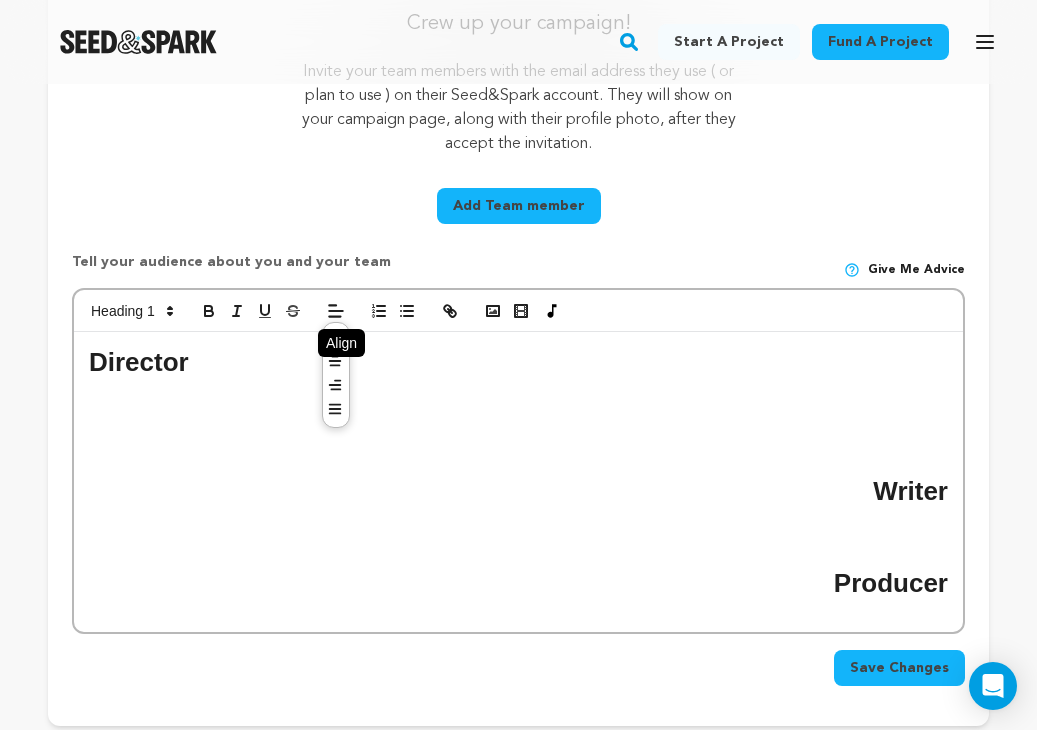click at bounding box center (336, 311) 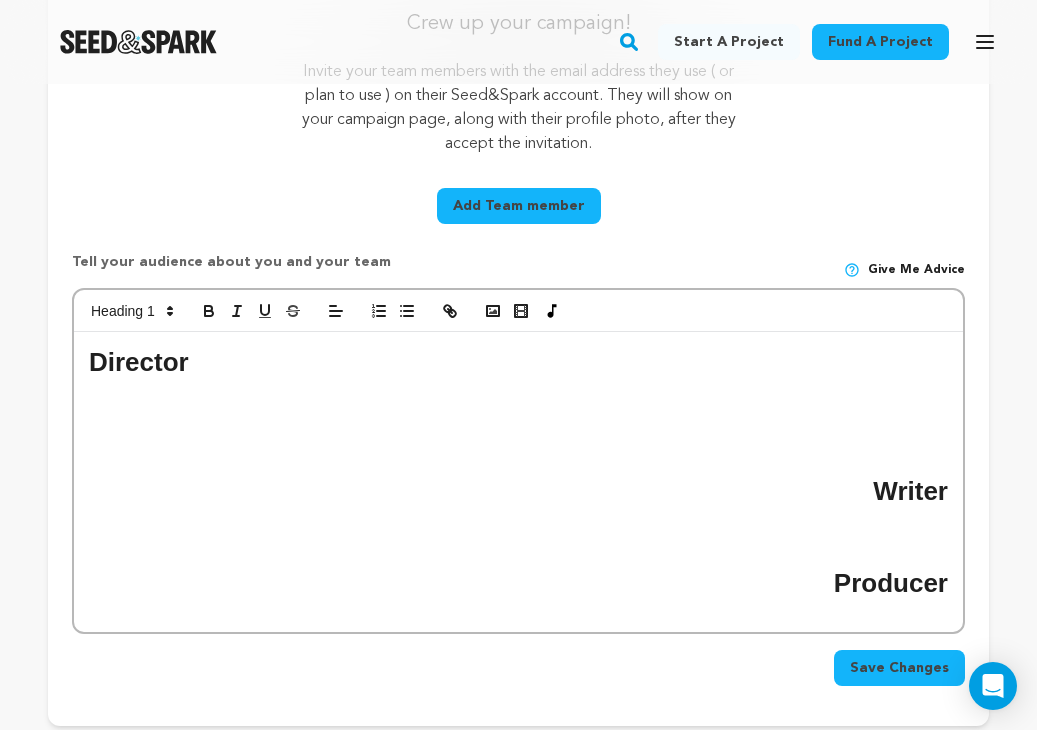 click on "Producer" at bounding box center [518, 583] 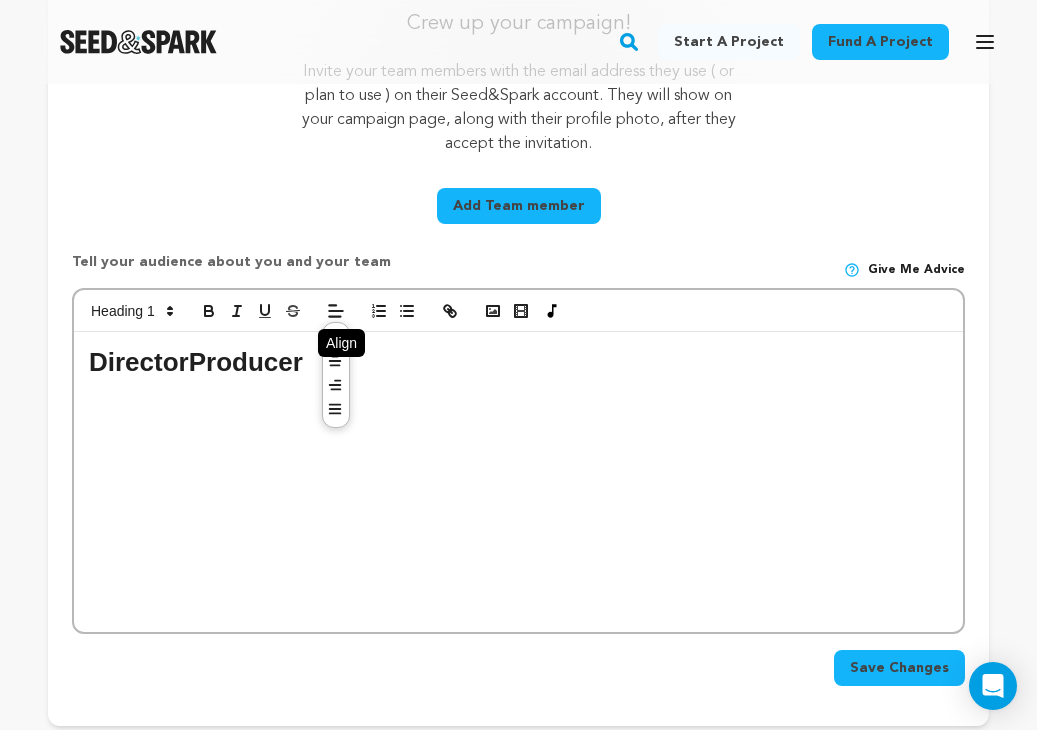 click on "DirectorProducer" at bounding box center (518, 362) 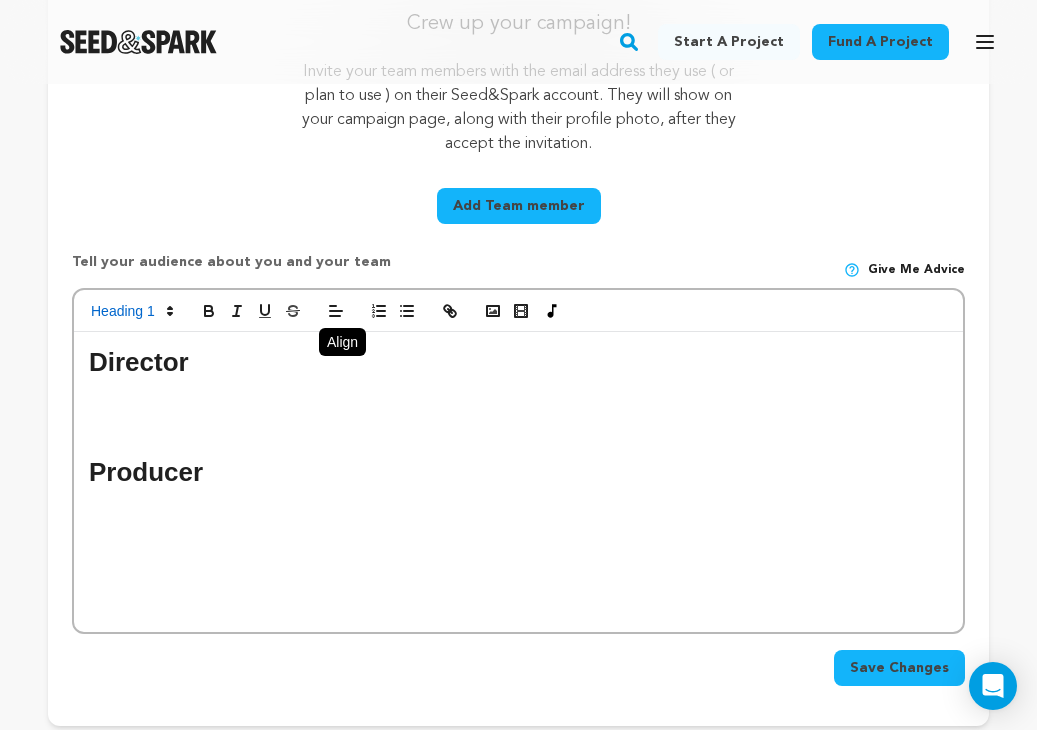 click at bounding box center (518, 399) 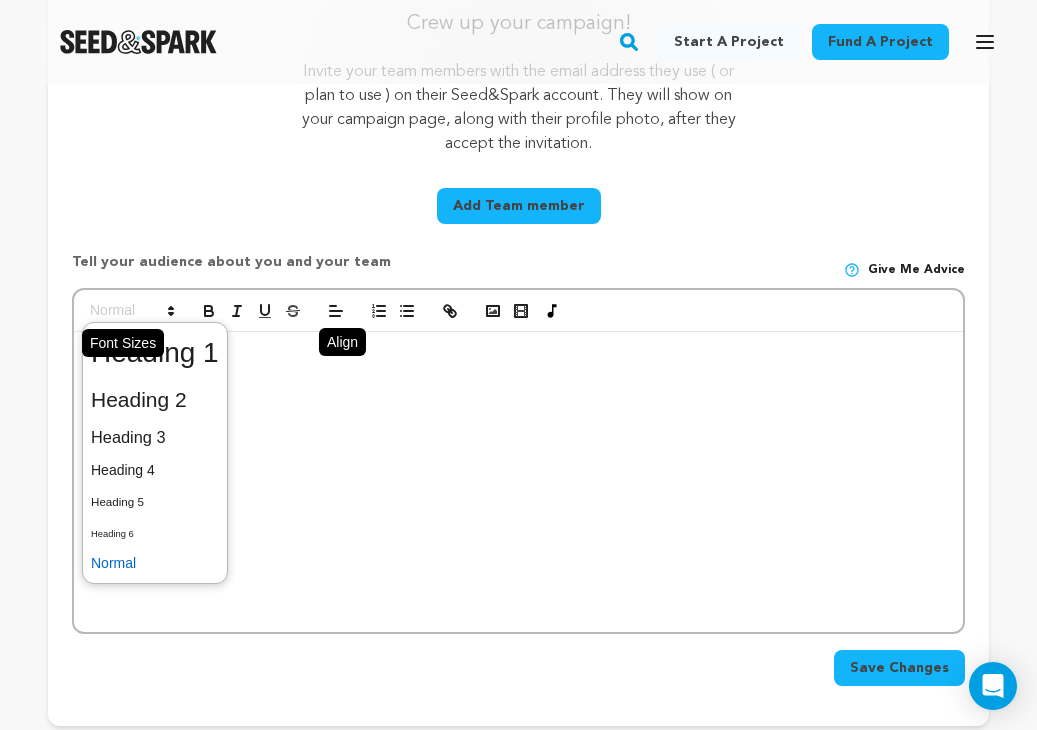 click at bounding box center (131, 311) 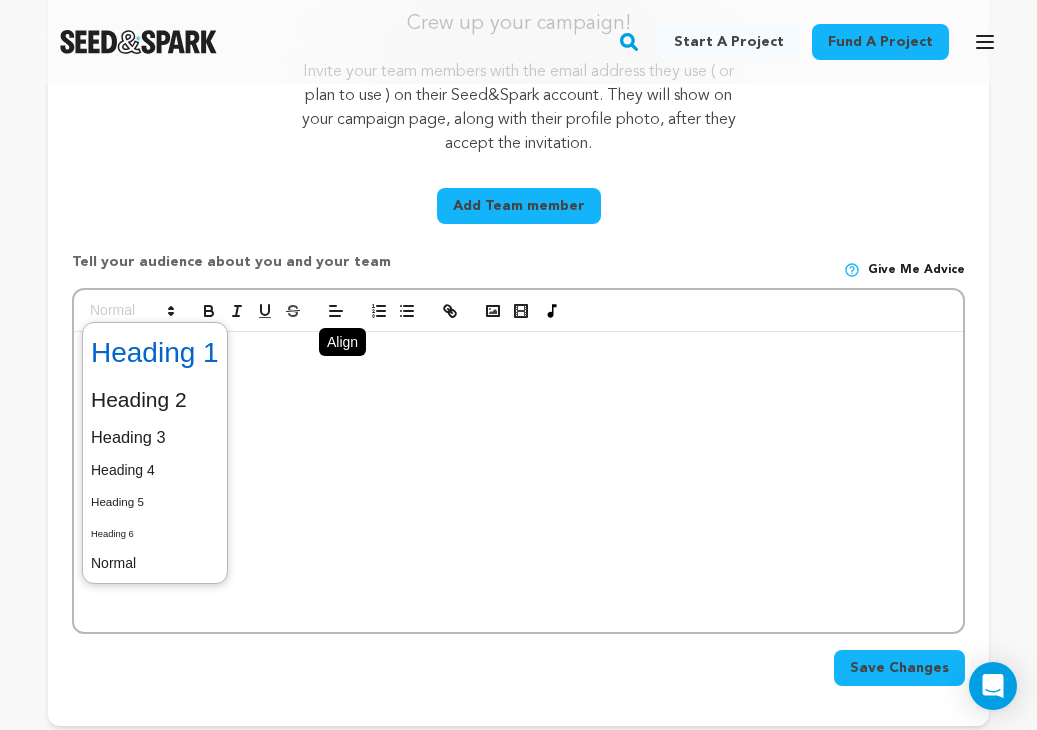 click at bounding box center [155, 353] 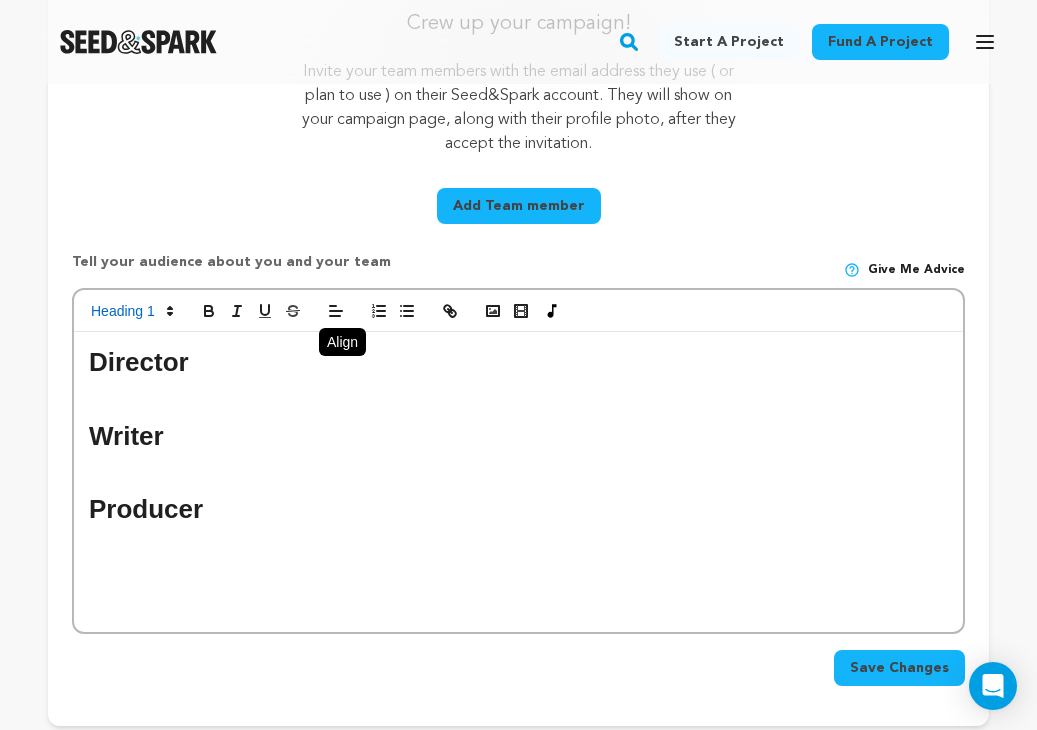 click on "Director" at bounding box center [518, 362] 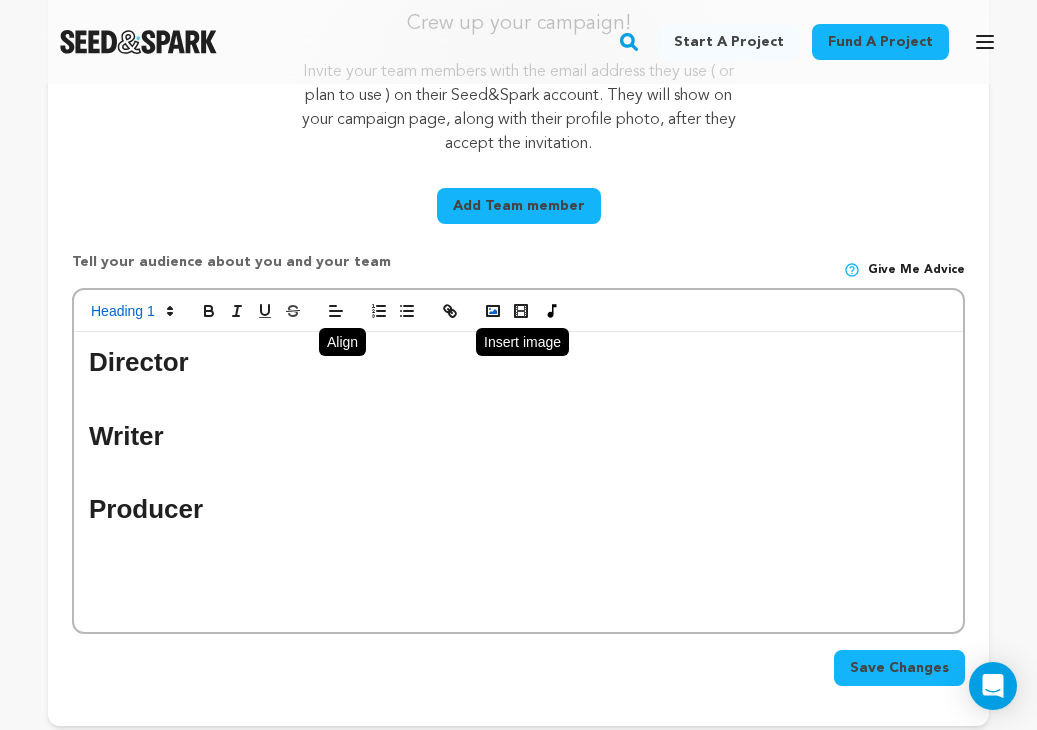 click 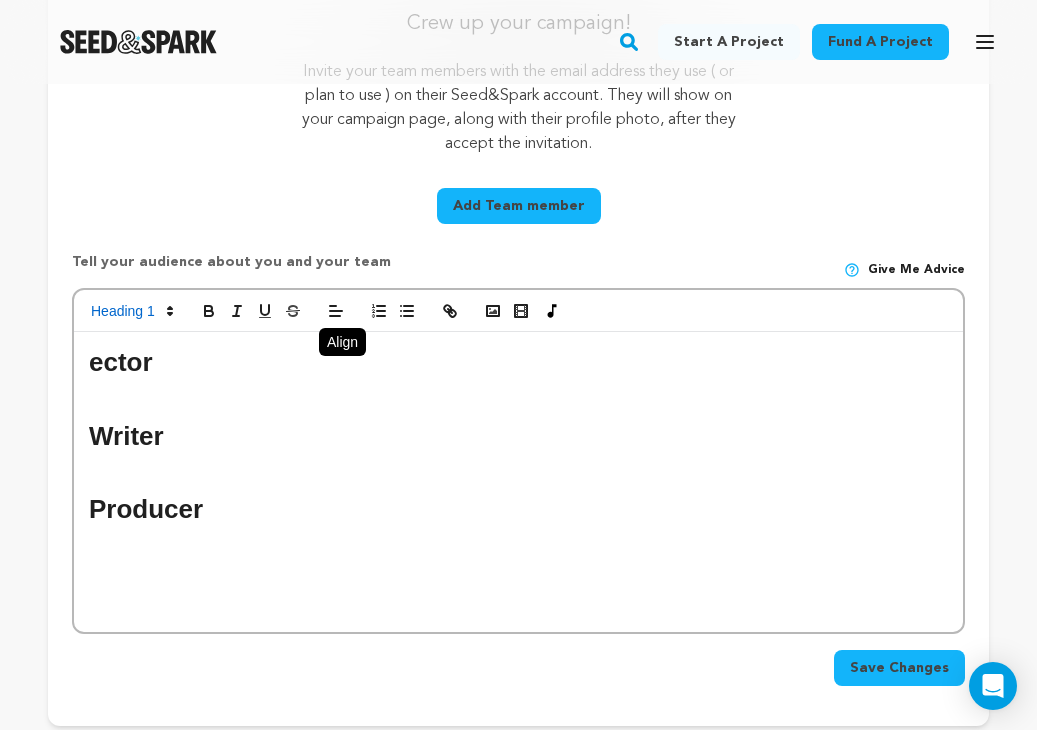 click at bounding box center [518, 399] 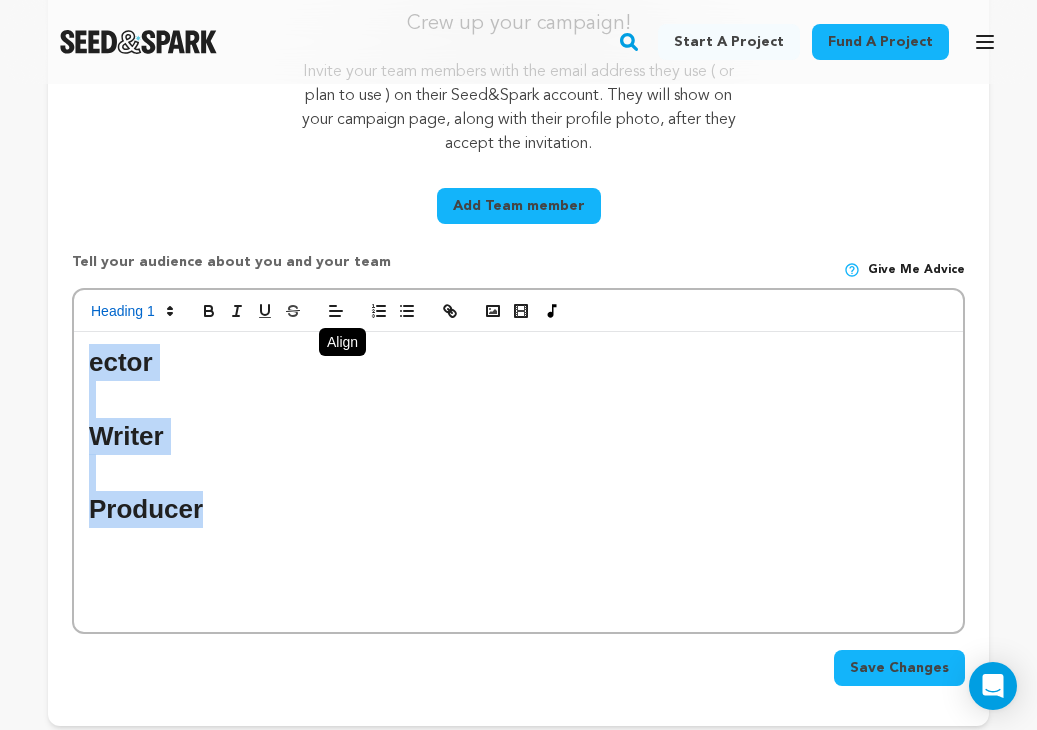 drag, startPoint x: 205, startPoint y: 539, endPoint x: 103, endPoint y: 339, distance: 224.50835 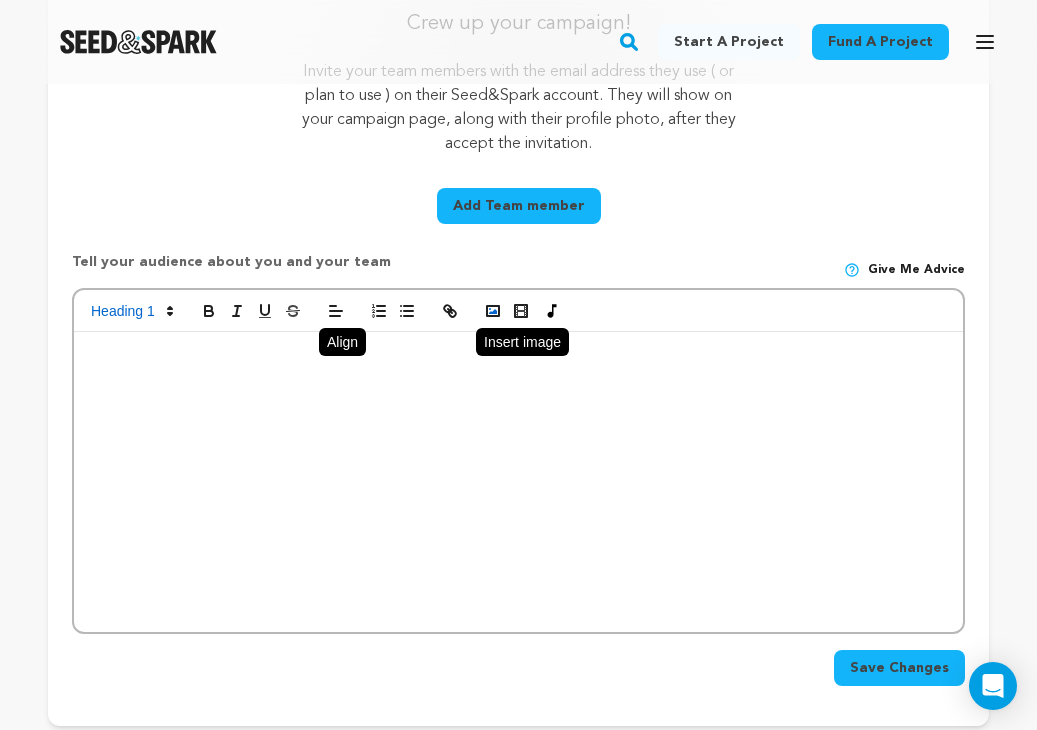 click 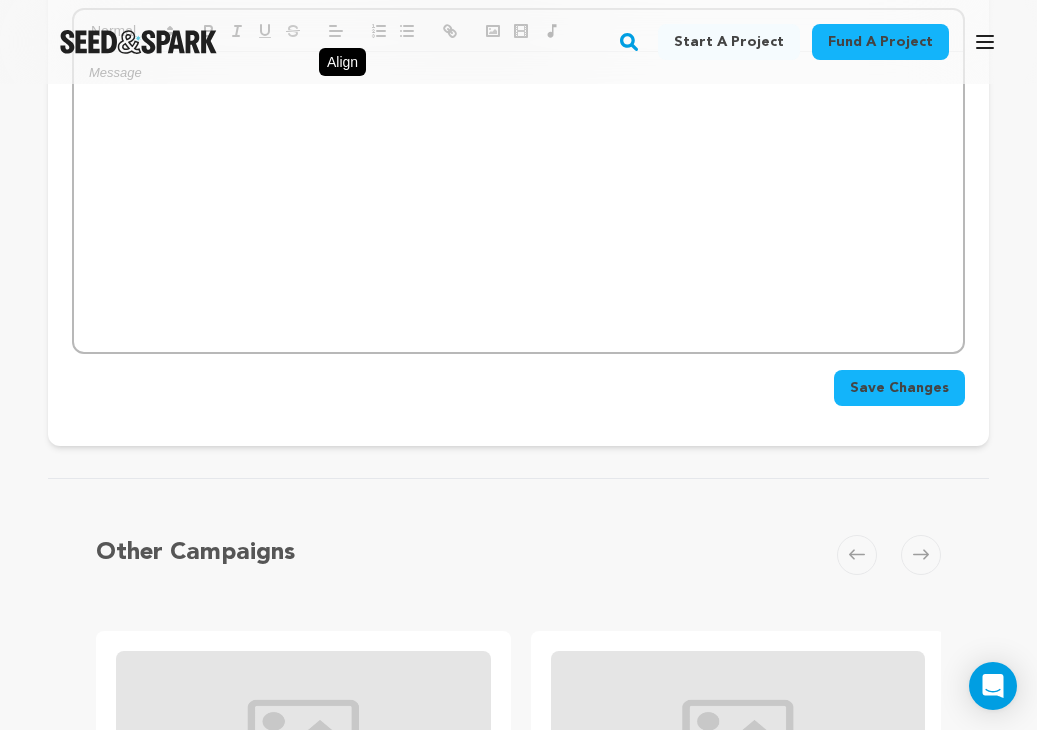 scroll, scrollTop: 848, scrollLeft: 0, axis: vertical 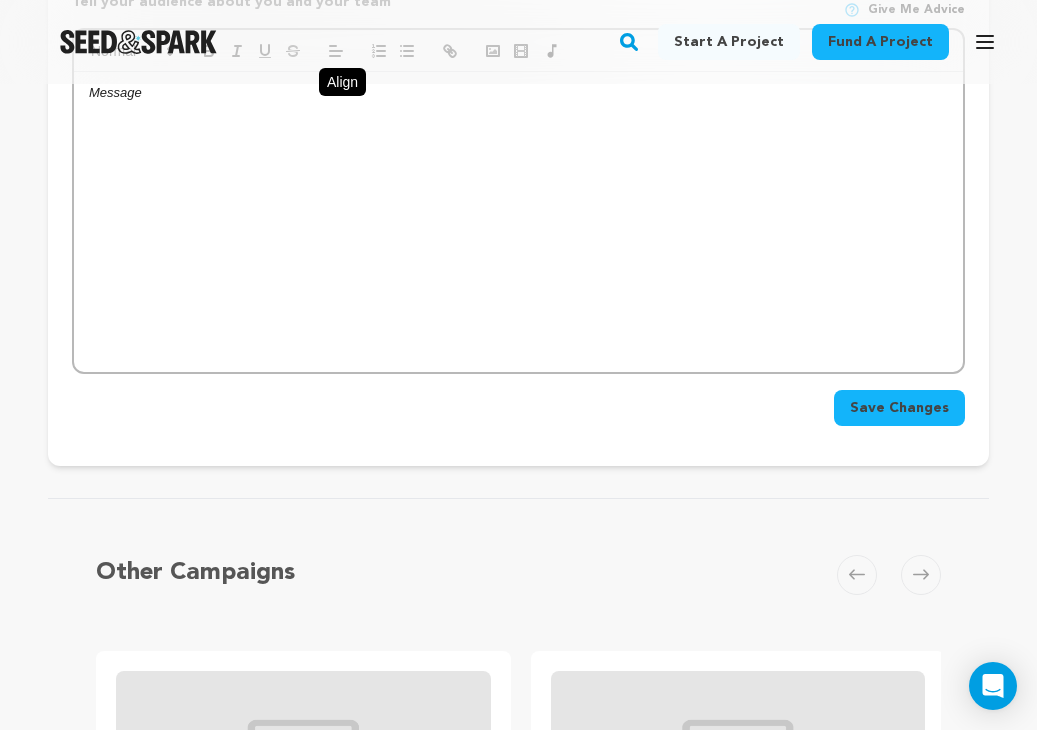 click on "Save Changes" at bounding box center [899, 408] 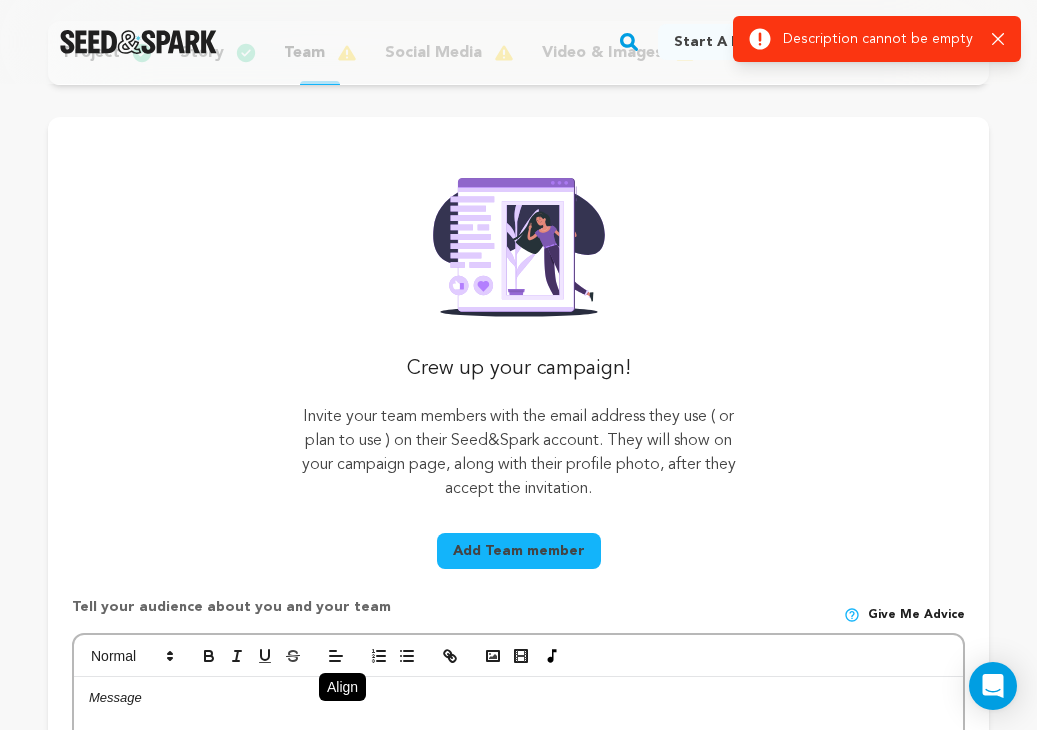 scroll, scrollTop: 192, scrollLeft: 0, axis: vertical 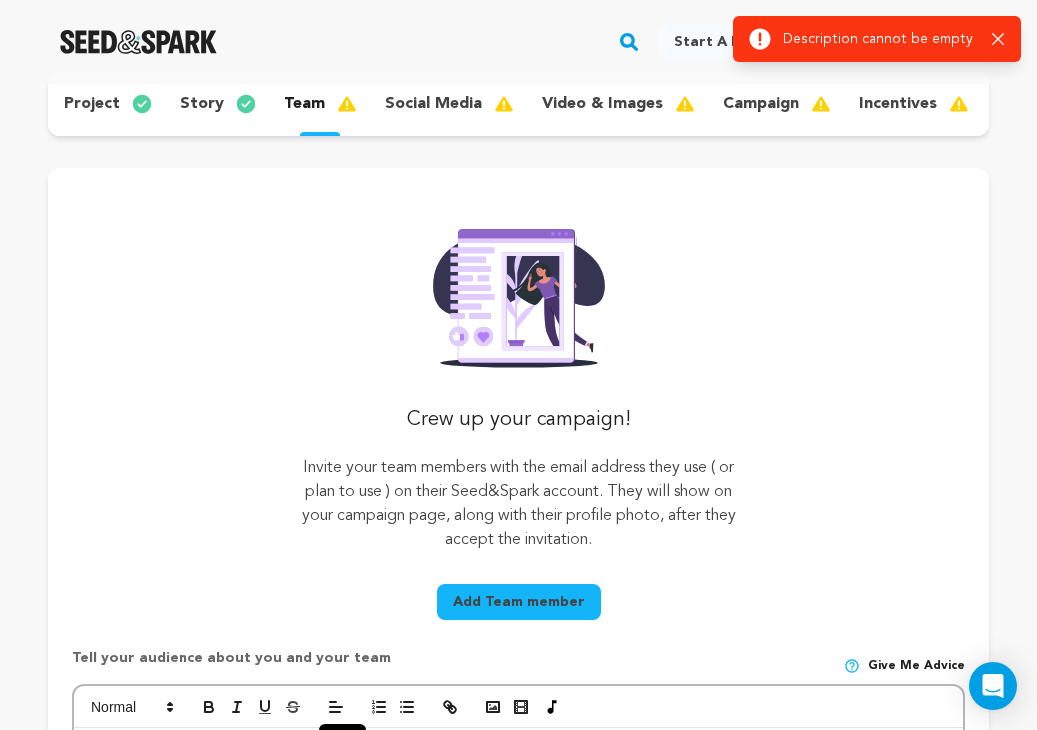 click on "story" at bounding box center (202, 104) 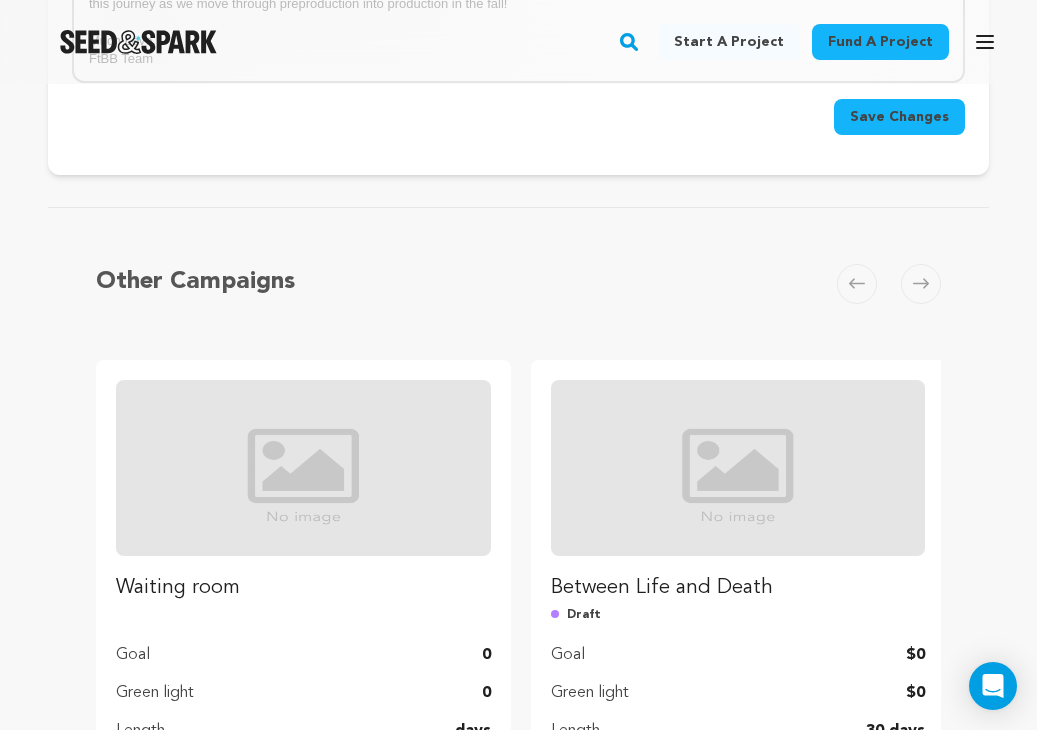 scroll, scrollTop: 3116, scrollLeft: 0, axis: vertical 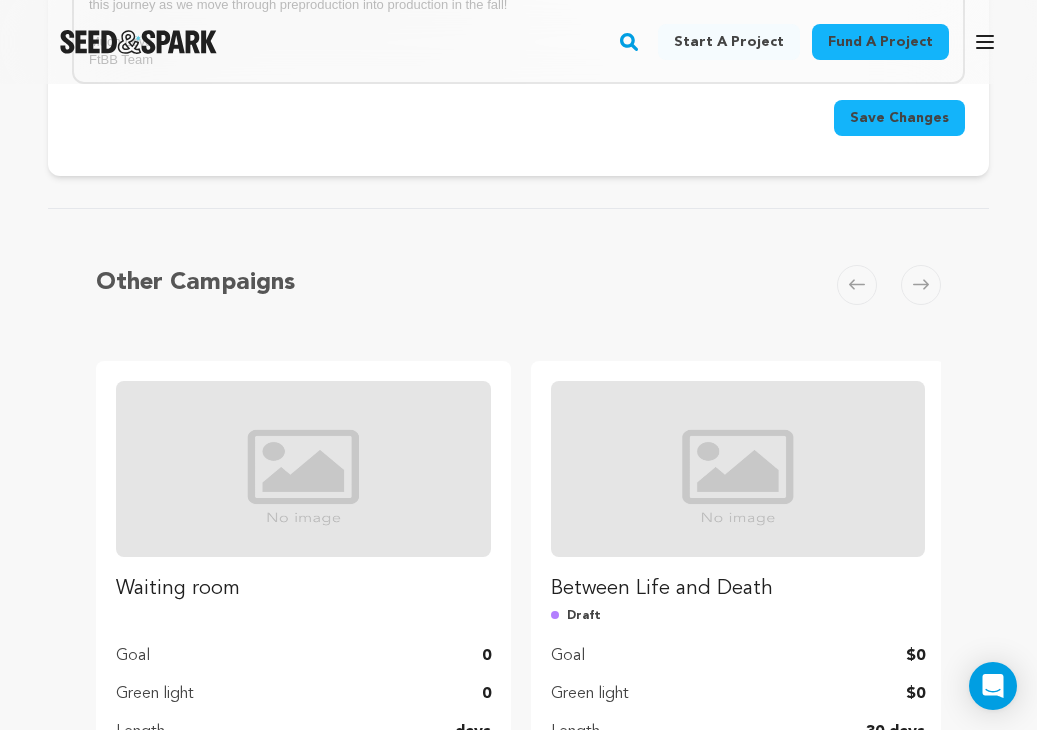 click on "Save Changes" at bounding box center (899, 118) 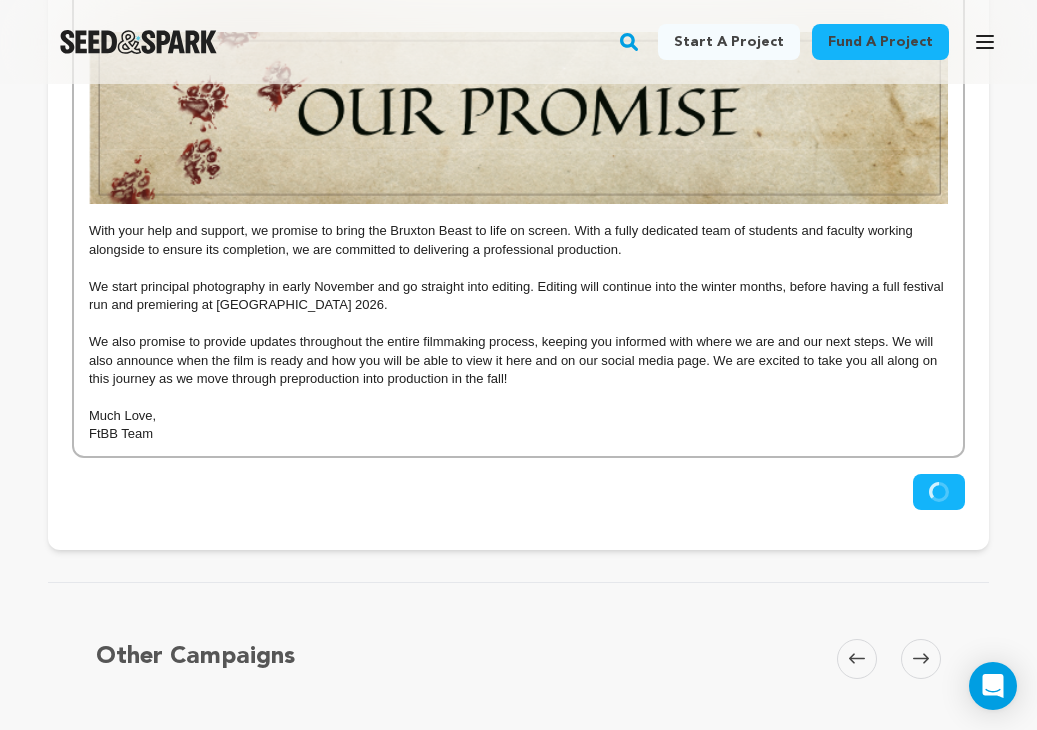 scroll, scrollTop: 2734, scrollLeft: 0, axis: vertical 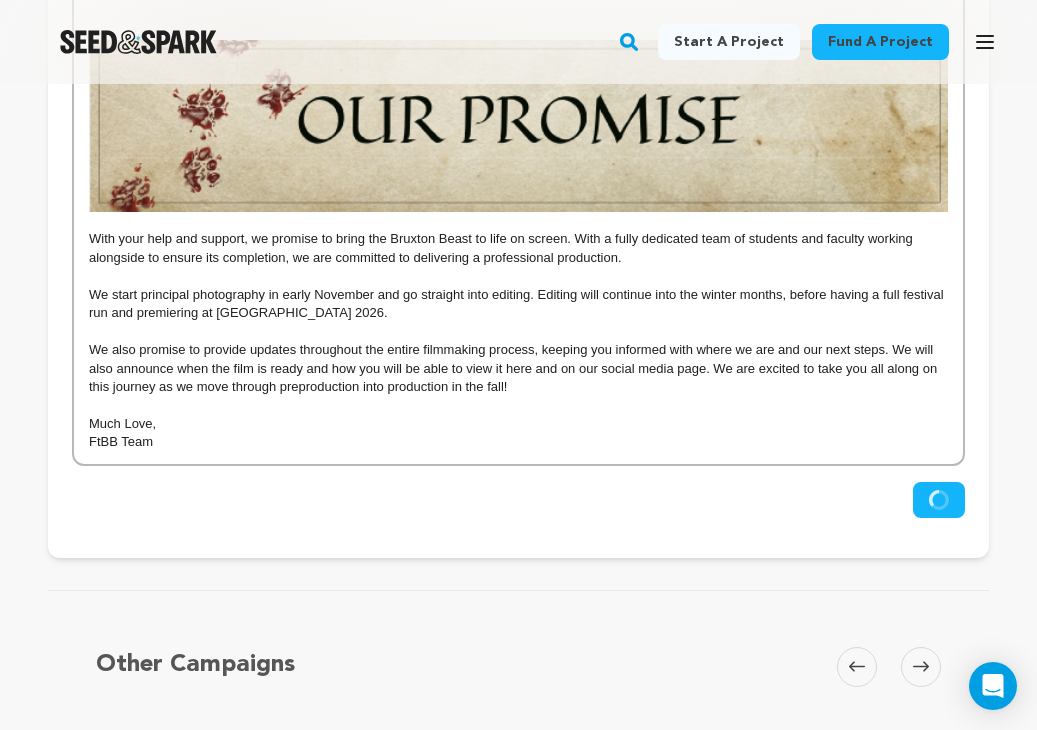 click 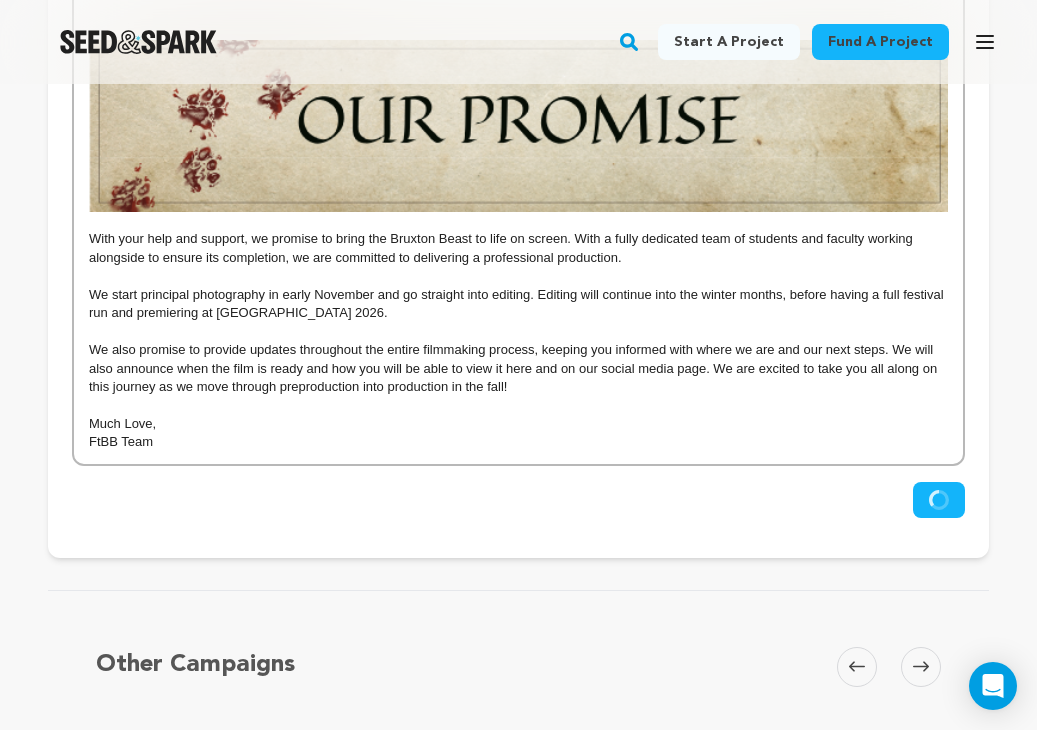 drag, startPoint x: 218, startPoint y: 438, endPoint x: 132, endPoint y: 37, distance: 410.1183 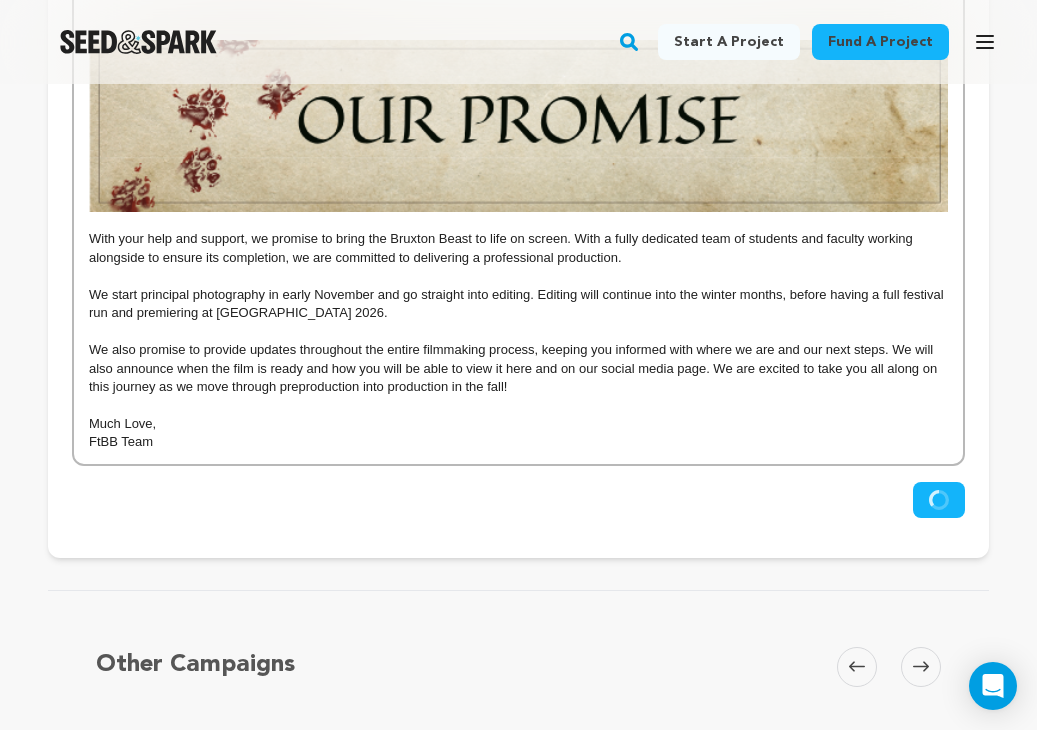 click on "Fund a project
Start a project
Search" at bounding box center [518, -354] 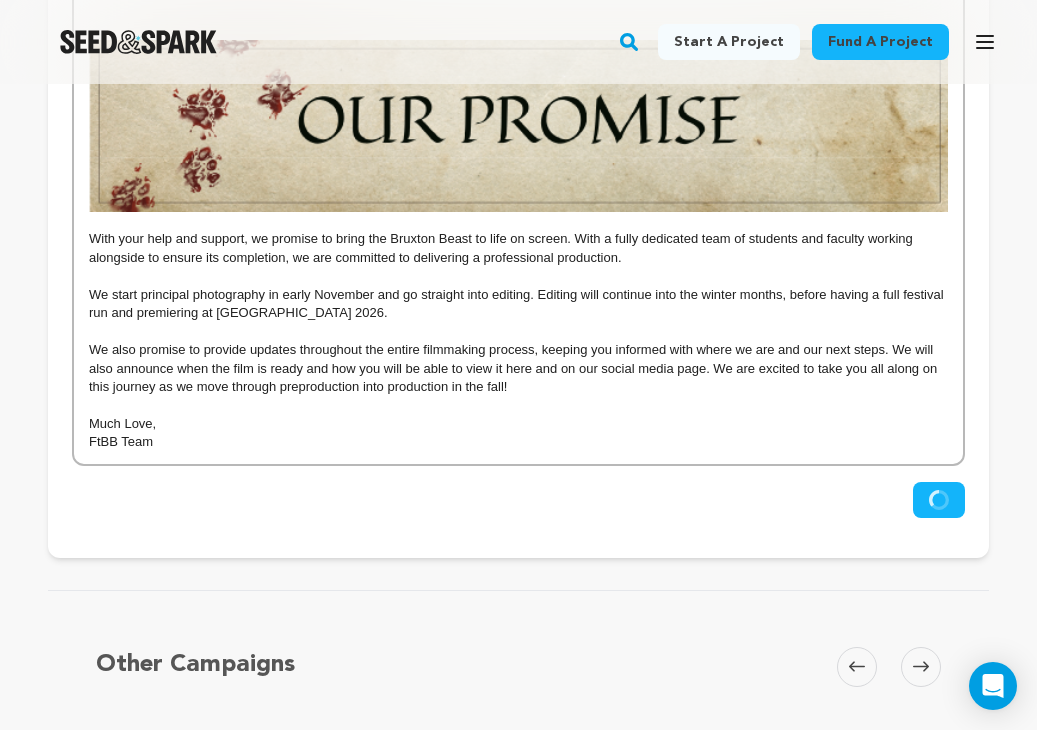 click on "Fell the Bruxton Beast is about a grieving man named Harold. Harold has spent many of his years perfecting taxidermy, and after years of plummeting in show business, he’s ready to release his magnum opus. Harold taxidermies his late dog Butter to be the main player in his play “The Reckoning of the Bruxton Beast.” We then enter the play where we find our three main mice, Reason, Compassion, and Fear, suffering a gruesome attack from the Beast Across the Valley. They remain alive, but their content forest village of Bruxton and many inhabitants perished. Now they must jenna As filmmakers, we are ambitious when it comes to our imaginations; however, as students, we are limited with our resources. That is why we need your help. To make this film, we need to raise $8,000. This may seem like a big amount, but we are fully building each set. We need to purchase the materials to build the sets, food to feed our cast and crew, wardrobe, and more!   Follow Donate  Share  Much Love, FtBB Team" at bounding box center [518, -849] 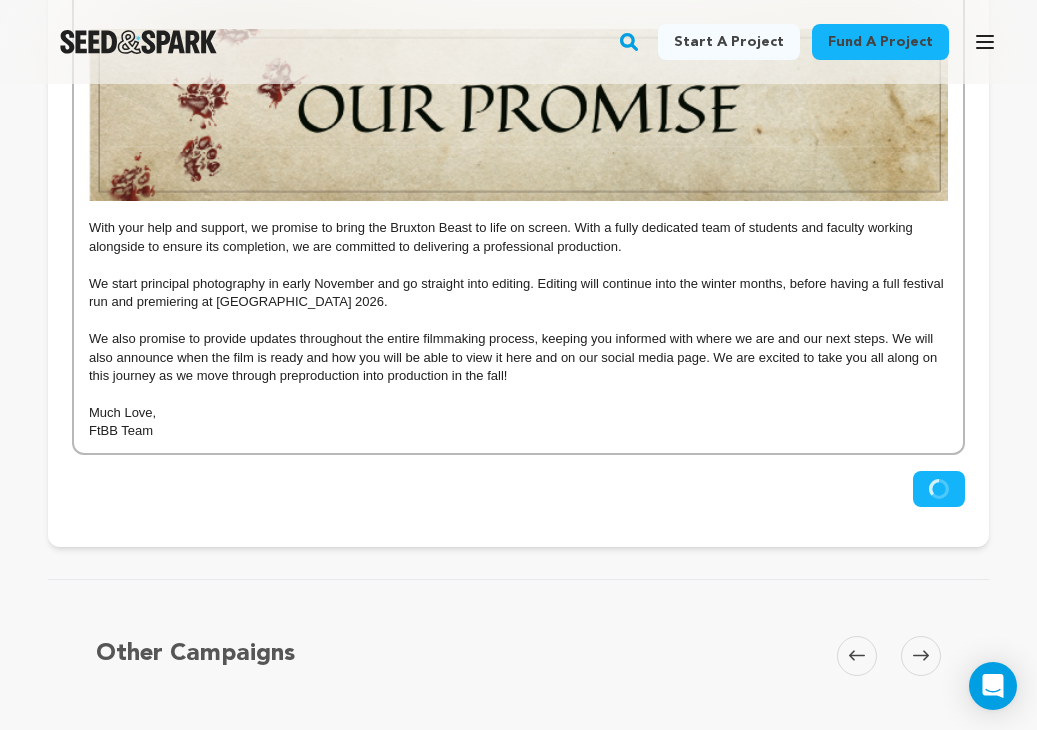 scroll, scrollTop: 2740, scrollLeft: 0, axis: vertical 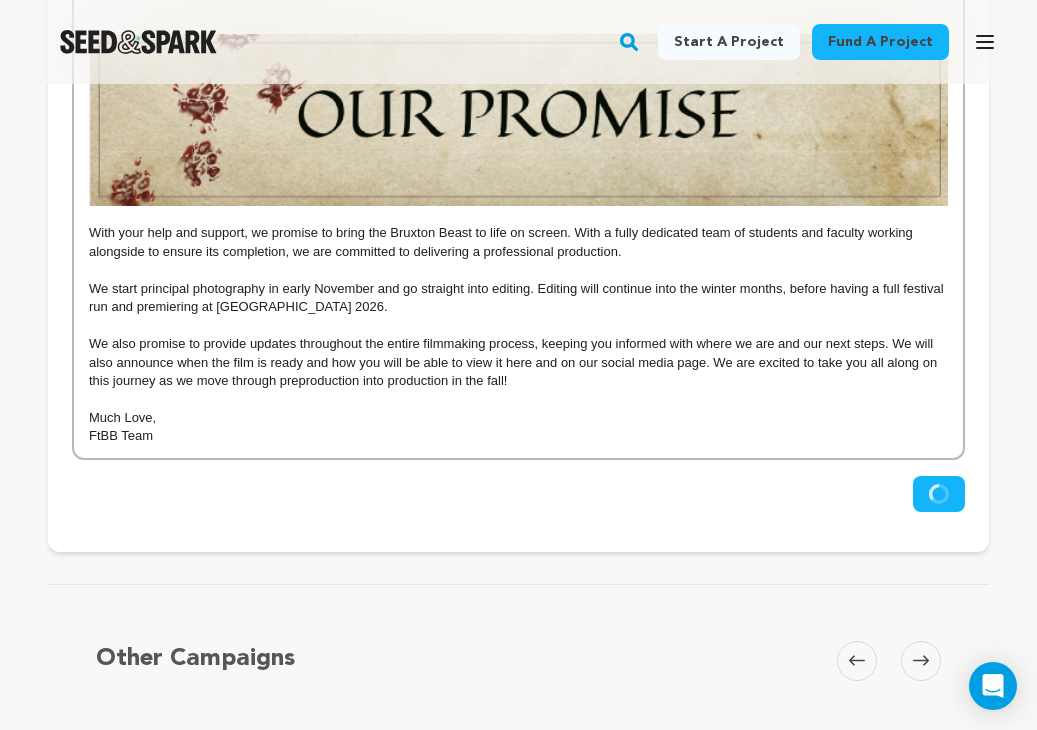 click 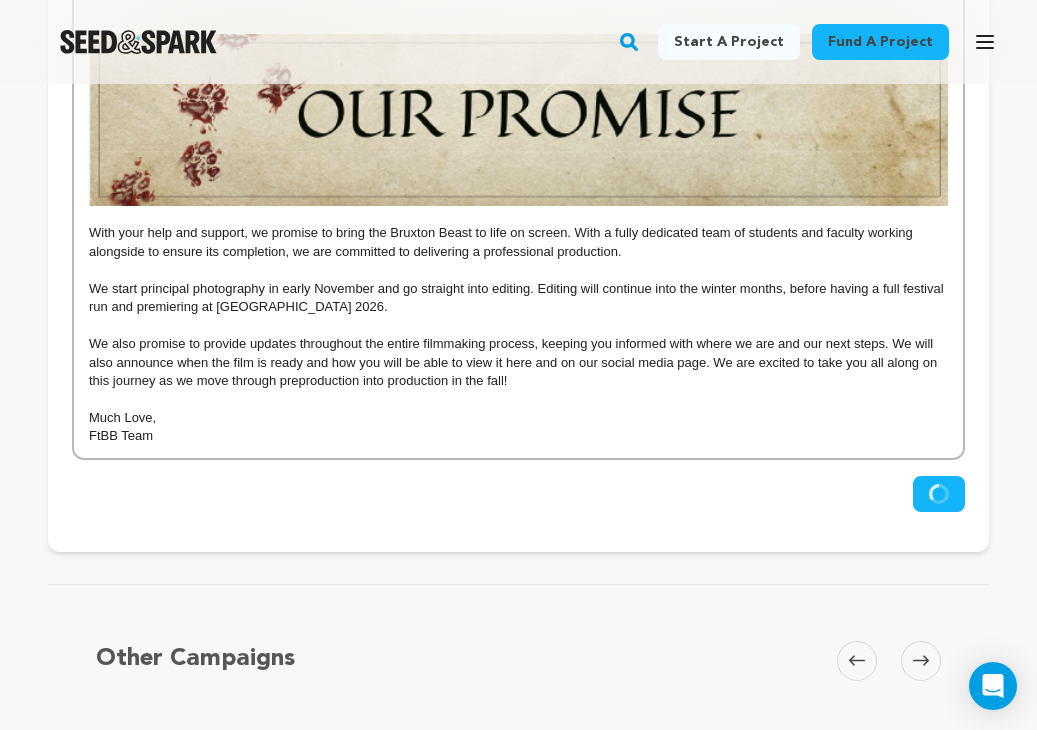 click 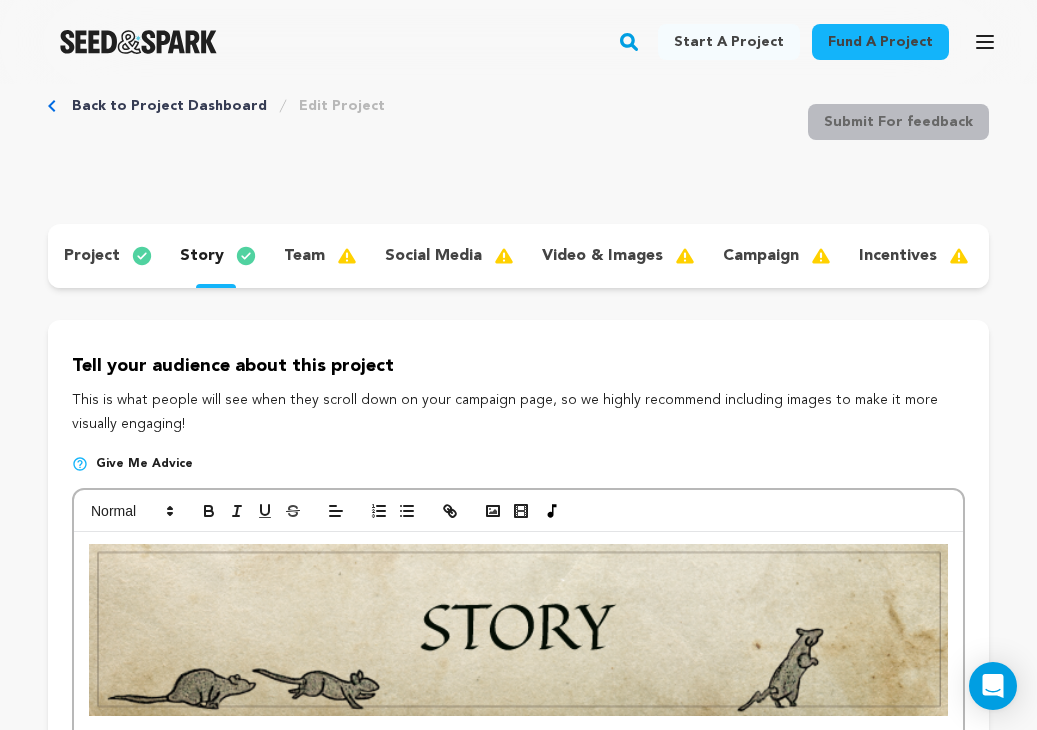 scroll, scrollTop: 0, scrollLeft: 0, axis: both 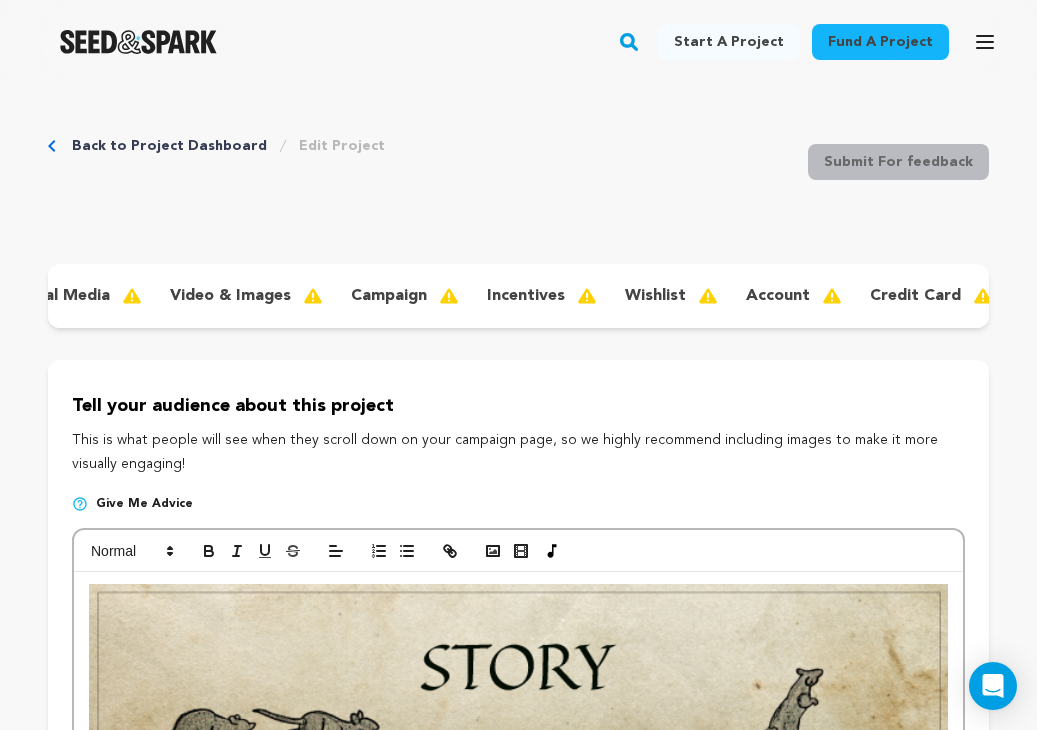 click on "incentives" at bounding box center [526, 296] 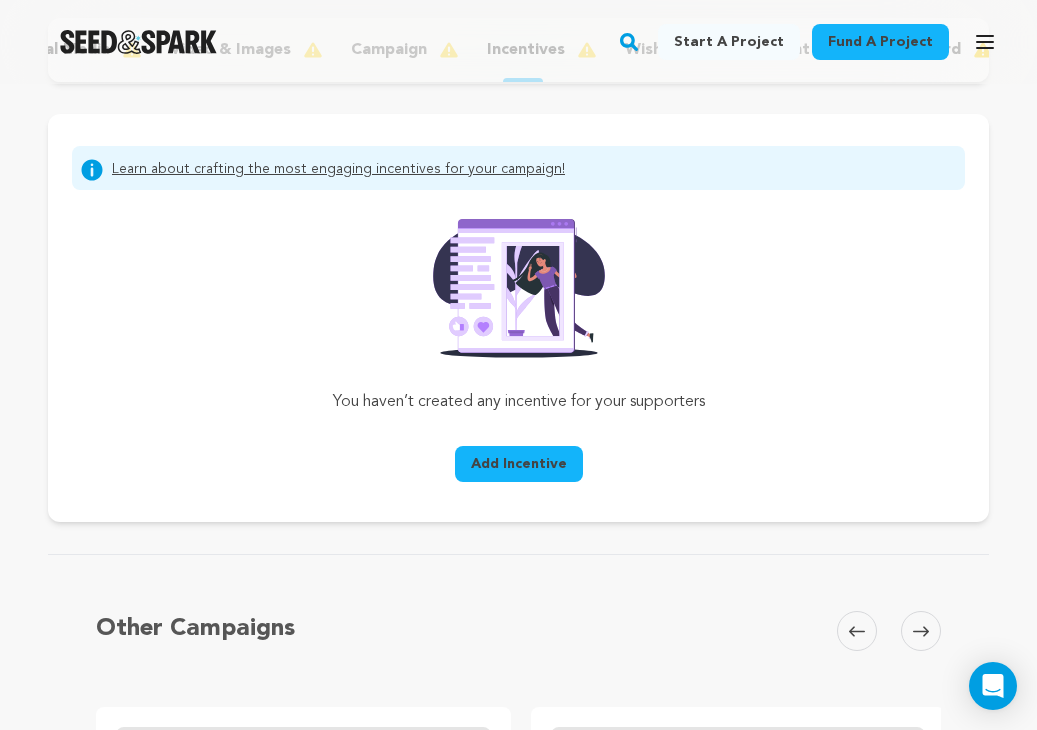 scroll, scrollTop: 249, scrollLeft: 0, axis: vertical 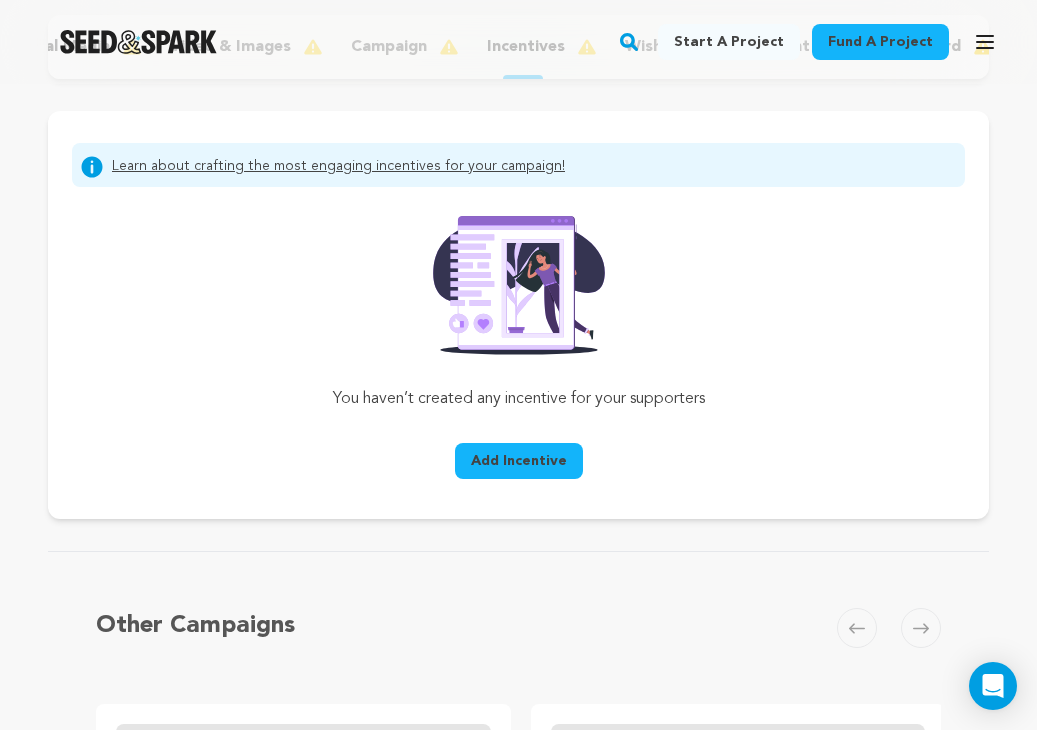 click on "Add Incentive" at bounding box center (519, 461) 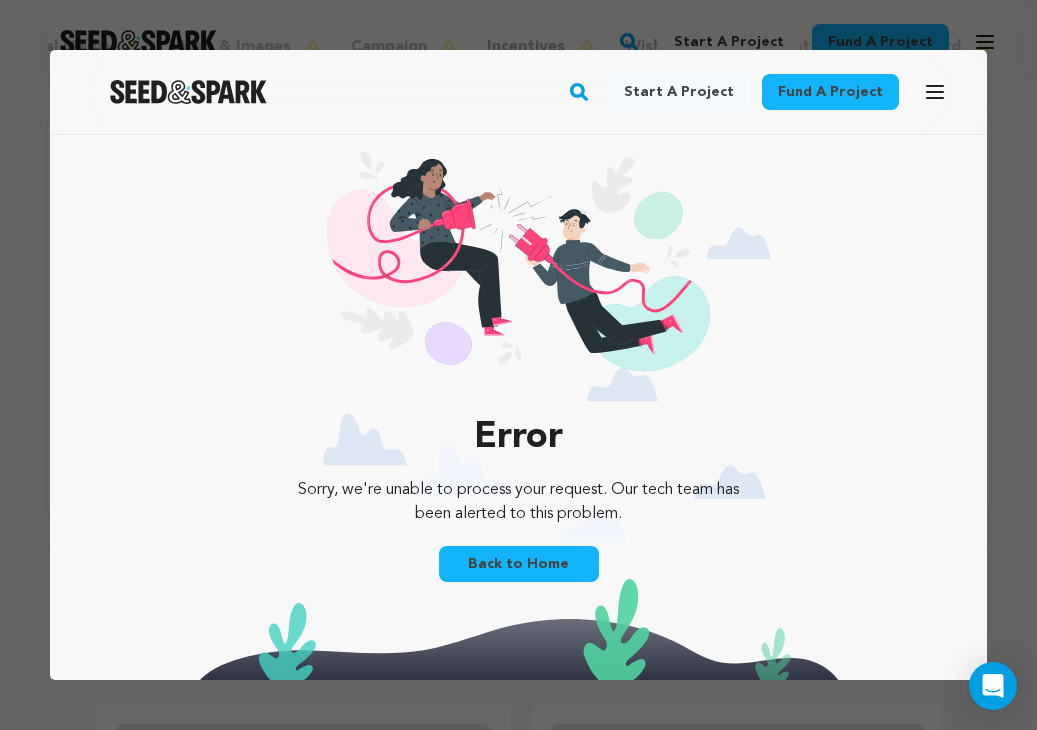scroll, scrollTop: 0, scrollLeft: 0, axis: both 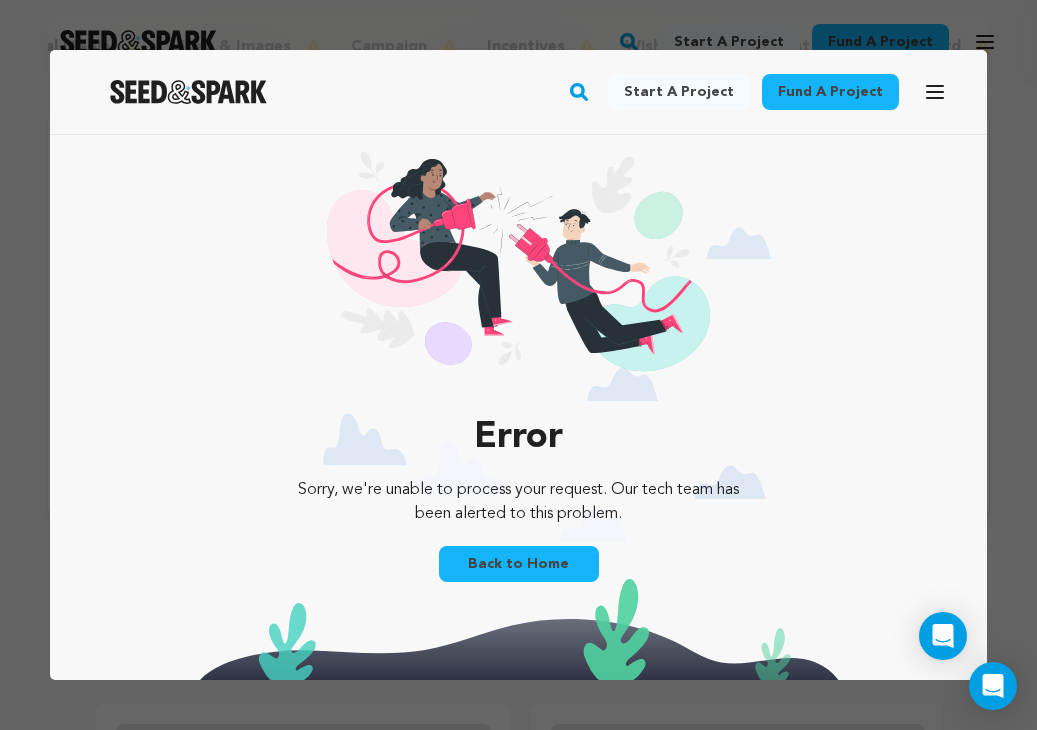 click on "Back to Home" at bounding box center (519, 564) 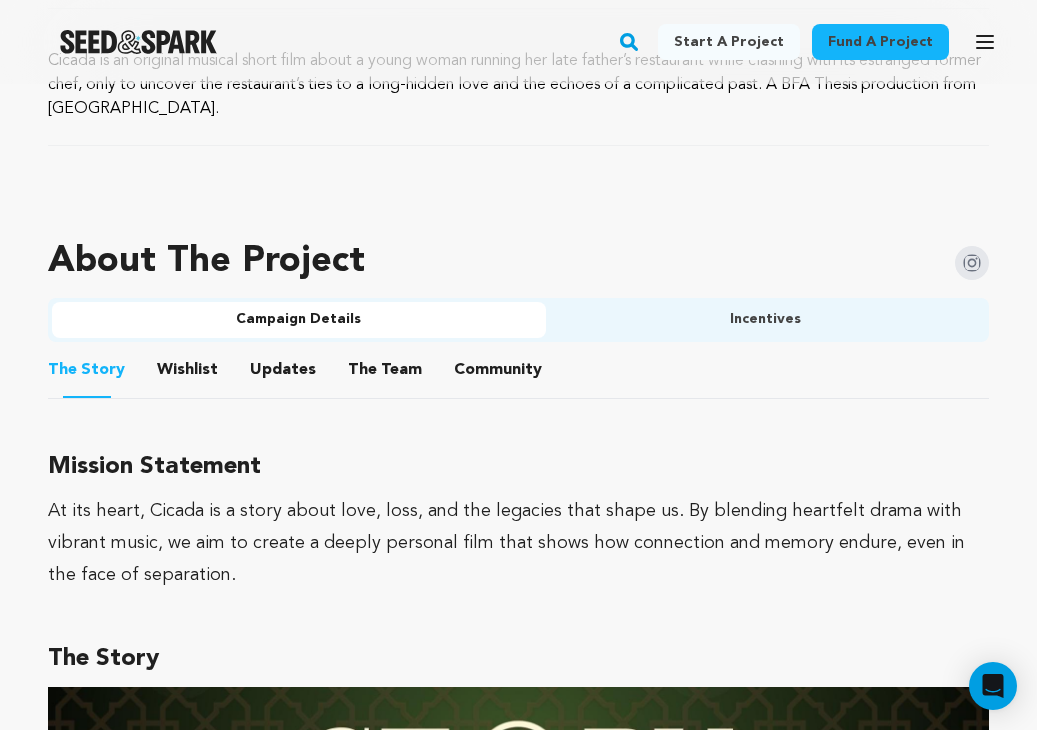 scroll, scrollTop: 1111, scrollLeft: 0, axis: vertical 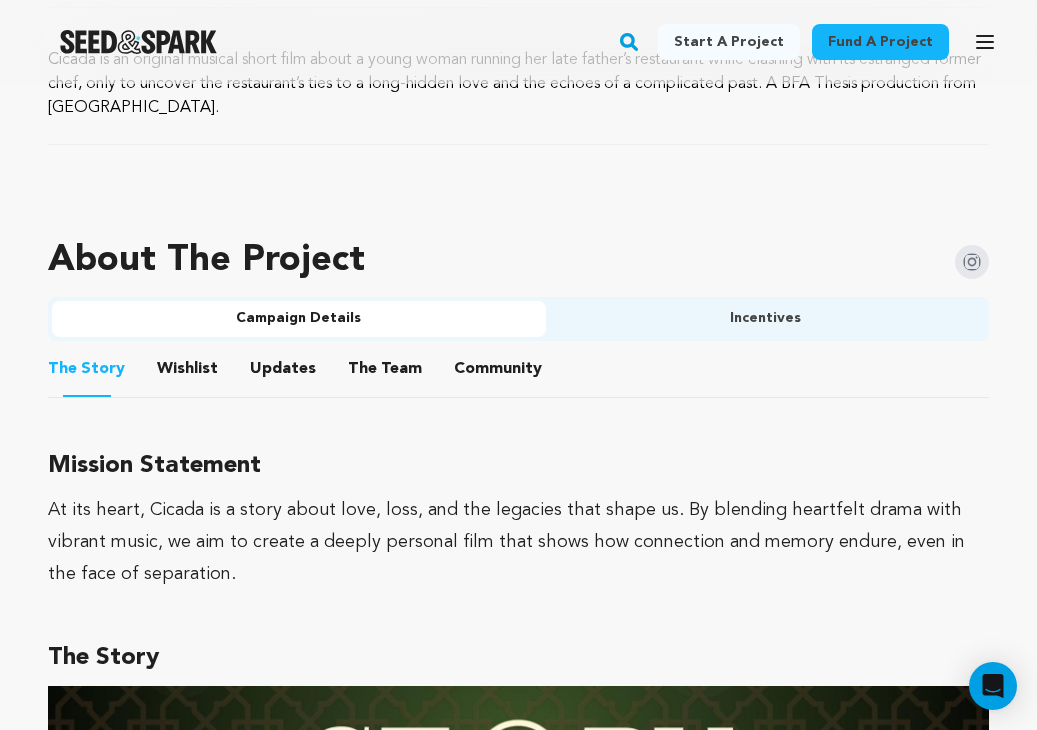 click on "The Team" at bounding box center (385, 373) 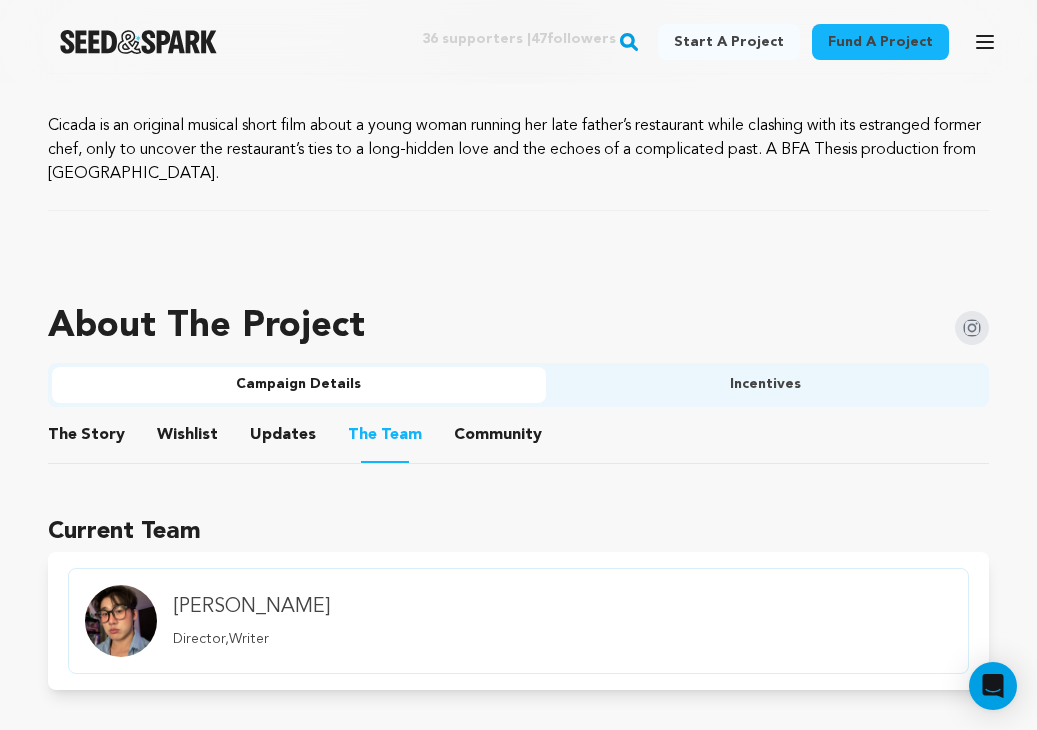 scroll, scrollTop: 1041, scrollLeft: 0, axis: vertical 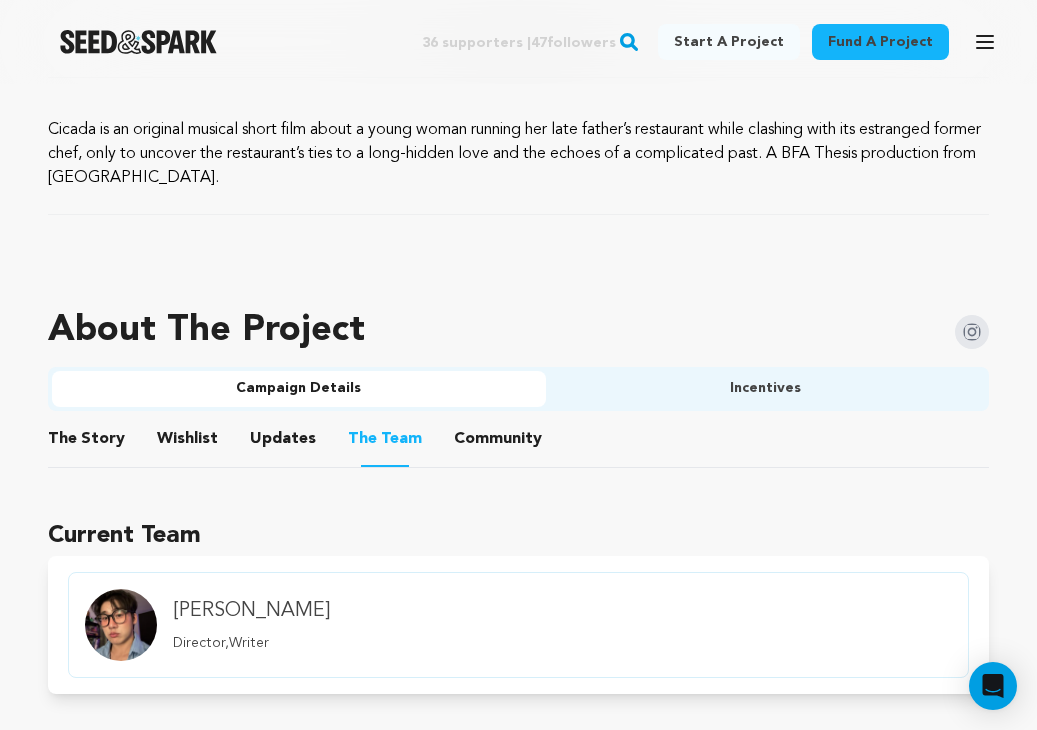 click on "Community" at bounding box center [498, 443] 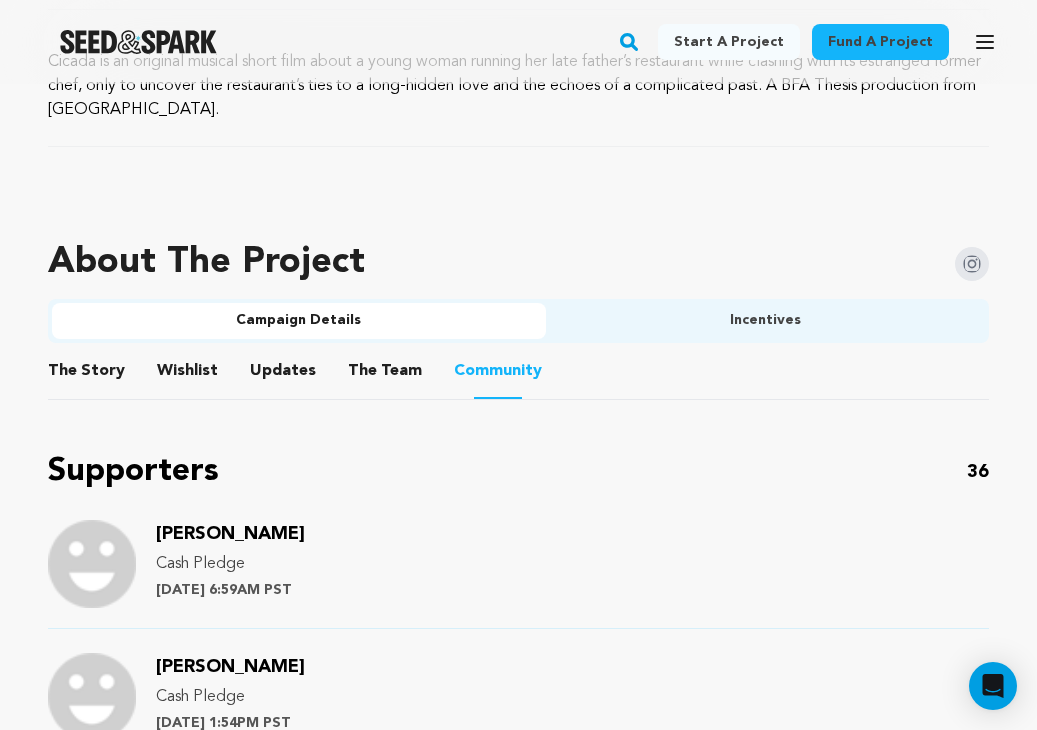 scroll, scrollTop: 1110, scrollLeft: 0, axis: vertical 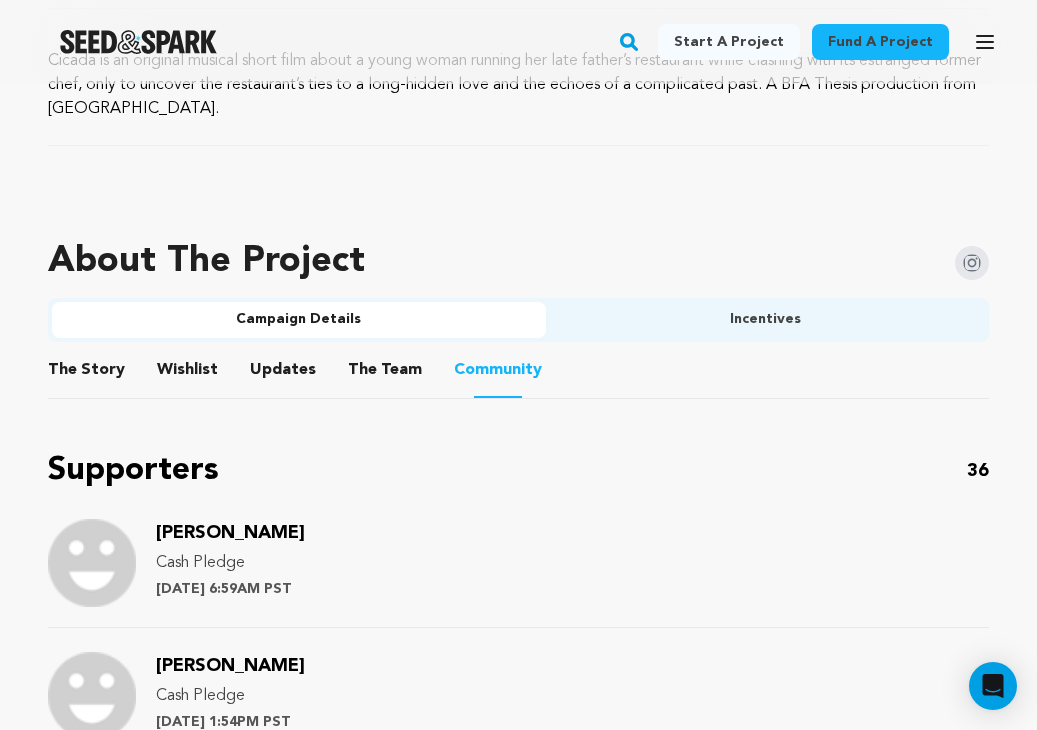 click on "Updates" at bounding box center (283, 374) 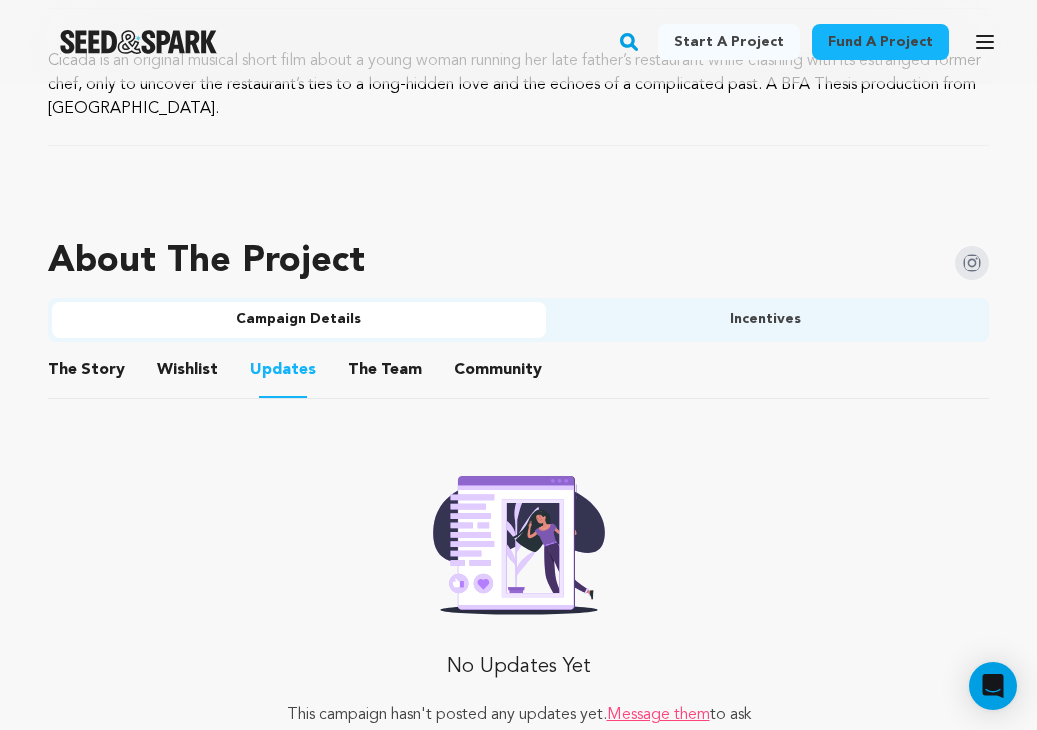 click on "Wishlist" at bounding box center [188, 374] 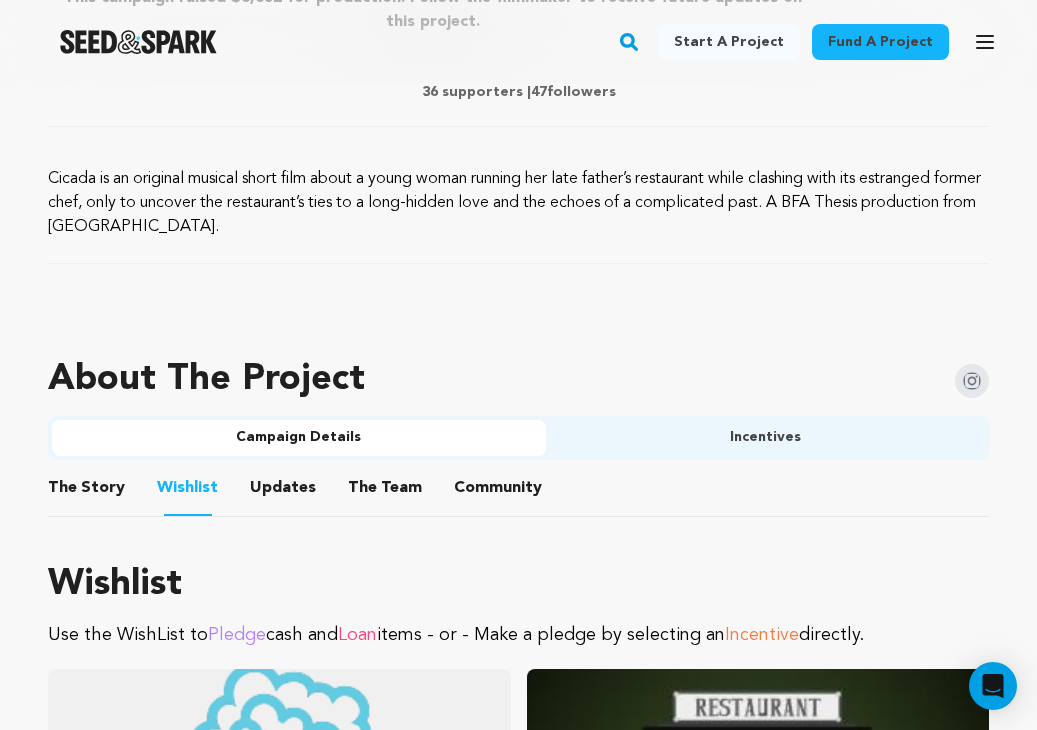 scroll, scrollTop: 990, scrollLeft: 0, axis: vertical 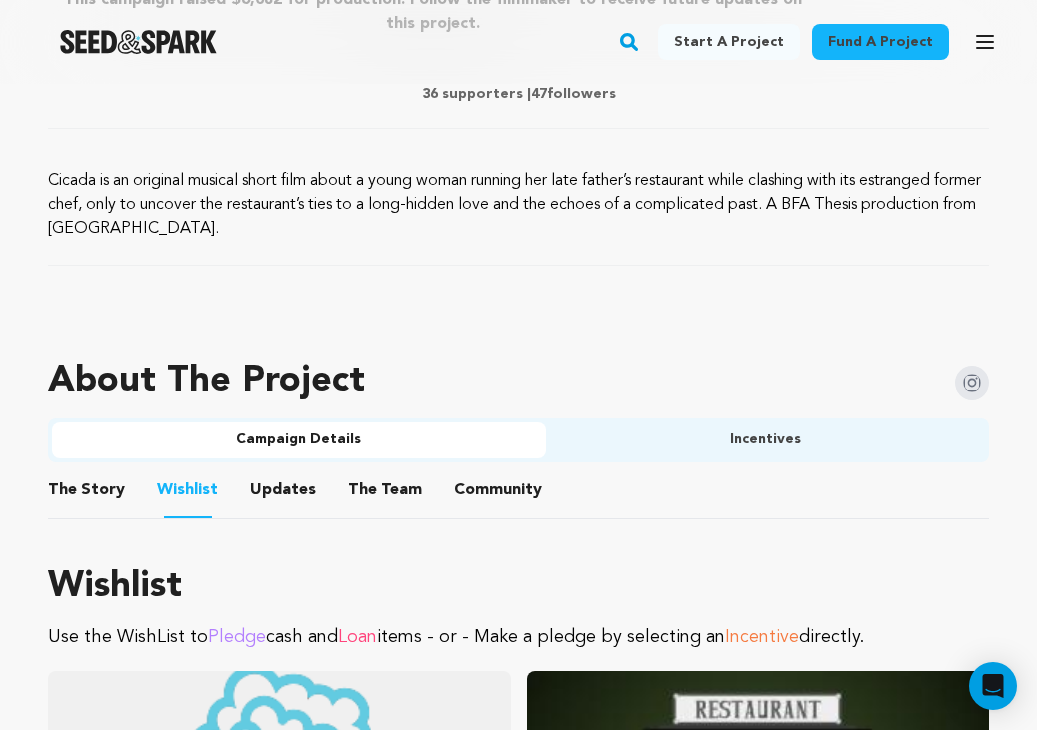 click on "The Team" at bounding box center [385, 494] 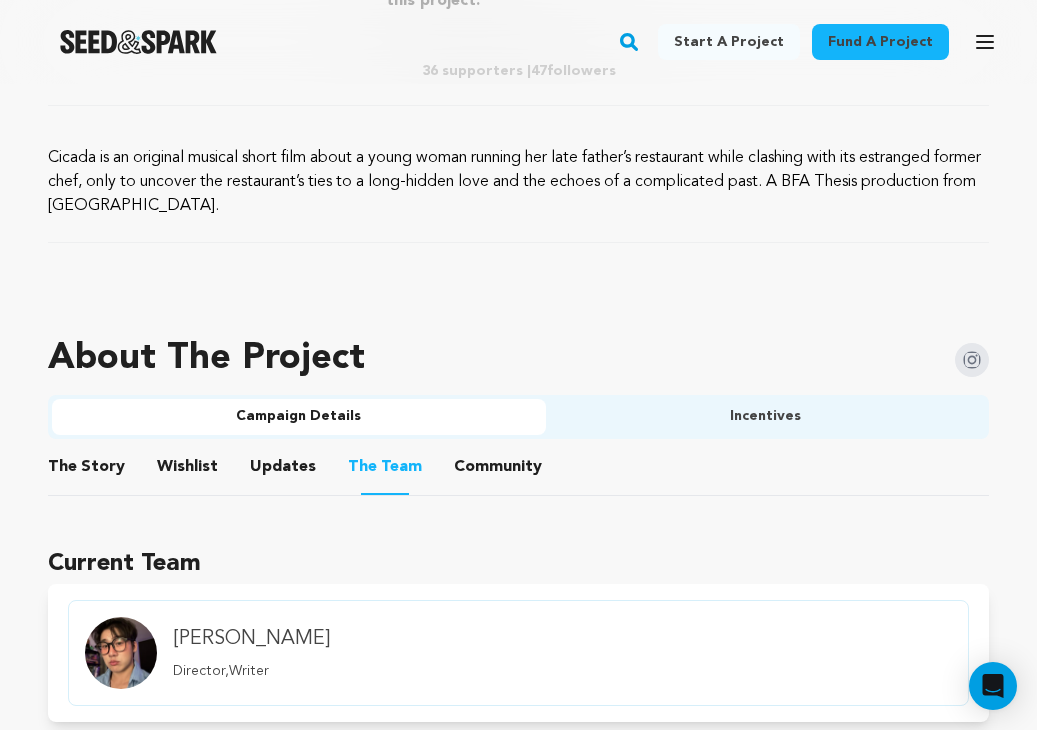 scroll, scrollTop: 1016, scrollLeft: 0, axis: vertical 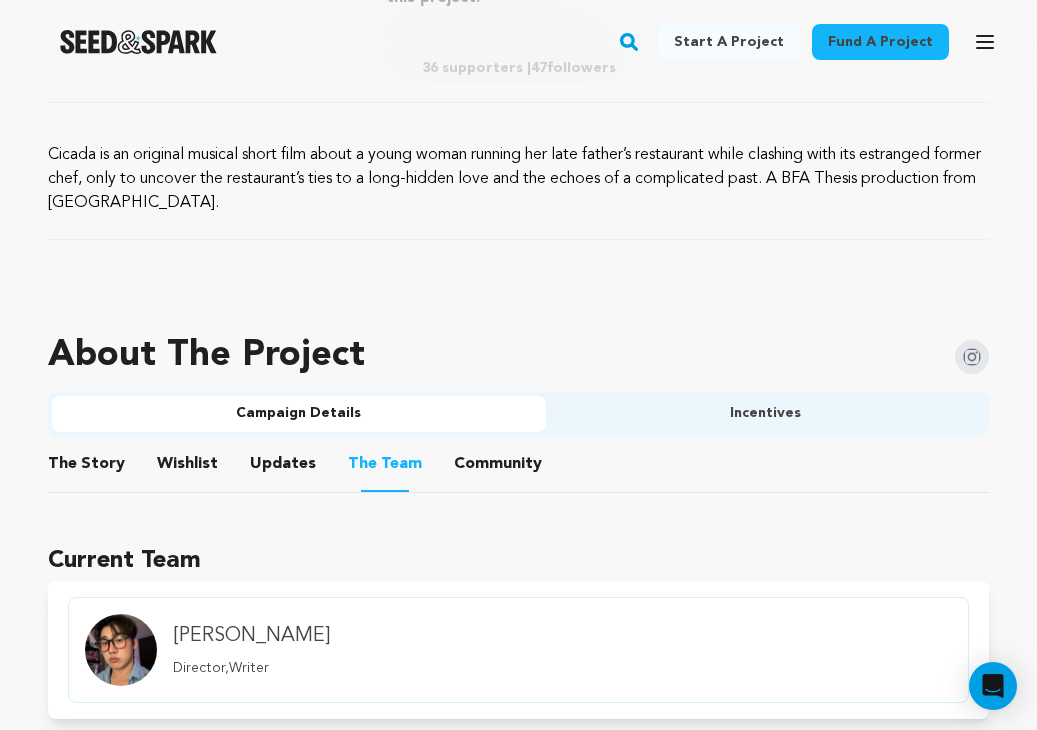 click on "The Story" at bounding box center [87, 468] 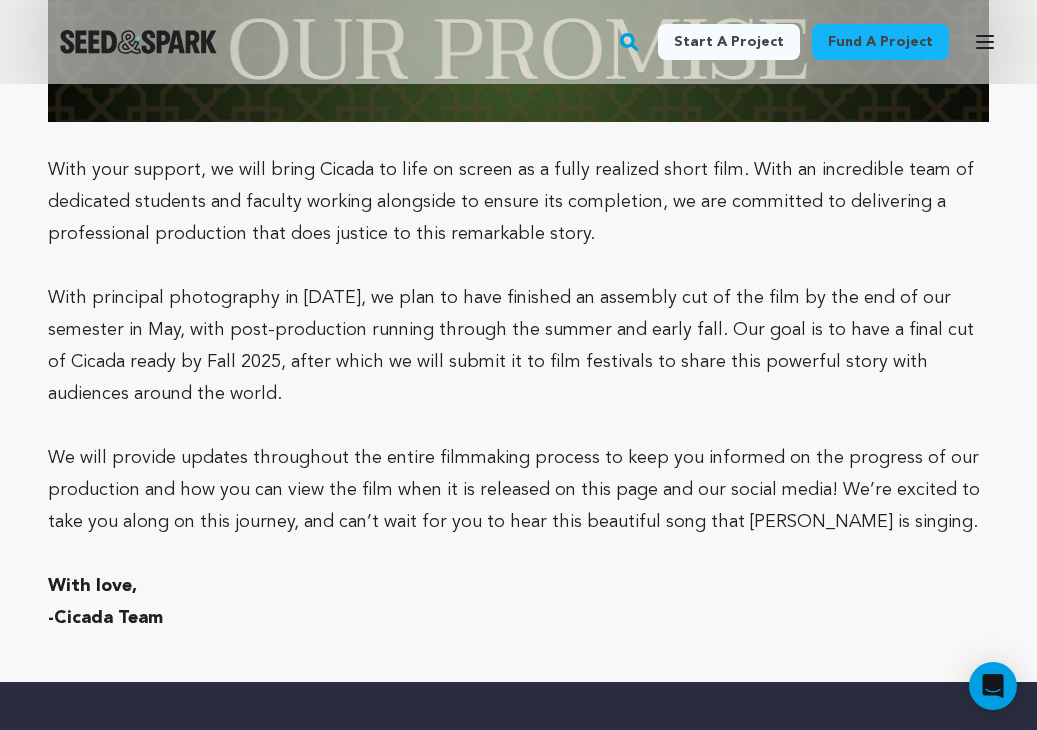 scroll, scrollTop: 6777, scrollLeft: 0, axis: vertical 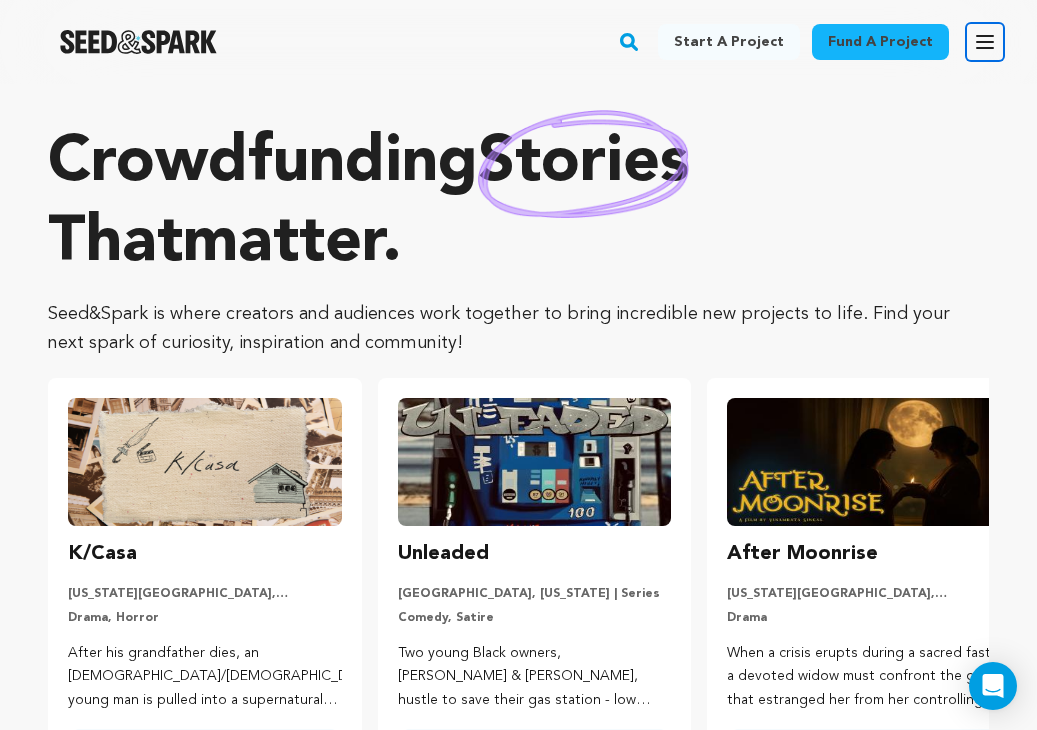 click 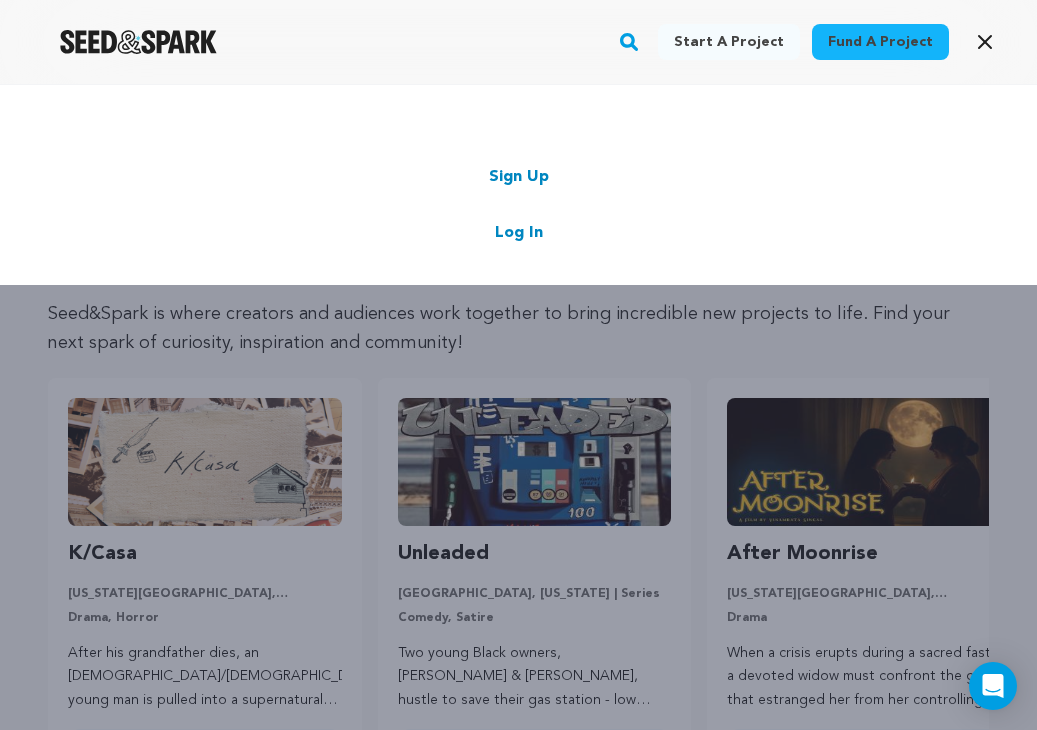 click on "Log In" at bounding box center [519, 233] 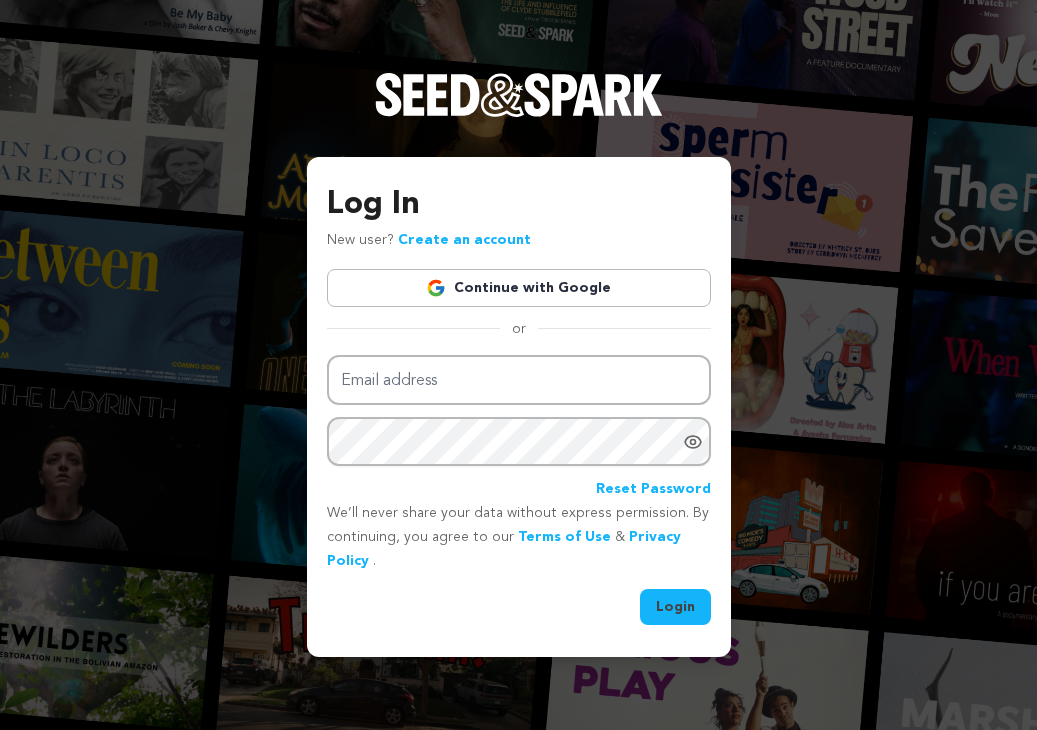 scroll, scrollTop: 0, scrollLeft: 0, axis: both 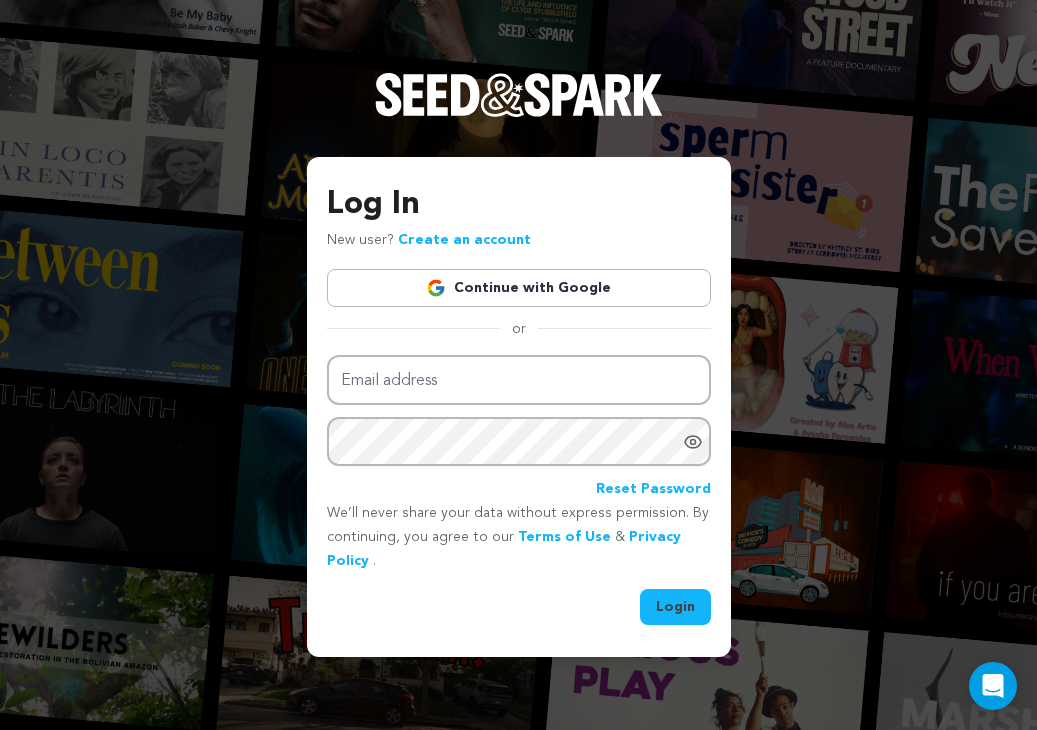 click on "Continue with Google" at bounding box center [519, 288] 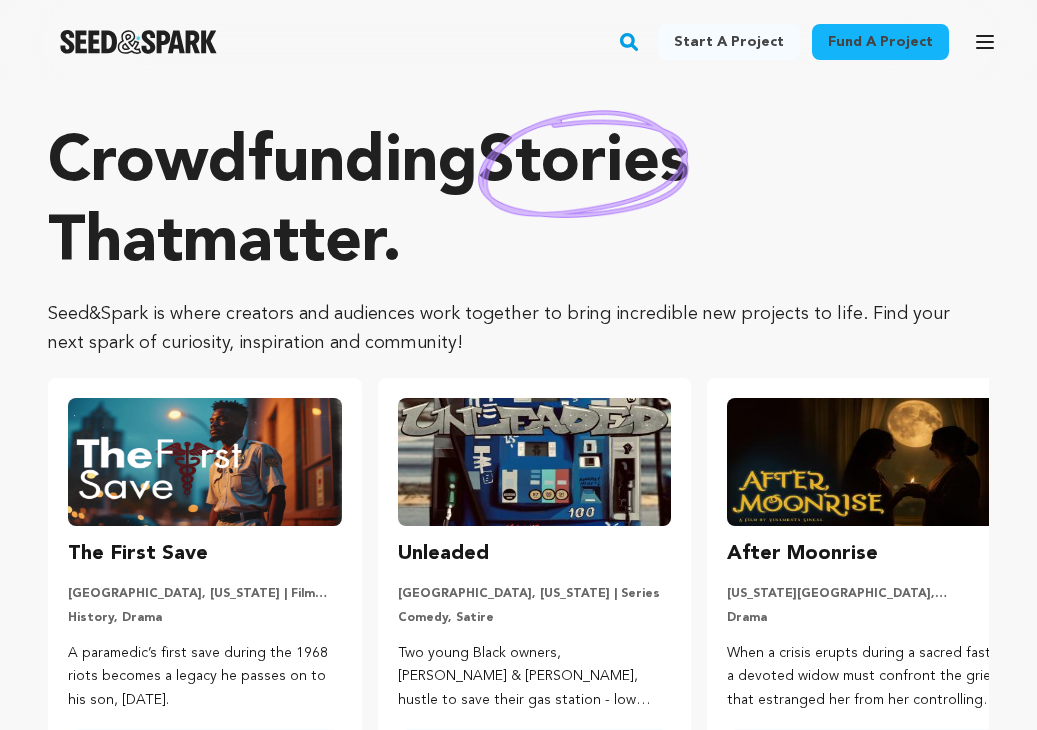 scroll, scrollTop: 0, scrollLeft: 0, axis: both 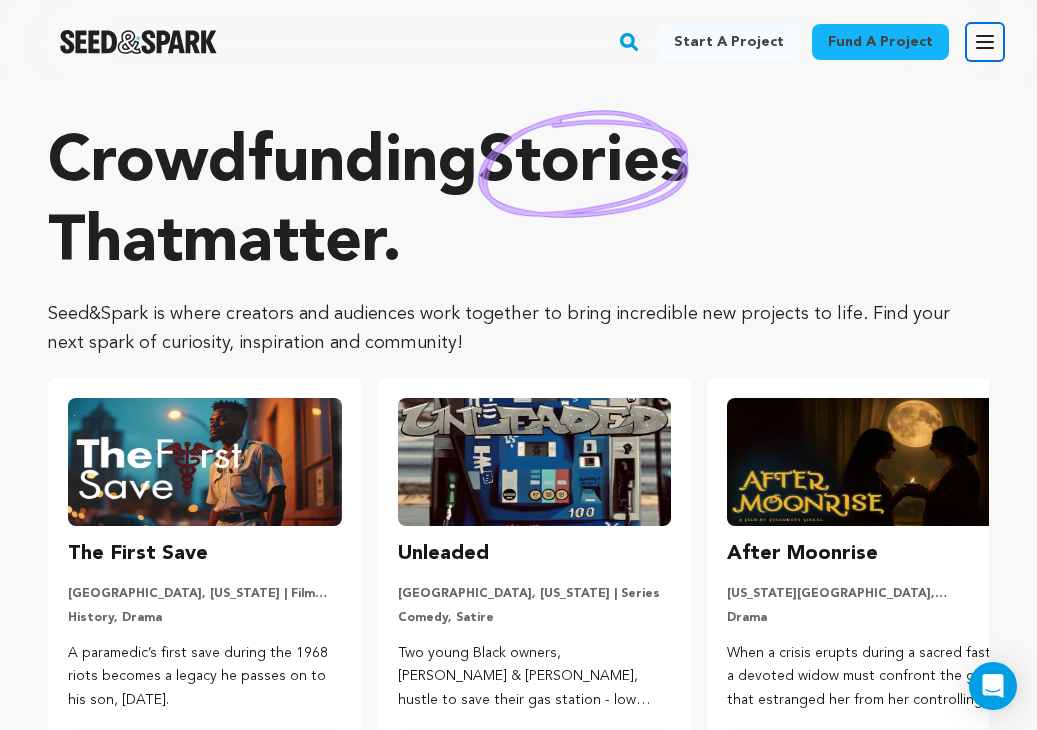 click 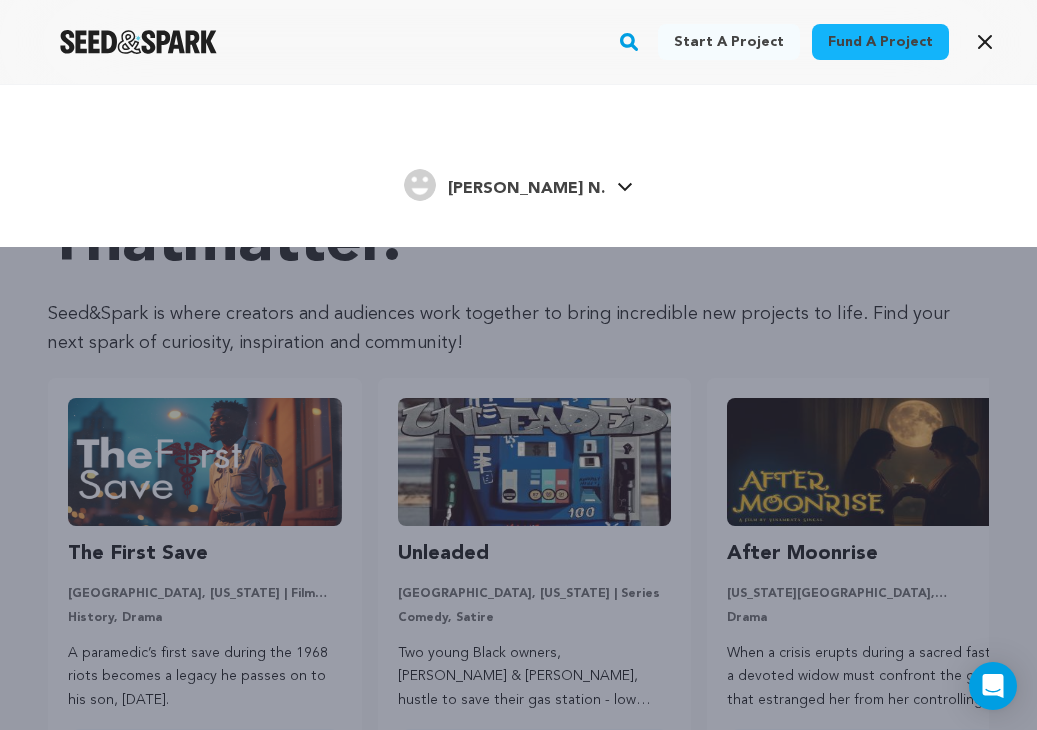 click on "VandeWalker N.
VandeWalker N." at bounding box center [518, 183] 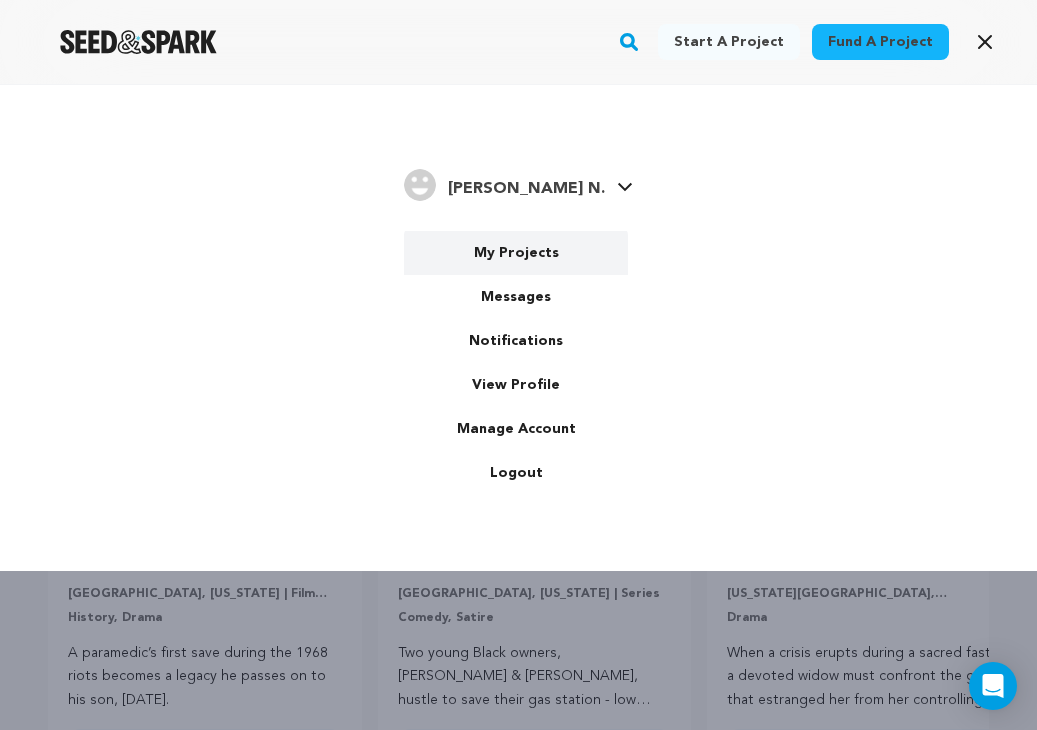 click on "My Projects" at bounding box center (516, 253) 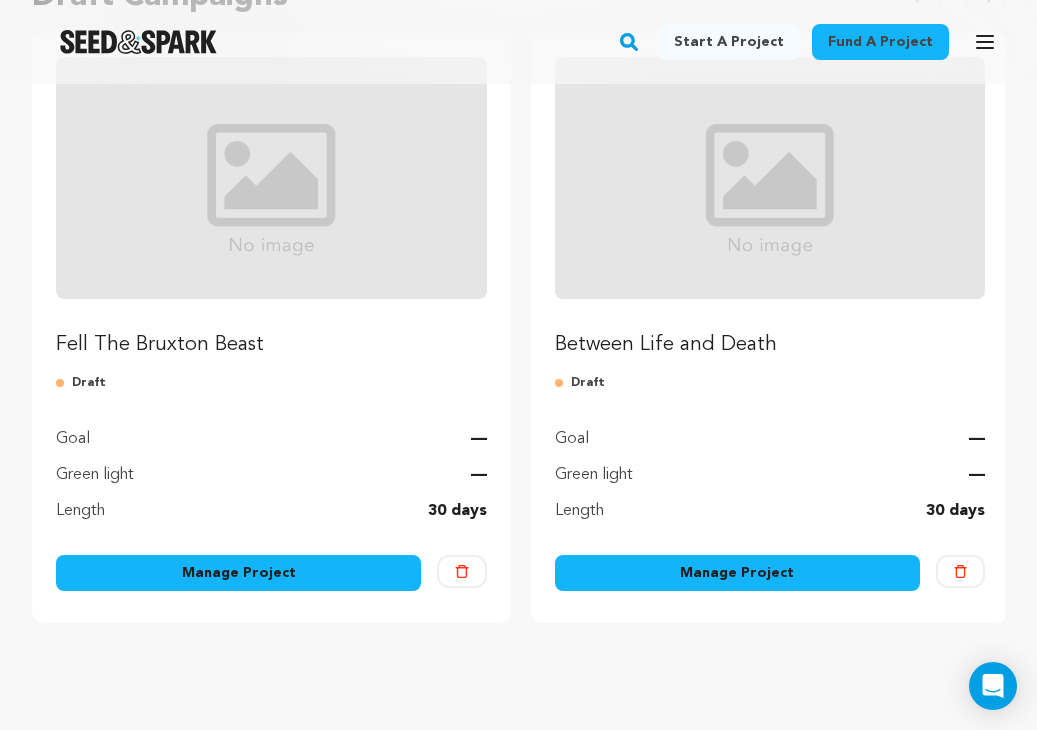 scroll, scrollTop: 290, scrollLeft: 0, axis: vertical 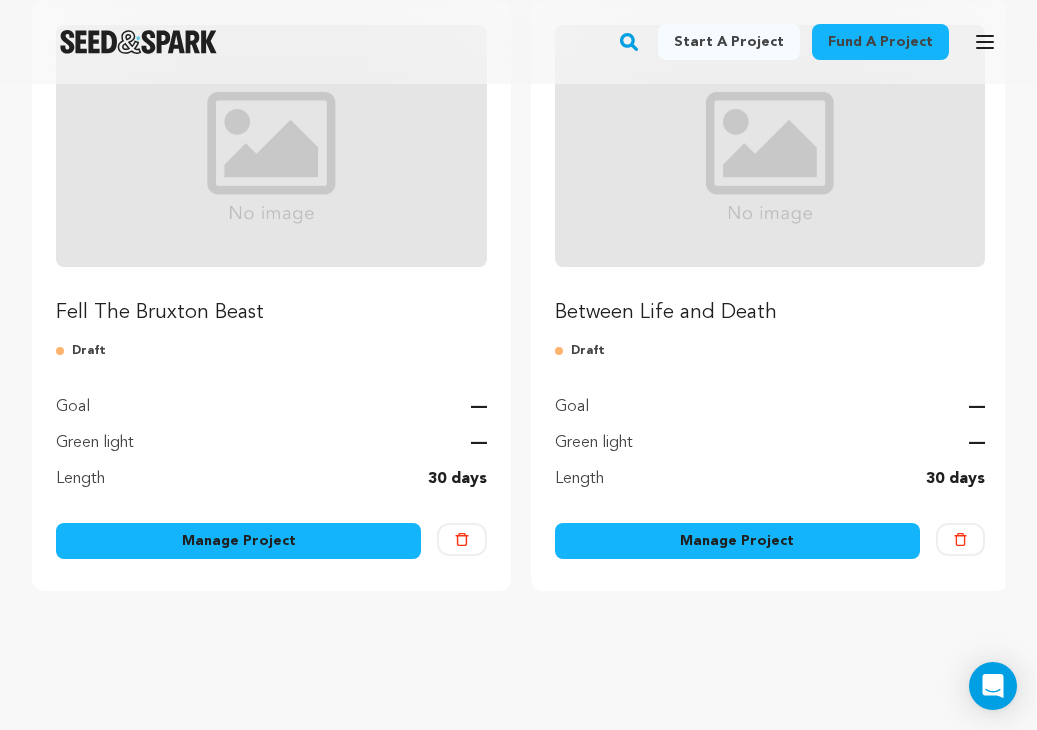 click on "Manage Project" at bounding box center [238, 541] 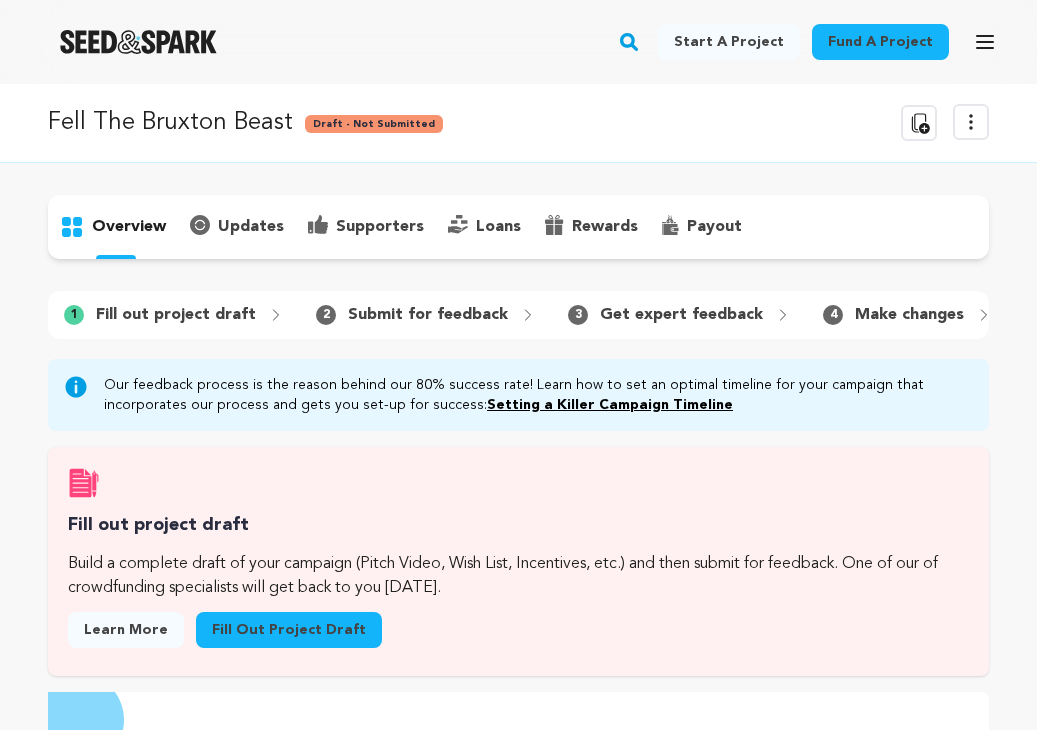 scroll, scrollTop: 0, scrollLeft: 0, axis: both 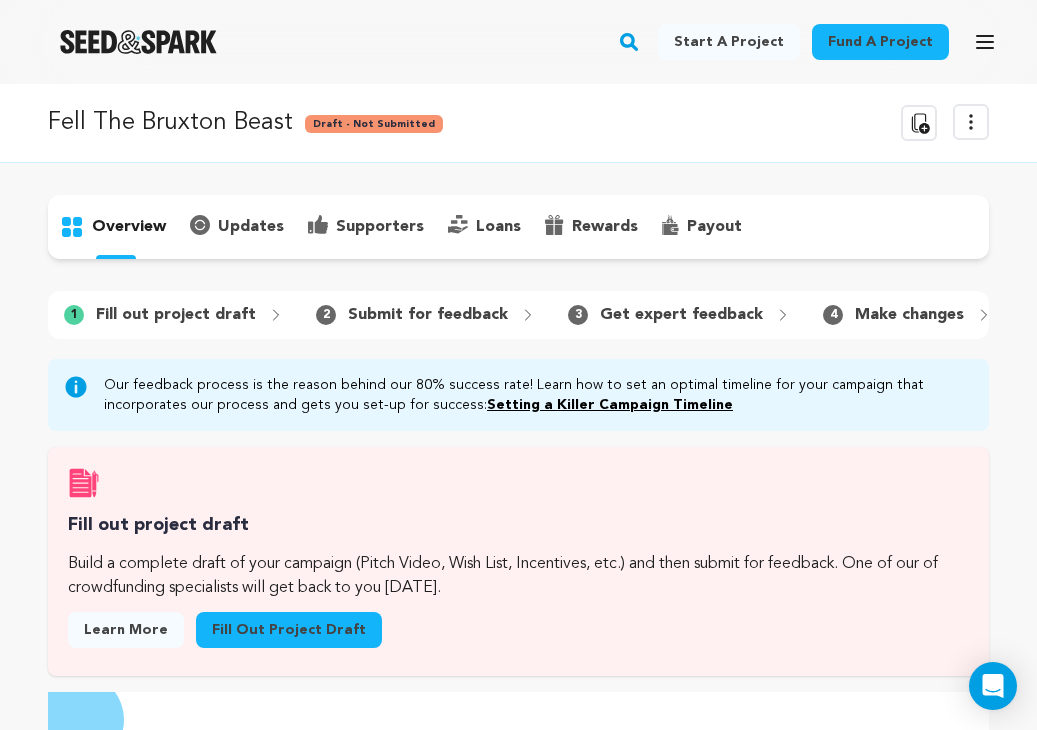 click on "Fill out project draft" at bounding box center [289, 630] 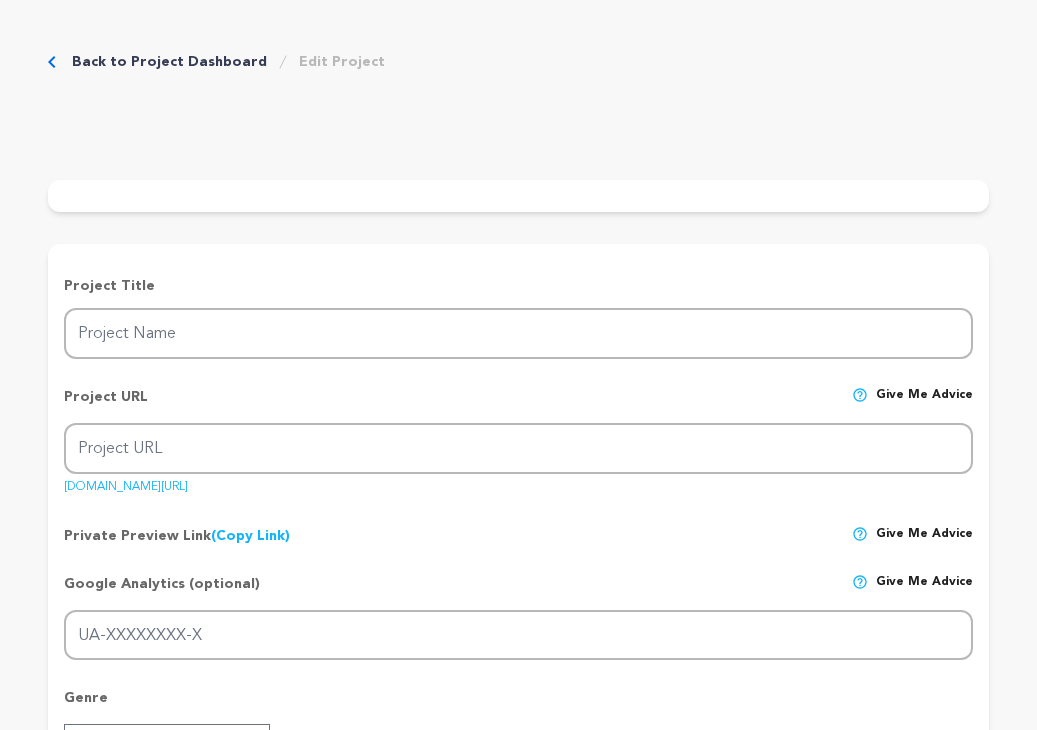 scroll, scrollTop: 0, scrollLeft: 0, axis: both 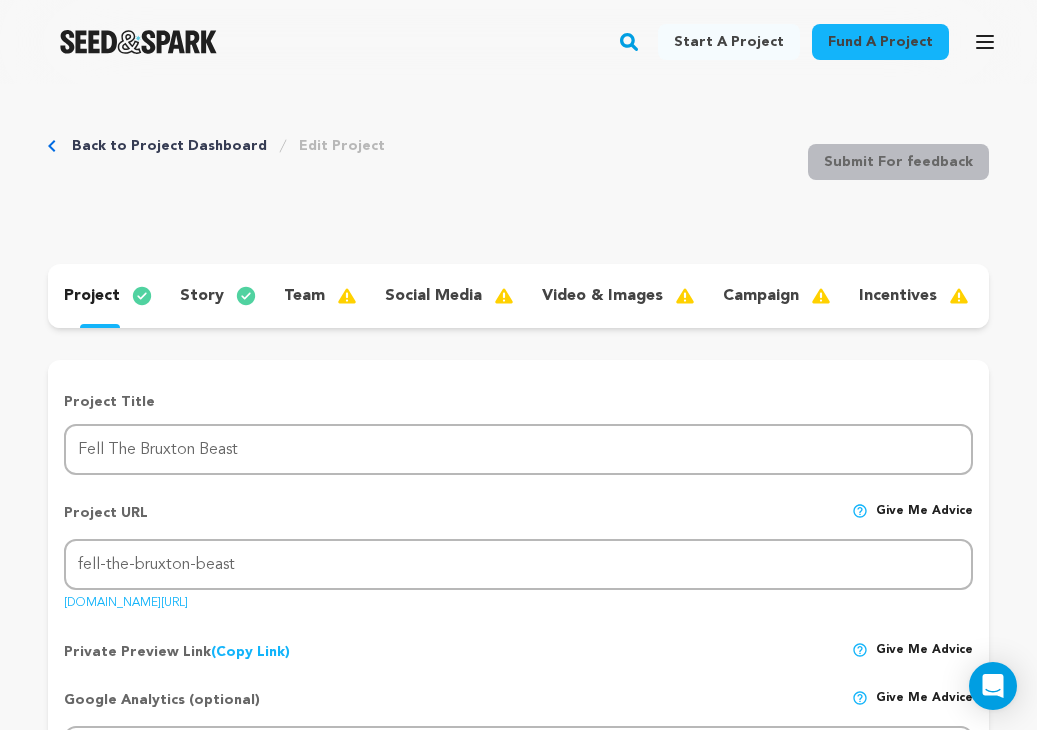 click on "story" at bounding box center (202, 296) 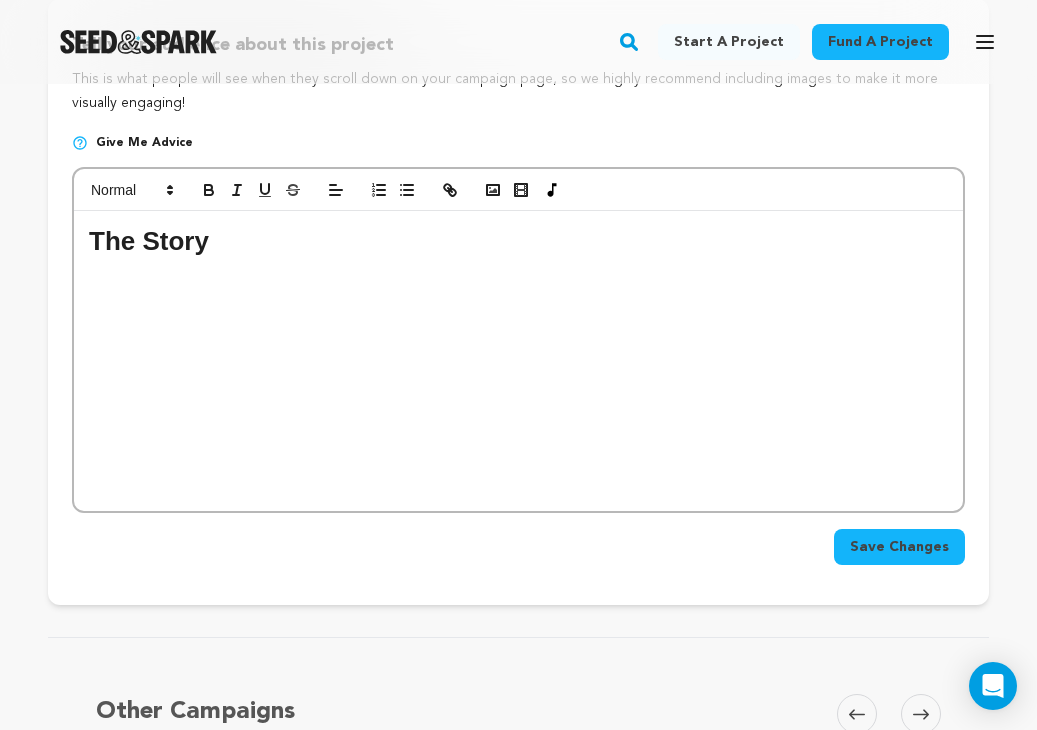scroll, scrollTop: 360, scrollLeft: 0, axis: vertical 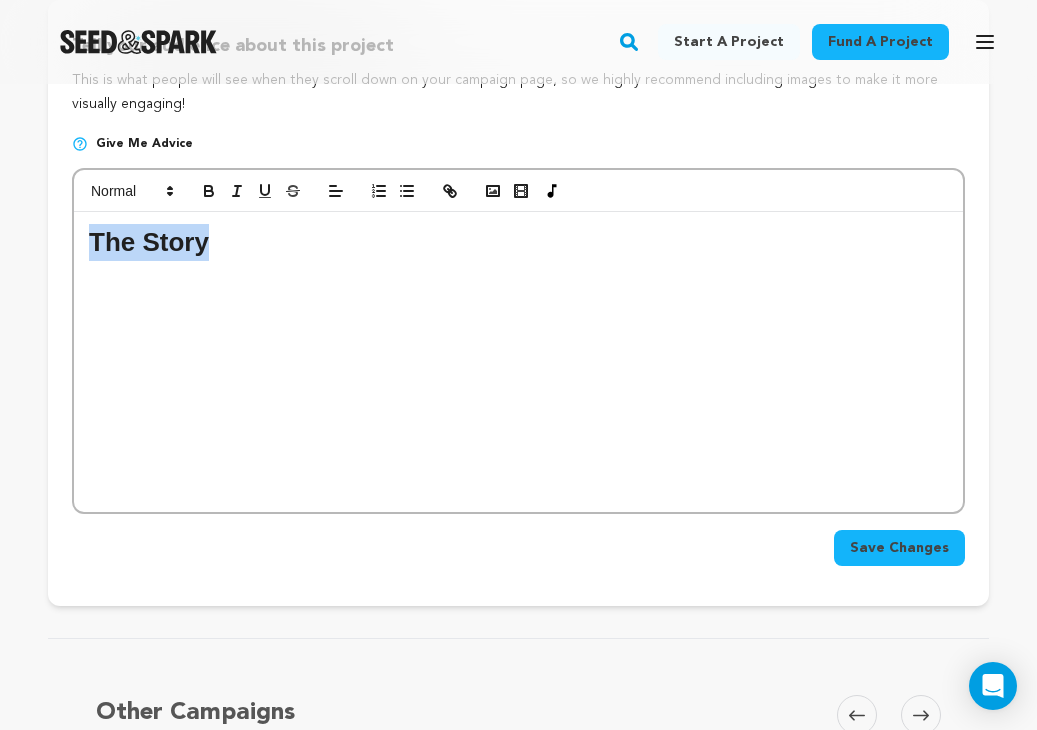 drag, startPoint x: 210, startPoint y: 251, endPoint x: 33, endPoint y: 245, distance: 177.10167 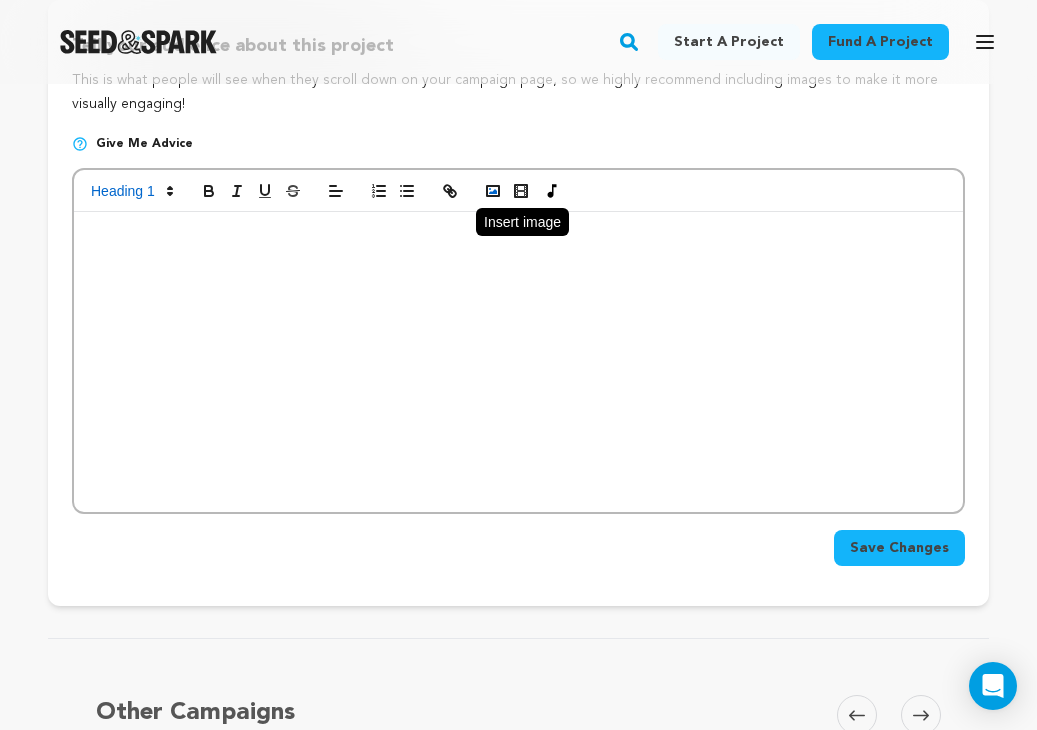 click 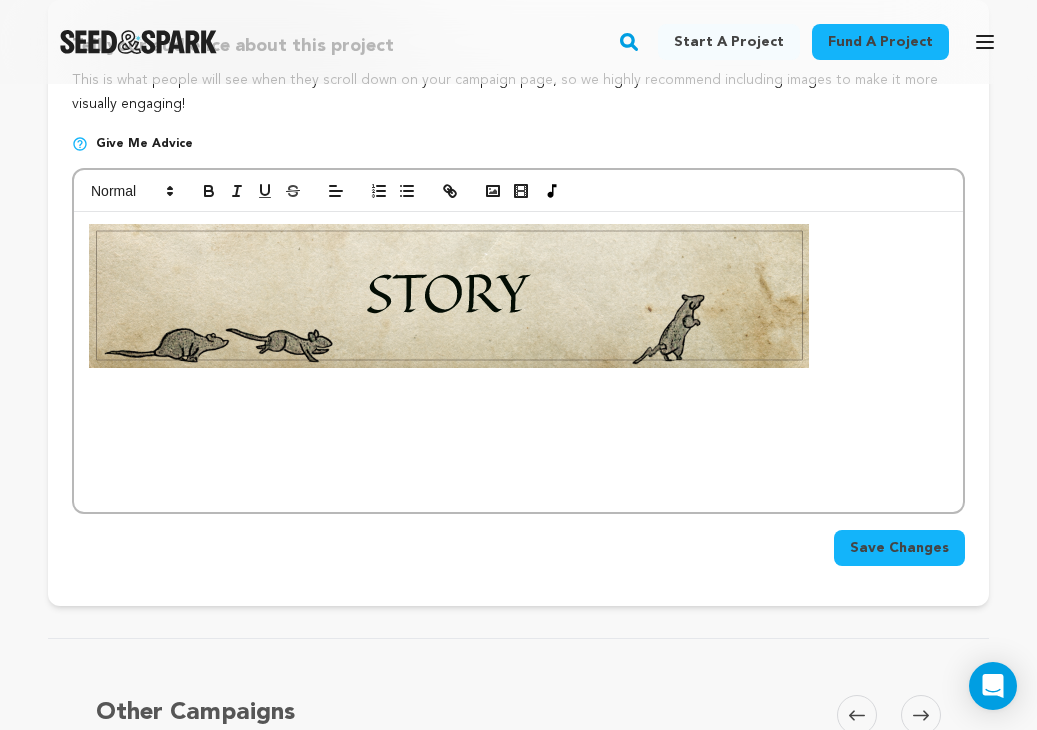click at bounding box center [449, 296] 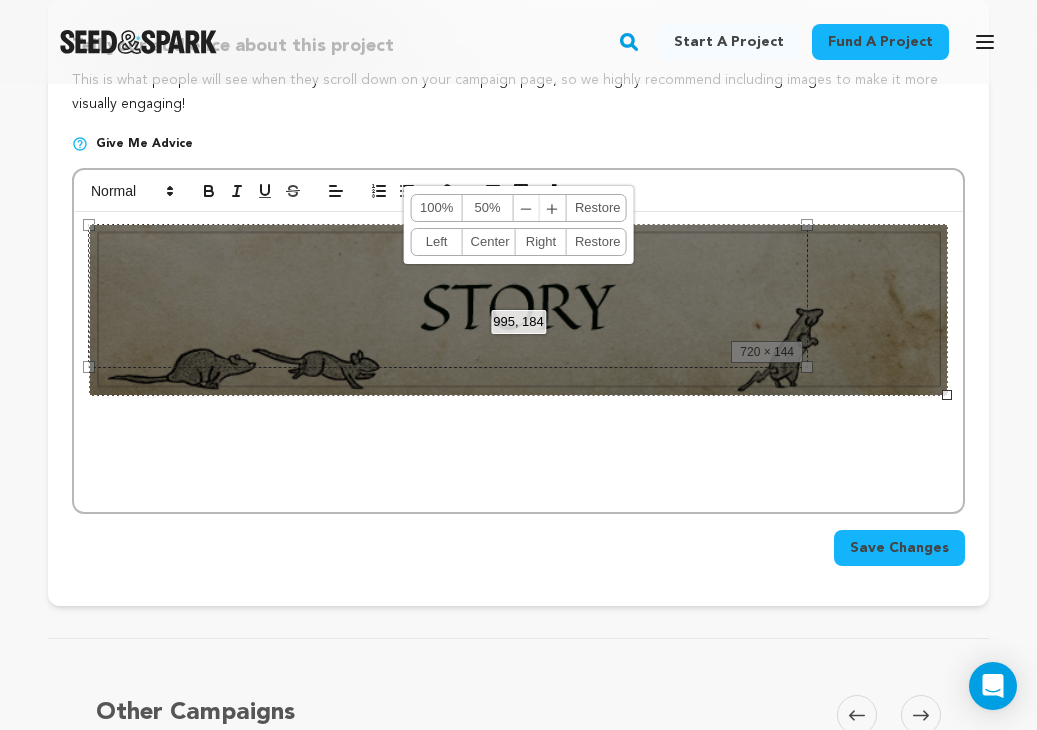 drag, startPoint x: 810, startPoint y: 368, endPoint x: 1086, endPoint y: 408, distance: 278.88348 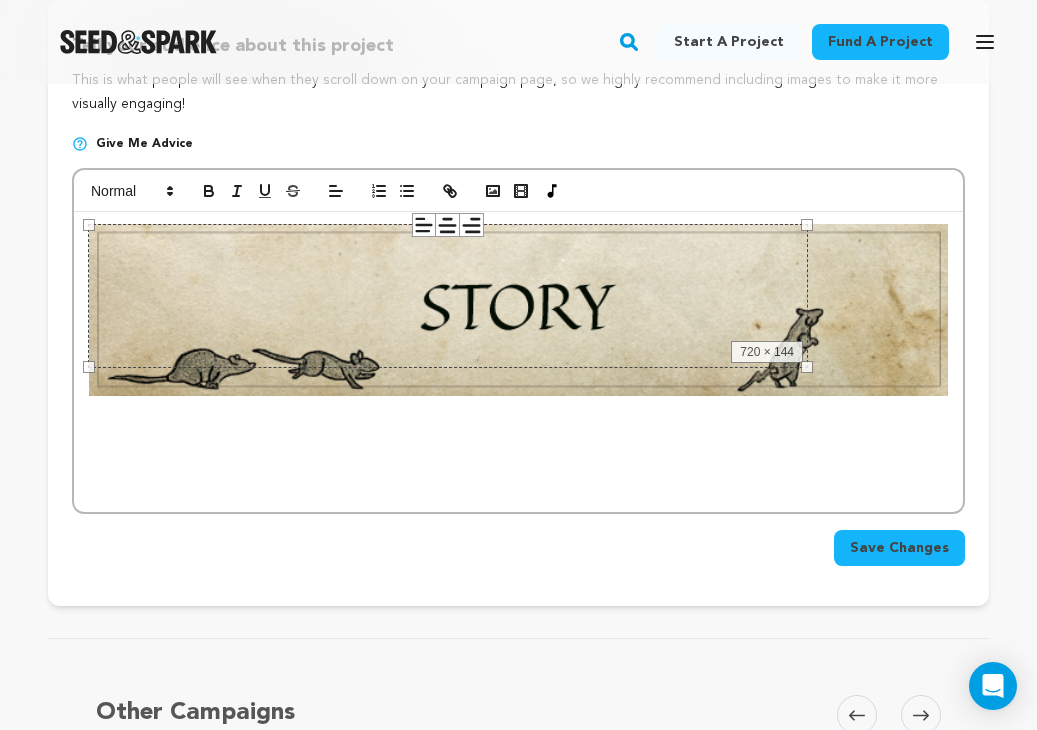 click at bounding box center (518, 362) 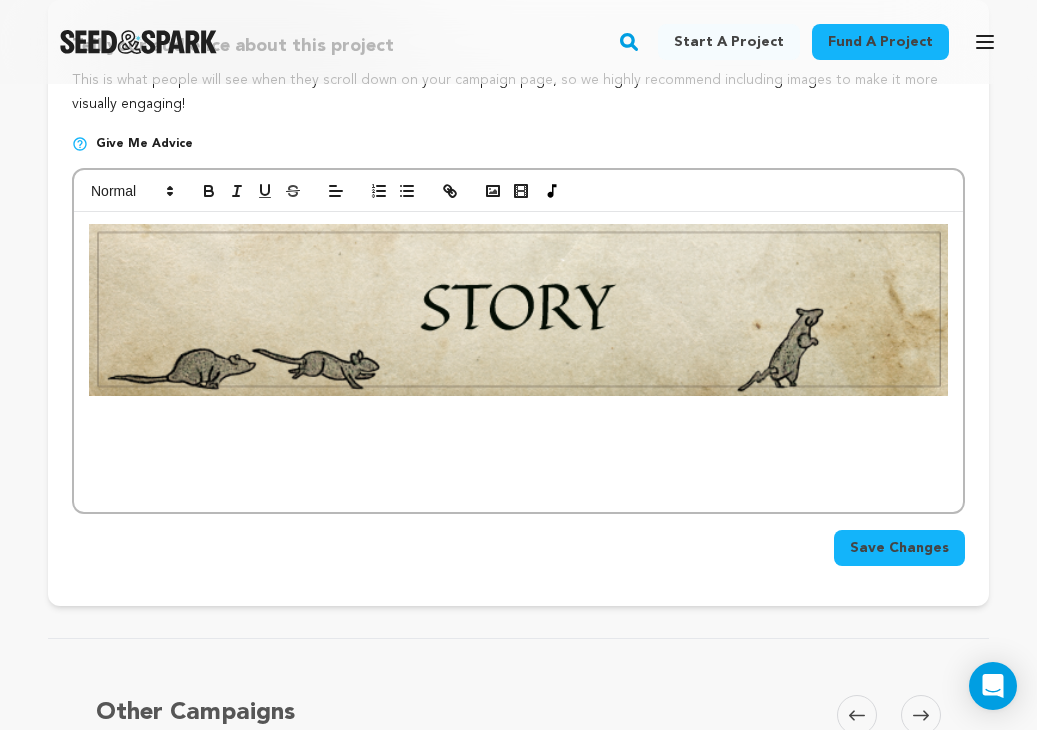 click at bounding box center (518, 362) 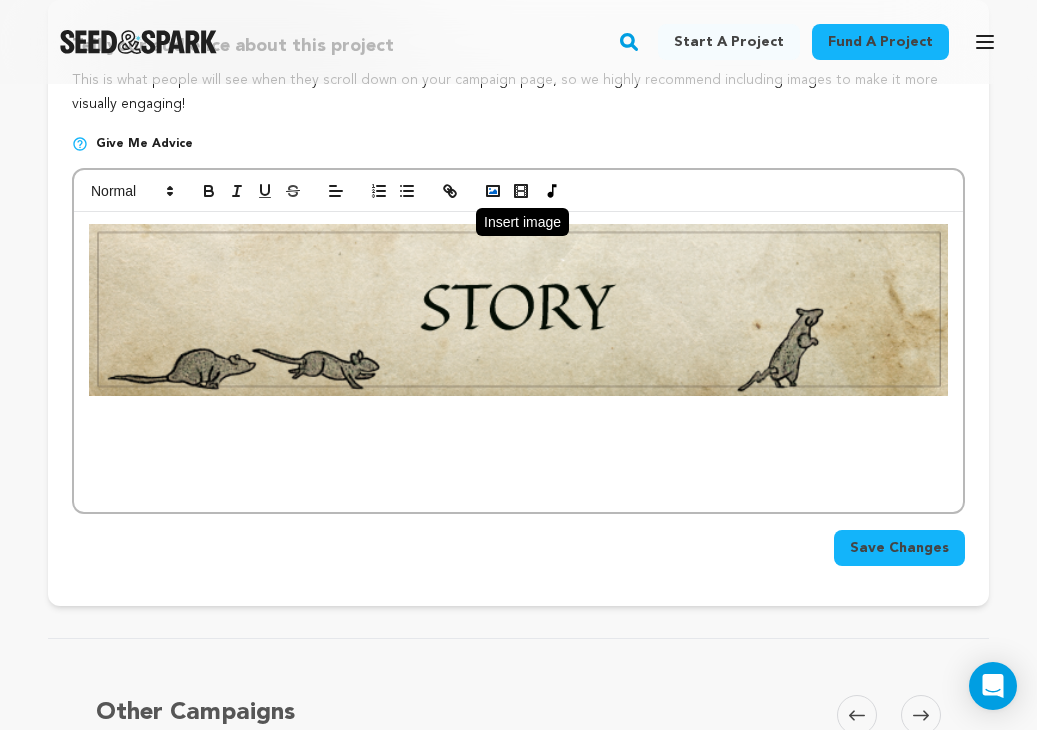 click 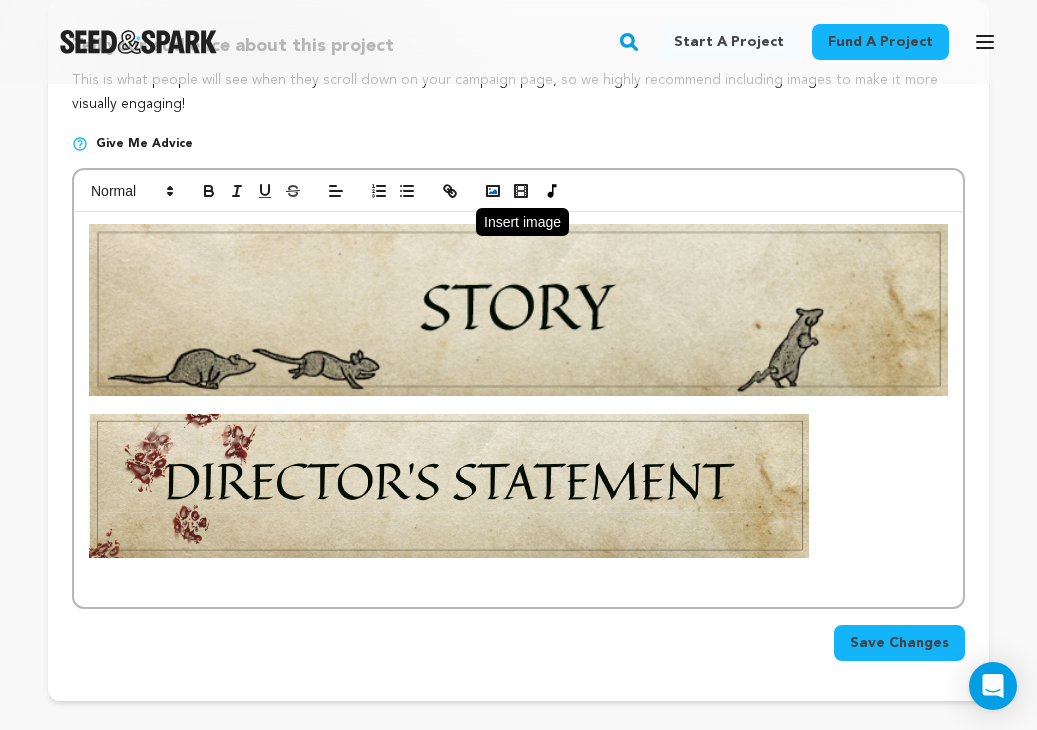 click 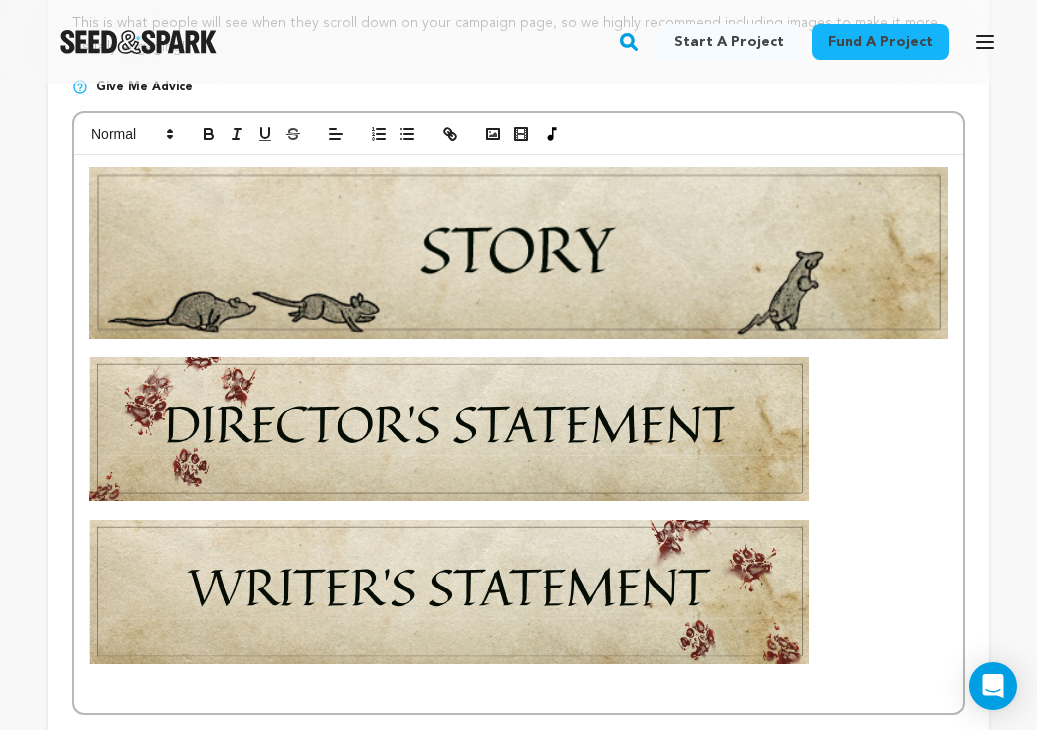 scroll, scrollTop: 418, scrollLeft: 0, axis: vertical 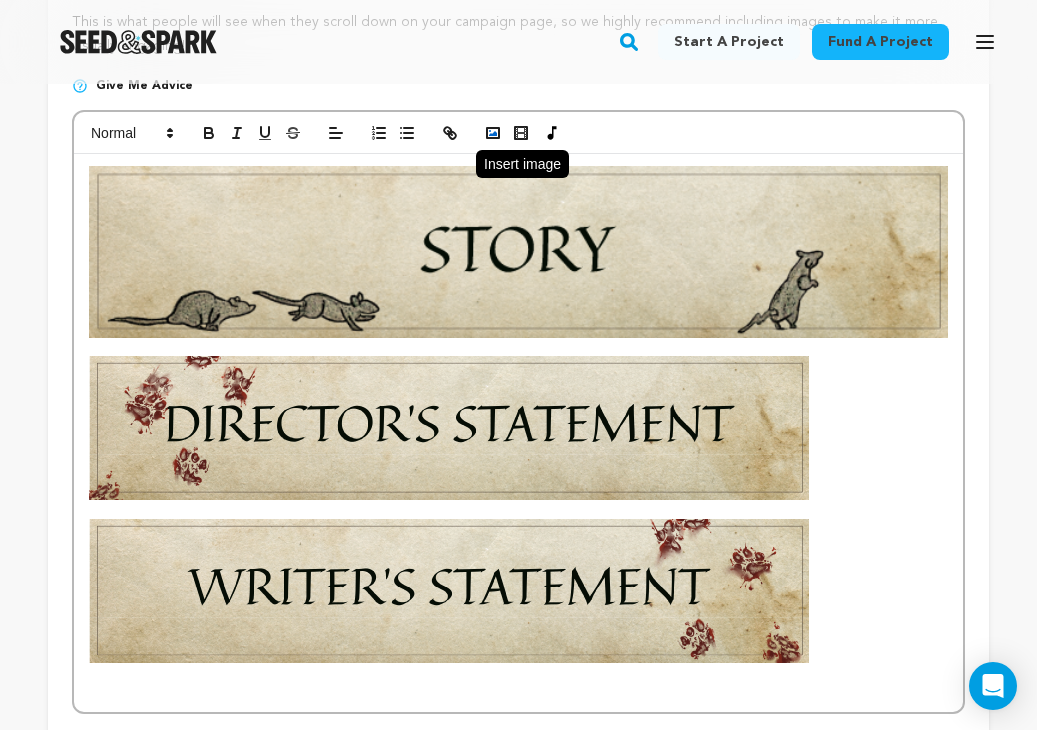click 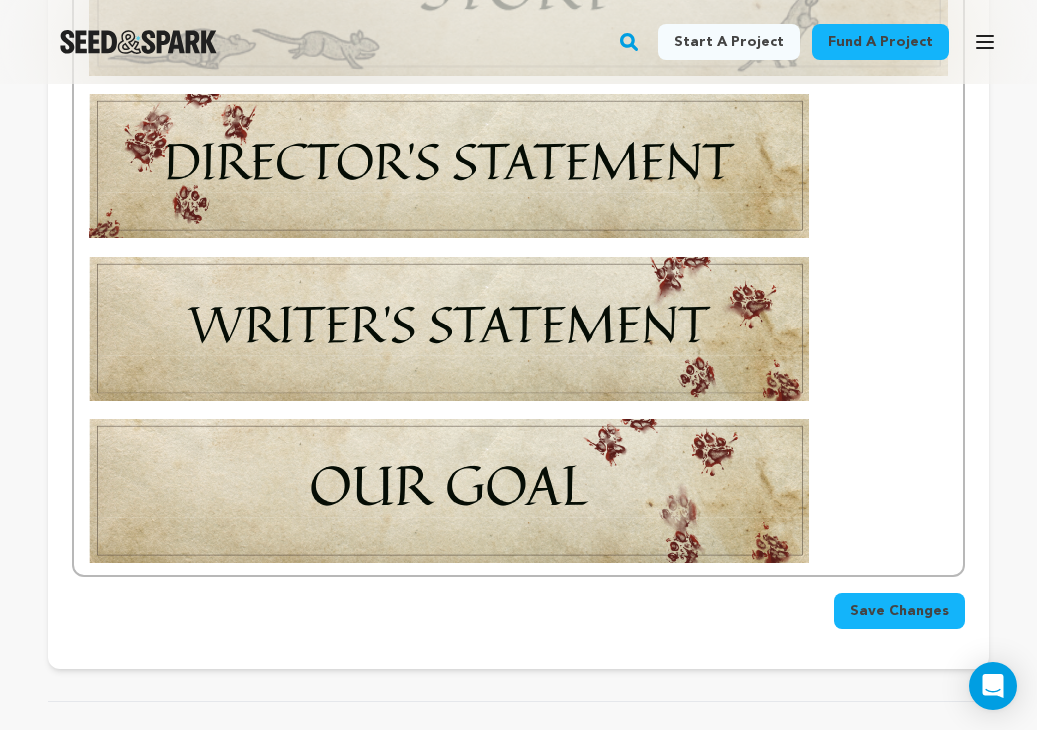 scroll, scrollTop: 701, scrollLeft: 0, axis: vertical 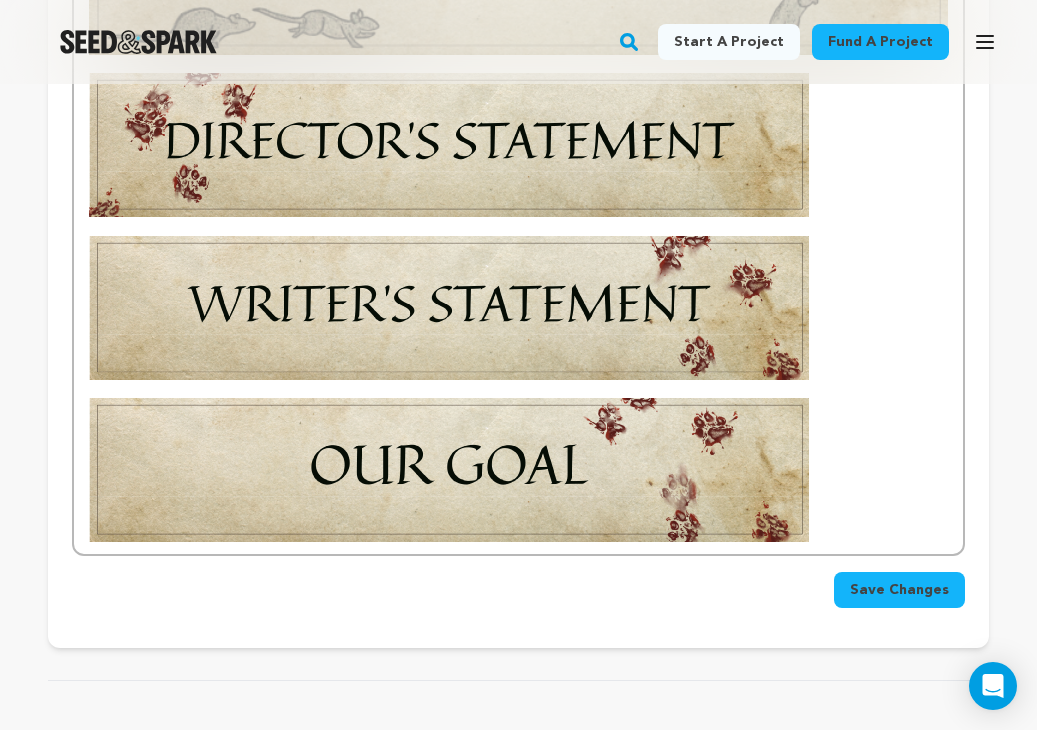 click at bounding box center (449, 470) 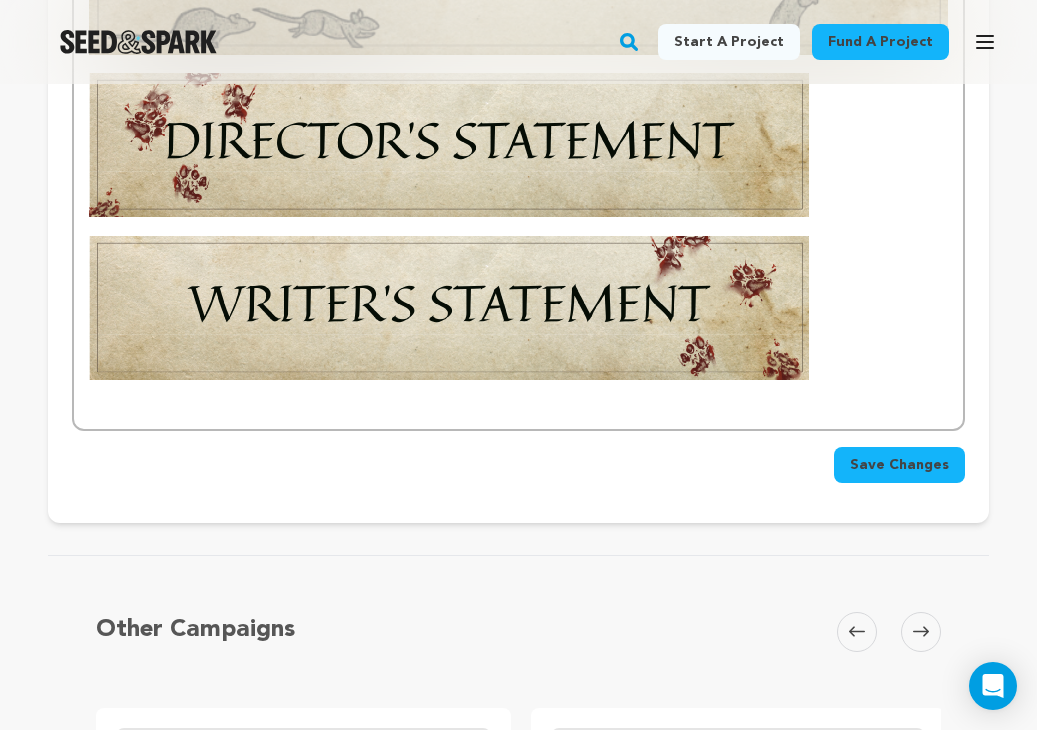 click at bounding box center [518, 308] 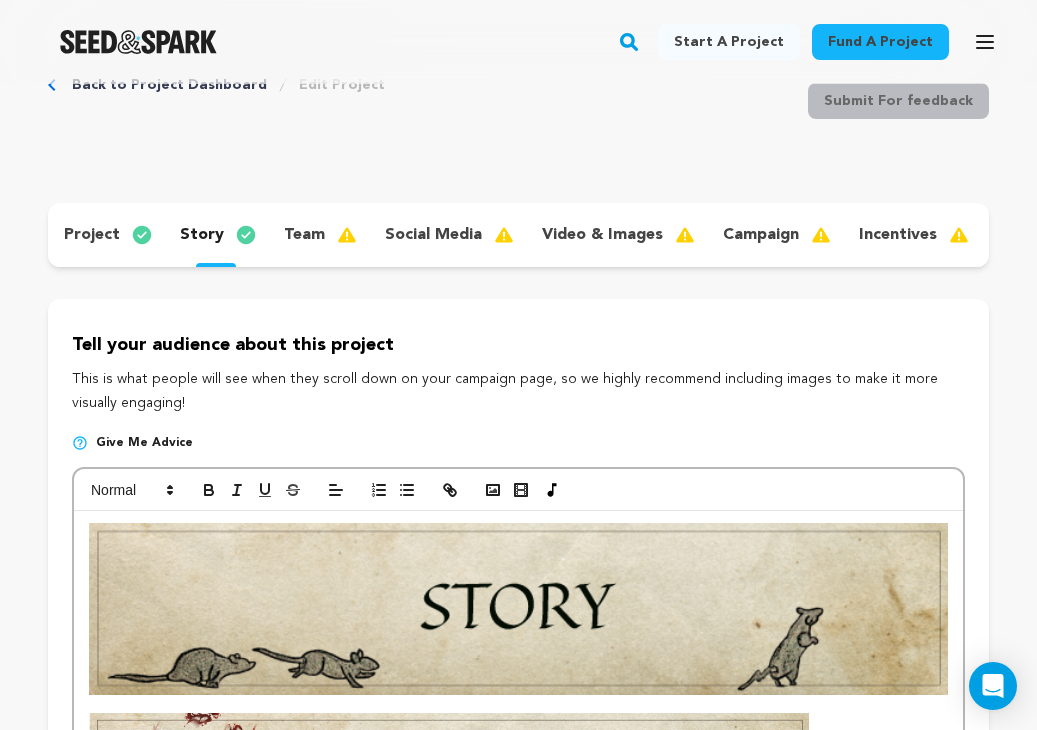 scroll, scrollTop: 51, scrollLeft: 0, axis: vertical 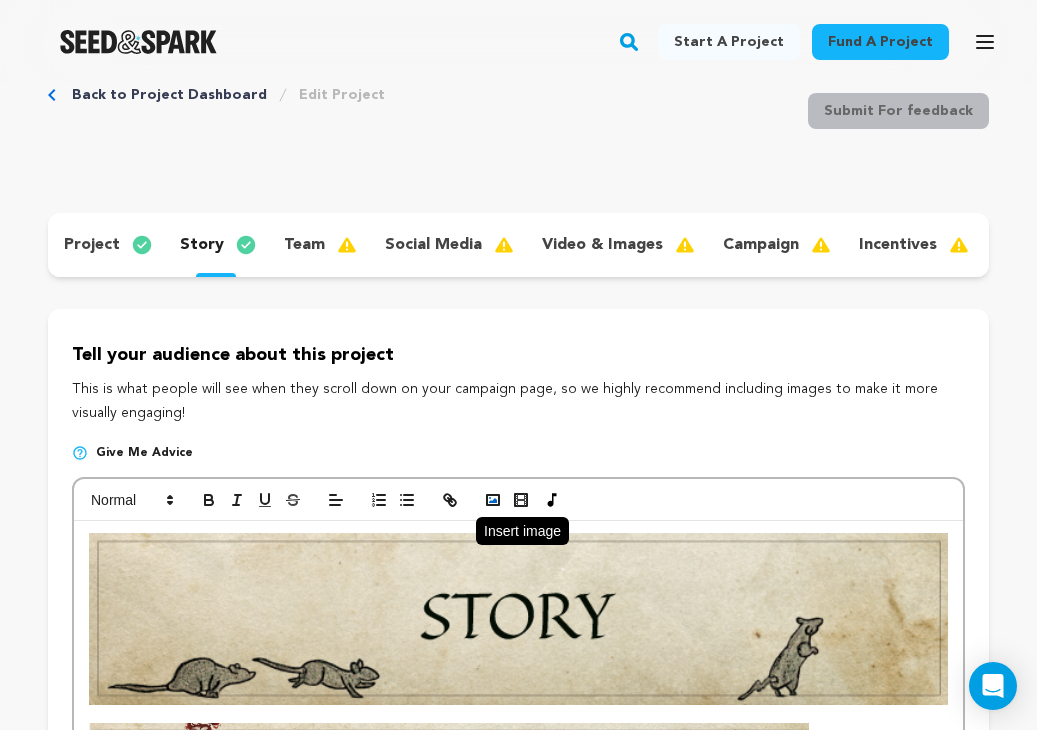 click 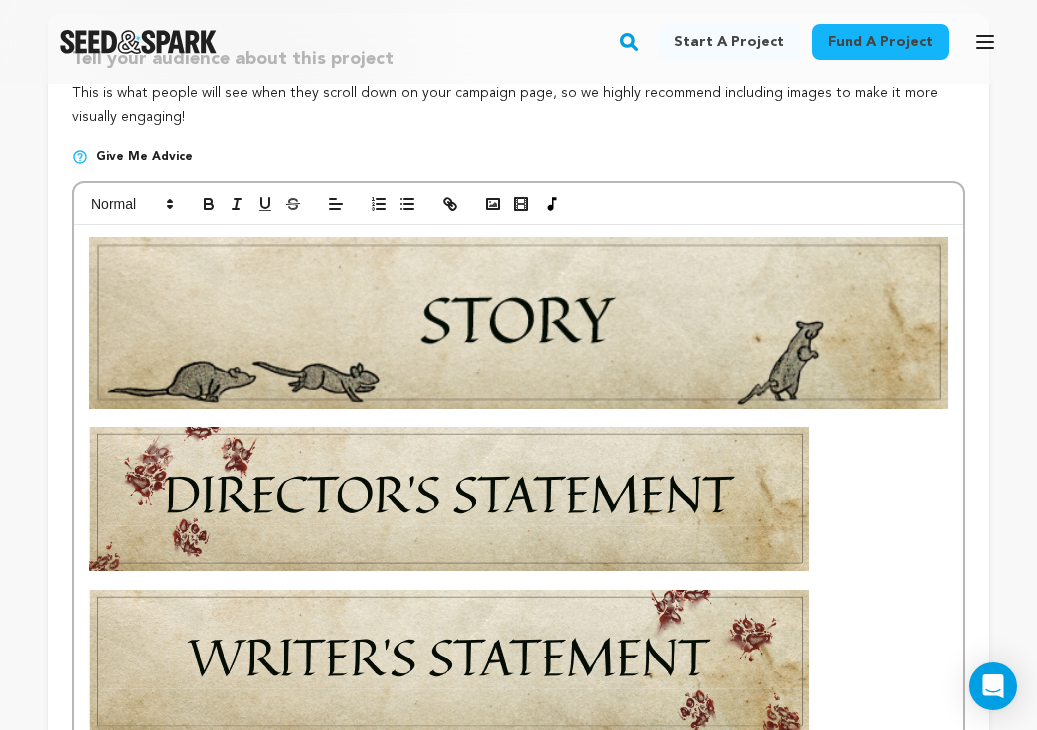 scroll, scrollTop: 345, scrollLeft: 0, axis: vertical 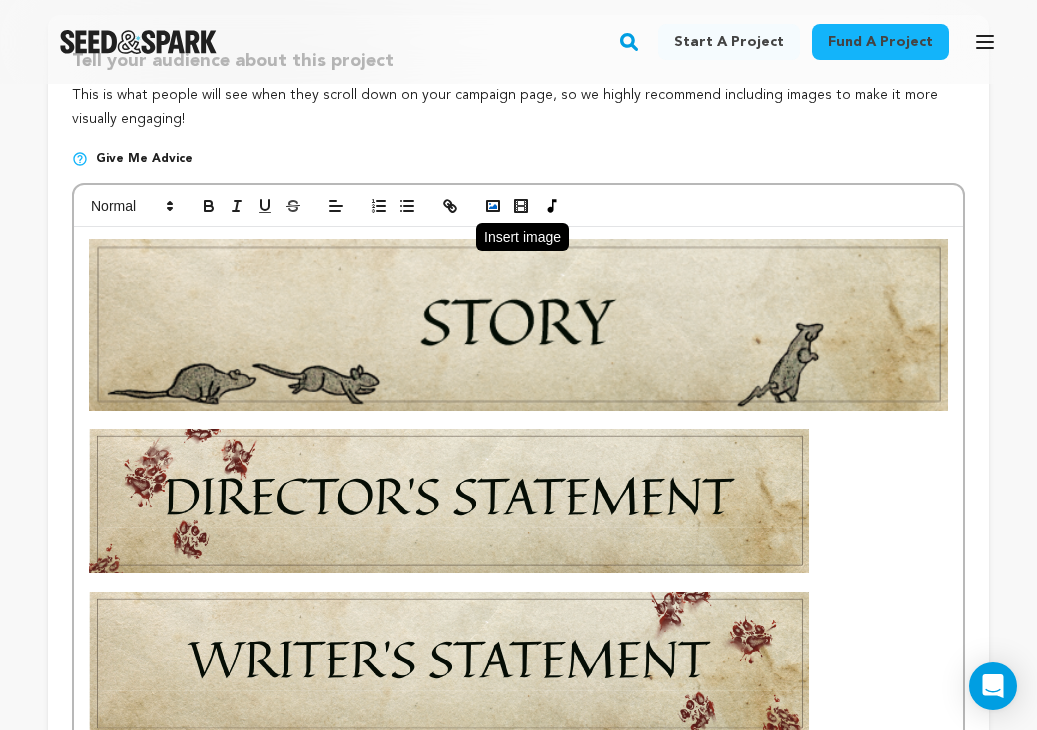 click 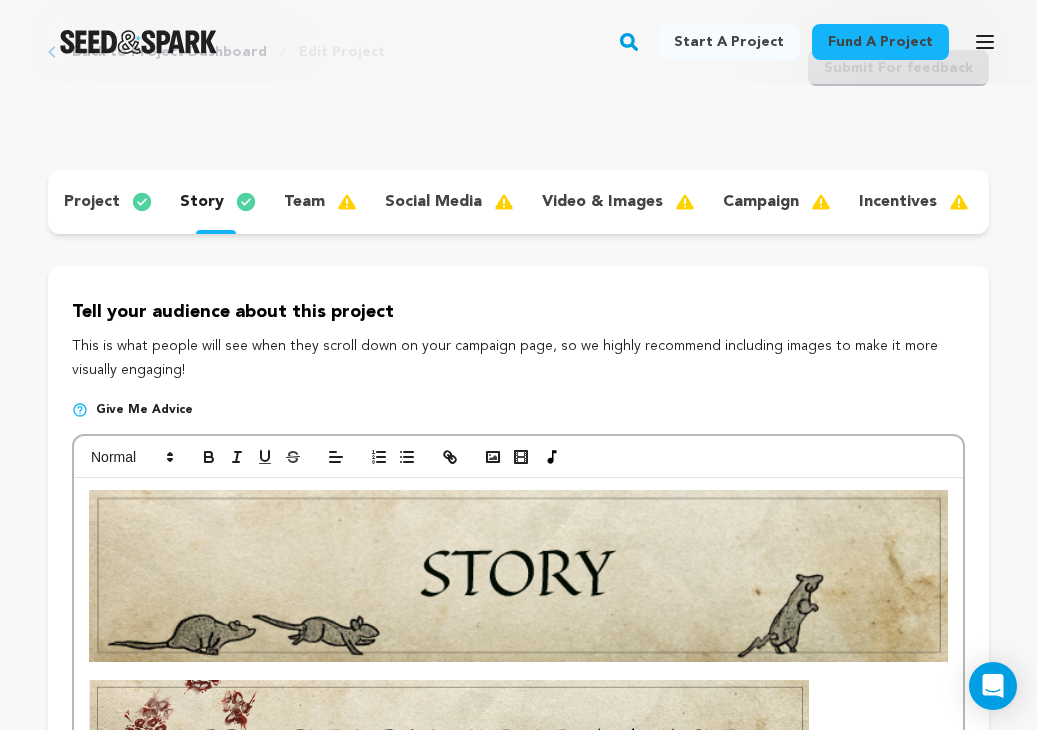 scroll, scrollTop: 95, scrollLeft: 0, axis: vertical 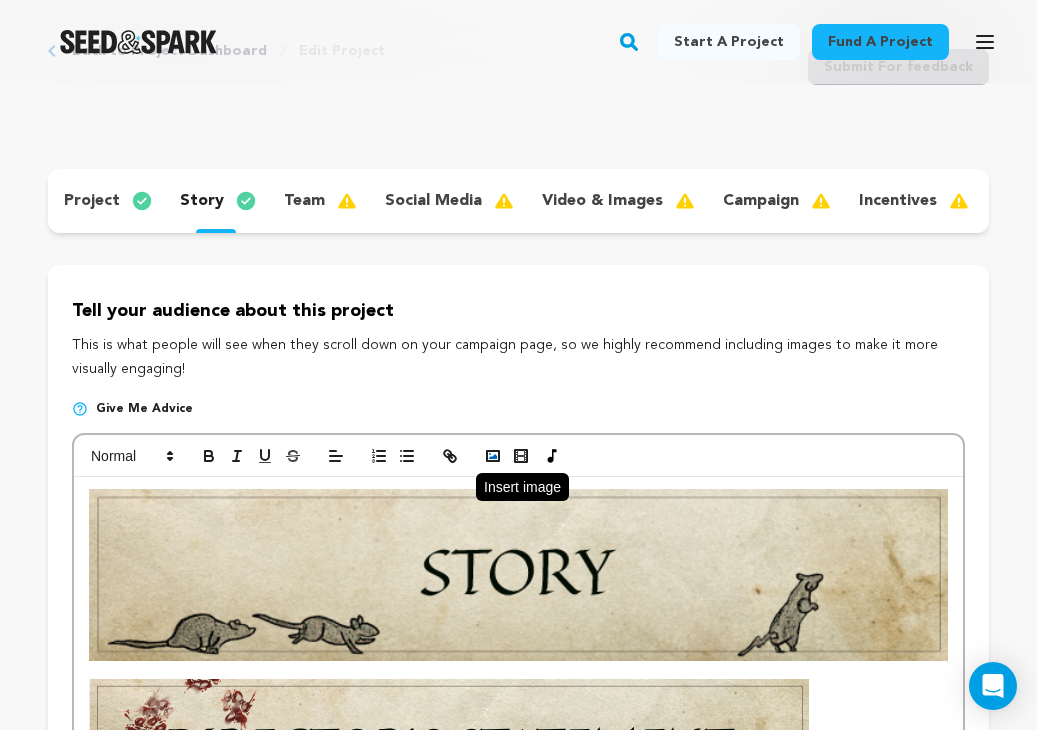 click 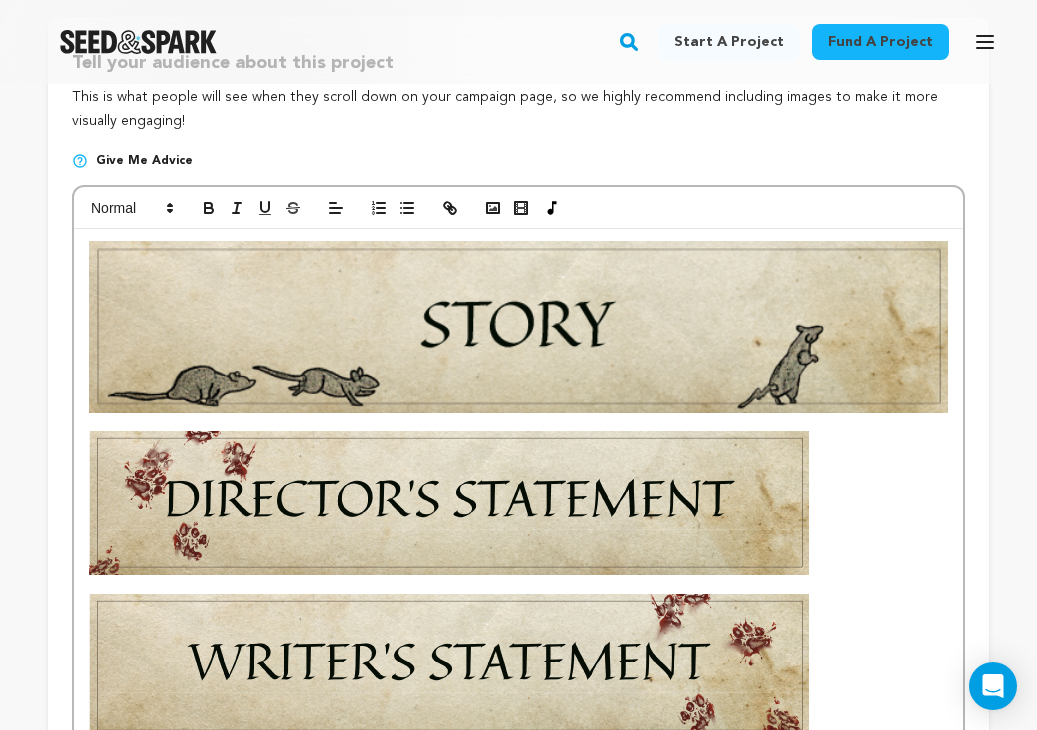scroll, scrollTop: 339, scrollLeft: 0, axis: vertical 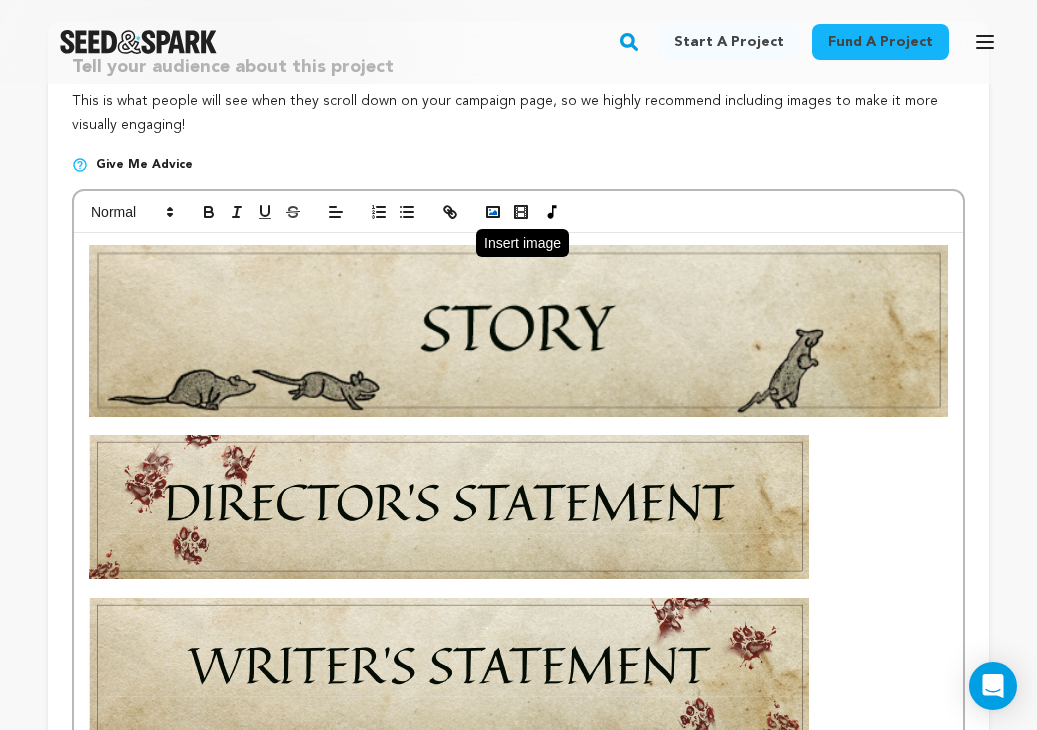 click at bounding box center (493, 212) 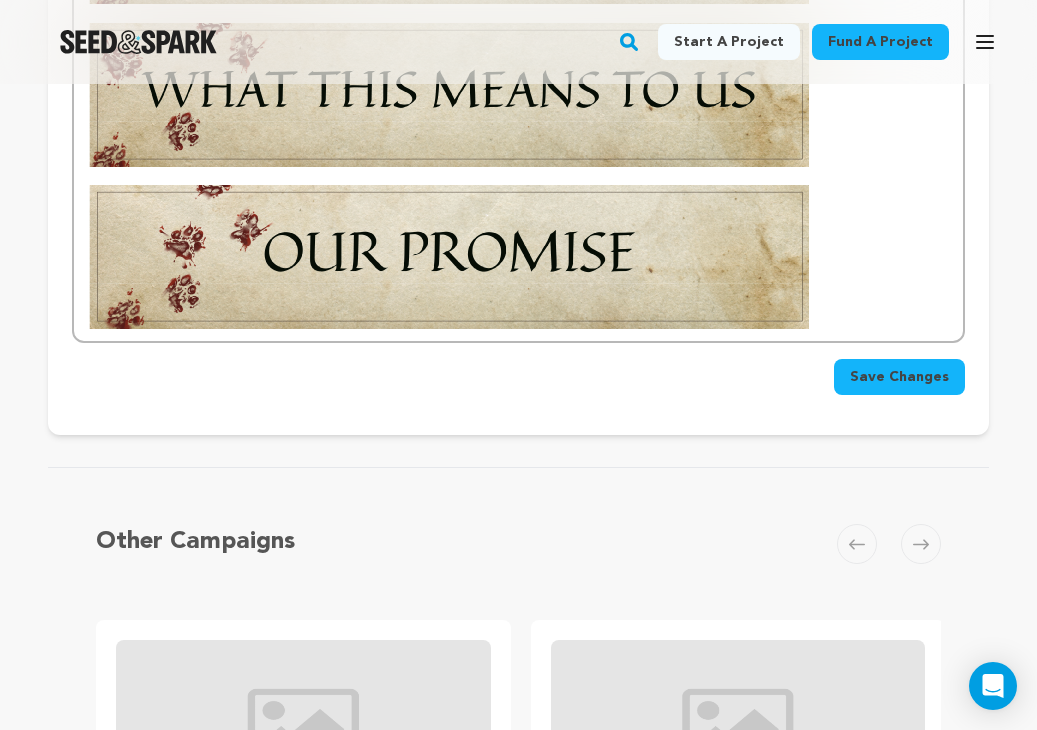 scroll, scrollTop: 1664, scrollLeft: 0, axis: vertical 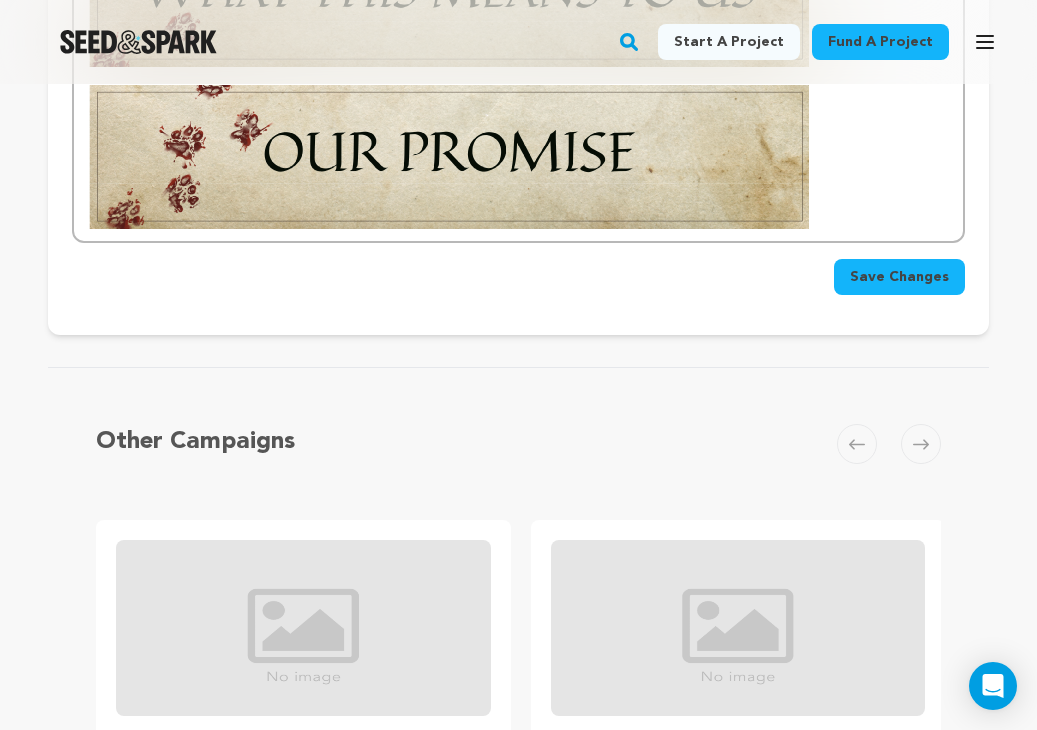click on "Save Changes" at bounding box center (899, 277) 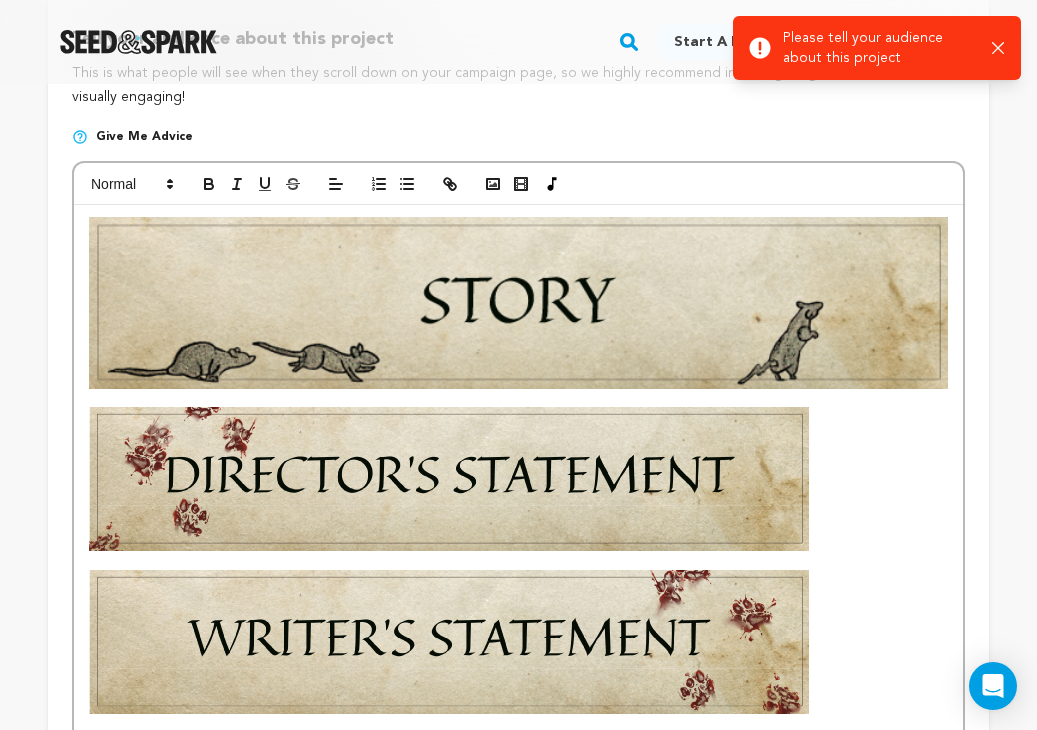 scroll, scrollTop: 364, scrollLeft: 0, axis: vertical 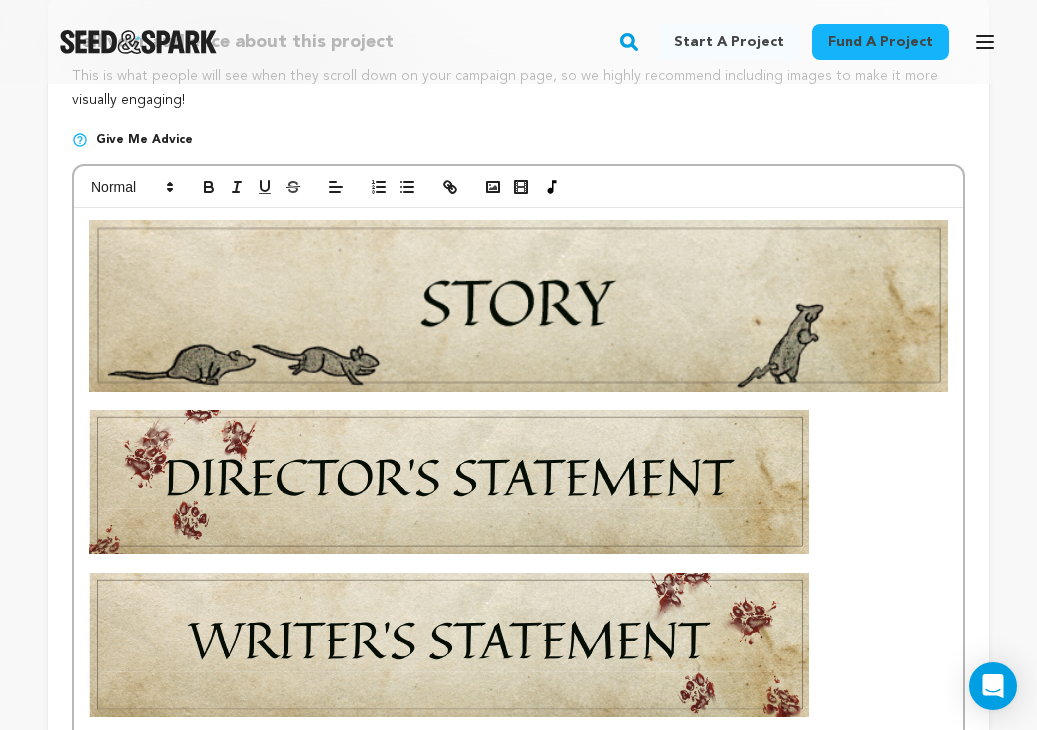 click at bounding box center (518, 874) 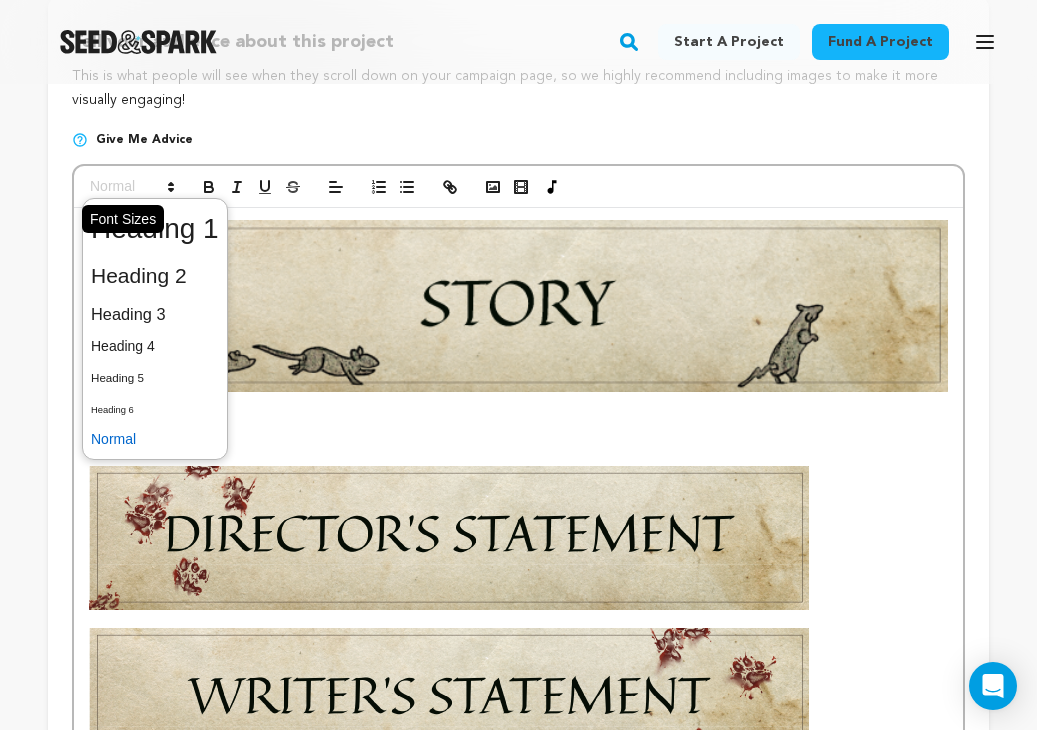 click 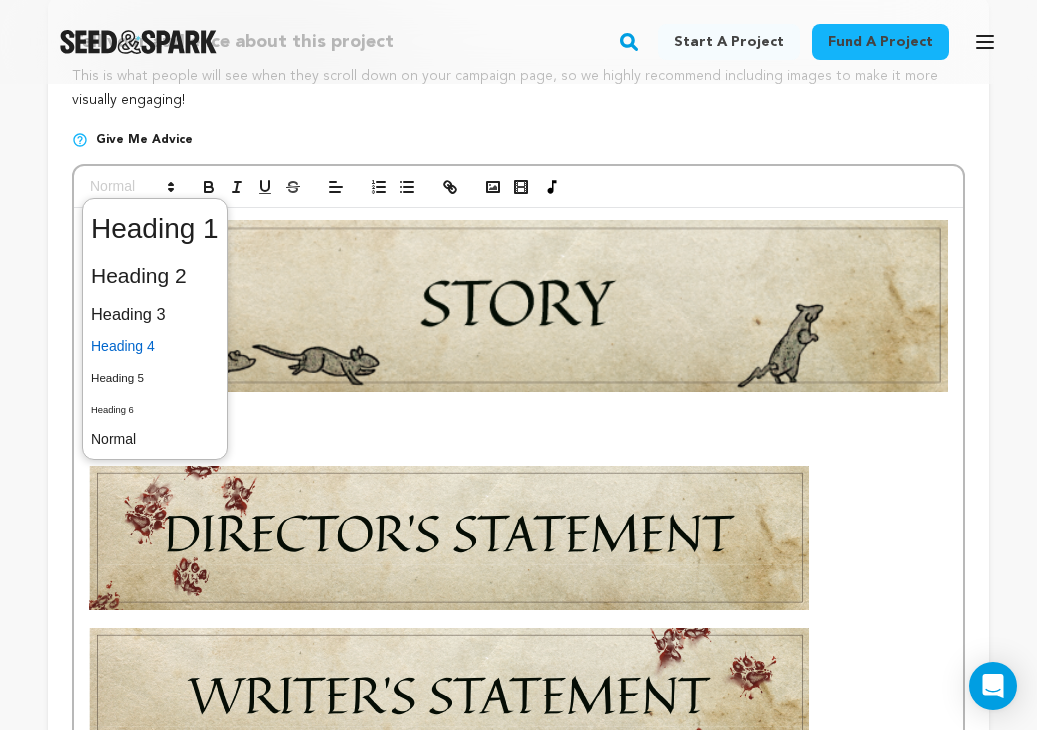 click at bounding box center (155, 346) 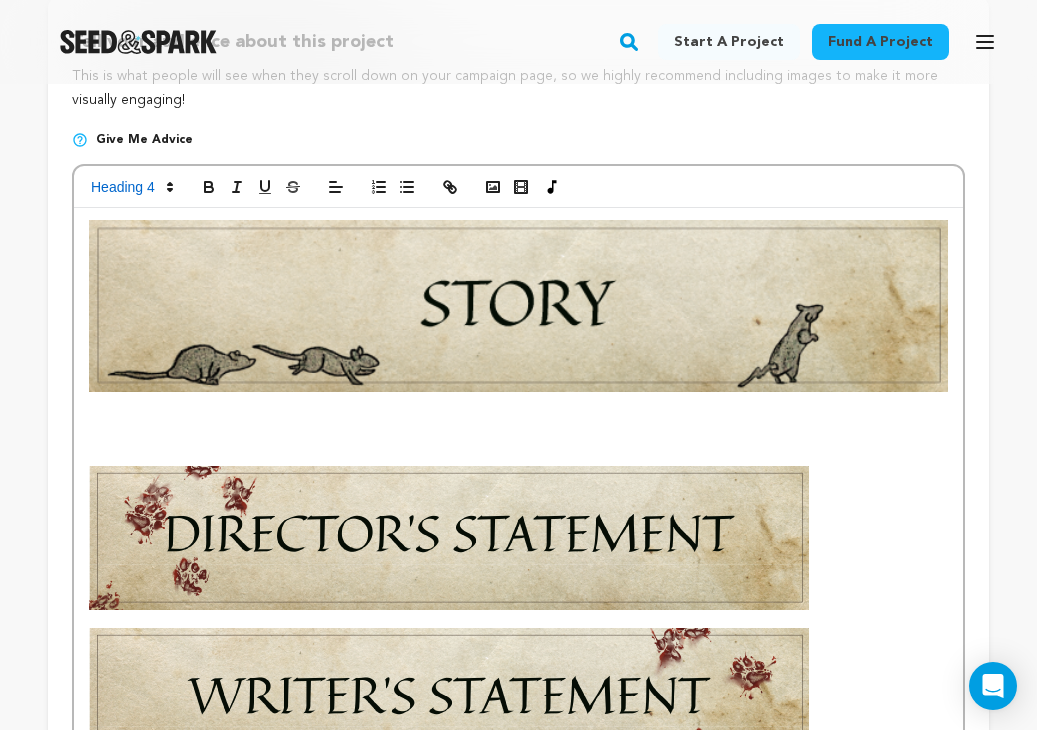 click at bounding box center (518, 419) 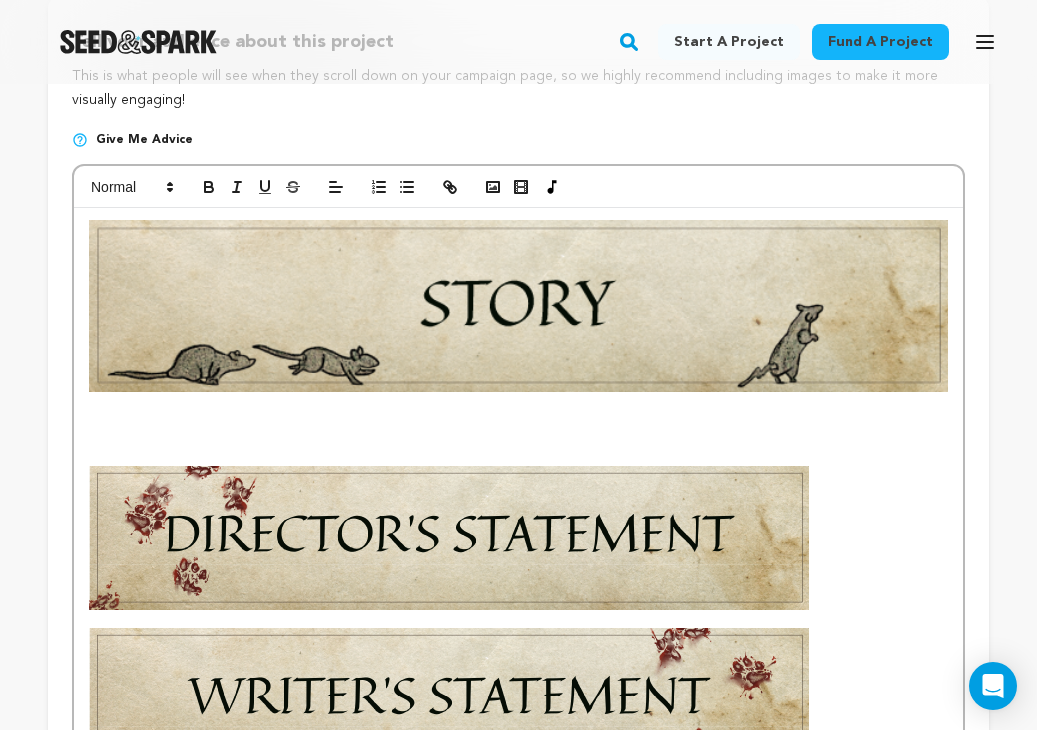click at bounding box center [518, 419] 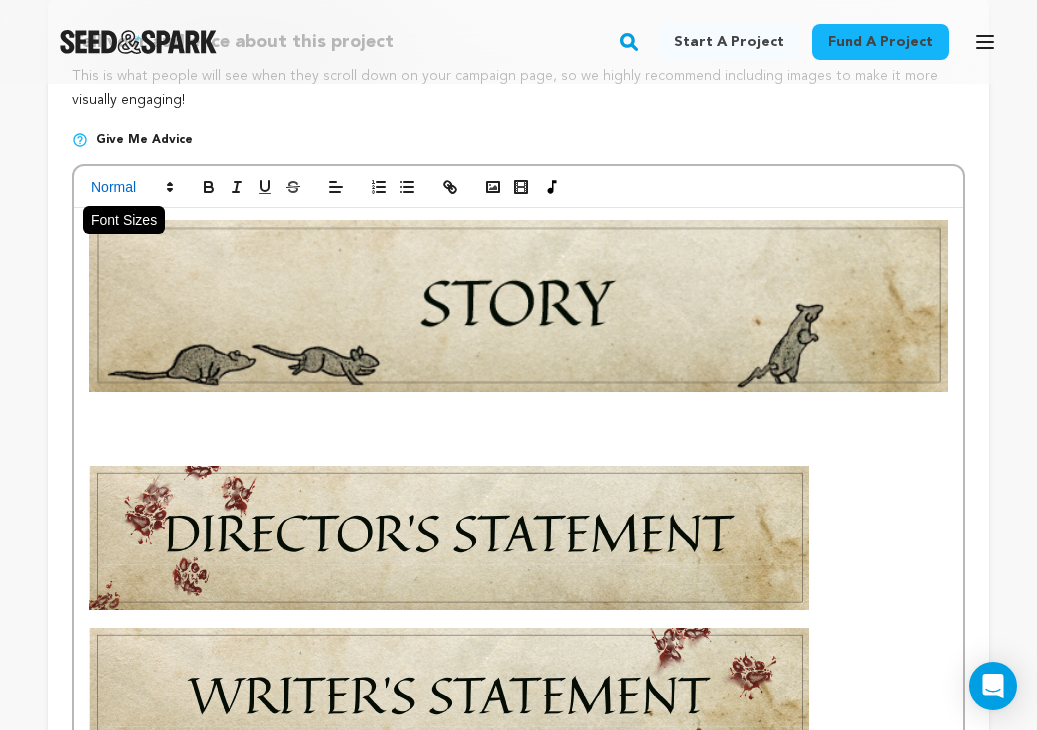 click 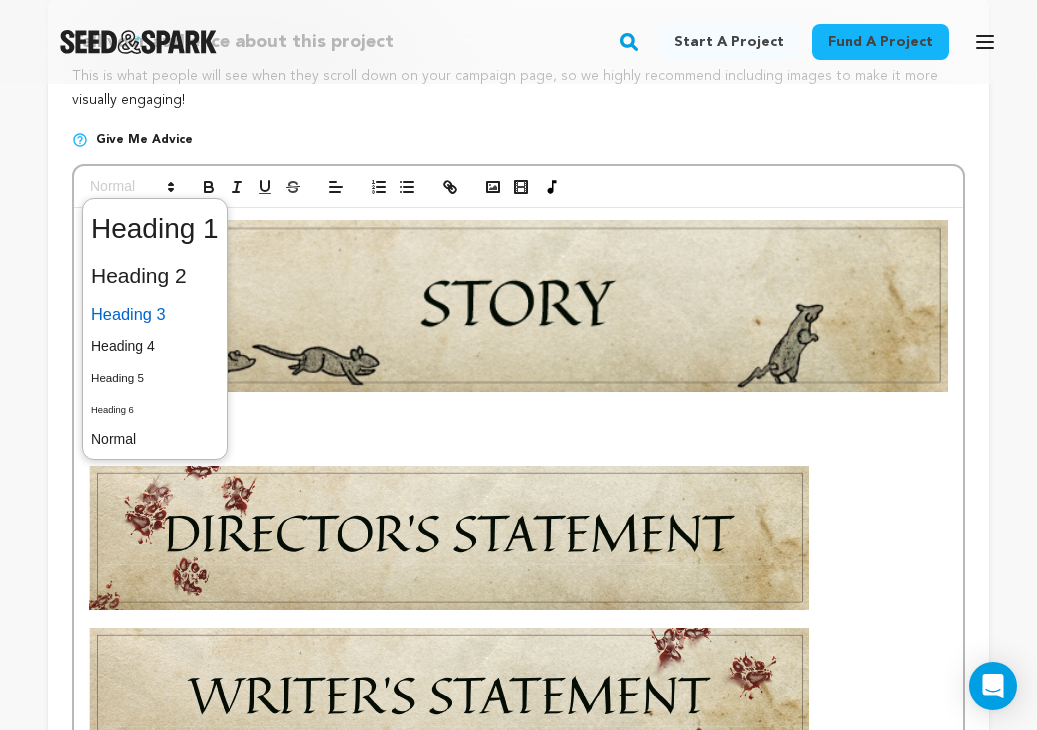 click at bounding box center (155, 314) 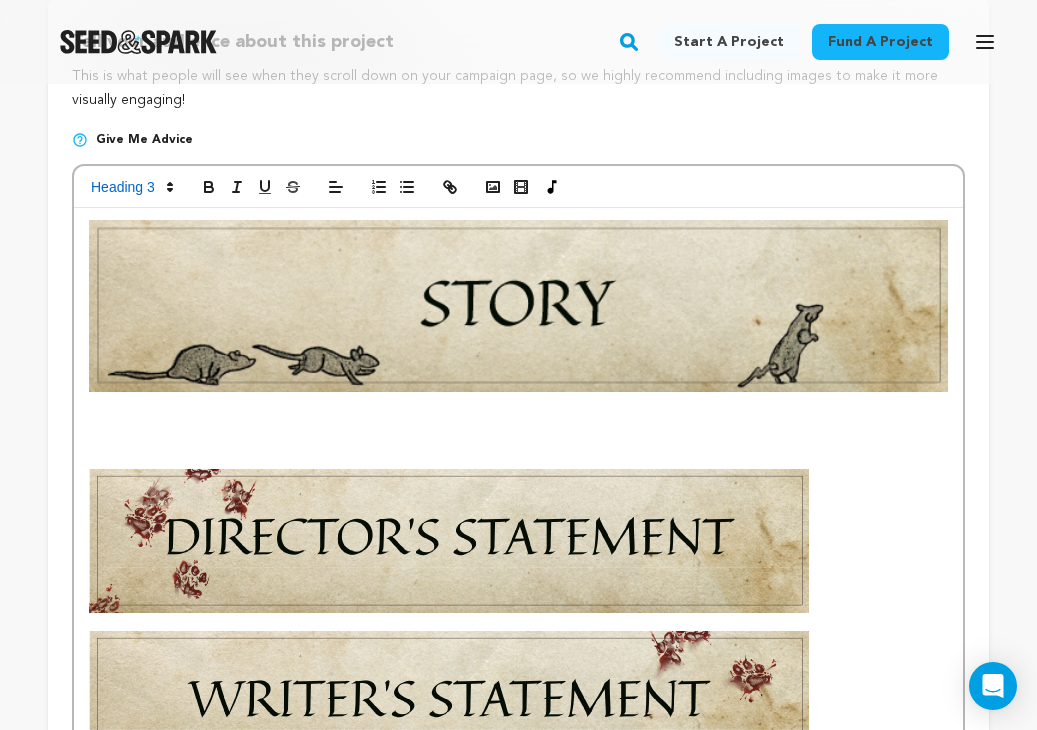 scroll, scrollTop: 306, scrollLeft: 0, axis: vertical 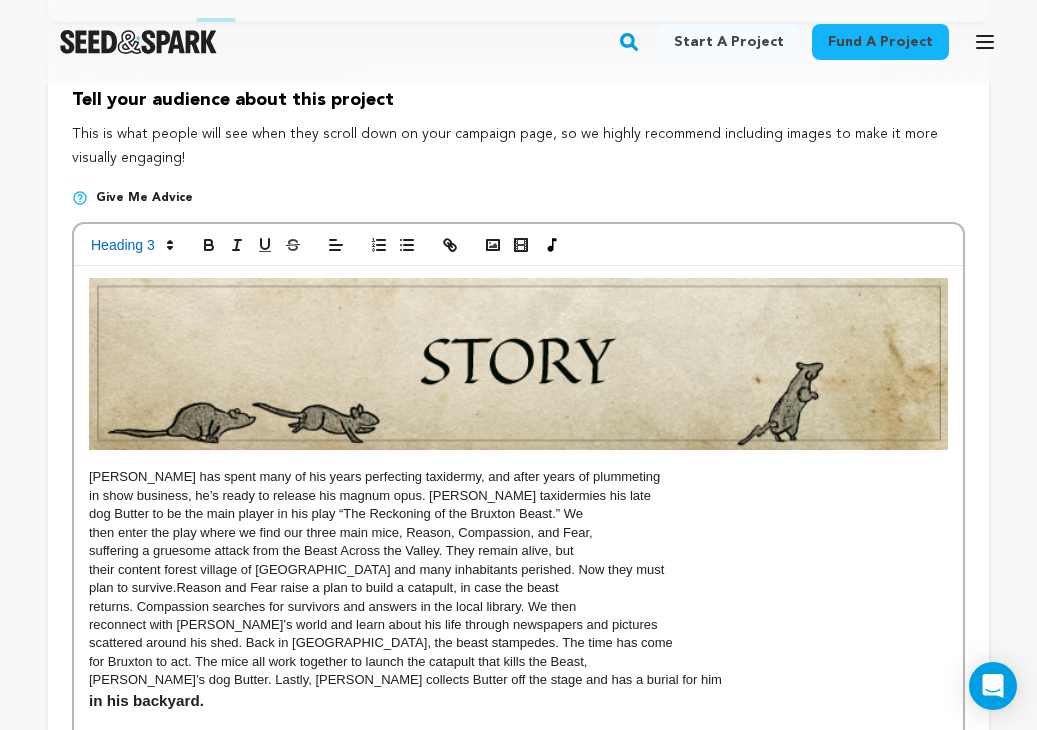 click on "Harold has spent many of his years perfecting taxidermy, and after years of plummeting in show business, he’s ready to release his magnum opus. Harold taxidermies his late dog Butter to be the main player in his play “The Reckoning of the Bruxton Beast.” We then enter the play where we find our three main mice, Reason, Compassion, and Fear, suffering a gruesome attack from the Beast Across the Valley. They remain alive, but their content forest village of Bruxton and many inhabitants perished. Now they must plan to survive.Reason and Fear raise a plan to build a catapult, in case the beast returns. Compassion searches for survivors and answers in the local library. We then reconnect with Harold’s world and learn about his life through newspapers and pictures scattered around his shed. Back in Bruxton, the beast stampedes. The time has come for Bruxton to act. The mice all work together to launch the catapult that kills the Beast, in his backyard." at bounding box center [518, 1072] 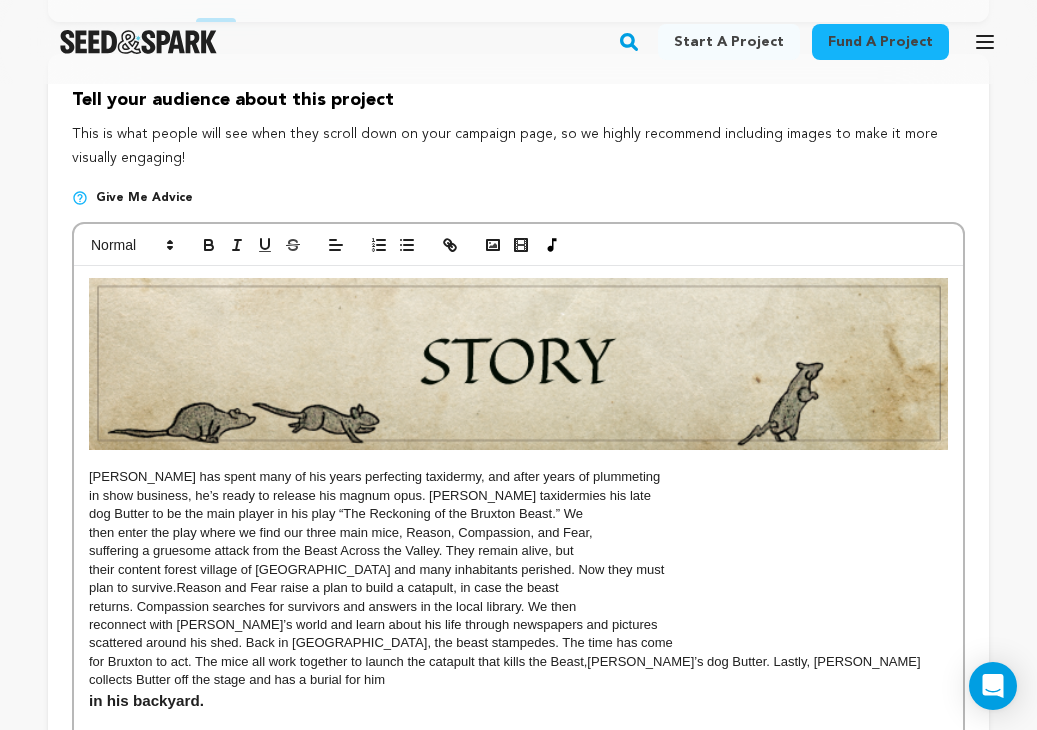 type 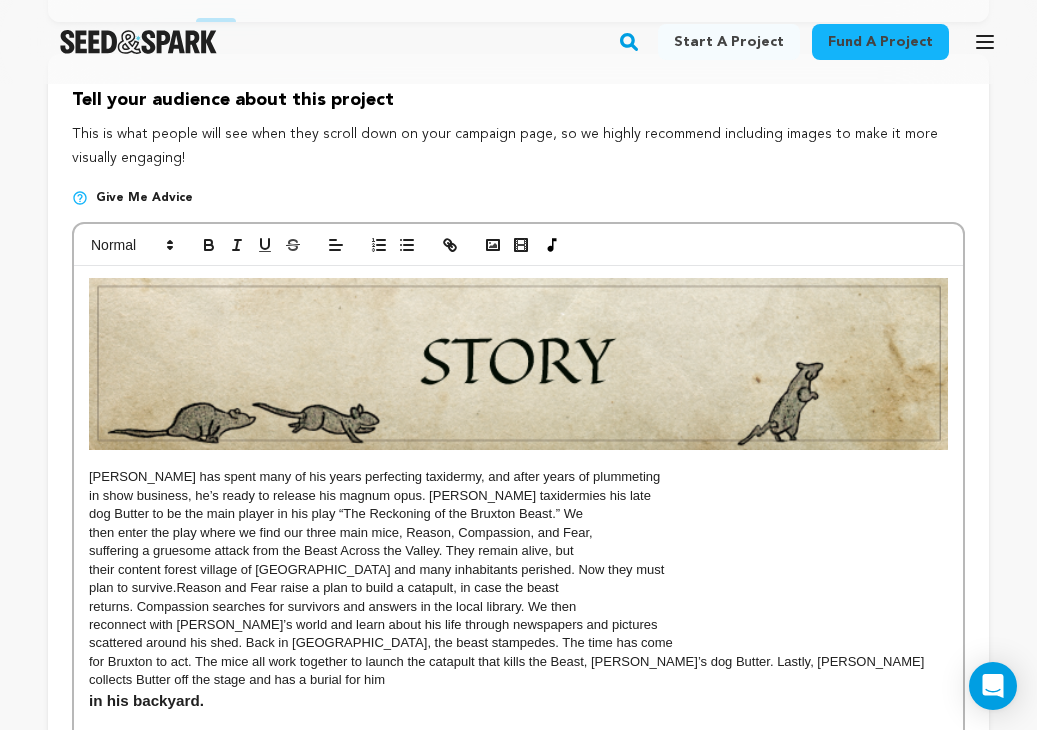 click on "for Bruxton to act. The mice all work together to launch the catapult that kills the Beast, Harold’s dog Butter. Lastly, Harold collects Butter off the stage and has a burial for him" at bounding box center [518, 671] 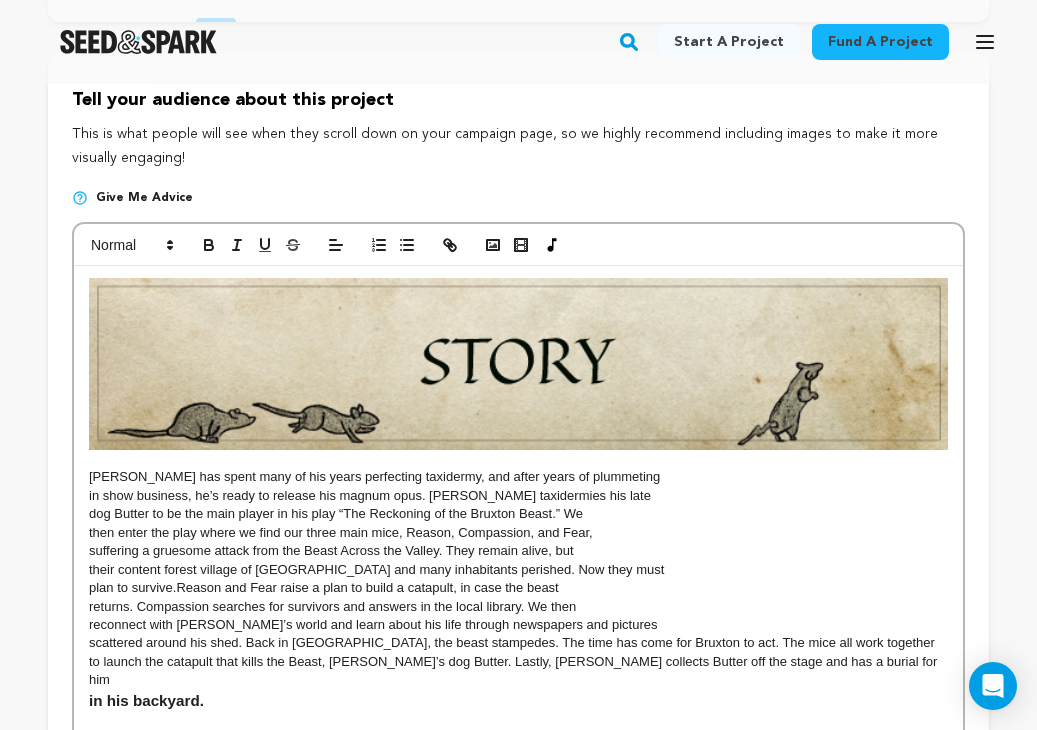 click on "Harold has spent many of his years perfecting taxidermy, and after years of plummeting in show business, he’s ready to release his magnum opus. Harold taxidermies his late dog Butter to be the main player in his play “The Reckoning of the Bruxton Beast.” We then enter the play where we find our three main mice, Reason, Compassion, and Fear, suffering a gruesome attack from the Beast Across the Valley. They remain alive, but their content forest village of Bruxton and many inhabitants perished. Now they must plan to survive.Reason and Fear raise a plan to build a catapult, in case the beast returns. Compassion searches for survivors and answers in the local library. We then reconnect with Harold’s world and learn about his life through newspapers and pictures in his backyard." at bounding box center [518, 1072] 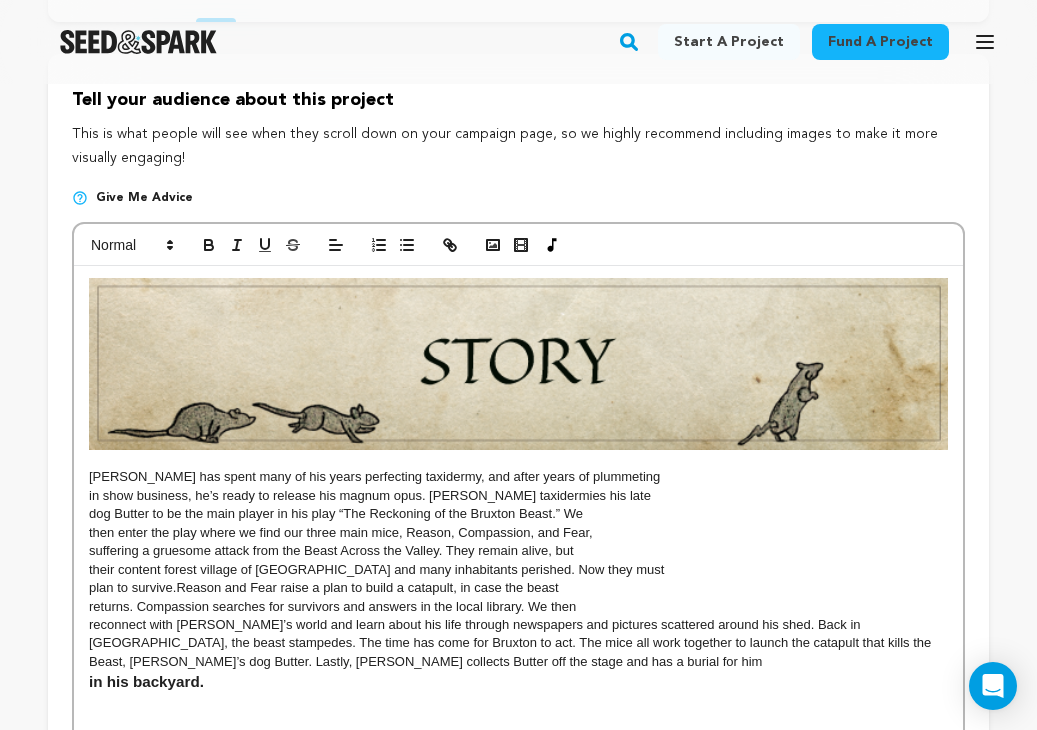 click on "Harold has spent many of his years perfecting taxidermy, and after years of plummeting in show business, he’s ready to release his magnum opus. Harold taxidermies his late dog Butter to be the main player in his play “The Reckoning of the Bruxton Beast.” We then enter the play where we find our three main mice, Reason, Compassion, and Fear, suffering a gruesome attack from the Beast Across the Valley. They remain alive, but their content forest village of Bruxton and many inhabitants perished. Now they must plan to survive.Reason and Fear raise a plan to build a catapult, in case the beast returns. Compassion searches for survivors and answers in the local library. We then in his backyard." at bounding box center (518, 1063) 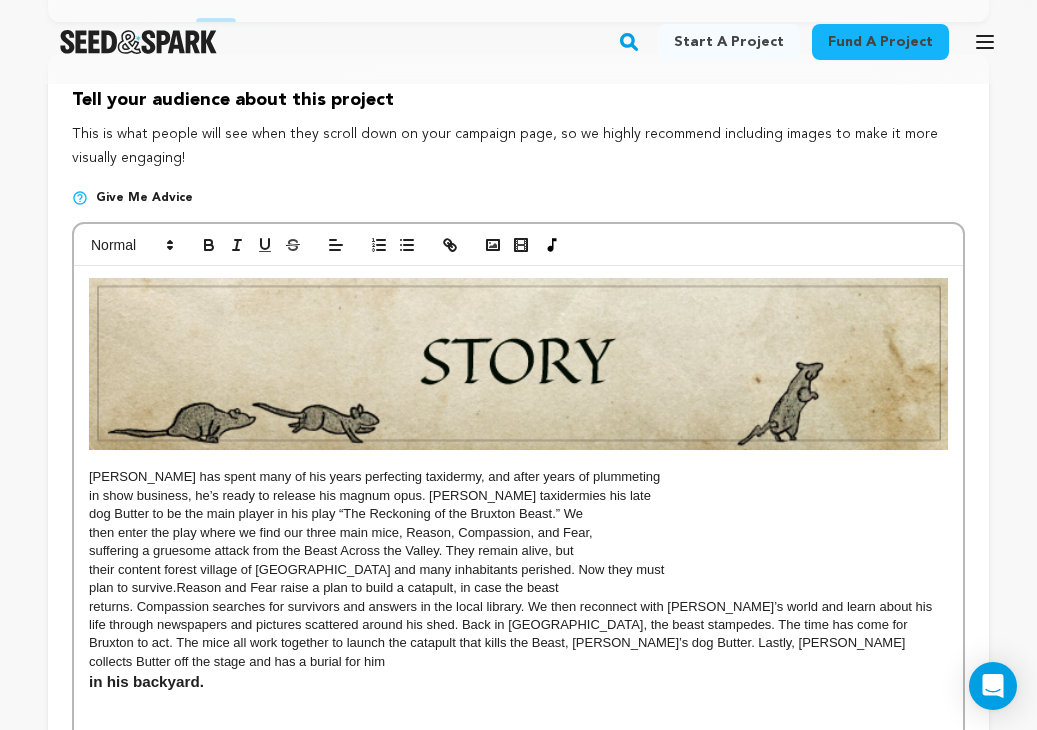 click on "returns. Compassion searches for survivors and answers in the local library. We then reconnect with Harold’s world and learn about his life through newspapers and pictures scattered around his shed. Back in Bruxton, the beast stampedes. The time has come for Bruxton to act. The mice all work together to launch the catapult that kills the Beast, Harold’s dog Butter. Lastly, Harold collects Butter off the stage and has a burial for him" at bounding box center (518, 635) 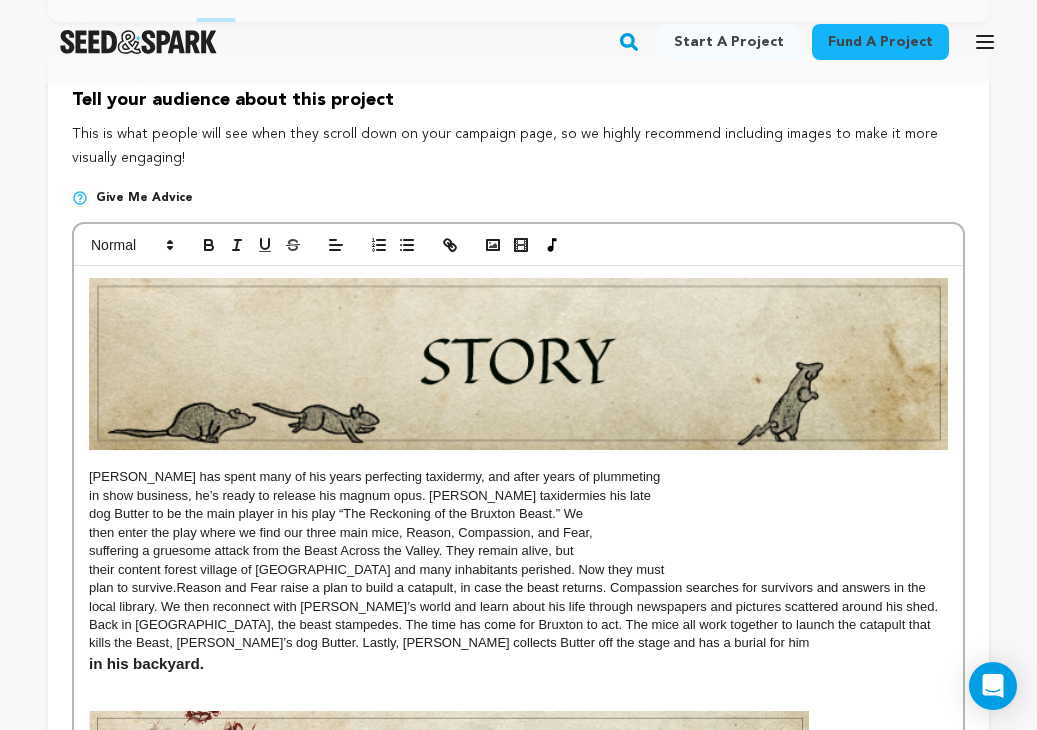 click on "plan to survive.Reason and Fear raise a plan to build a catapult, in case the beast returns. Compassion searches for survivors and answers in the local library. We then reconnect with Harold’s world and learn about his life through newspapers and pictures scattered around his shed. Back in Bruxton, the beast stampedes. The time has come for Bruxton to act. The mice all work together to launch the catapult that kills the Beast, Harold’s dog Butter. Lastly, Harold collects Butter off the stage and has a burial for him" at bounding box center (518, 616) 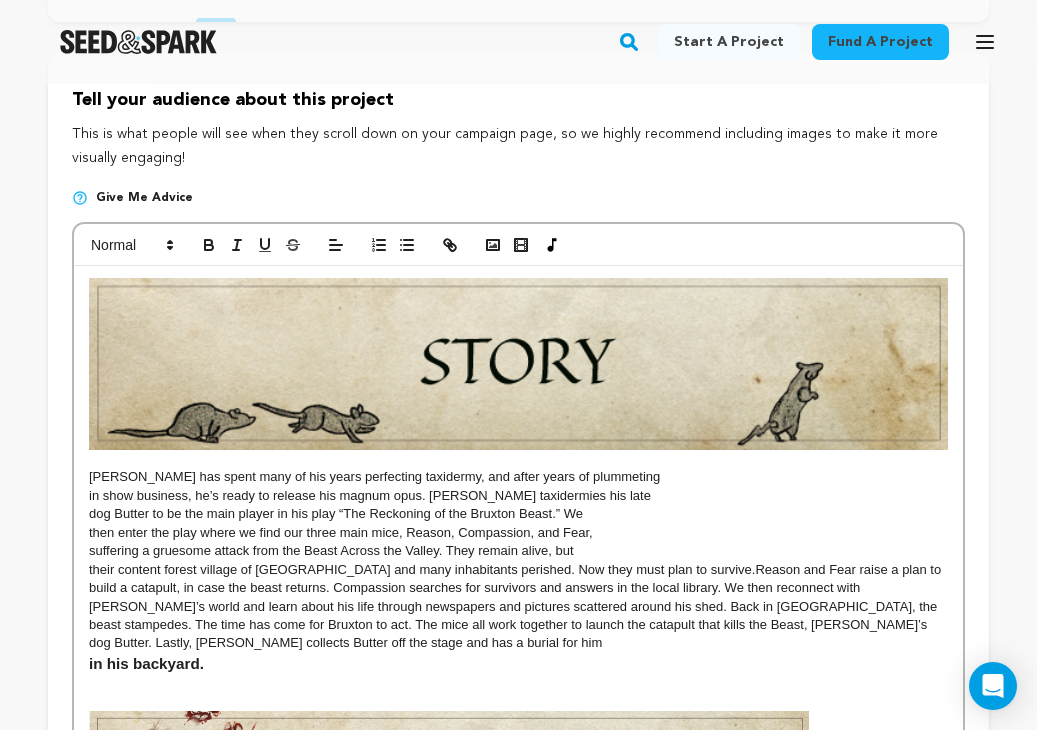 click on "Harold has spent many of his years perfecting taxidermy, and after years of plummeting in show business, he’s ready to release his magnum opus. Harold taxidermies his late dog Butter to be the main player in his play “The Reckoning of the Bruxton Beast.” We then enter the play where we find our three main mice, Reason, Compassion, and Fear, suffering a gruesome attack from the Beast Across the Valley. They remain alive, but in his backyard." at bounding box center [518, 1054] 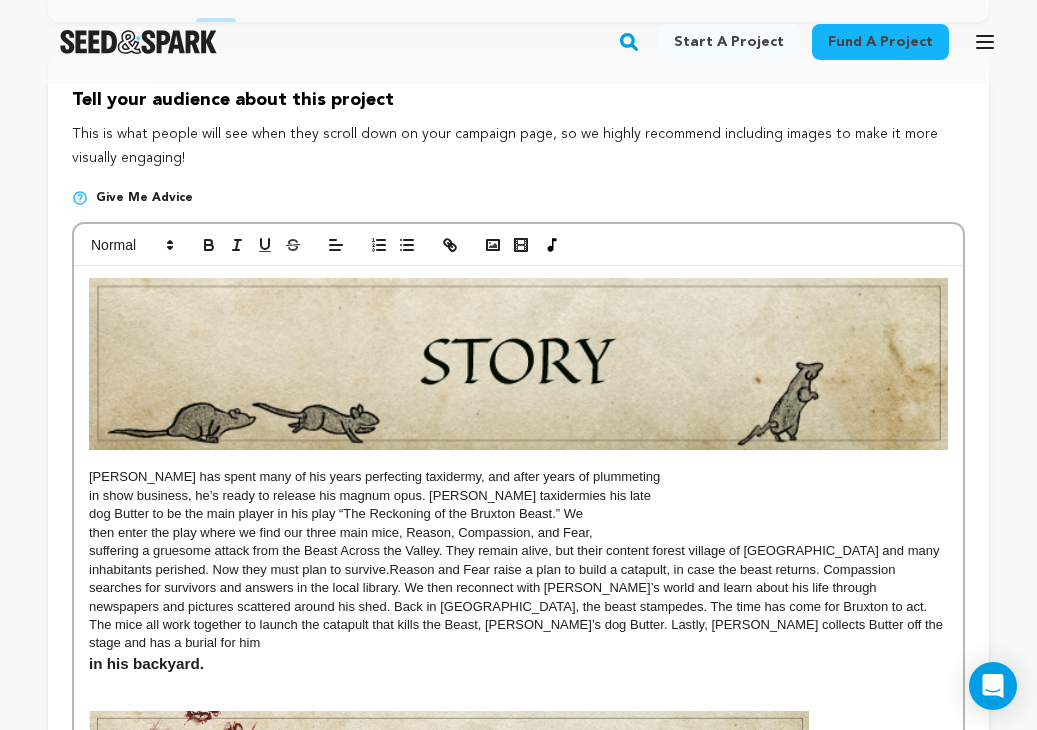 click on "Harold has spent many of his years perfecting taxidermy, and after years of plummeting in show business, he’s ready to release his magnum opus. Harold taxidermies his late dog Butter to be the main player in his play “The Reckoning of the Bruxton Beast.” We then enter the play where we find our three main mice, Reason, Compassion, and Fear, in his backyard." at bounding box center (518, 1054) 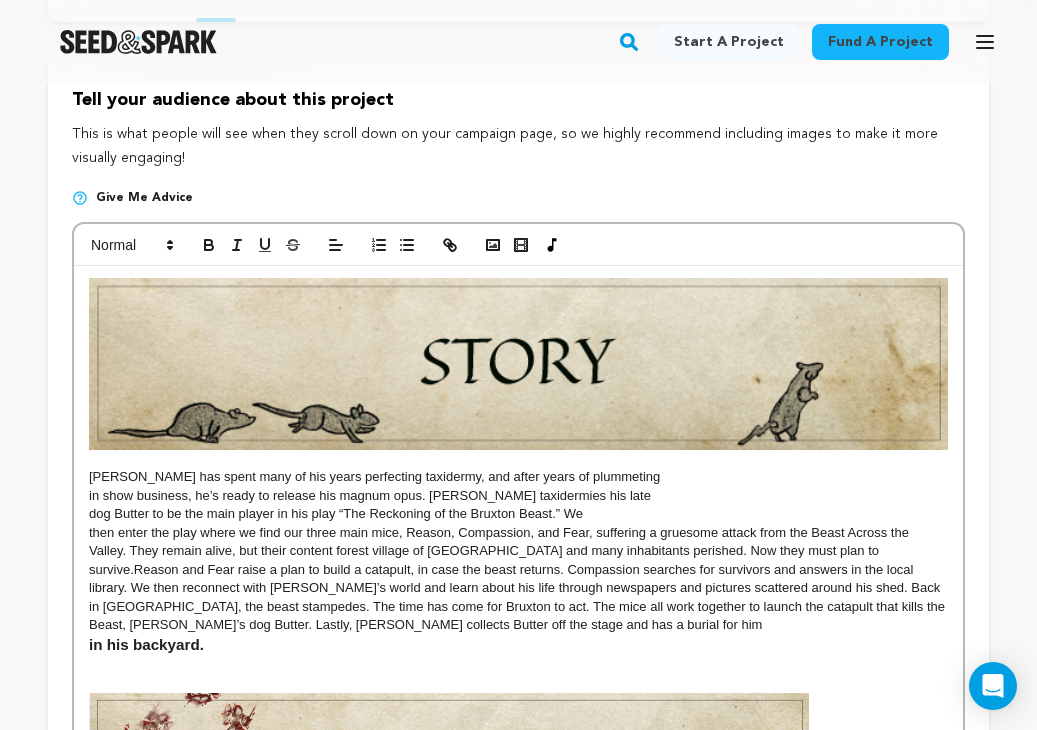 click on "Harold has spent many of his years perfecting taxidermy, and after years of plummeting in show business, he’s ready to release his magnum opus. Harold taxidermies his late dog Butter to be the main player in his play “The Reckoning of the Bruxton Beast.” We in his backyard." at bounding box center (518, 1045) 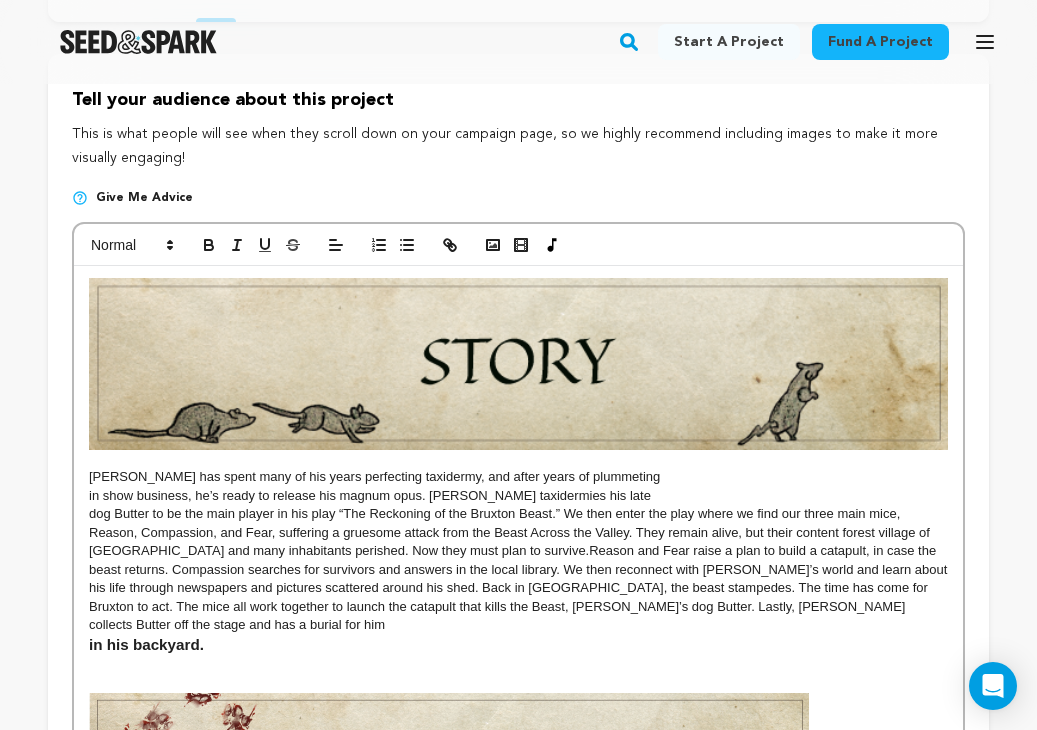 click on "dog Butter to be the main player in his play “The Reckoning of the Bruxton Beast.” We then enter the play where we find our three main mice, Reason, Compassion, and Fear, suffering a gruesome attack from the Beast Across the Valley. They remain alive, but their content forest village of Bruxton and many inhabitants perished. Now they must plan to survive.Reason and Fear raise a plan to build a catapult, in case the beast returns. Compassion searches for survivors and answers in the local library. We then reconnect with Harold’s world and learn about his life through newspapers and pictures scattered around his shed. Back in Bruxton, the beast stampedes. The time has come for Bruxton to act. The mice all work together to launch the catapult that kills the Beast, Harold’s dog Butter. Lastly, Harold collects Butter off the stage and has a burial for him" at bounding box center (518, 569) 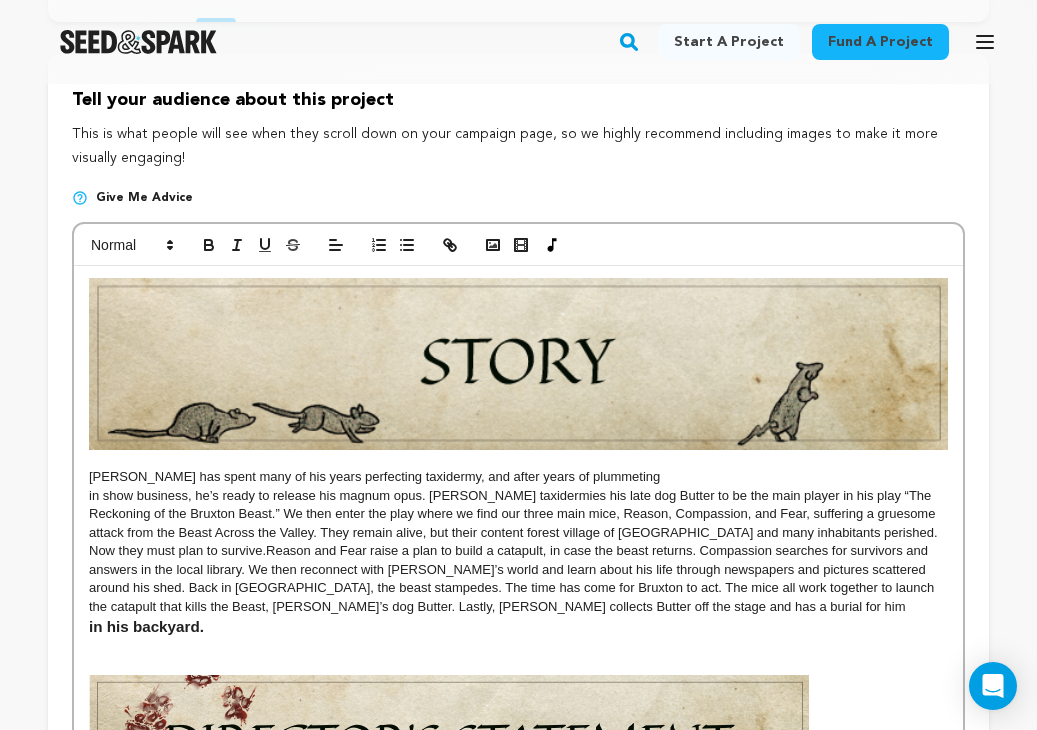 click on "in show business, he’s ready to release his magnum opus. Harold taxidermies his late dog Butter to be the main player in his play “The Reckoning of the Bruxton Beast.” We then enter the play where we find our three main mice, Reason, Compassion, and Fear, suffering a gruesome attack from the Beast Across the Valley. They remain alive, but their content forest village of Bruxton and many inhabitants perished. Now they must plan to survive.Reason and Fear raise a plan to build a catapult, in case the beast returns. Compassion searches for survivors and answers in the local library. We then reconnect with Harold’s world and learn about his life through newspapers and pictures scattered around his shed. Back in Bruxton, the beast stampedes. The time has come for Bruxton to act. The mice all work together to launch the catapult that kills the Beast, Harold’s dog Butter. Lastly, Harold collects Butter off the stage and has a burial for him" at bounding box center (518, 551) 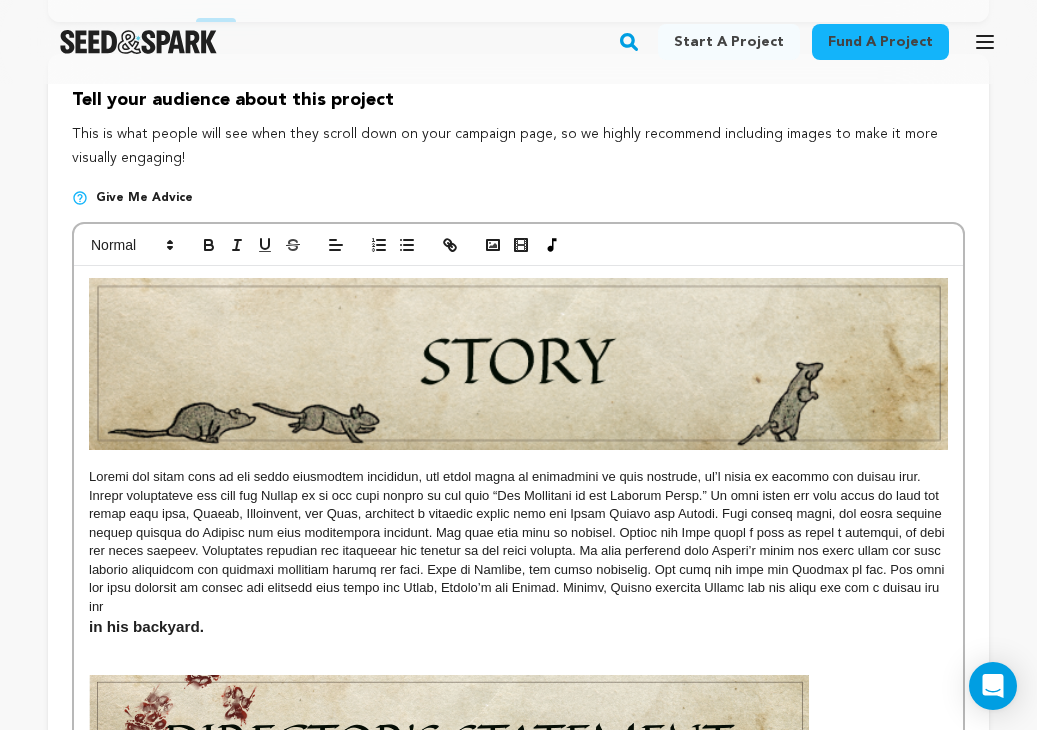 click at bounding box center [518, 647] 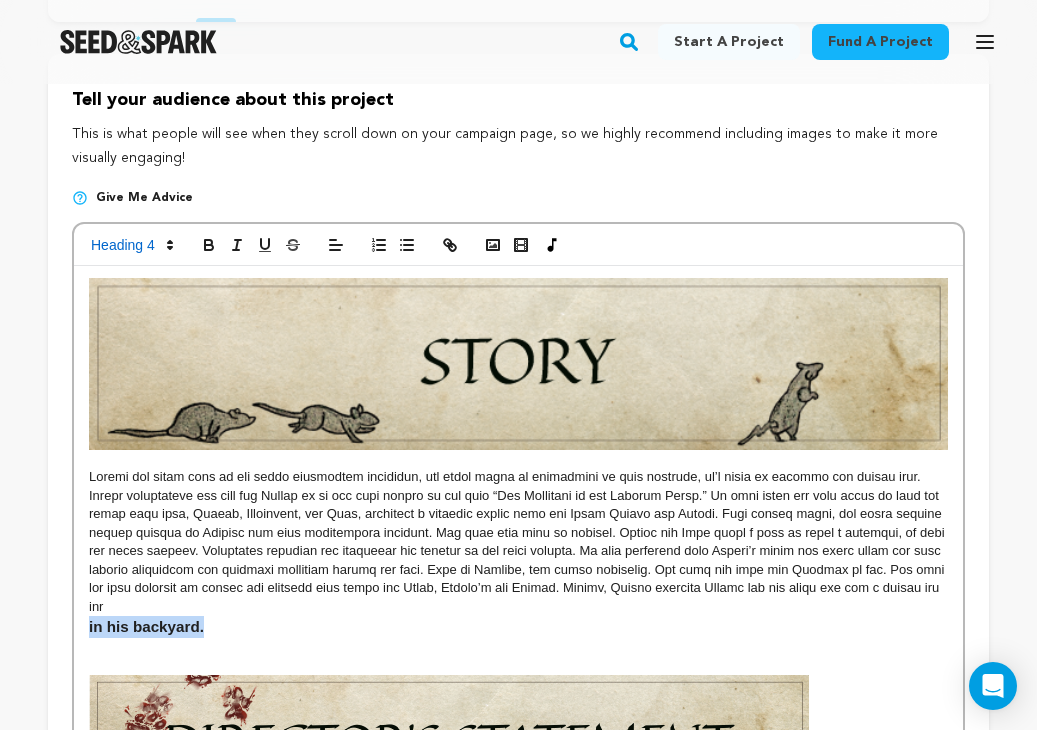 drag, startPoint x: 218, startPoint y: 636, endPoint x: 75, endPoint y: 629, distance: 143.17122 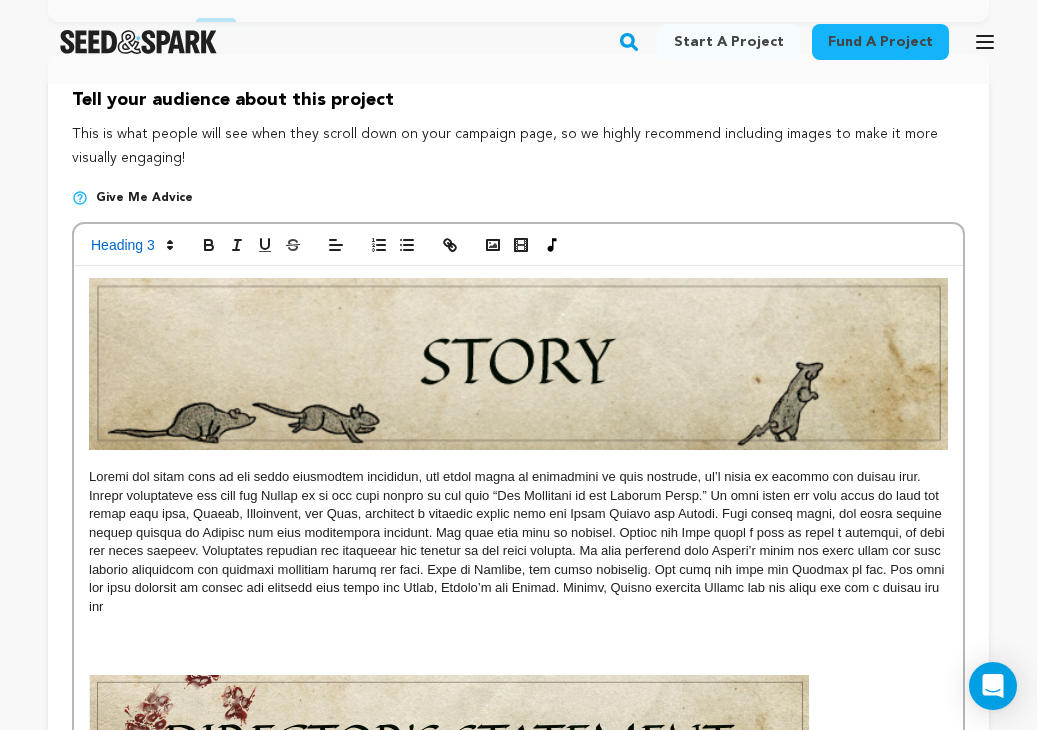 click at bounding box center [518, 542] 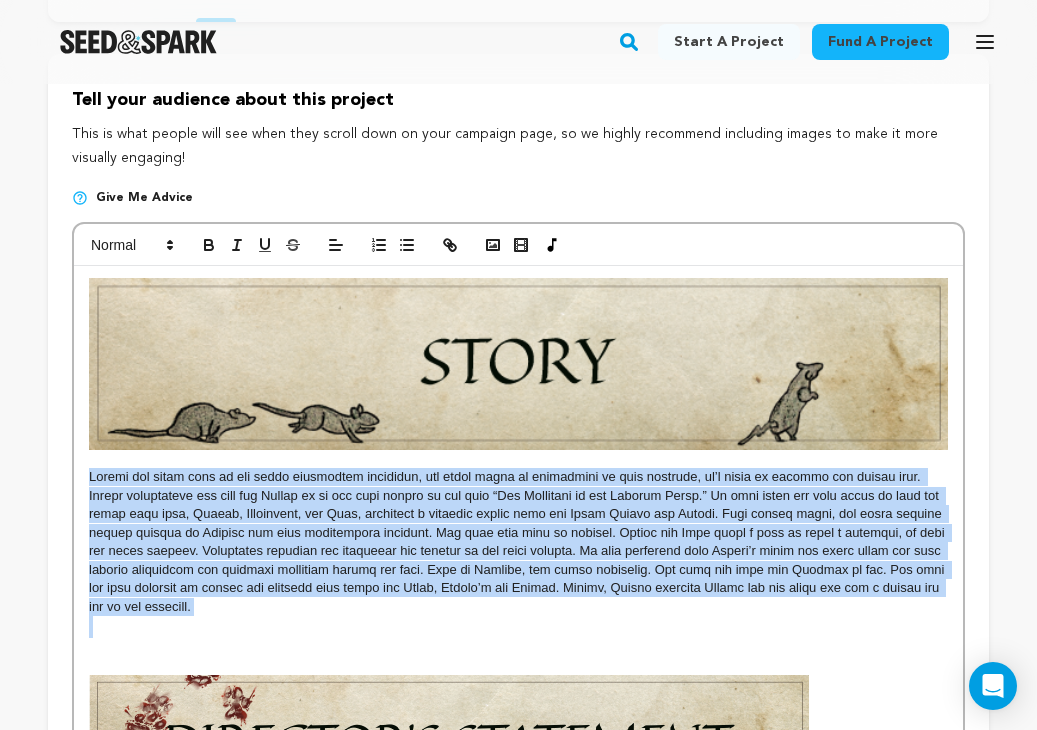 drag, startPoint x: 238, startPoint y: 617, endPoint x: 89, endPoint y: 476, distance: 205.13898 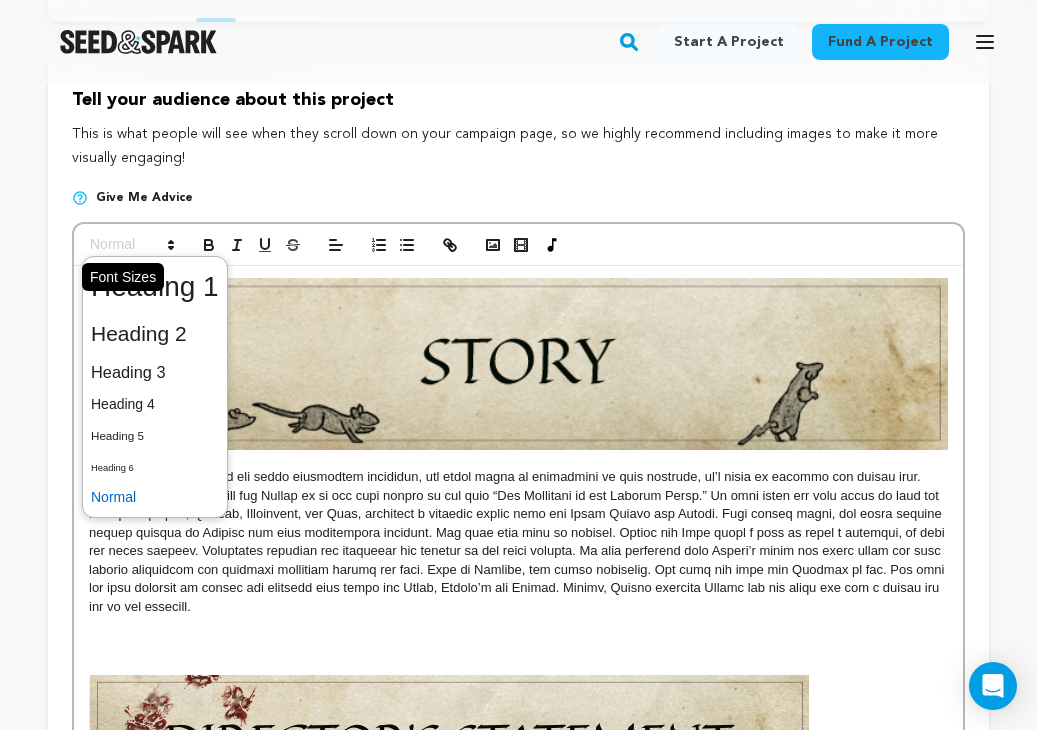 click 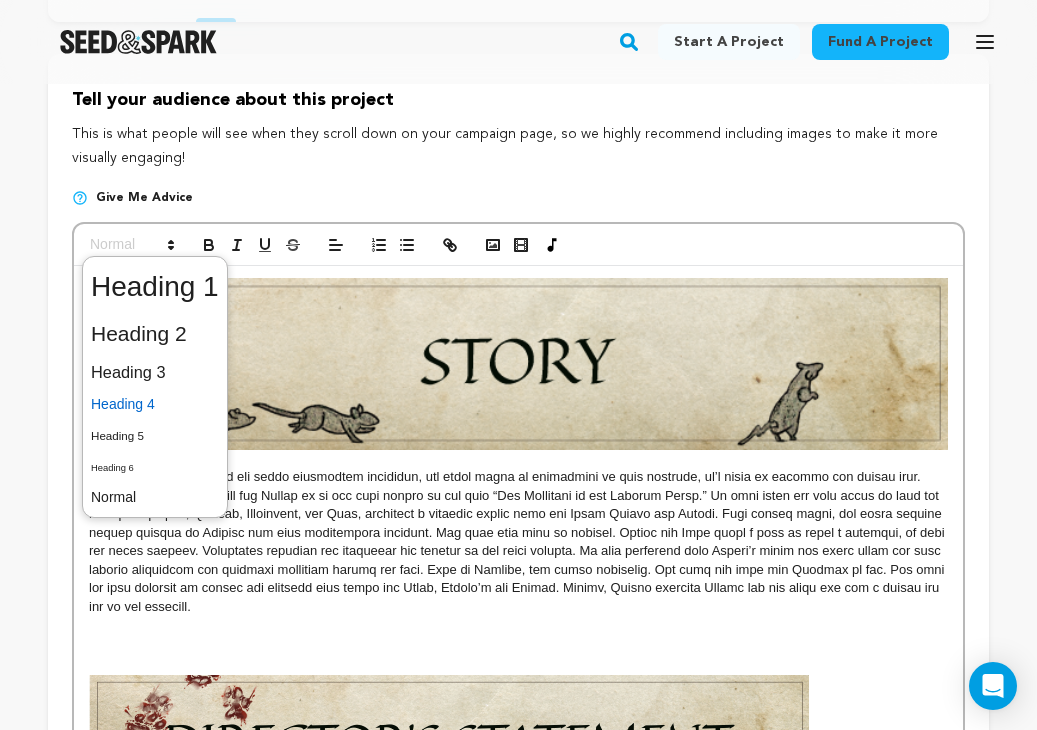 click at bounding box center (155, 404) 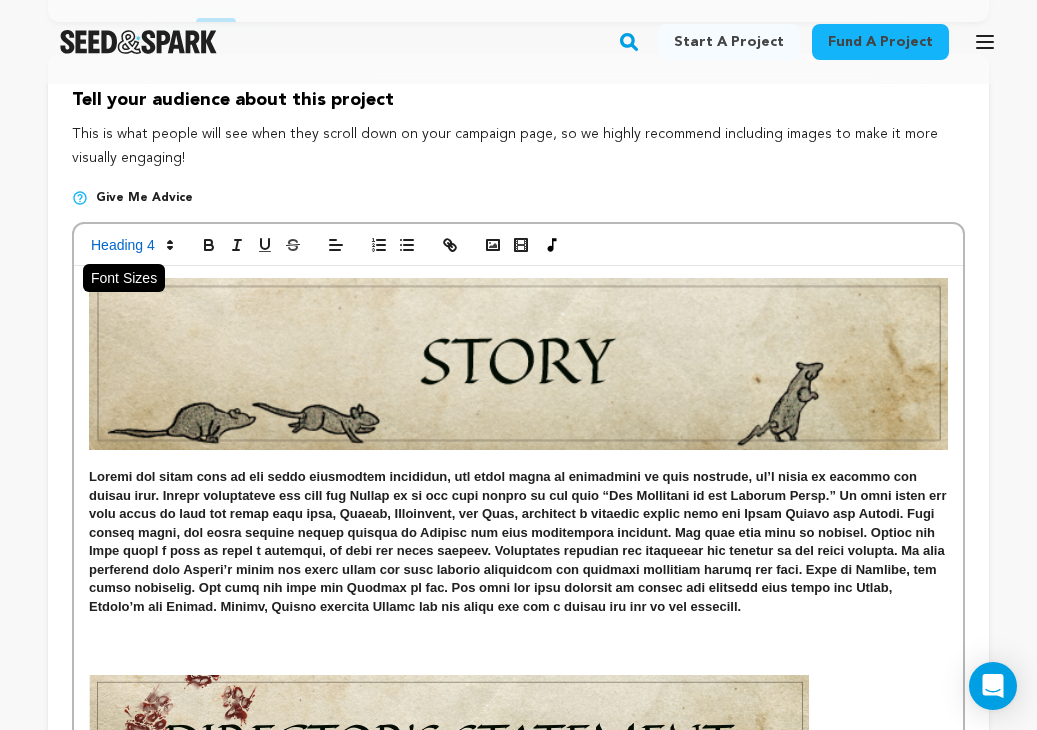 click 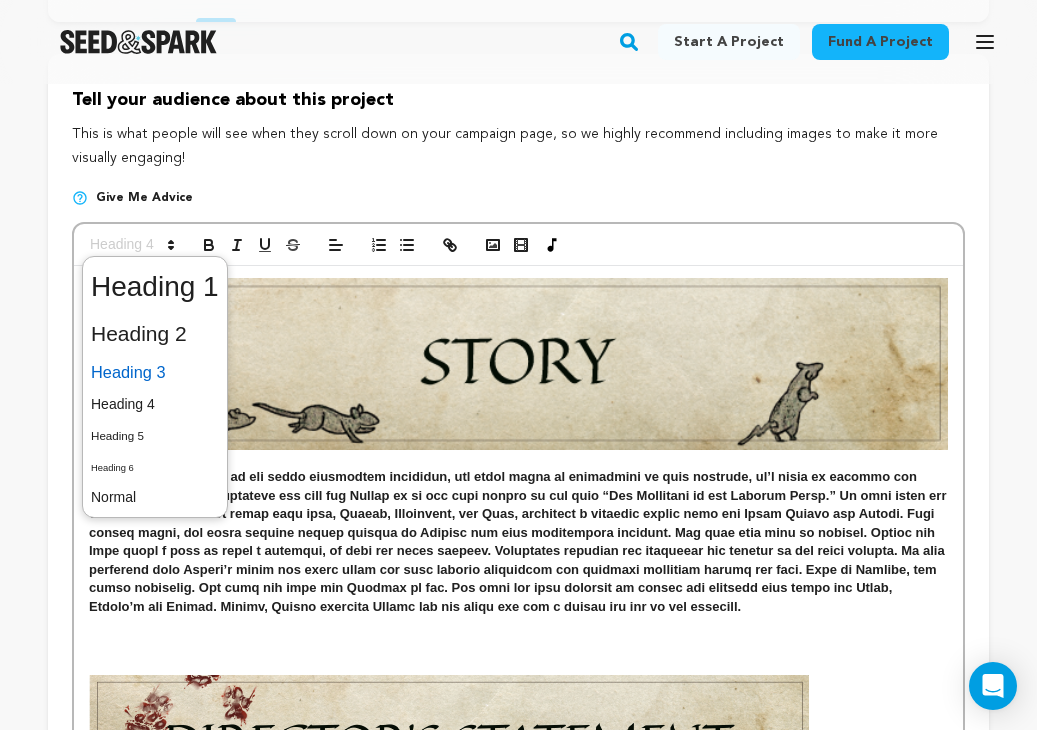 click at bounding box center (155, 372) 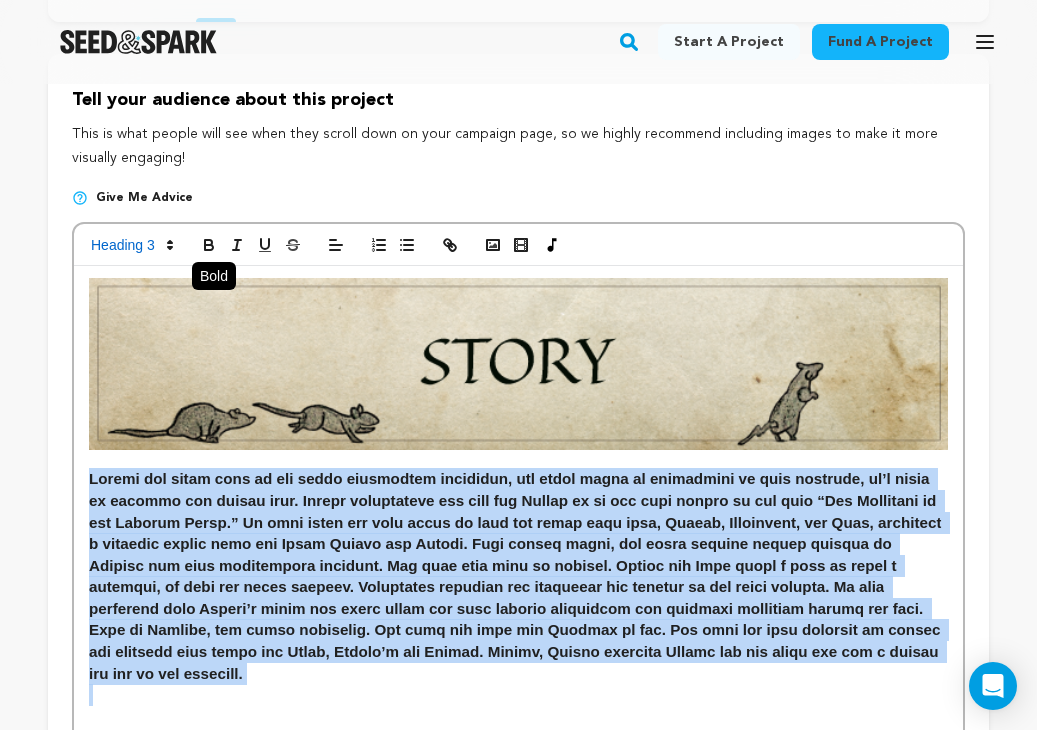 click 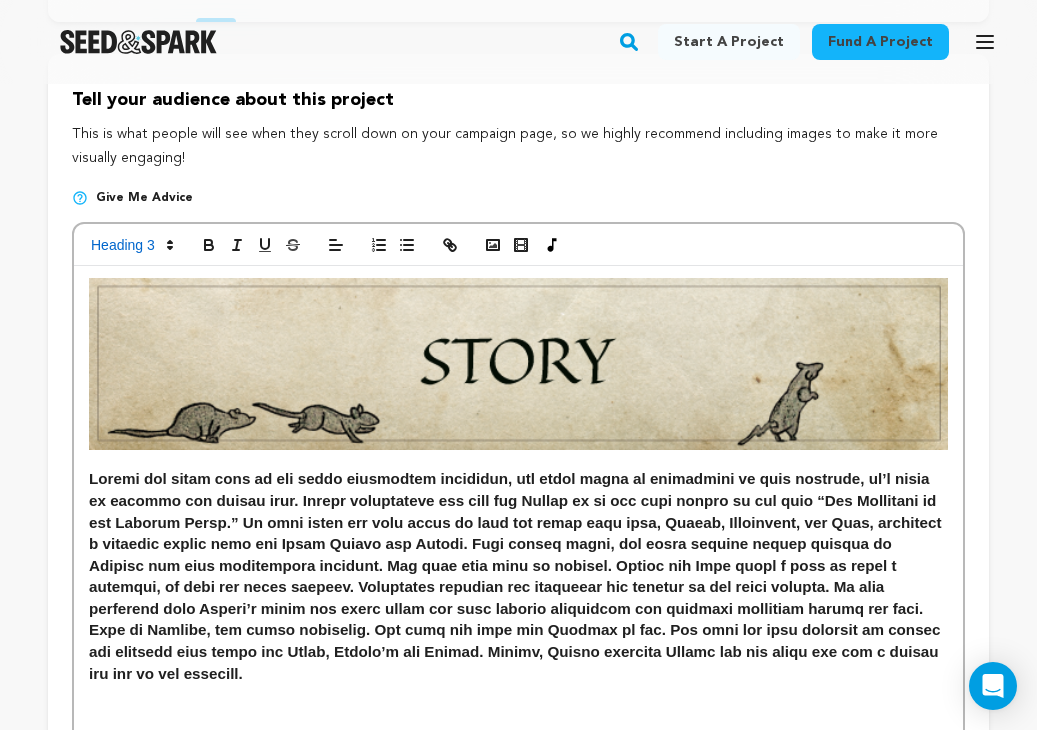 click at bounding box center (518, 576) 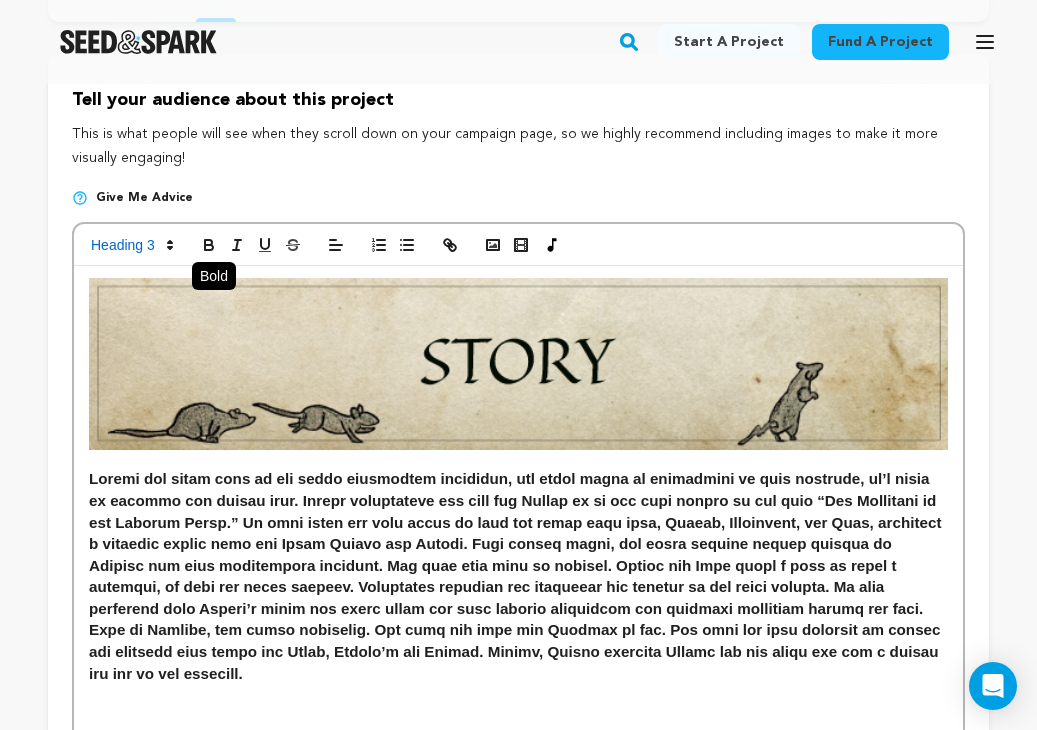 click 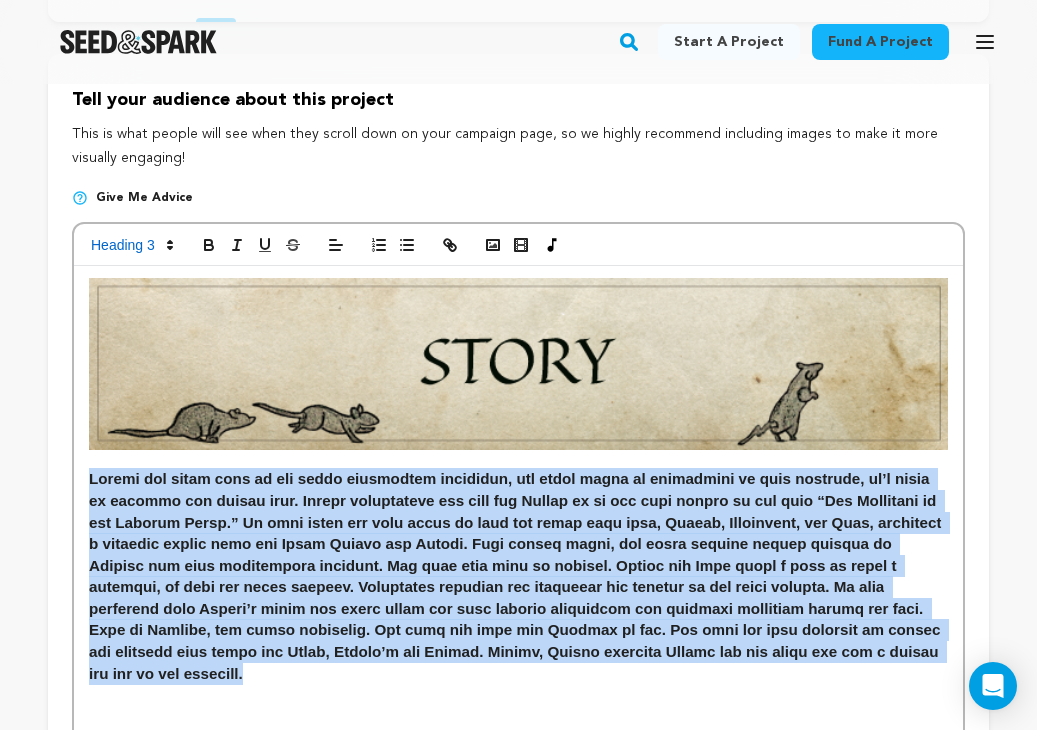 drag, startPoint x: 209, startPoint y: 677, endPoint x: 82, endPoint y: 487, distance: 228.53665 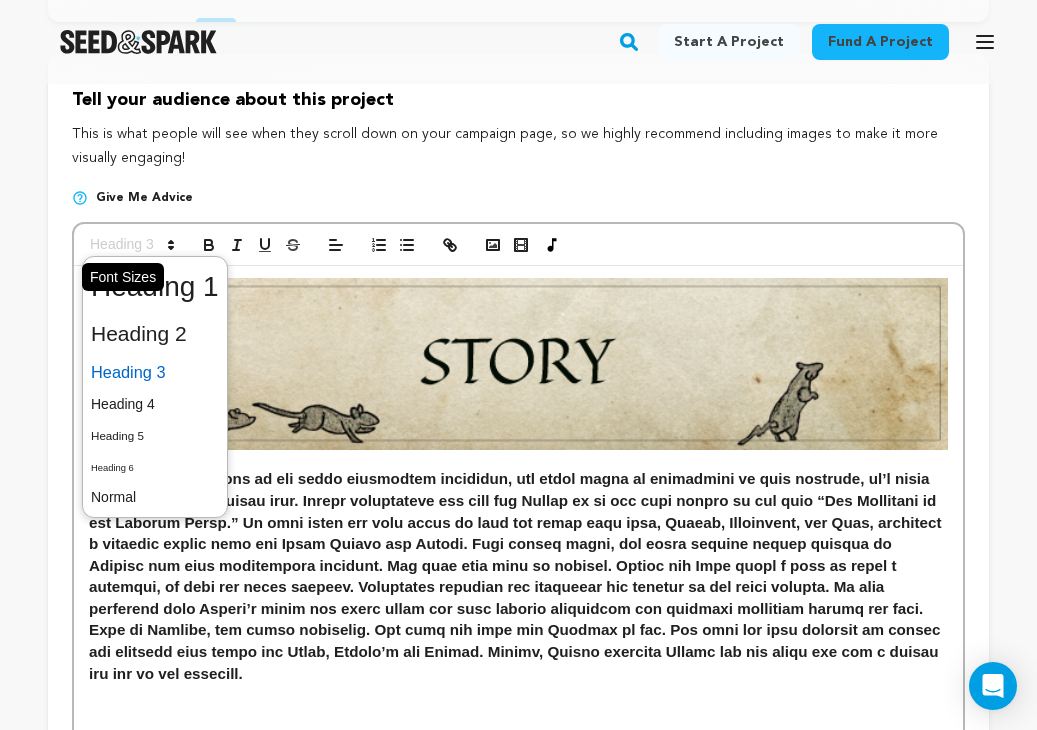 click 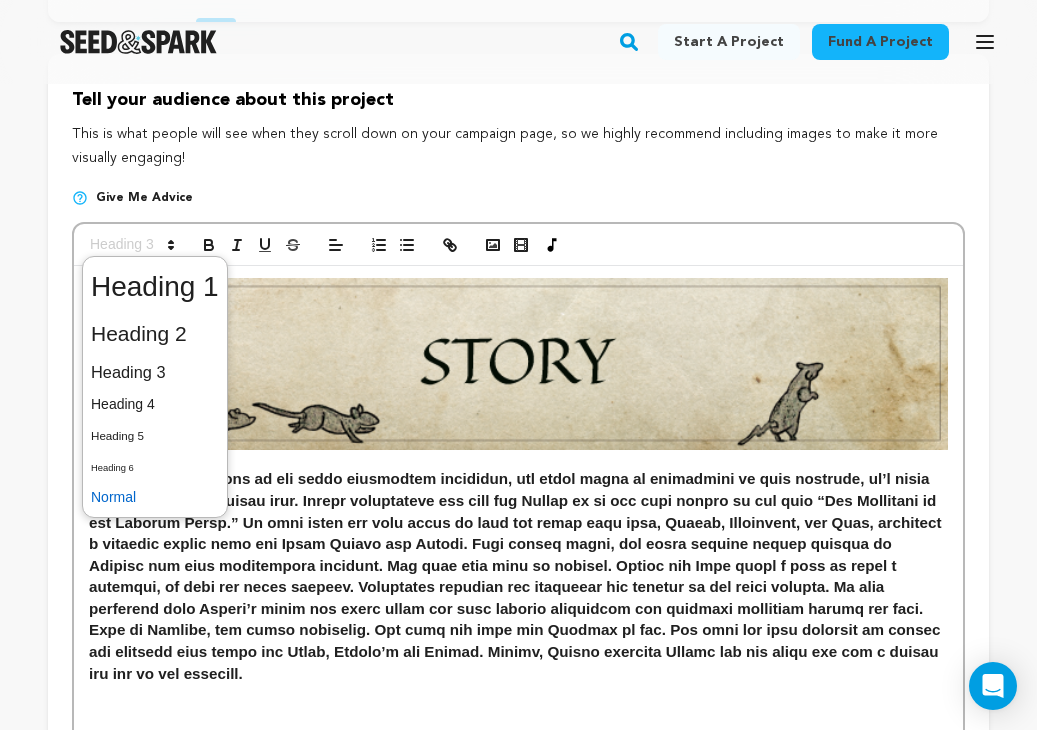 click at bounding box center (155, 497) 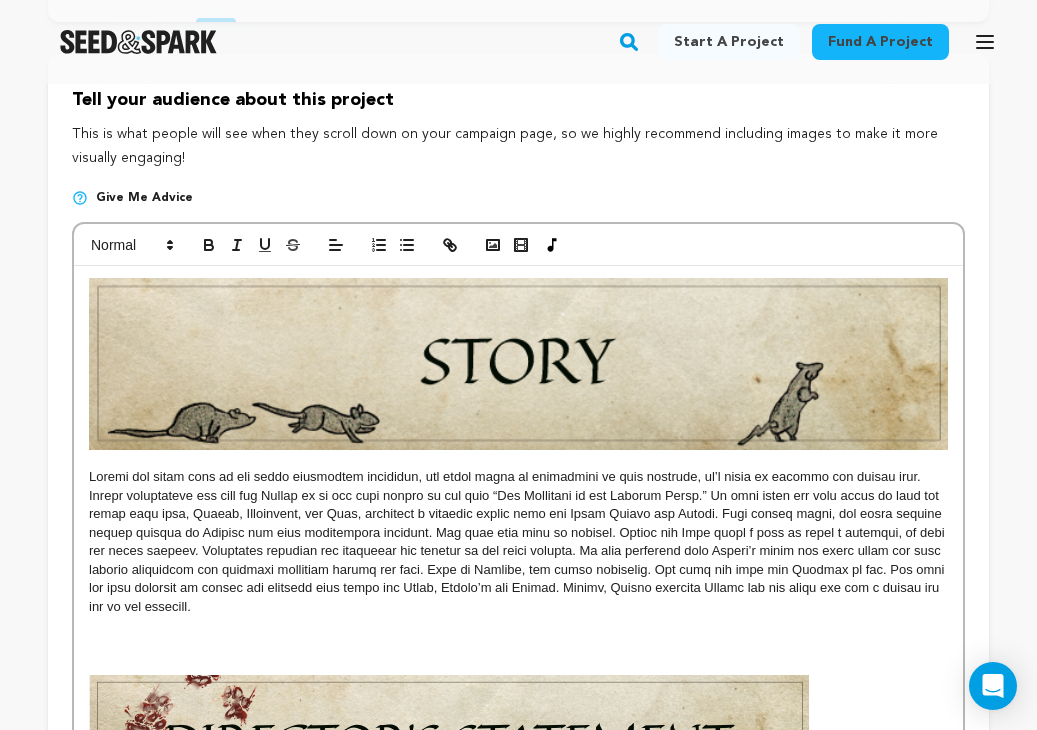 click at bounding box center [518, 647] 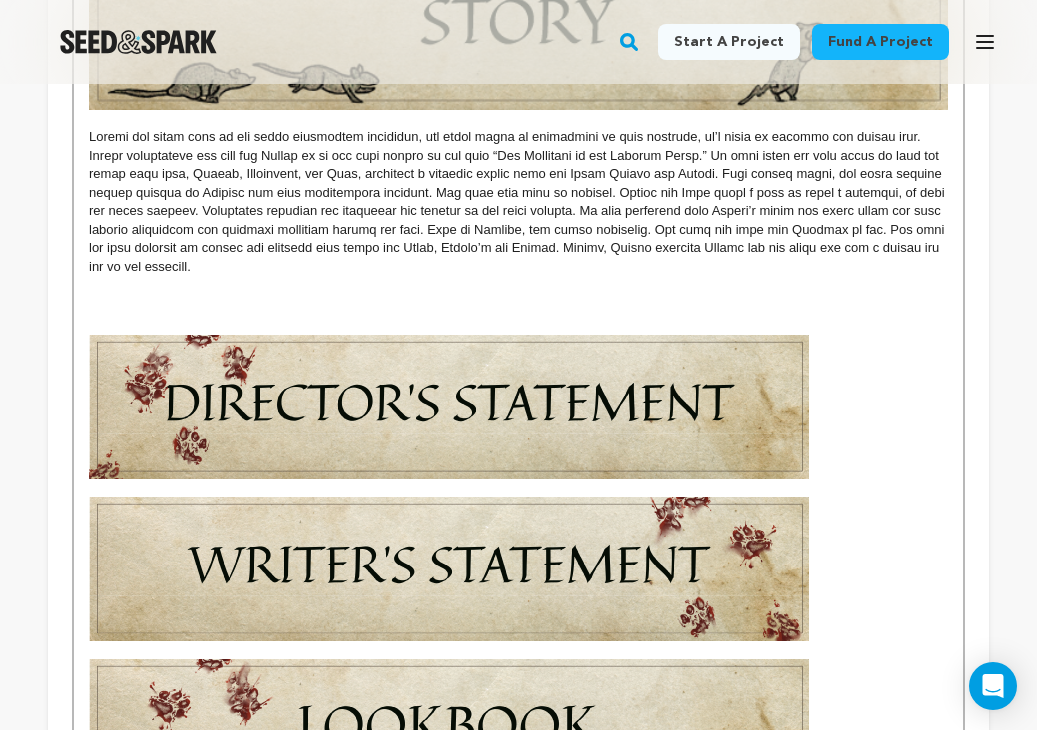scroll, scrollTop: 666, scrollLeft: 0, axis: vertical 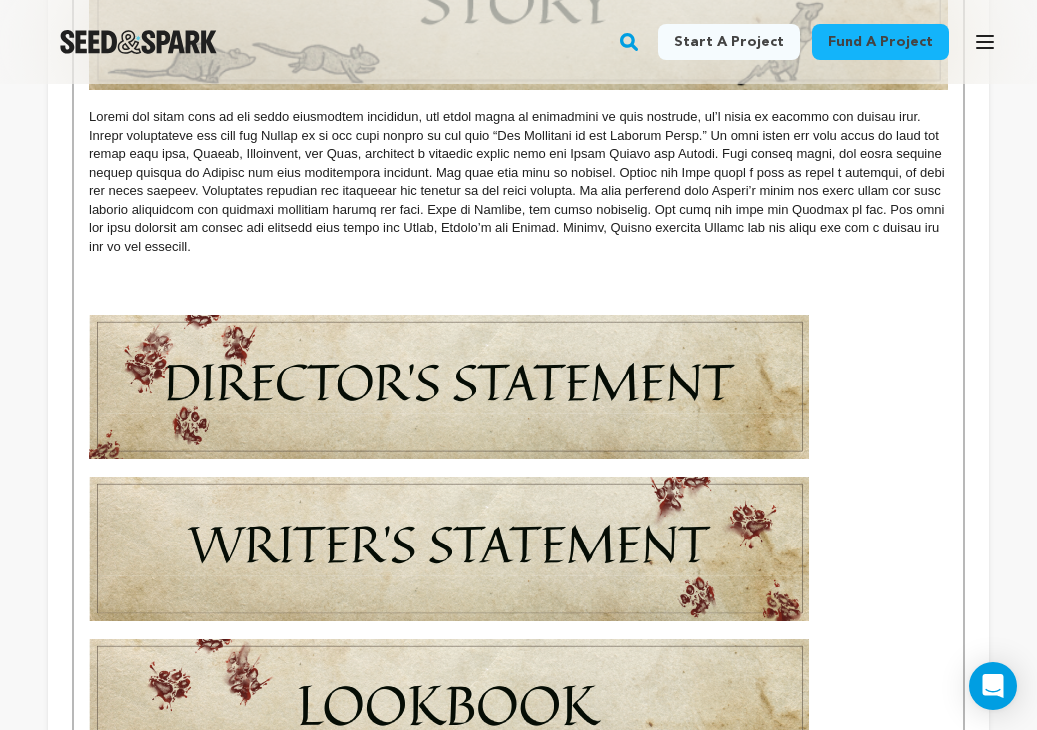 click at bounding box center [518, 387] 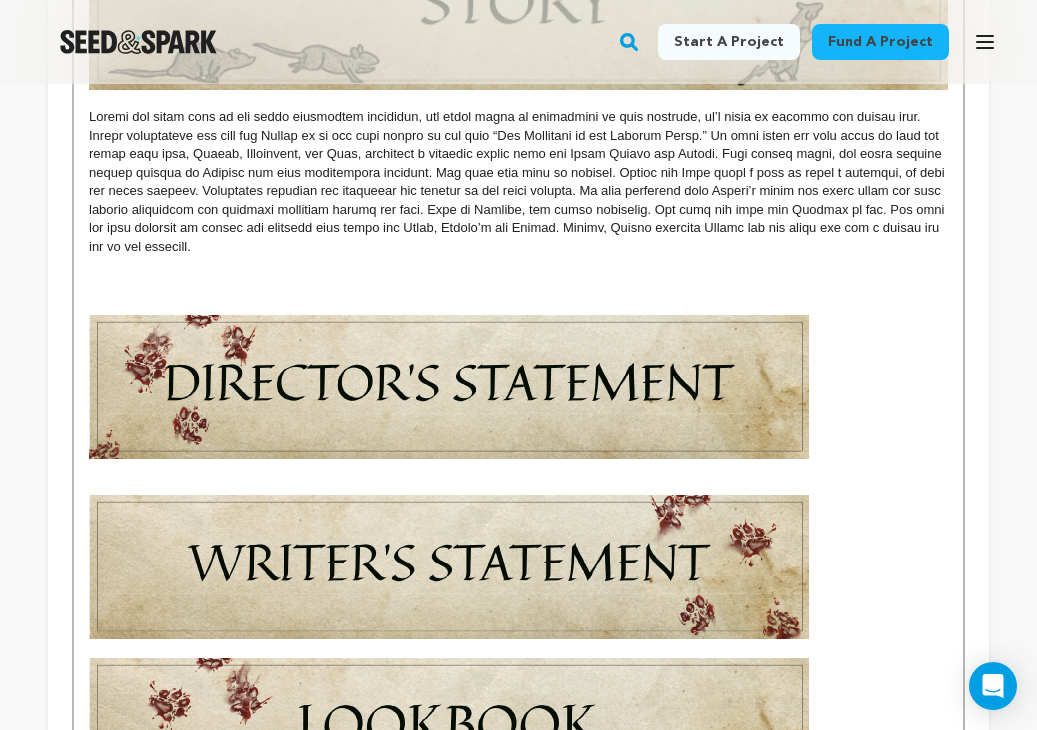 scroll, scrollTop: 0, scrollLeft: 0, axis: both 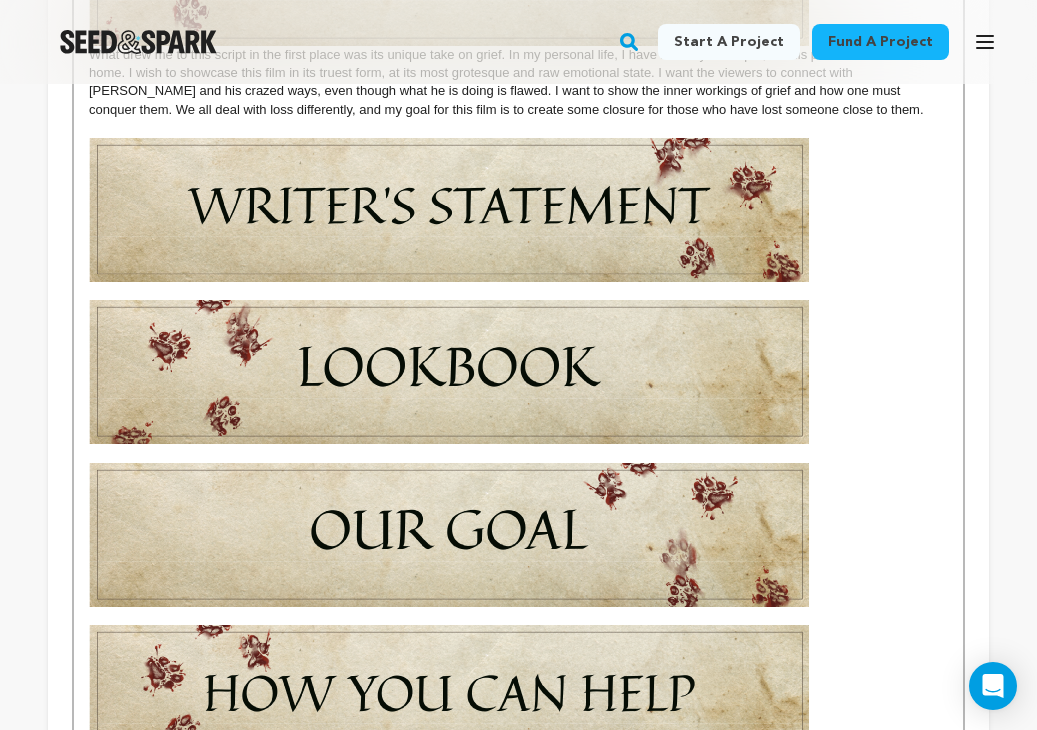 click at bounding box center [518, 210] 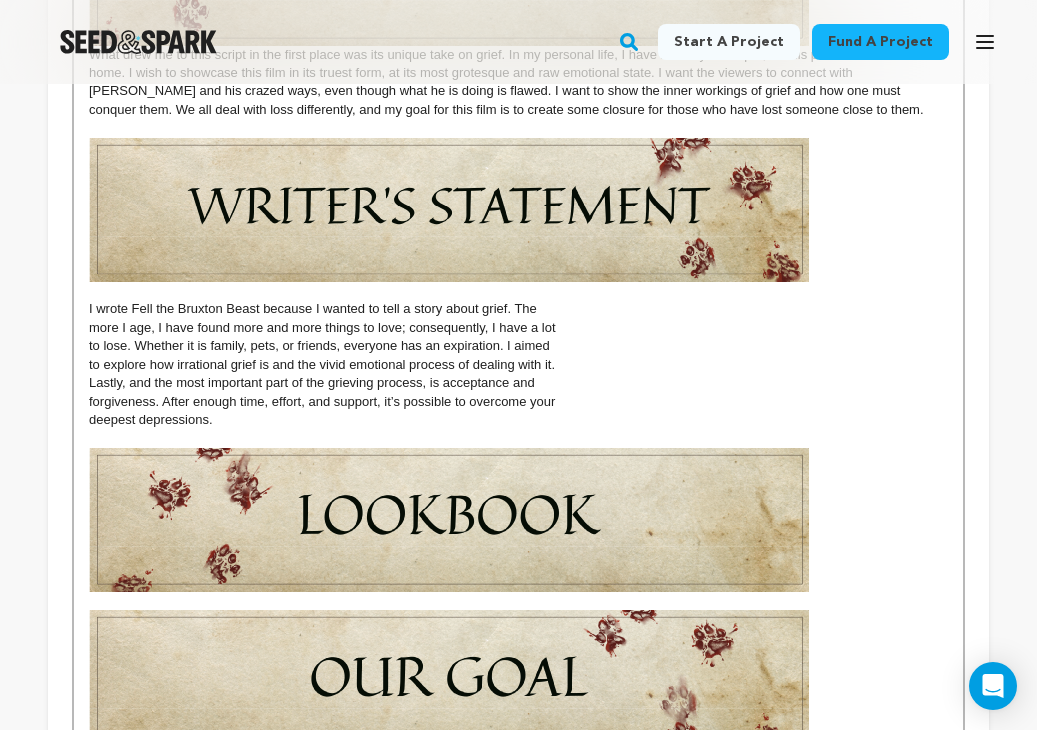 scroll, scrollTop: 306, scrollLeft: 0, axis: vertical 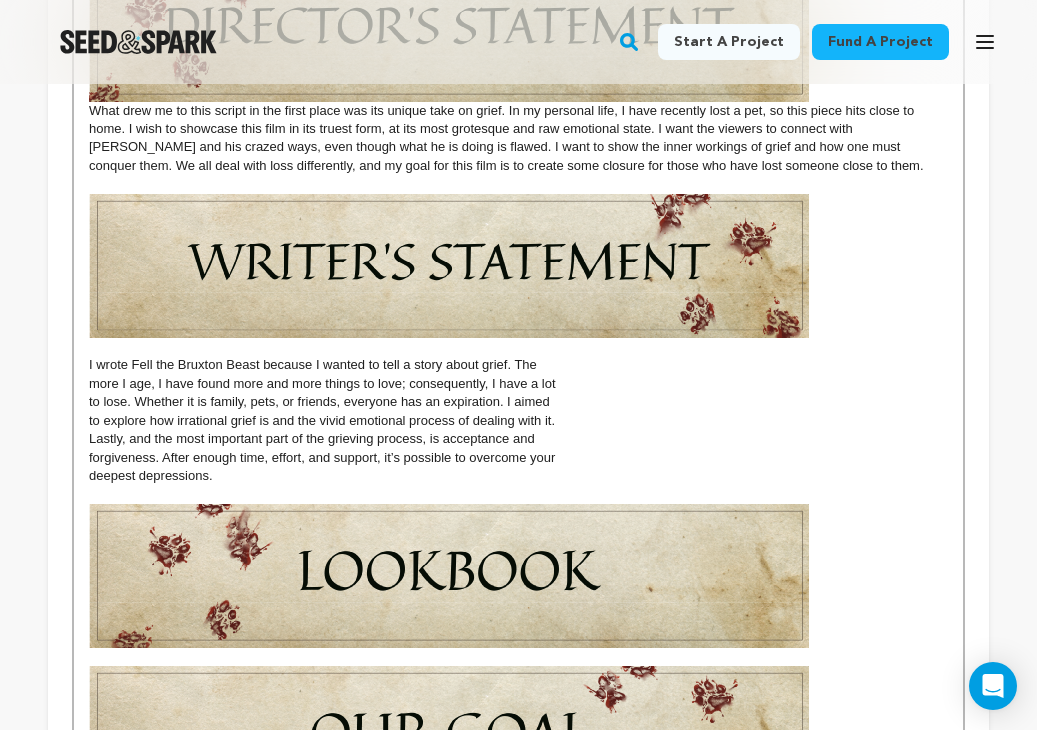 click on "What drew me to this script in the first place was its unique take on grief. In my personal life, I have recently lost a pet, so this piece hits close to home. I wish to showcase this film in its truest form, at its most grotesque and raw emotional state. I want the viewers to connect with Harold and his crazed ways, even though what he is doing is flawed. I want to show the inner workings of grief and how one must conquer them. We all deal with loss differently, and my goal for this film is to create some closure for those who have lost someone close to them.  I wrote Fell the Bruxton Beast because I wanted to tell a story about grief. The more I age, I have found more and more things to love; consequently, I have a lot to lose. Whether it is family, pets, or friends, everyone has an expiration. I aimed to explore how irrational grief is and the vivid emotional process of dealing with it. Lastly, and the most important part of the grieving process, is acceptance and deepest depressions." at bounding box center [518, 429] 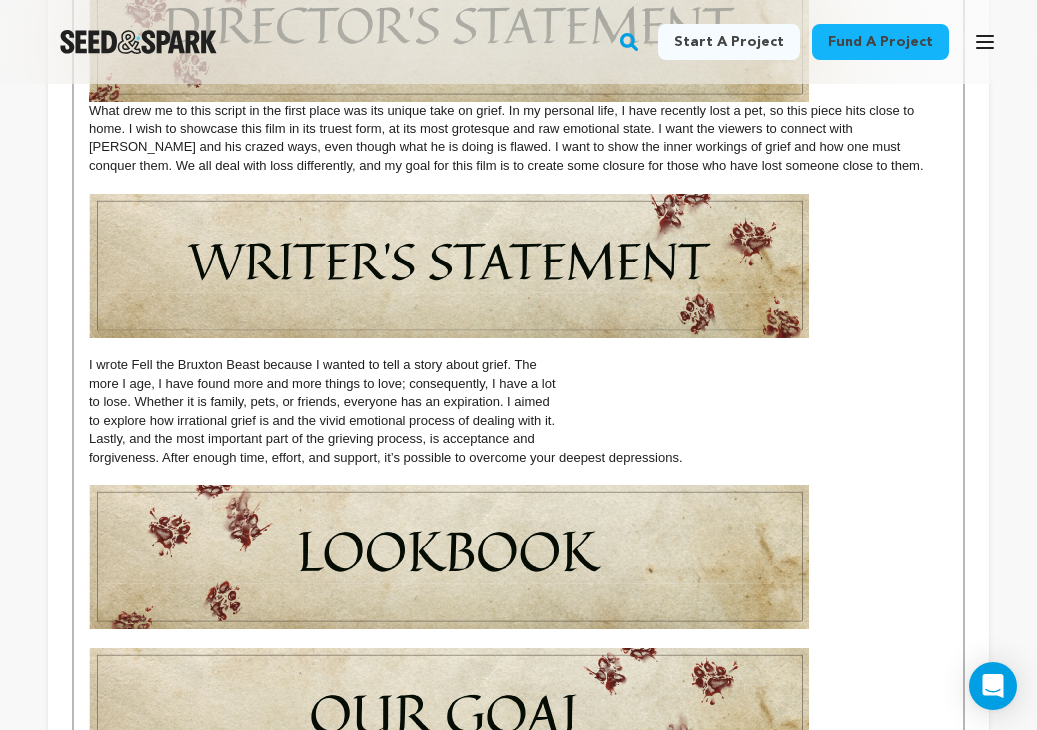 click on "What drew me to this script in the first place was its unique take on grief. In my personal life, I have recently lost a pet, so this piece hits close to home. I wish to showcase this film in its truest form, at its most grotesque and raw emotional state. I want the viewers to connect with Harold and his crazed ways, even though what he is doing is flawed. I want to show the inner workings of grief and how one must conquer them. We all deal with loss differently, and my goal for this film is to create some closure for those who have lost someone close to them.  I wrote Fell the Bruxton Beast because I wanted to tell a story about grief. The more I age, I have found more and more things to love; consequently, I have a lot to lose. Whether it is family, pets, or friends, everyone has an expiration. I aimed to explore how irrational grief is and the vivid emotional process of dealing with it. Lastly, and the most important part of the grieving process, is acceptance and" at bounding box center (518, 420) 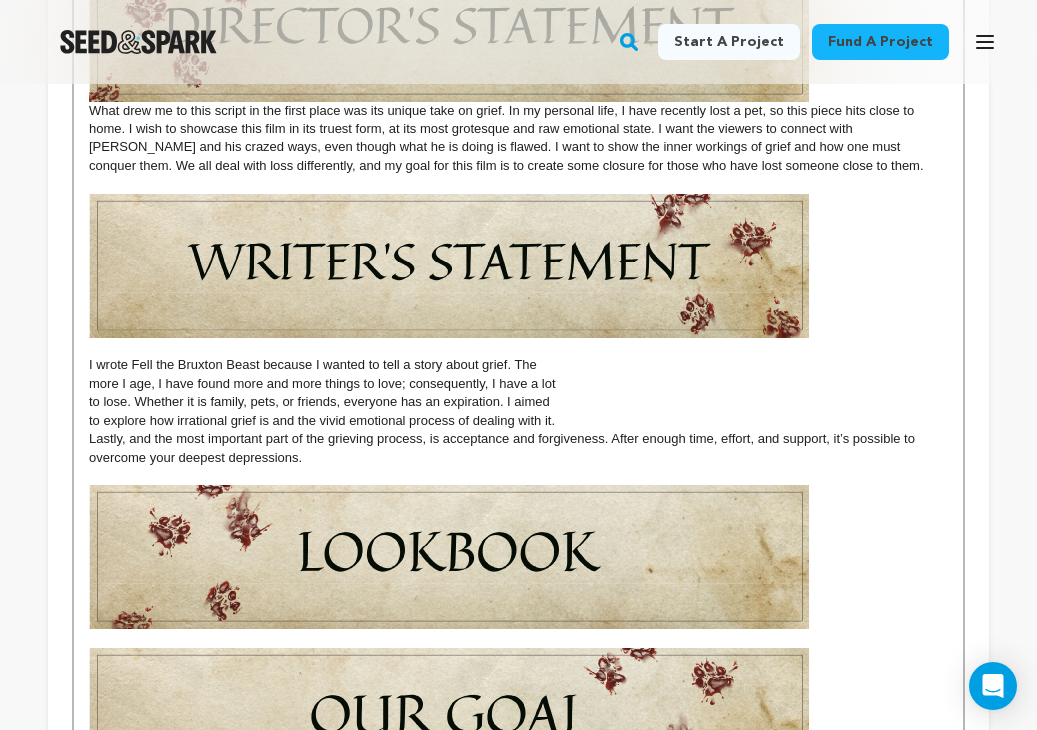 click on "Lastly, and the most important part of the grieving process, is acceptance and forgiveness. After enough time, effort, and support, it’s possible to overcome your deepest depressions." at bounding box center [518, 448] 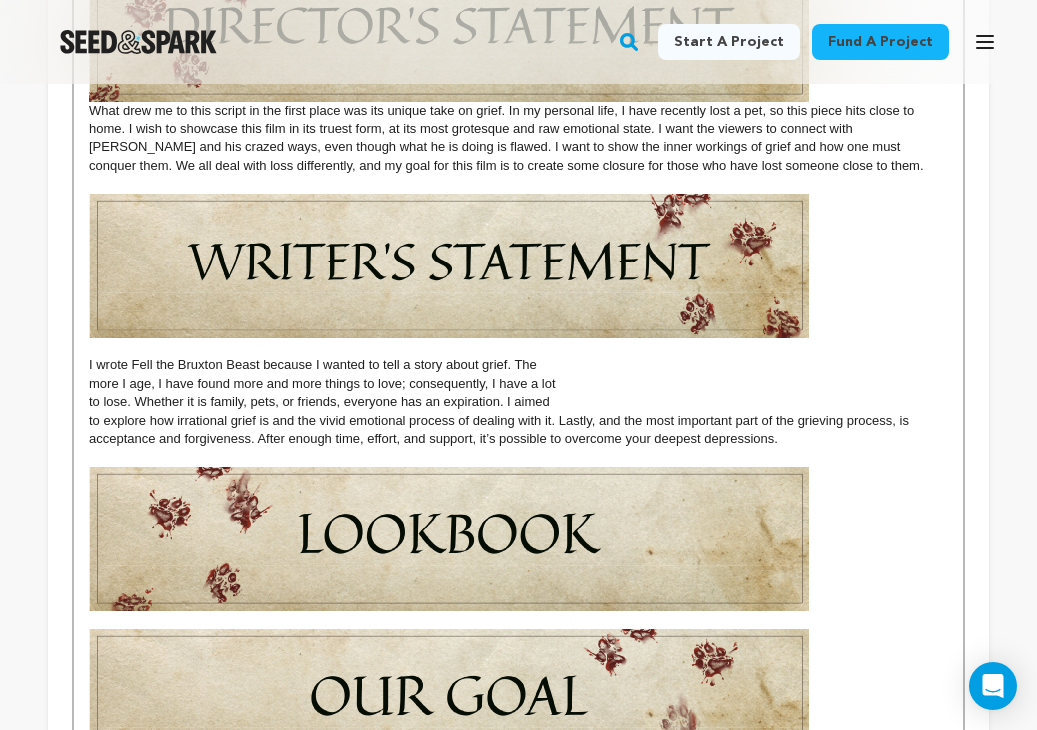 click on "What drew me to this script in the first place was its unique take on grief. In my personal life, I have recently lost a pet, so this piece hits close to home. I wish to showcase this film in its truest form, at its most grotesque and raw emotional state. I want the viewers to connect with Harold and his crazed ways, even though what he is doing is flawed. I want to show the inner workings of grief and how one must conquer them. We all deal with loss differently, and my goal for this film is to create some closure for those who have lost someone close to them.  I wrote Fell the Bruxton Beast because I wanted to tell a story about grief. The more I age, I have found more and more things to love; consequently, I have a lot to lose. Whether it is family, pets, or friends, everyone has an expiration. I aimed" at bounding box center (518, 411) 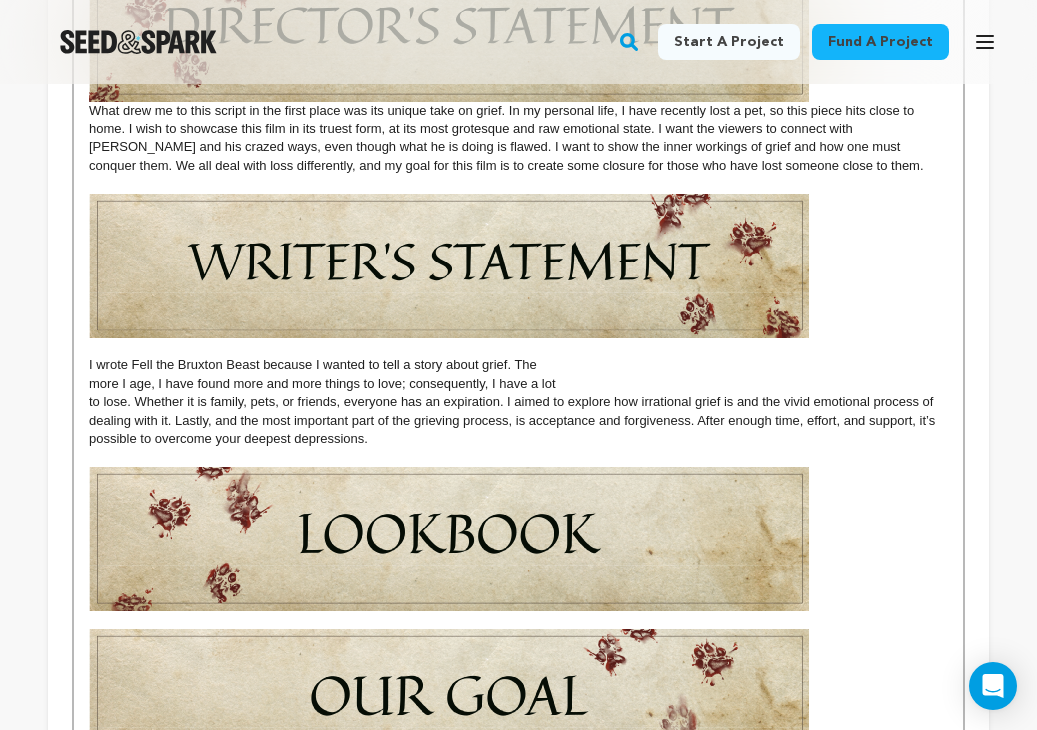 click on "to lose. Whether it is family, pets, or friends, everyone has an expiration. I aimed to explore how irrational grief is and the vivid emotional process of dealing with it. Lastly, and the most important part of the grieving process, is acceptance and forgiveness. After enough time, effort, and support, it’s possible to overcome your deepest depressions." at bounding box center (518, 420) 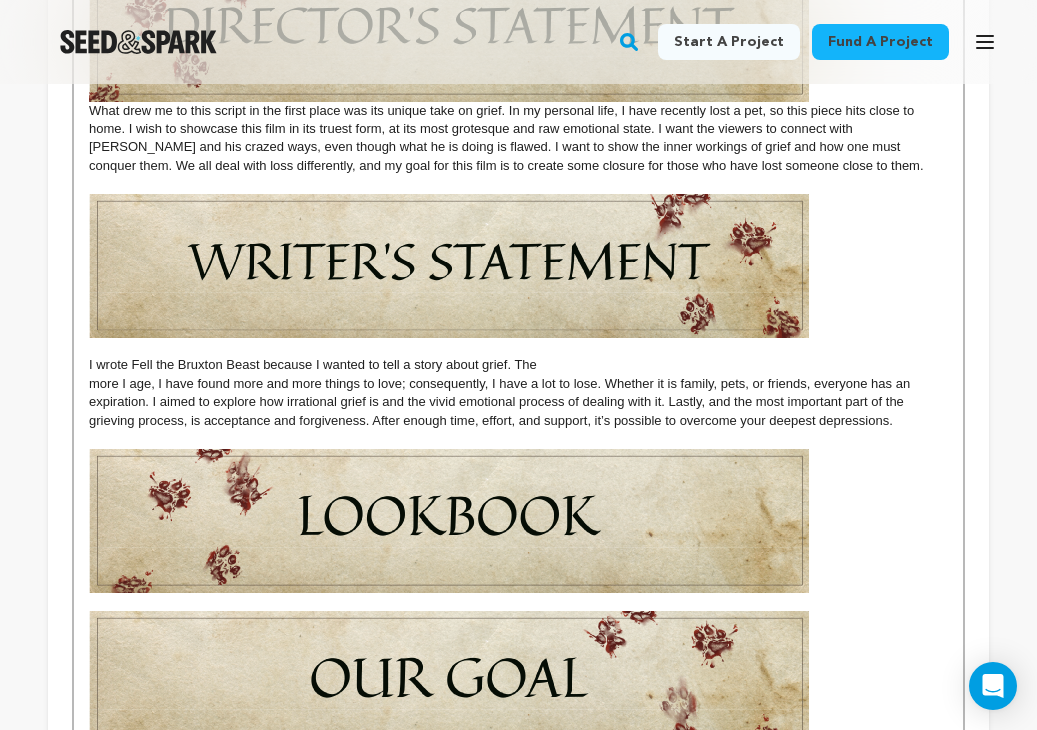 click on "more I age, I have found more and more things to love; consequently, I have a lot to lose. Whether it is family, pets, or friends, everyone has an expiration. I aimed to explore how irrational grief is and the vivid emotional process of dealing with it. Lastly, and the most important part of the grieving process, is acceptance and forgiveness. After enough time, effort, and support, it’s possible to overcome your deepest depressions." at bounding box center (518, 402) 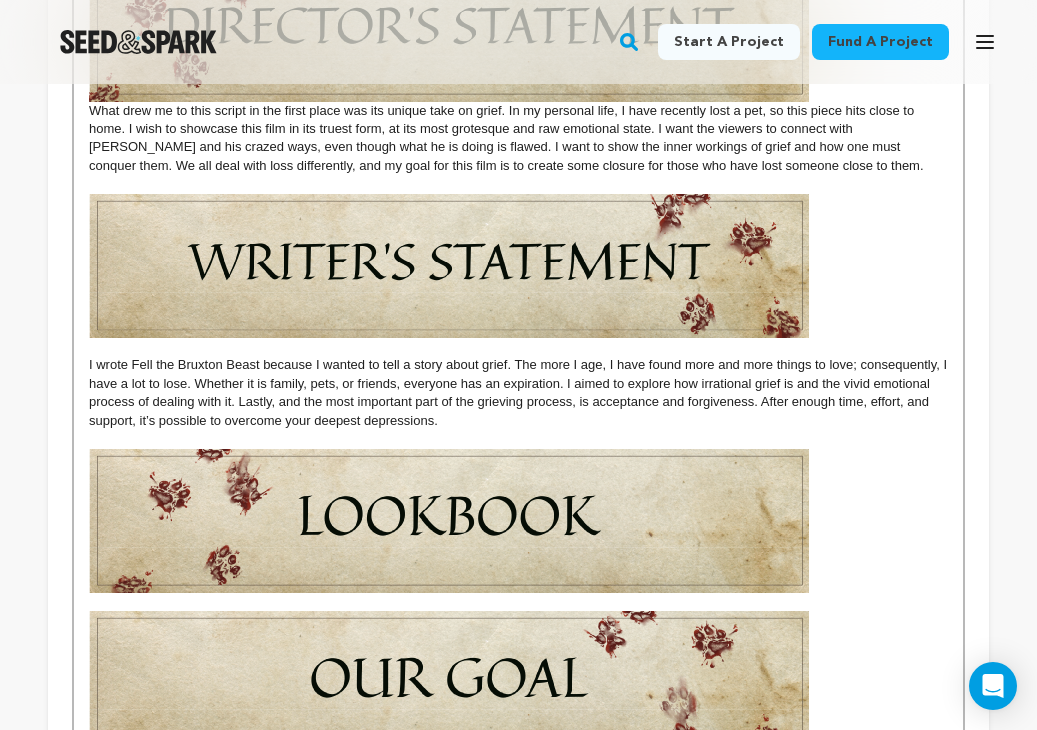 click on "What drew me to this script in the first place was its unique take on grief. In my personal life, I have recently lost a pet, so this piece hits close to home. I wish to showcase this film in its truest form, at its most grotesque and raw emotional state. I want the viewers to connect with [PERSON_NAME] and his crazed ways, even though what he is doing is flawed. I want to show the inner workings of grief and how one must conquer them. We all deal with loss differently, and my goal for this film is to create some closure for those who have lost someone close to them." at bounding box center [518, 401] 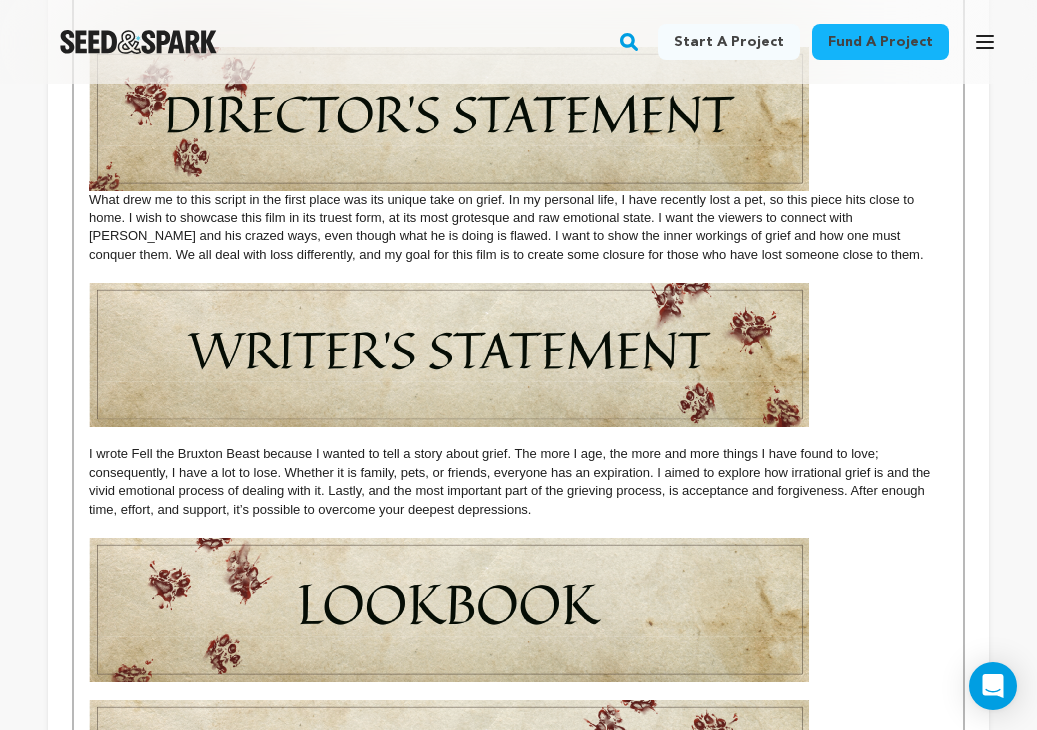 scroll, scrollTop: 910, scrollLeft: 0, axis: vertical 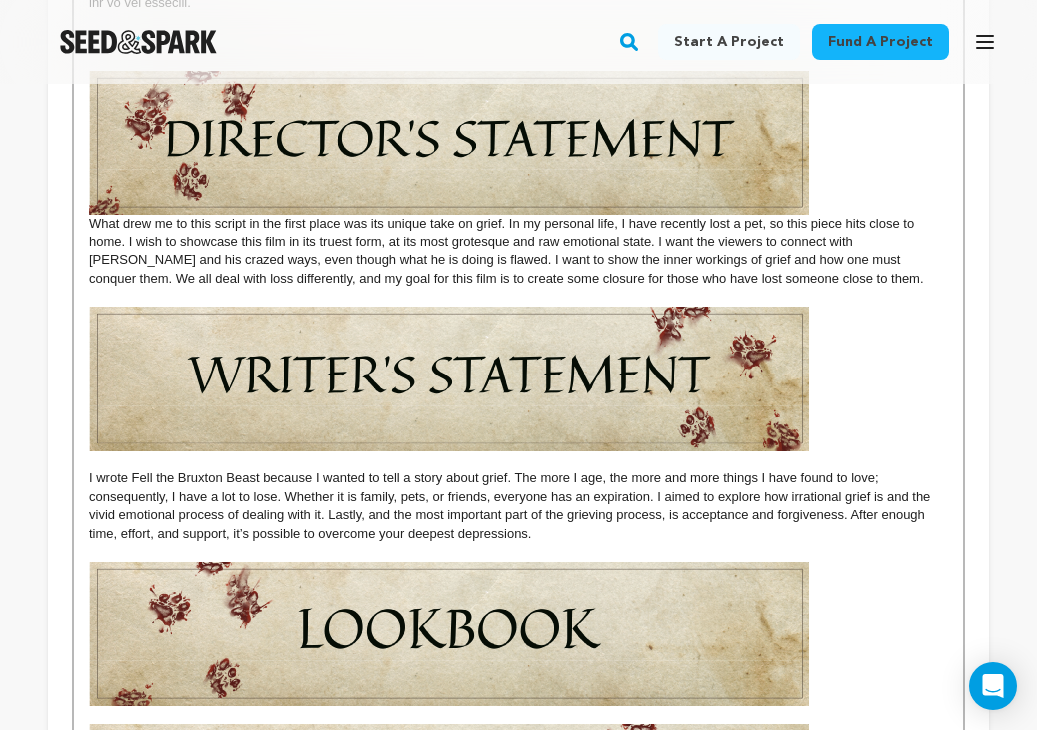 click at bounding box center (449, 379) 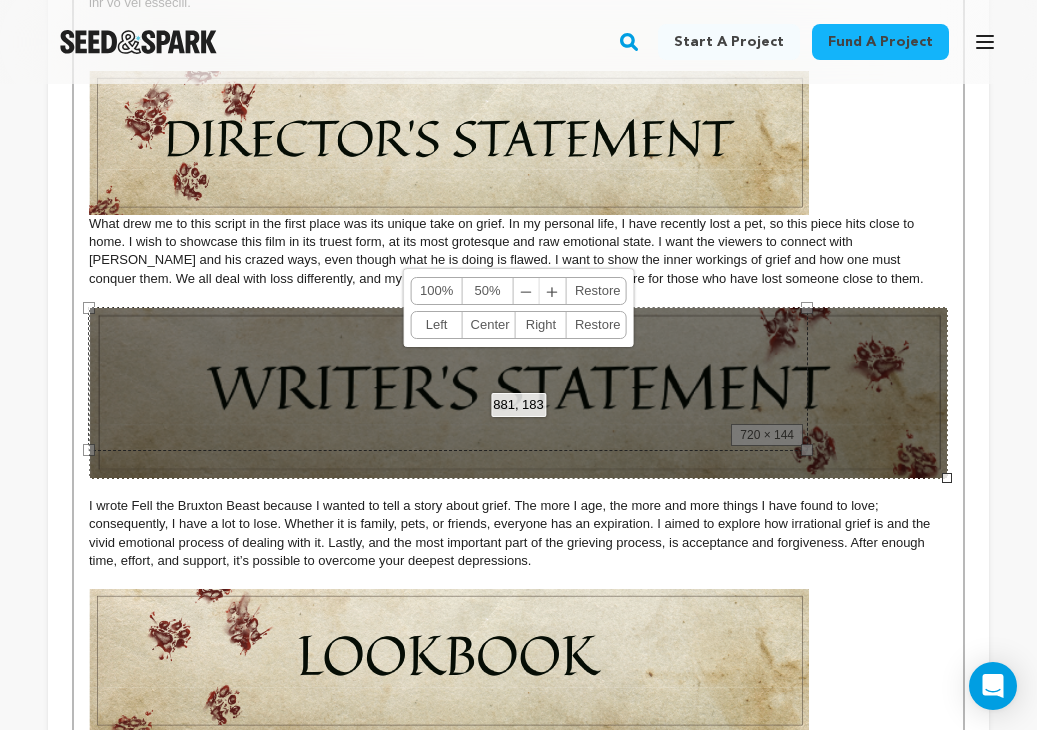 drag, startPoint x: 806, startPoint y: 451, endPoint x: 967, endPoint y: 488, distance: 165.19685 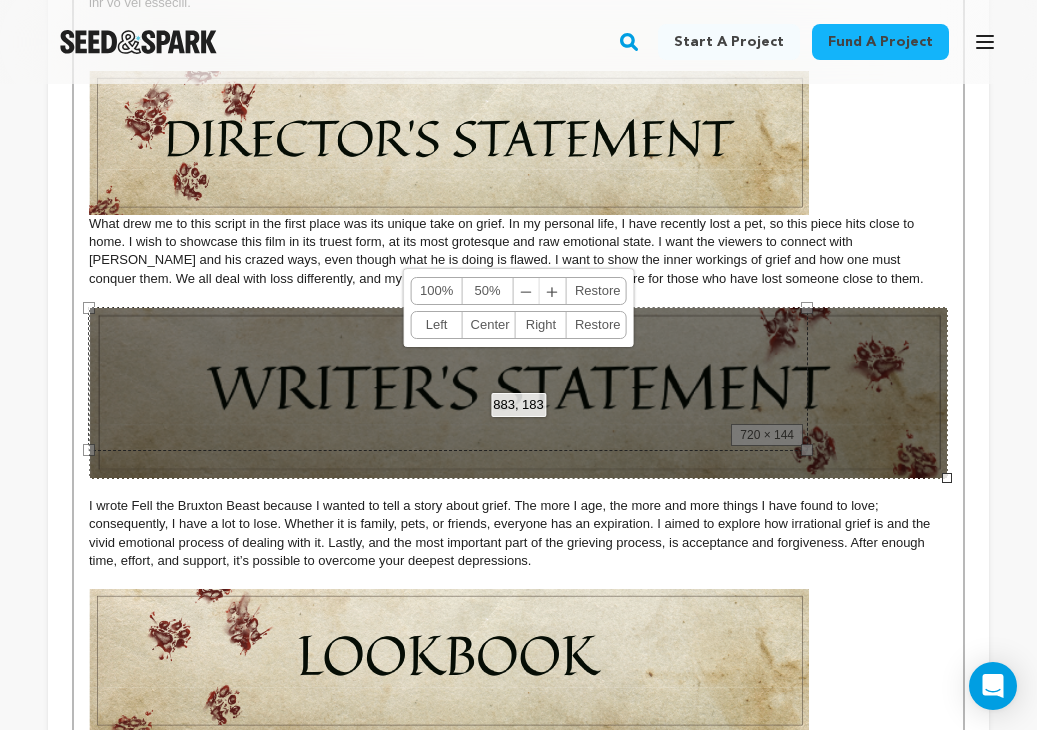 click at bounding box center (449, 143) 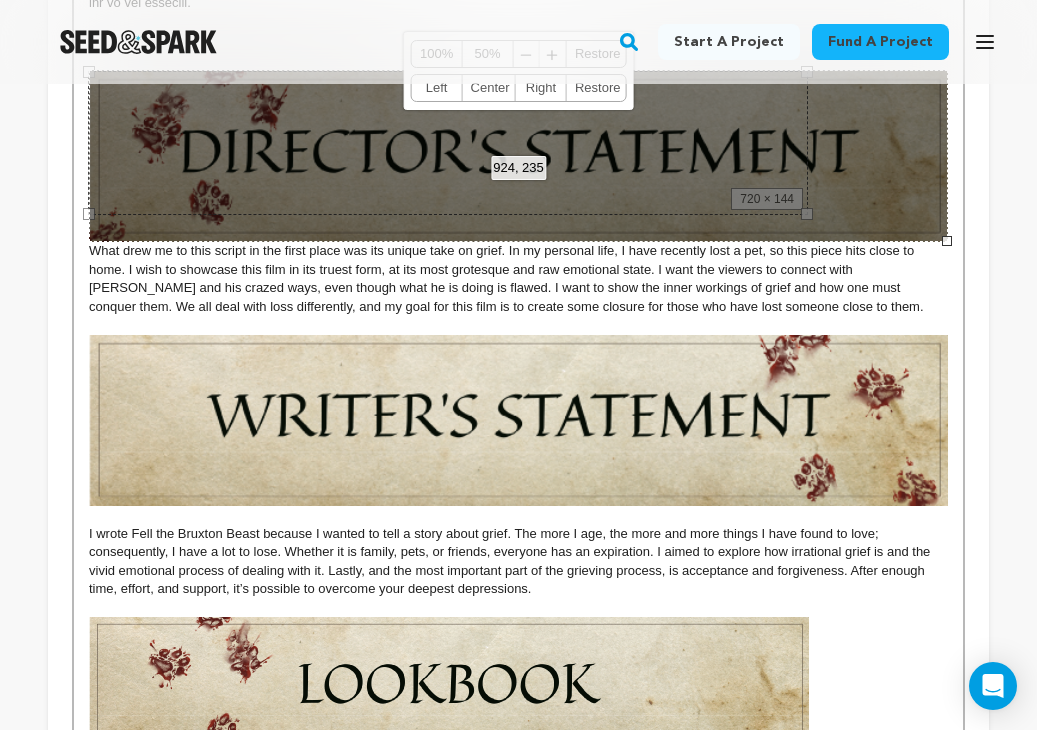 drag, startPoint x: 806, startPoint y: 212, endPoint x: 1010, endPoint y: 303, distance: 223.37636 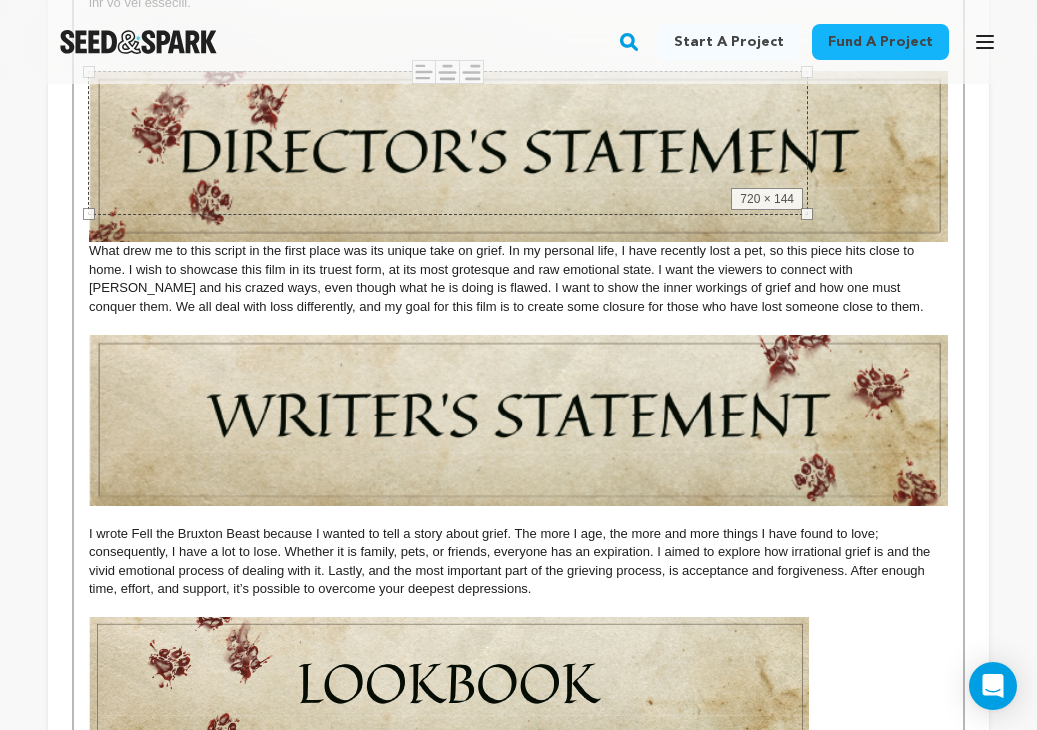click on "What drew me to this script in the first place was its unique take on grief. In my personal life, I have recently lost a pet, so this piece hits close to home. I wish to showcase this film in its truest form, at its most grotesque and raw emotional state. I want the viewers to connect with [PERSON_NAME] and his crazed ways, even though what he is doing is flawed. I want to show the inner workings of grief and how one must conquer them. We all deal with loss differently, and my goal for this film is to create some closure for those who have lost someone close to them." at bounding box center (518, 279) 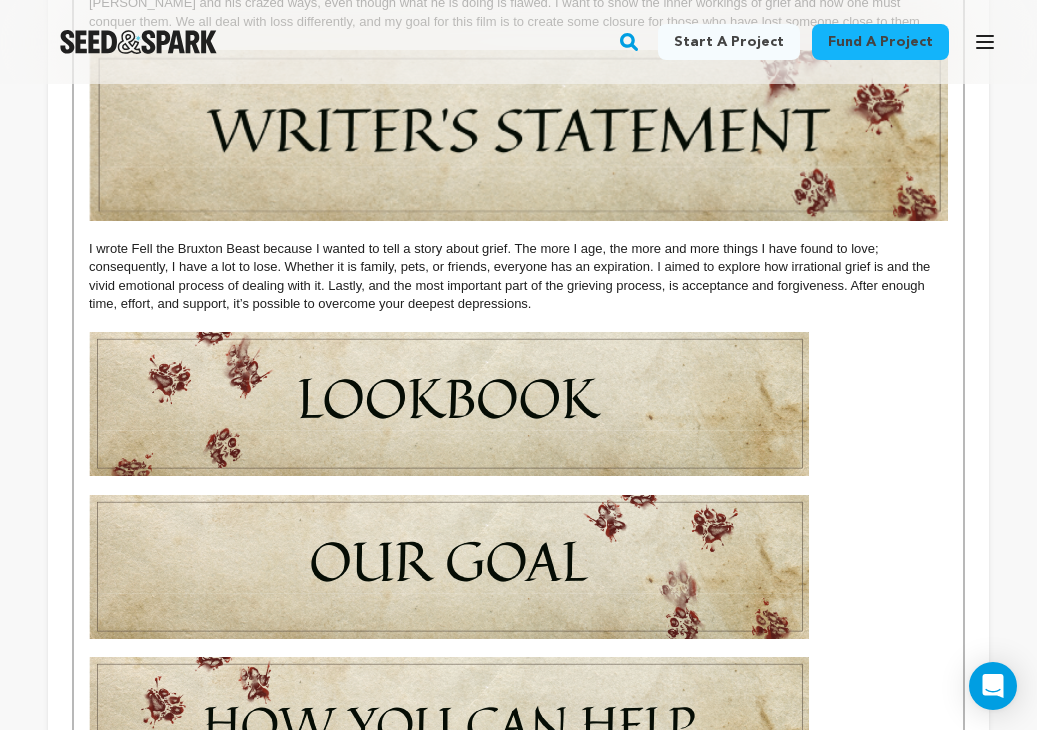 scroll, scrollTop: 1192, scrollLeft: 0, axis: vertical 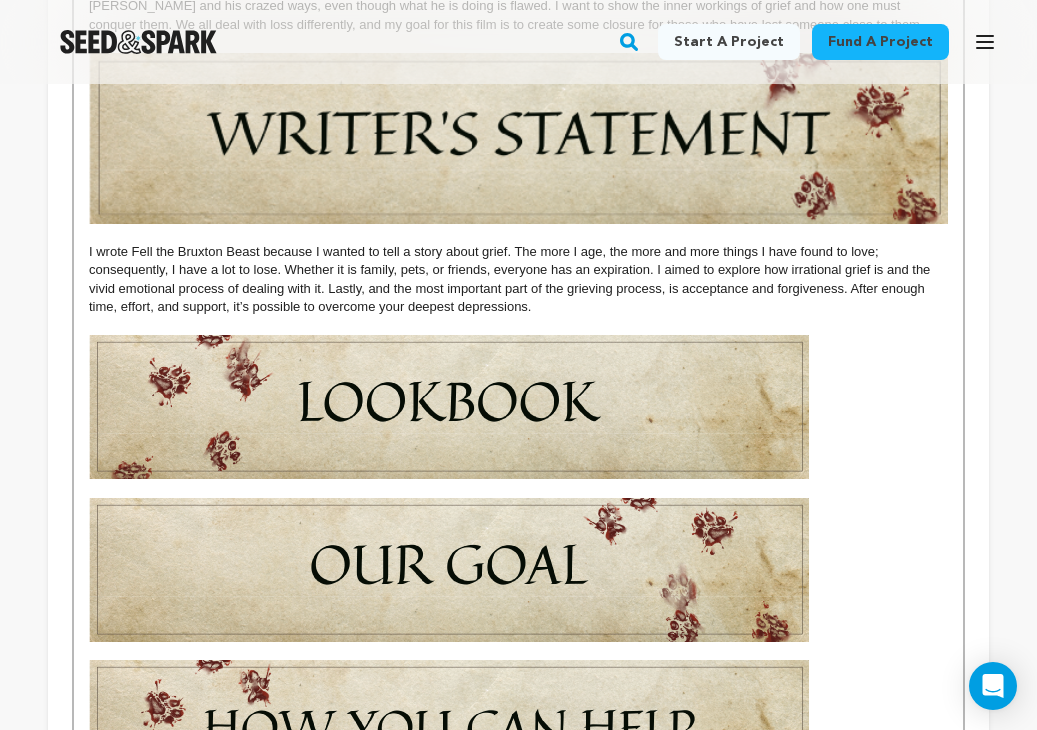 click at bounding box center [449, 407] 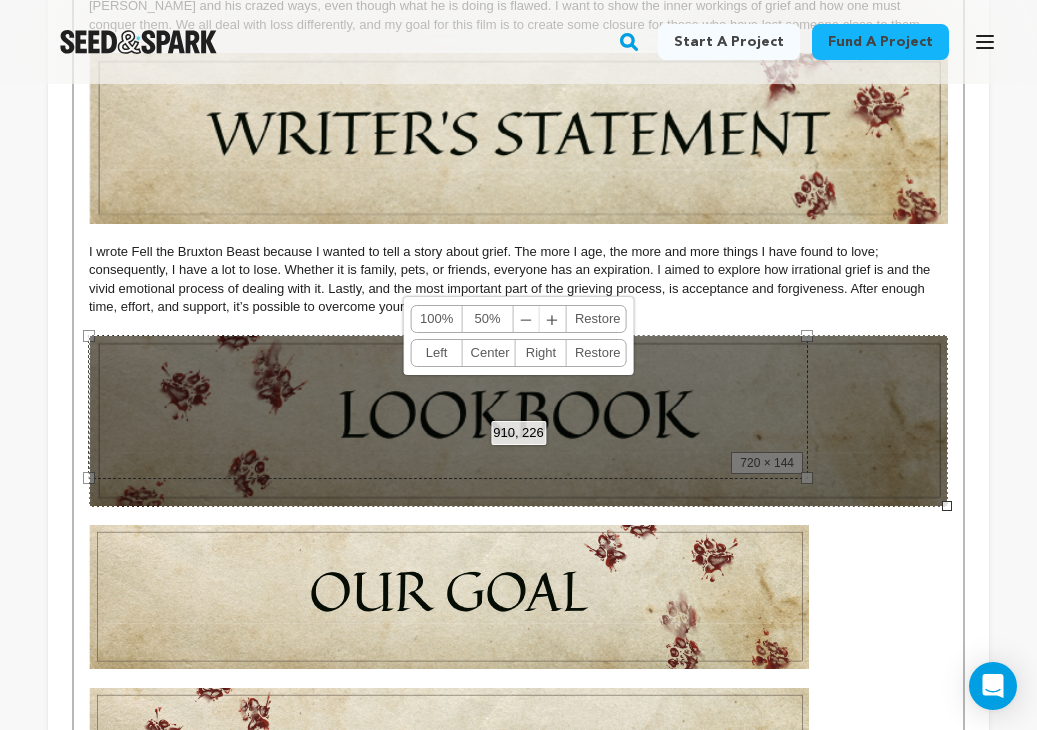 drag, startPoint x: 806, startPoint y: 476, endPoint x: 996, endPoint y: 558, distance: 206.9396 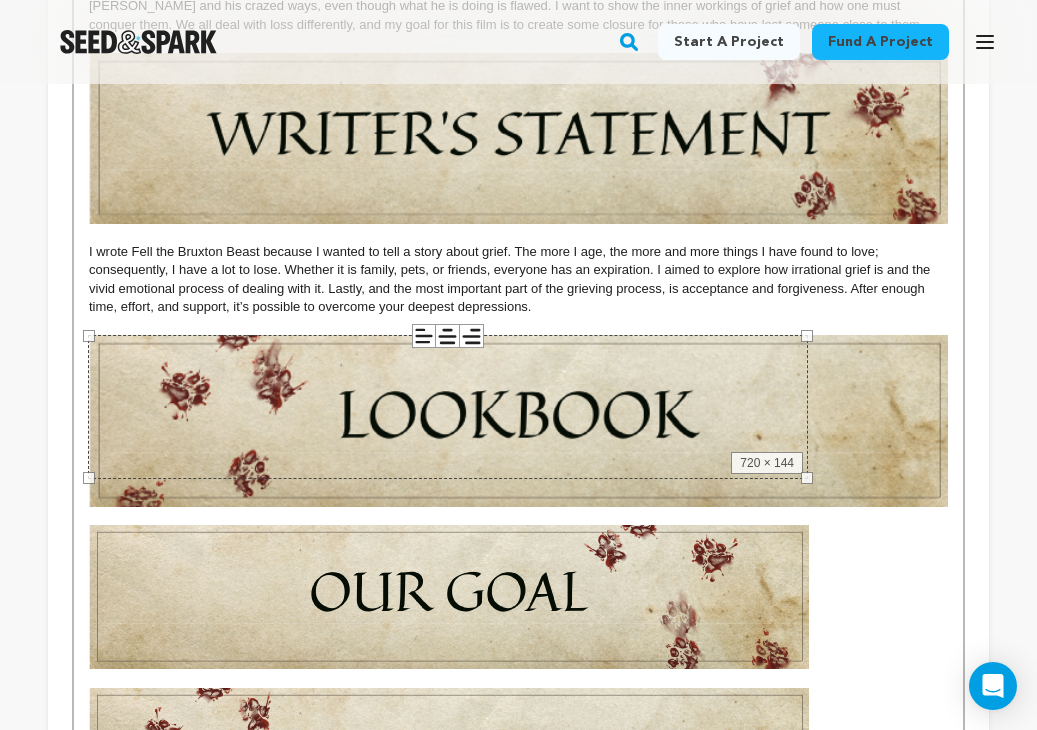 click at bounding box center [518, 597] 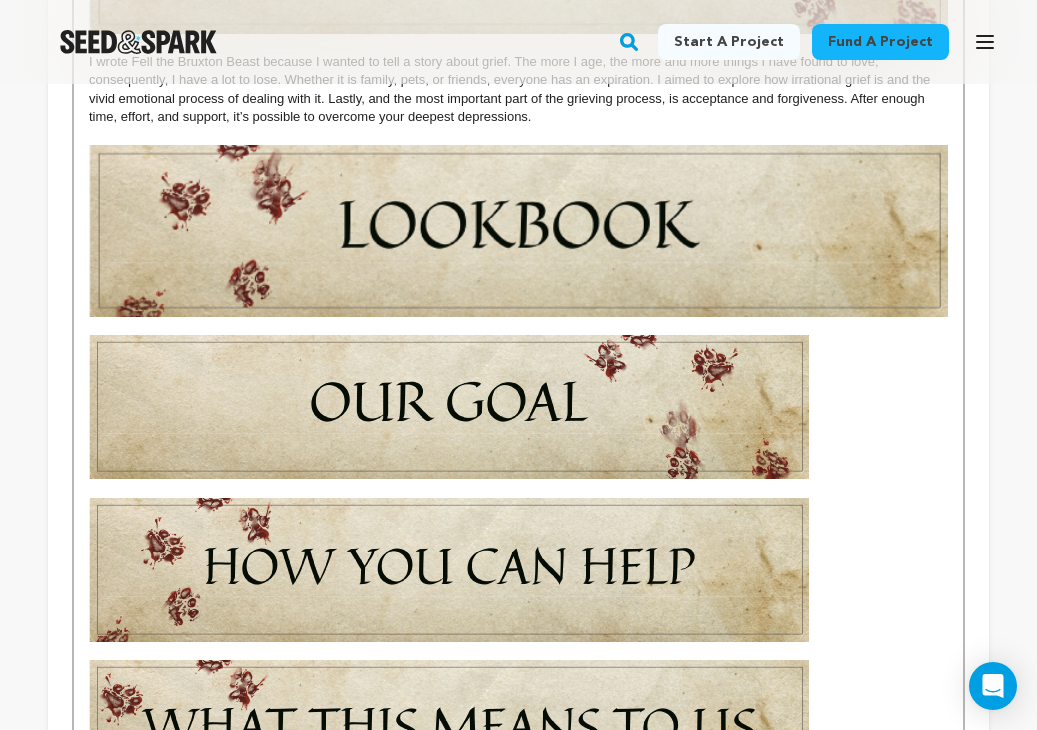 scroll, scrollTop: 1439, scrollLeft: 0, axis: vertical 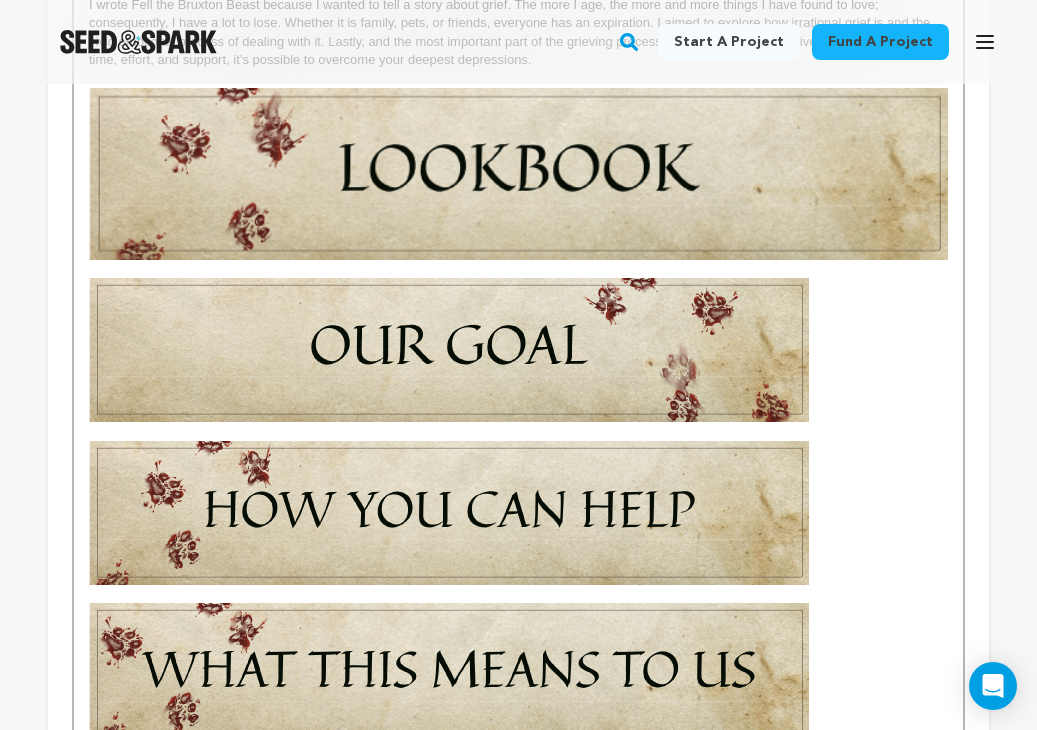 click at bounding box center (449, 350) 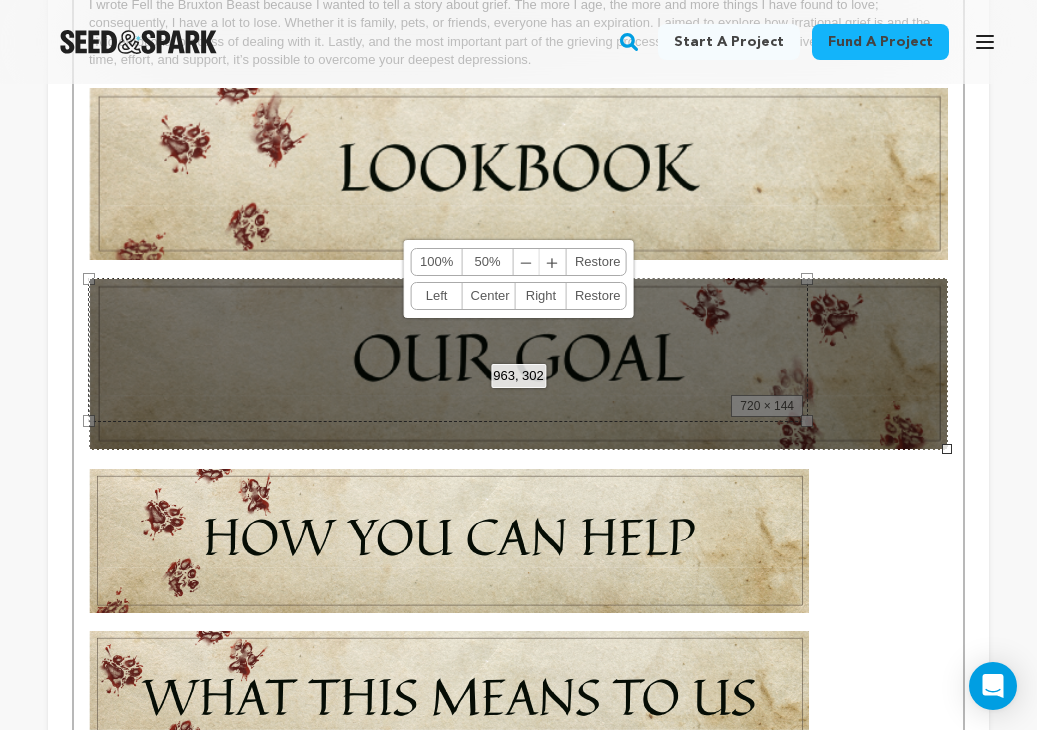 drag, startPoint x: 806, startPoint y: 420, endPoint x: 1049, endPoint y: 576, distance: 288.76462 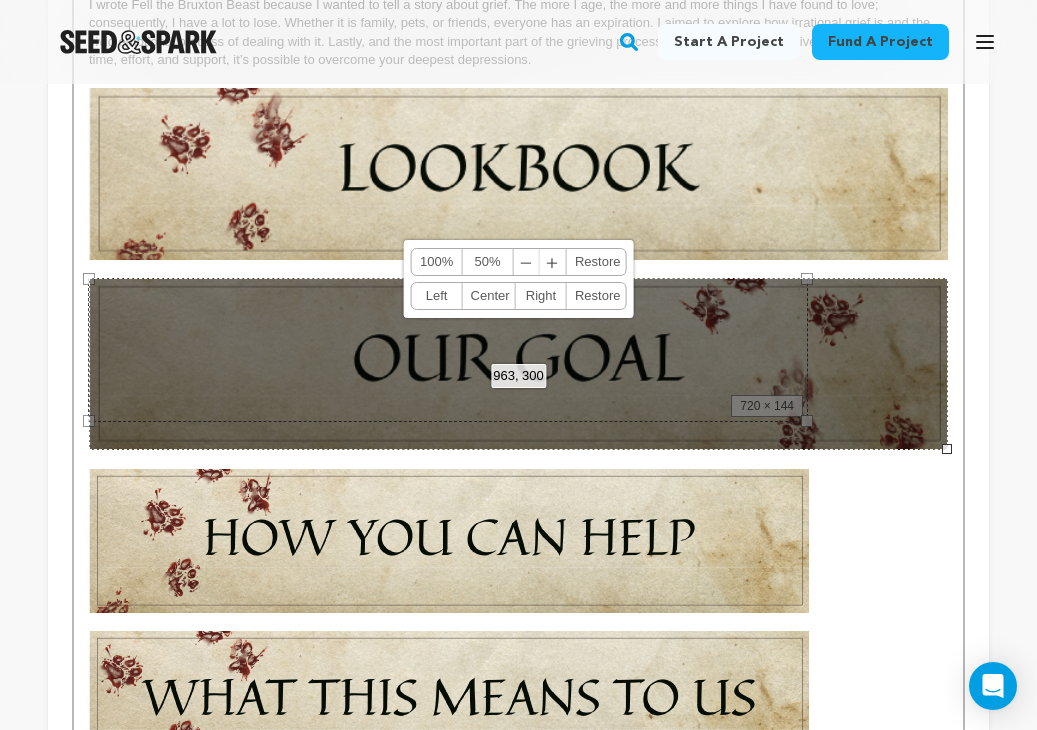 click on "Tell your audience about this project
This is what people will see when they scroll down on your campaign page, so we highly recommend including
images to make it more visually engaging!
Give me advice
720 × 144
963, 300
100%
50%
﹣
﹢
Restore
Left
Center
Right
Restore" at bounding box center [518, -18] 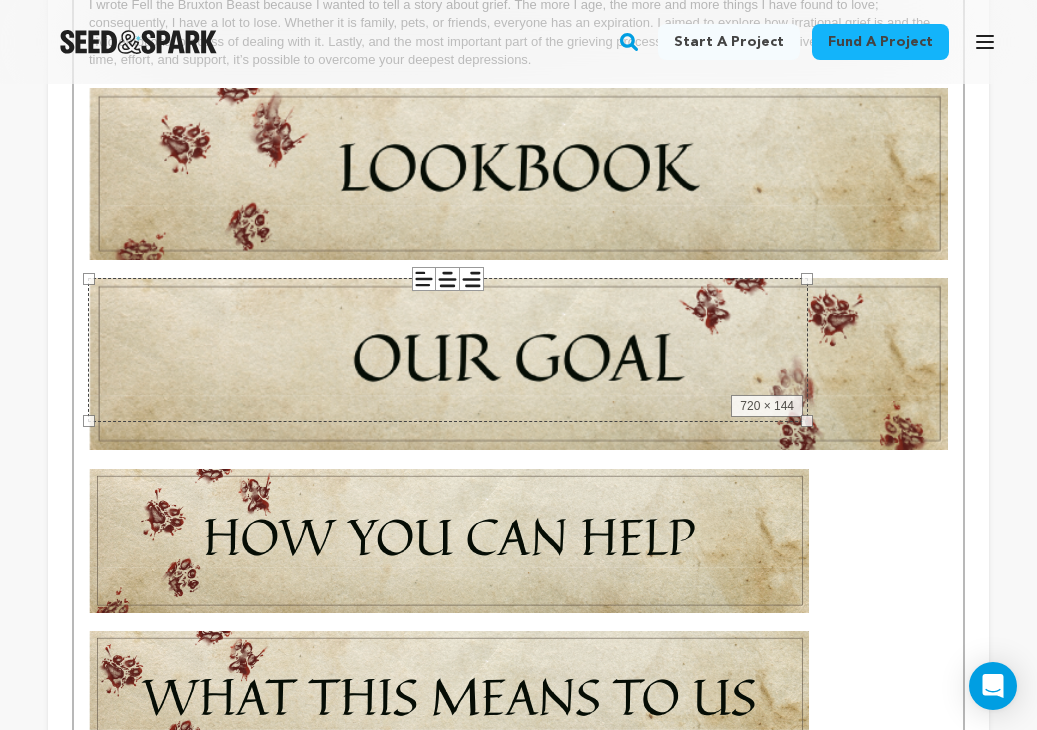 click on "What drew me to this script in the first place was its unique take on grief. In my personal life, I have recently lost a pet, so this piece hits close to home. I wish to showcase this film in its truest form, at its most grotesque and raw emotional state. I want the viewers to connect with [PERSON_NAME] and his crazed ways, even though what he is doing is flawed. I want to show the inner workings of grief and how one must conquer them. We all deal with loss differently, and my goal for this film is to create some closure for those who have lost someone close to them." at bounding box center [518, 41] 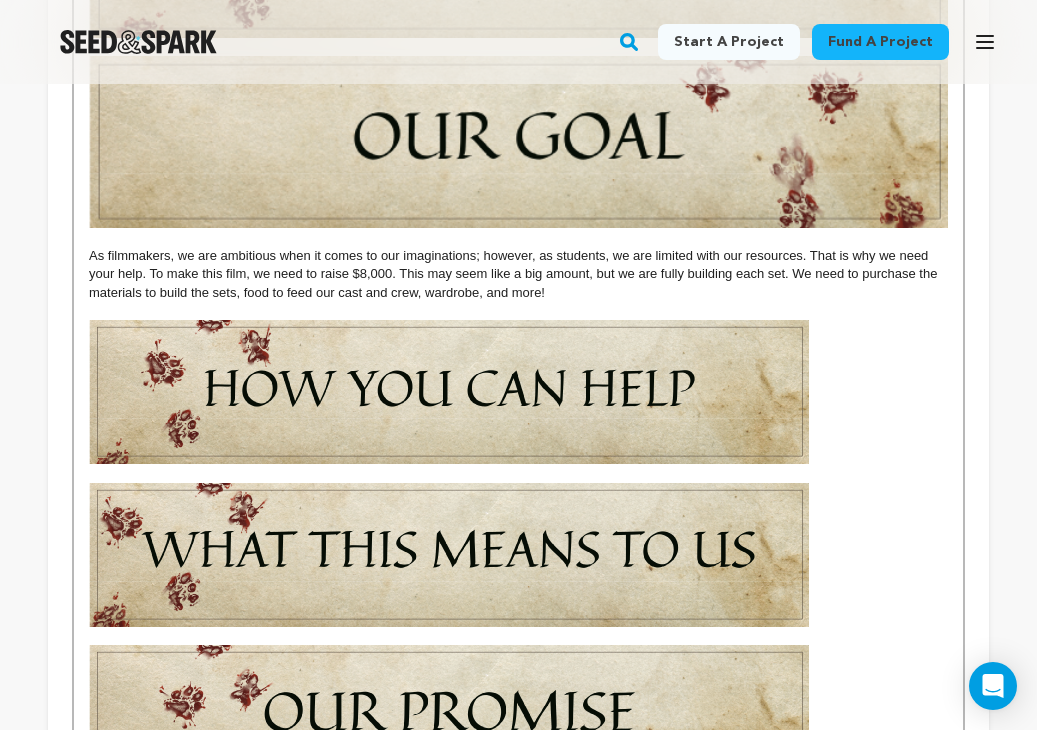 scroll, scrollTop: 1670, scrollLeft: 0, axis: vertical 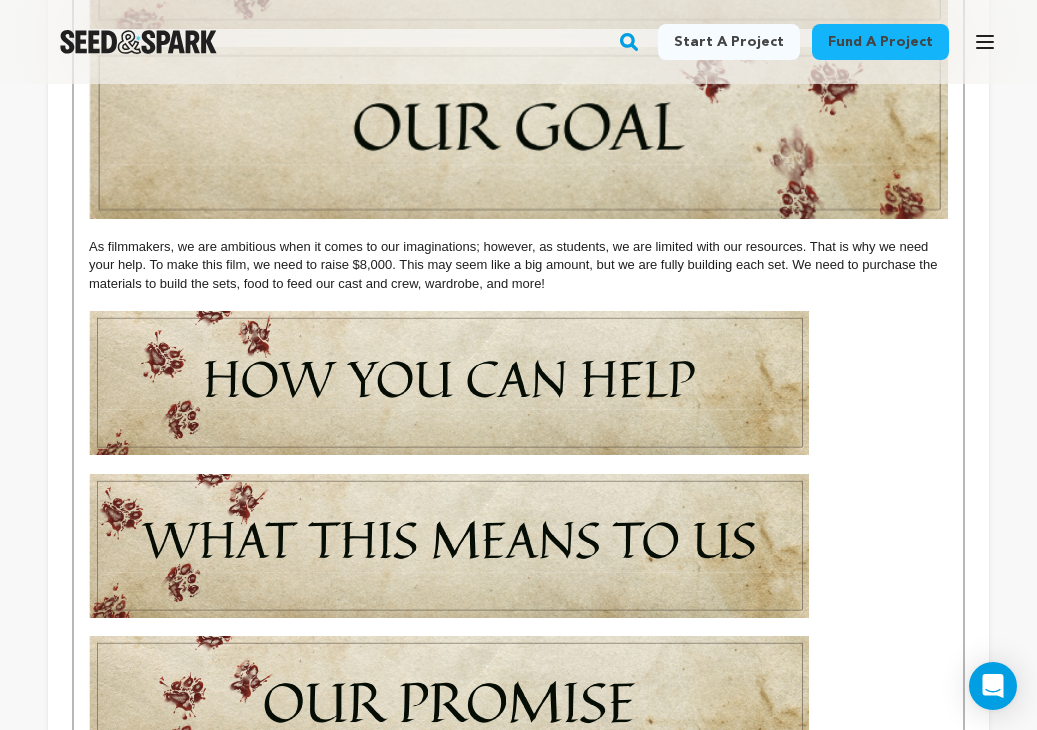 click at bounding box center [449, 383] 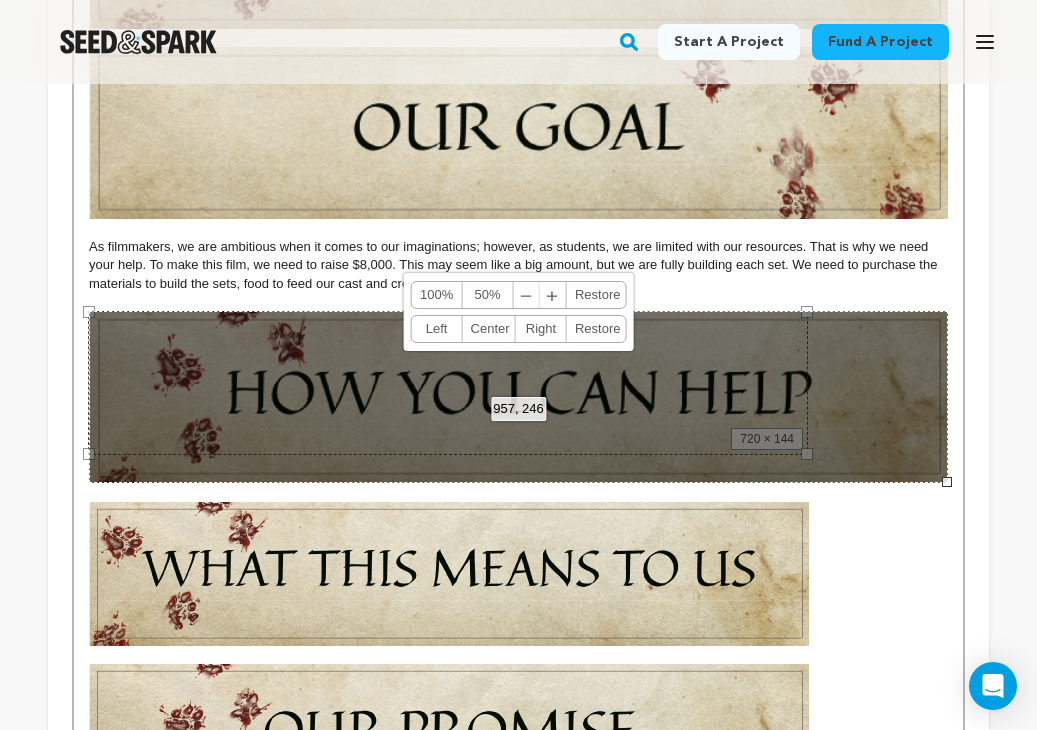 drag, startPoint x: 807, startPoint y: 452, endPoint x: 1046, endPoint y: 554, distance: 259.85574 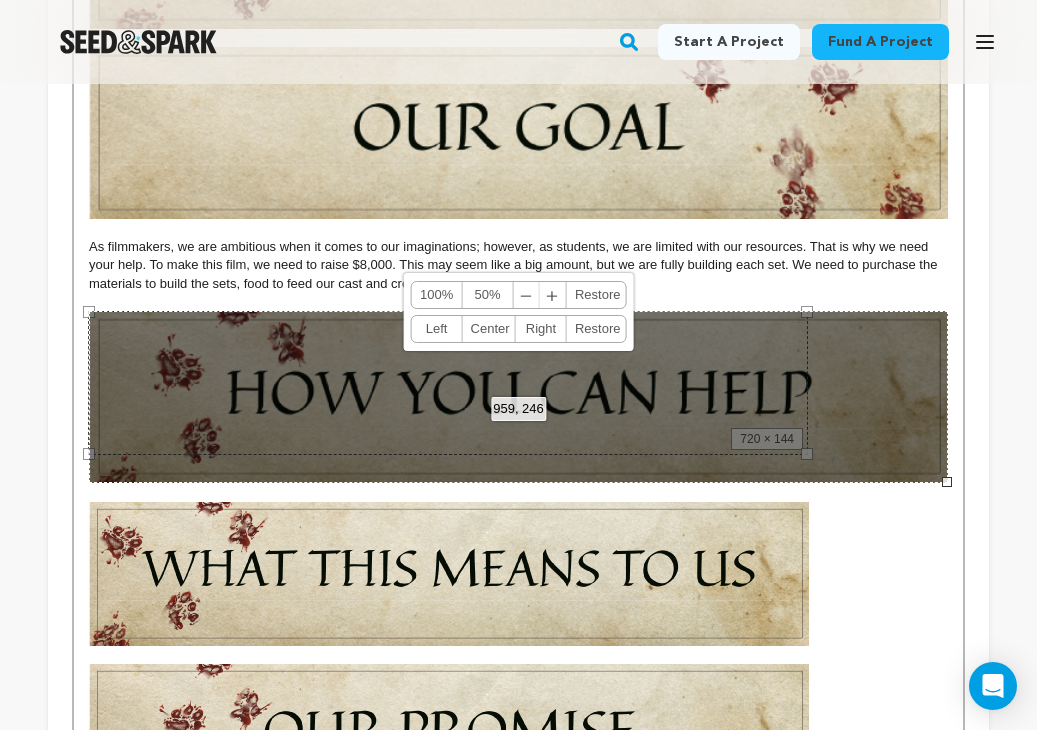 click at bounding box center (518, 574) 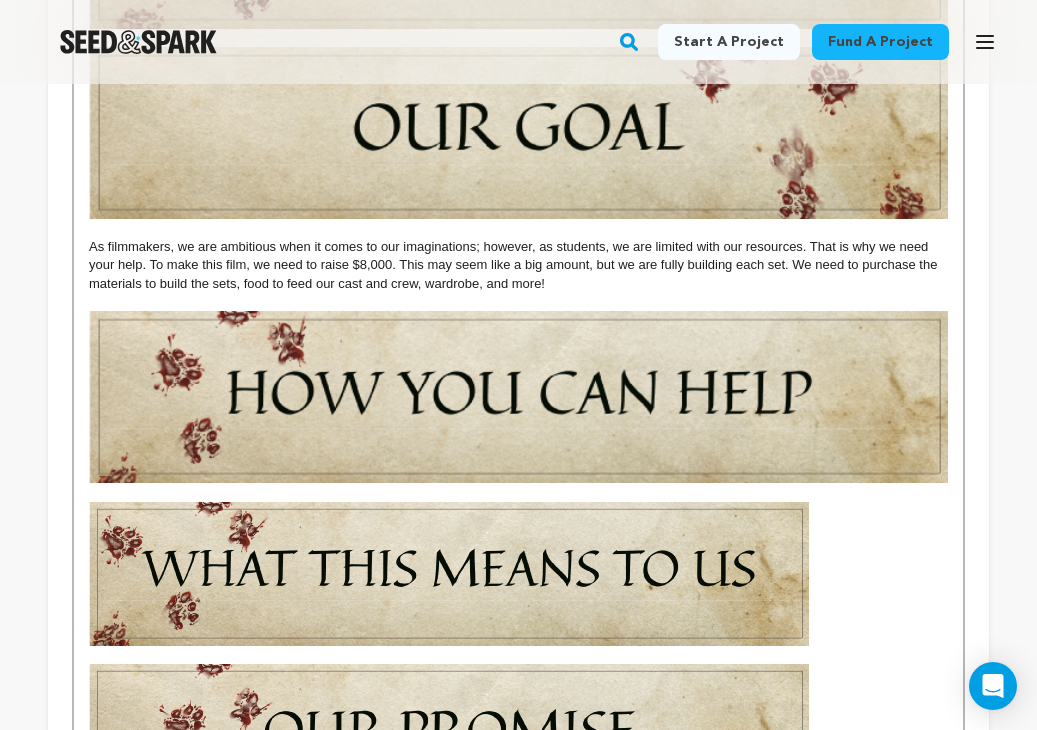 click on "What drew me to this script in the first place was its unique take on grief. In my personal life, I have recently lost a pet, so this piece hits close to home. I wish to showcase this film in its truest form, at its most grotesque and raw emotional state. I want the viewers to connect with Harold and his crazed ways, even though what he is doing is flawed. I want to show the inner workings of grief and how one must conquer them. We all deal with loss differently, and my goal for this film is to create some closure for those who have lost someone close to them. As filmmakers, we are ambitious when it comes to our imaginations; however, as students, we are limited with our resources. That is why we need your help. To make this film, we need to raise $8,000. This may seem like a big amount, but we are fully building each set. We need to purchase the materials to build the sets, food to feed our cast and crew, wardrobe, and more!" at bounding box center [518, -139] 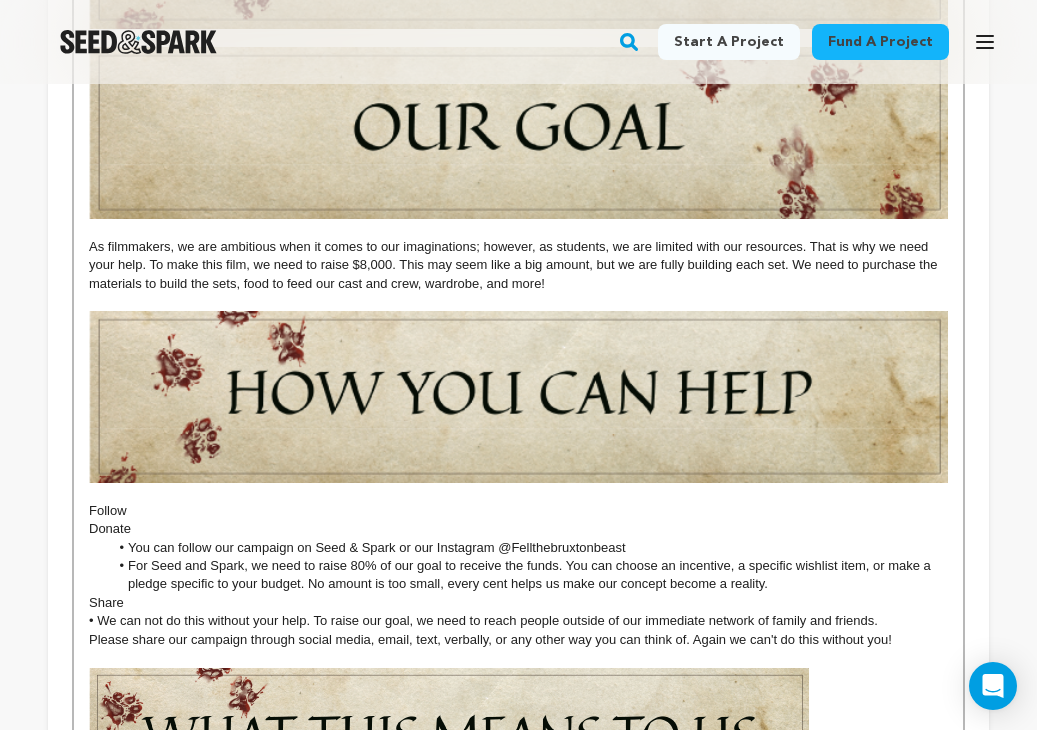 scroll, scrollTop: 306, scrollLeft: 0, axis: vertical 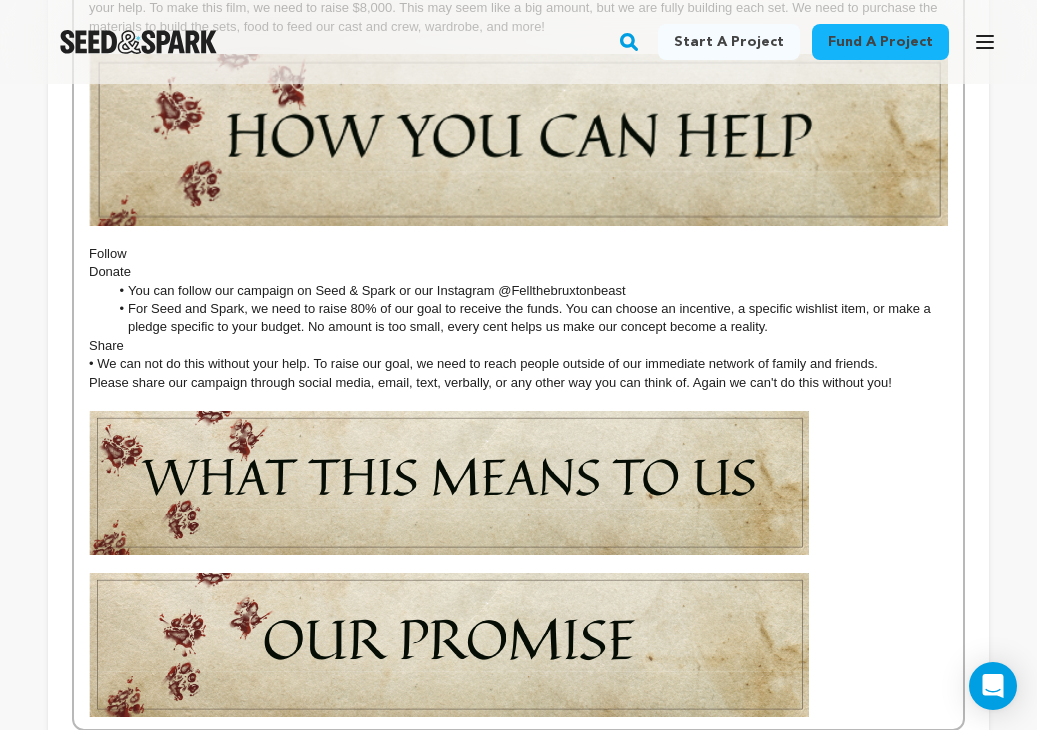 click on "Donate" at bounding box center (518, 272) 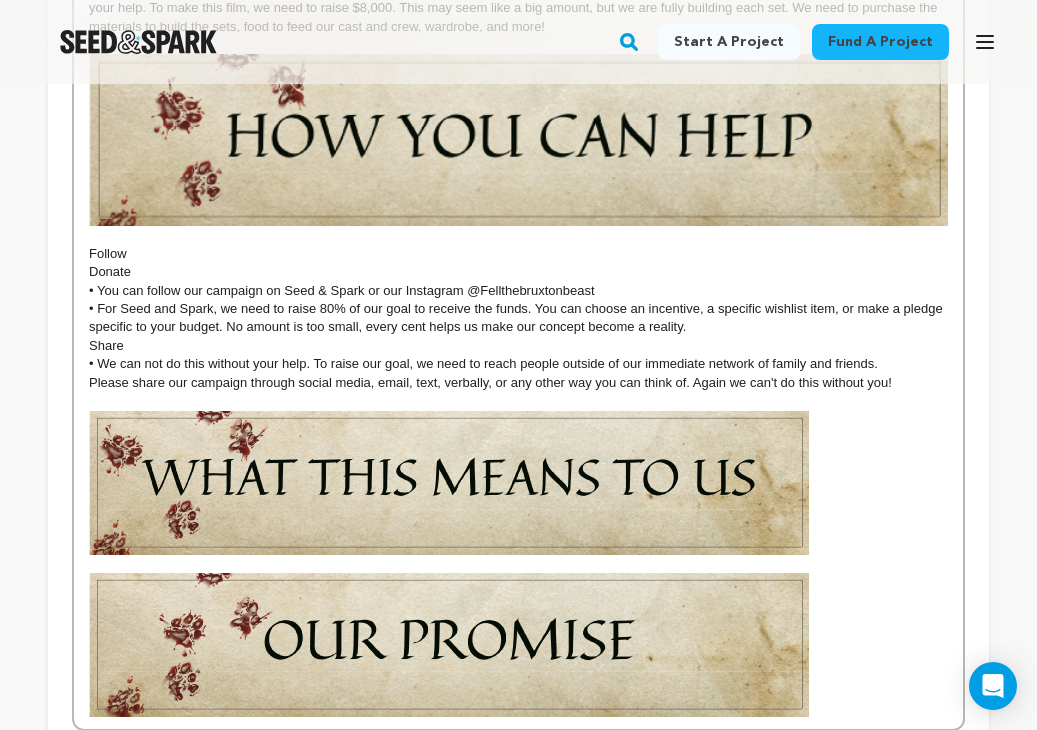 scroll, scrollTop: 306, scrollLeft: 0, axis: vertical 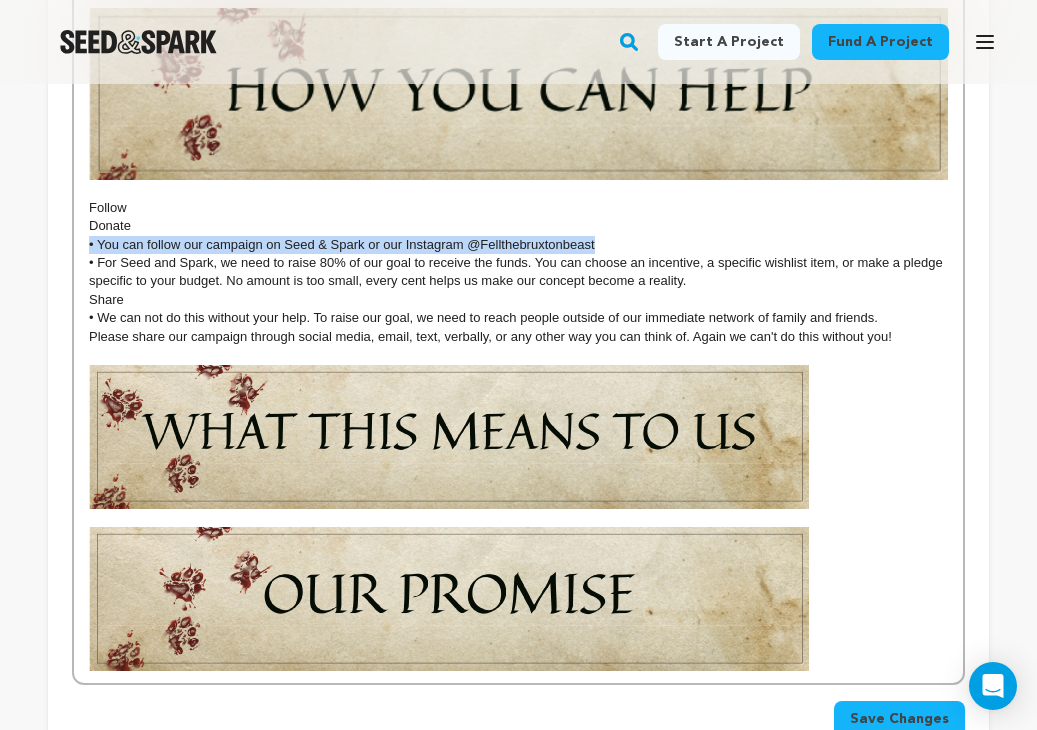 drag, startPoint x: 88, startPoint y: 245, endPoint x: 601, endPoint y: 245, distance: 513 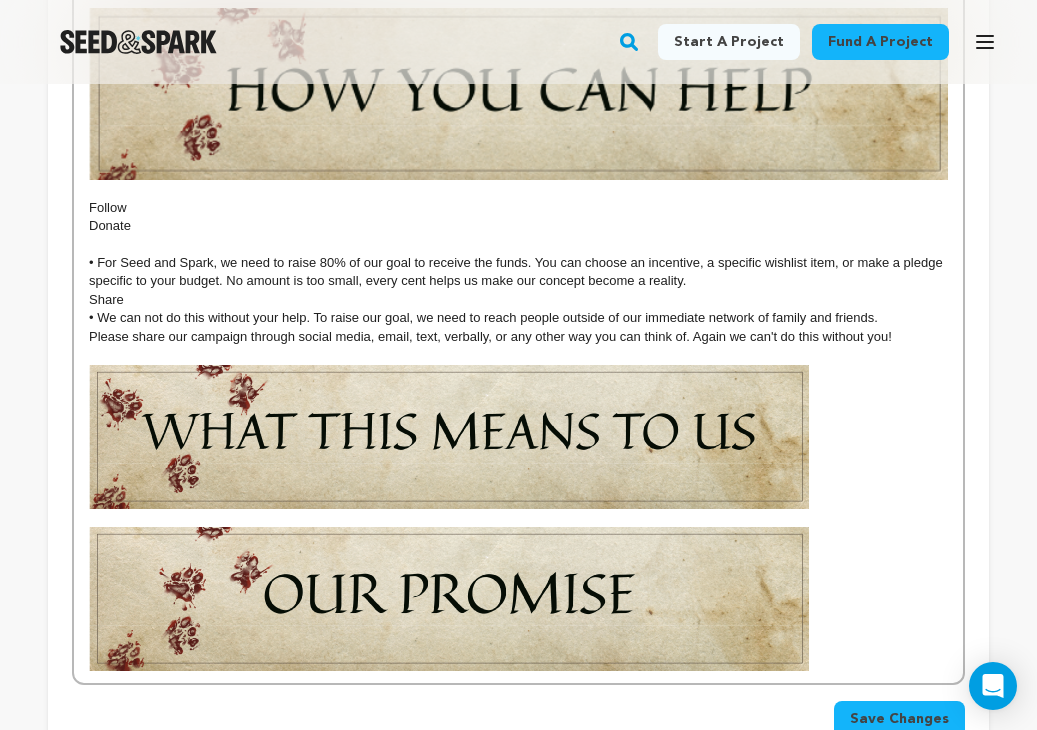 click on "Follow" at bounding box center [518, 208] 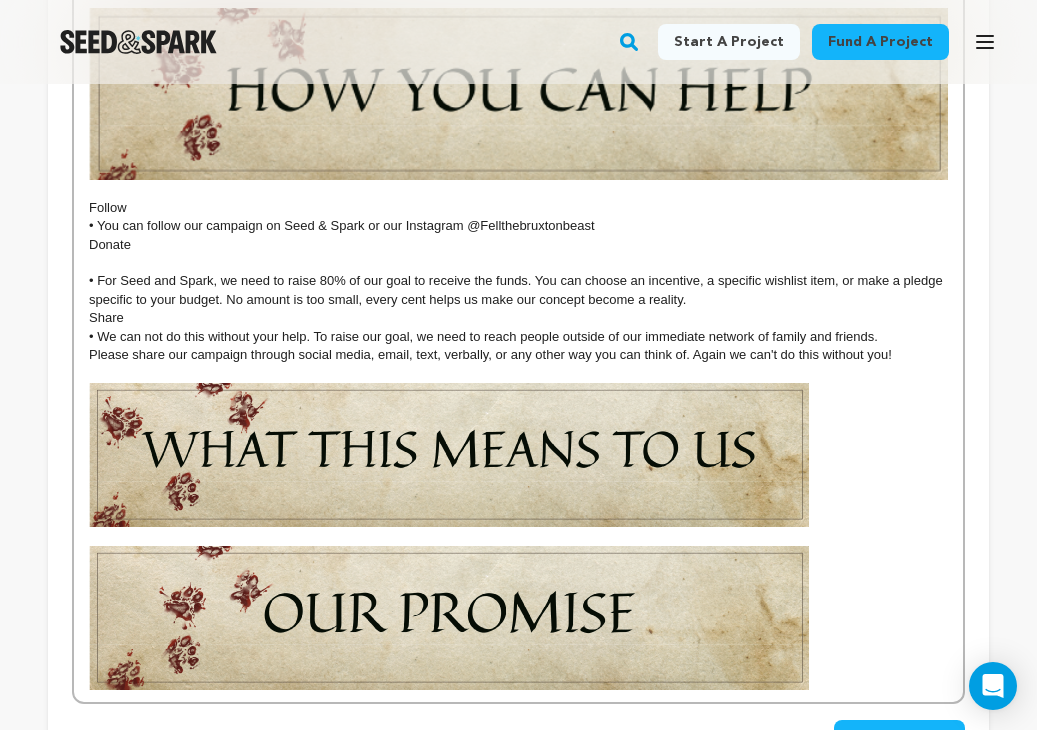 scroll, scrollTop: 306, scrollLeft: 0, axis: vertical 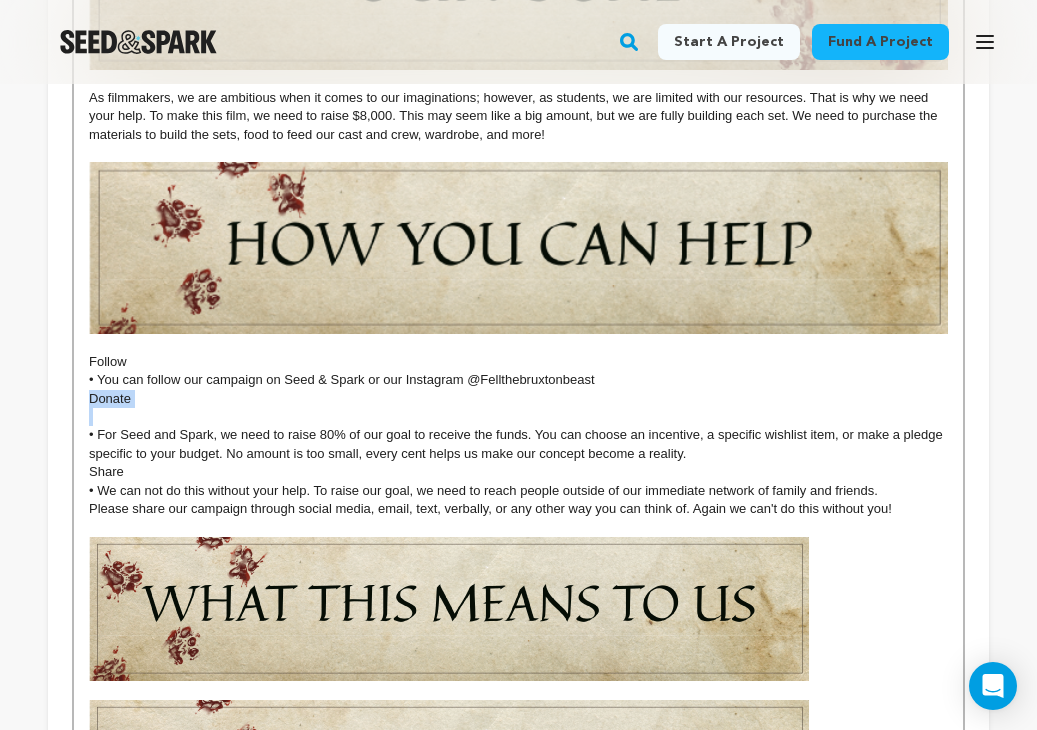 drag, startPoint x: 142, startPoint y: 409, endPoint x: 42, endPoint y: 393, distance: 101.27191 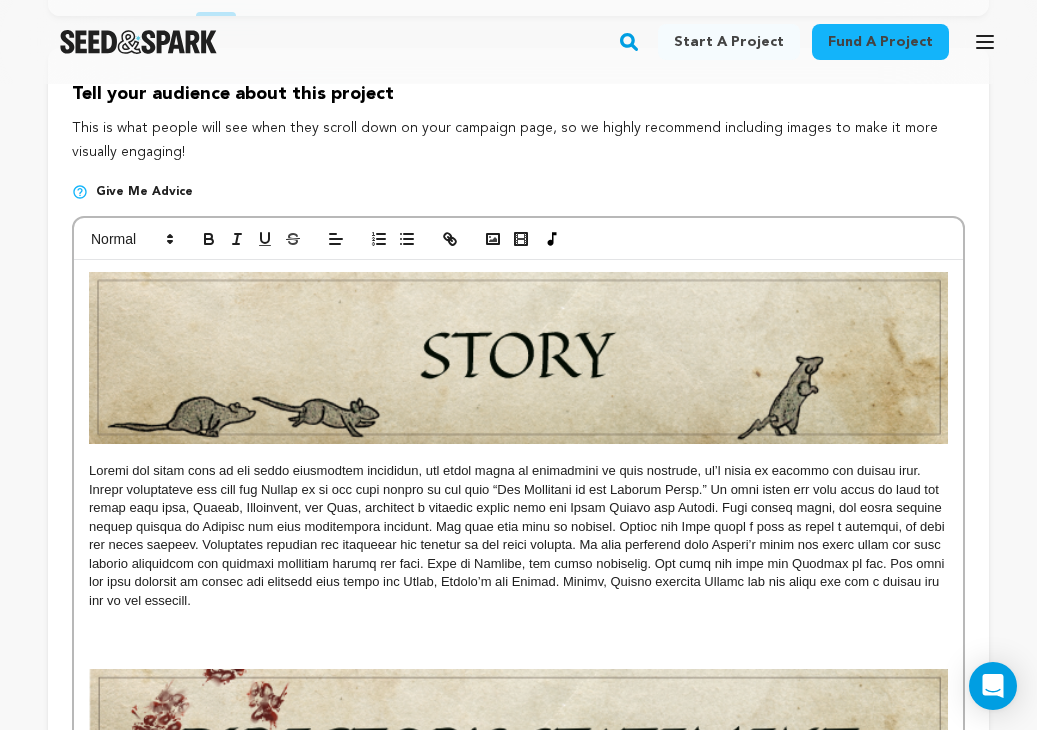 scroll, scrollTop: 307, scrollLeft: 0, axis: vertical 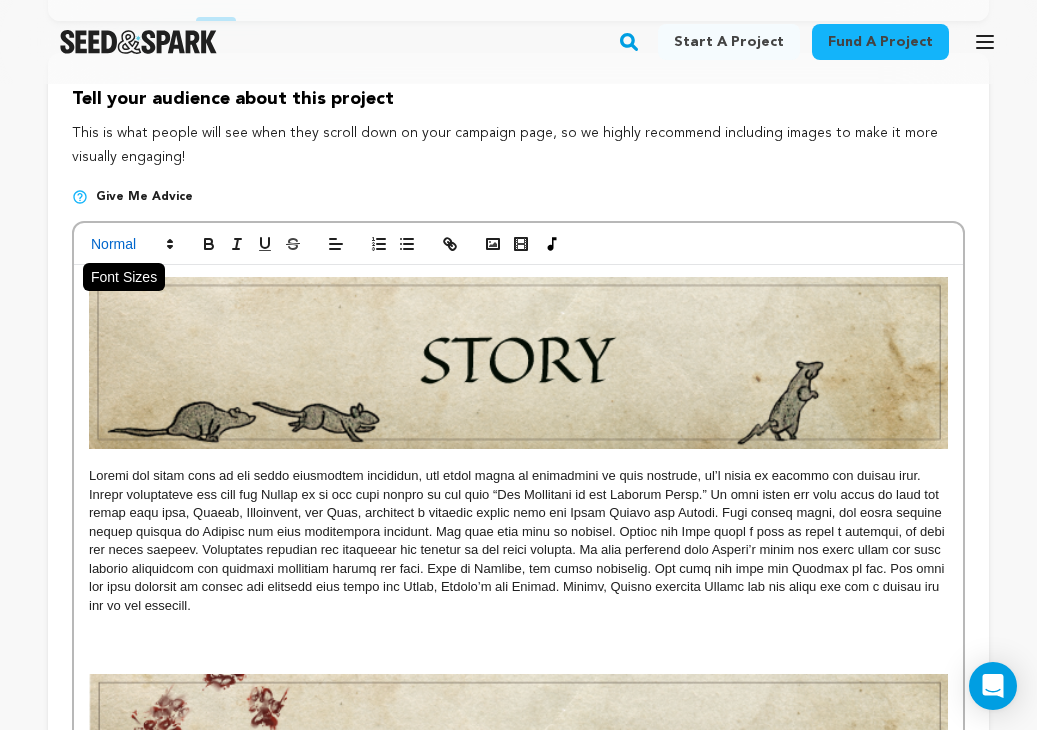 click 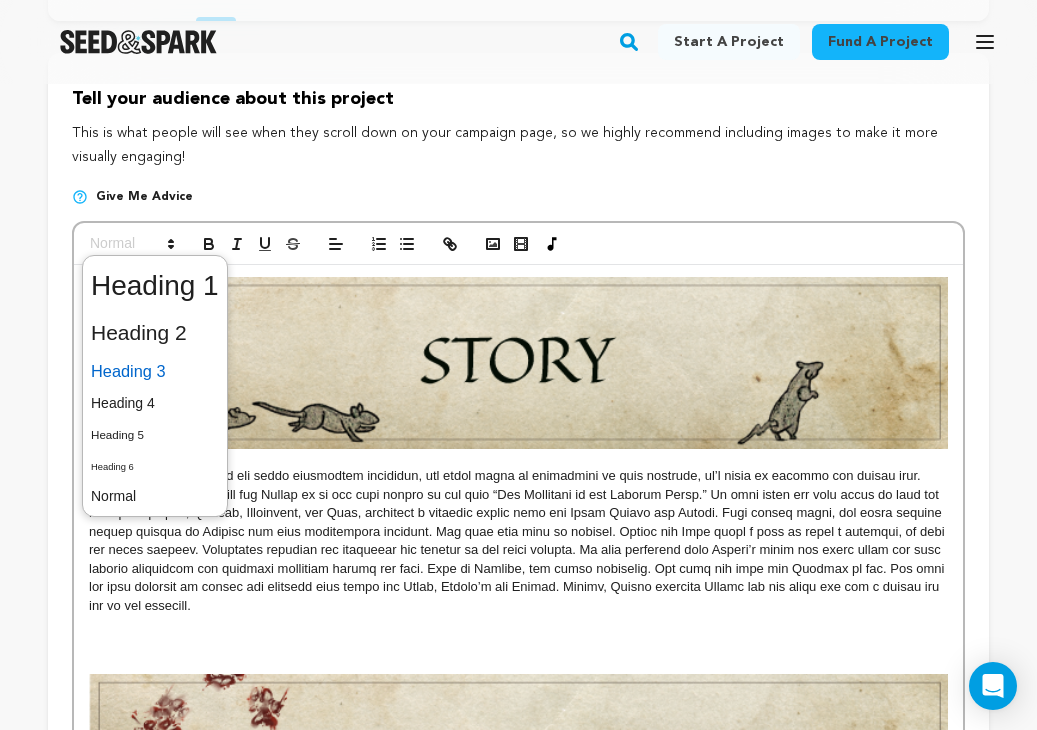 click at bounding box center (155, 371) 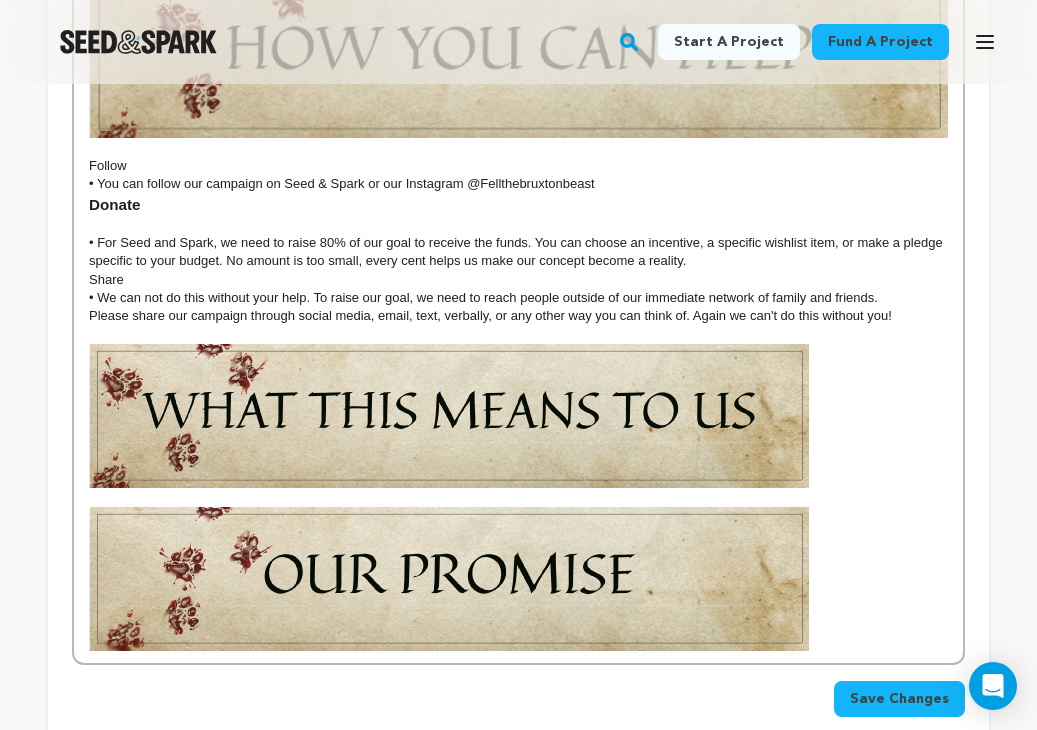 scroll, scrollTop: 2034, scrollLeft: 0, axis: vertical 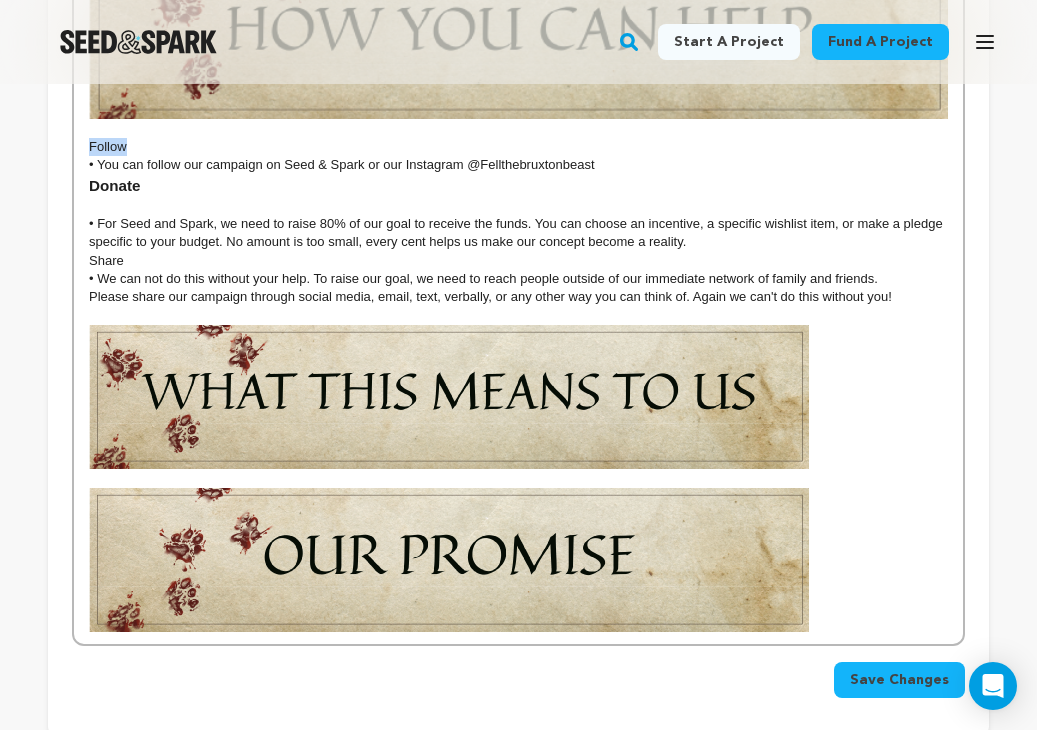 drag, startPoint x: 138, startPoint y: 146, endPoint x: 20, endPoint y: 152, distance: 118.15244 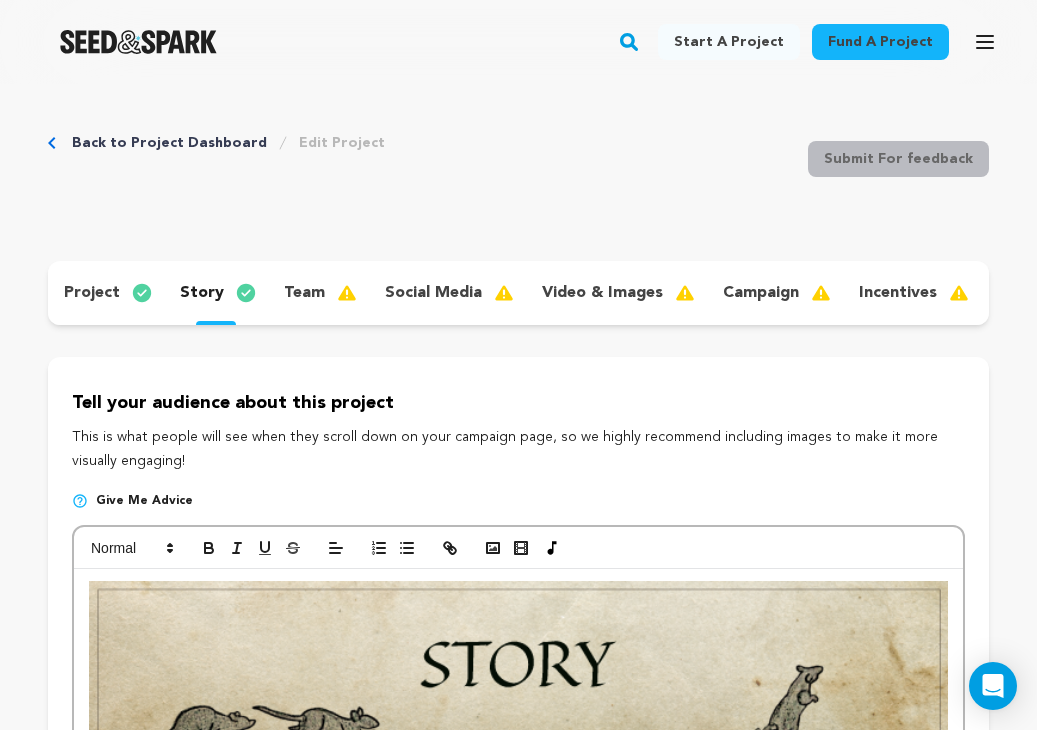 scroll, scrollTop: 0, scrollLeft: 0, axis: both 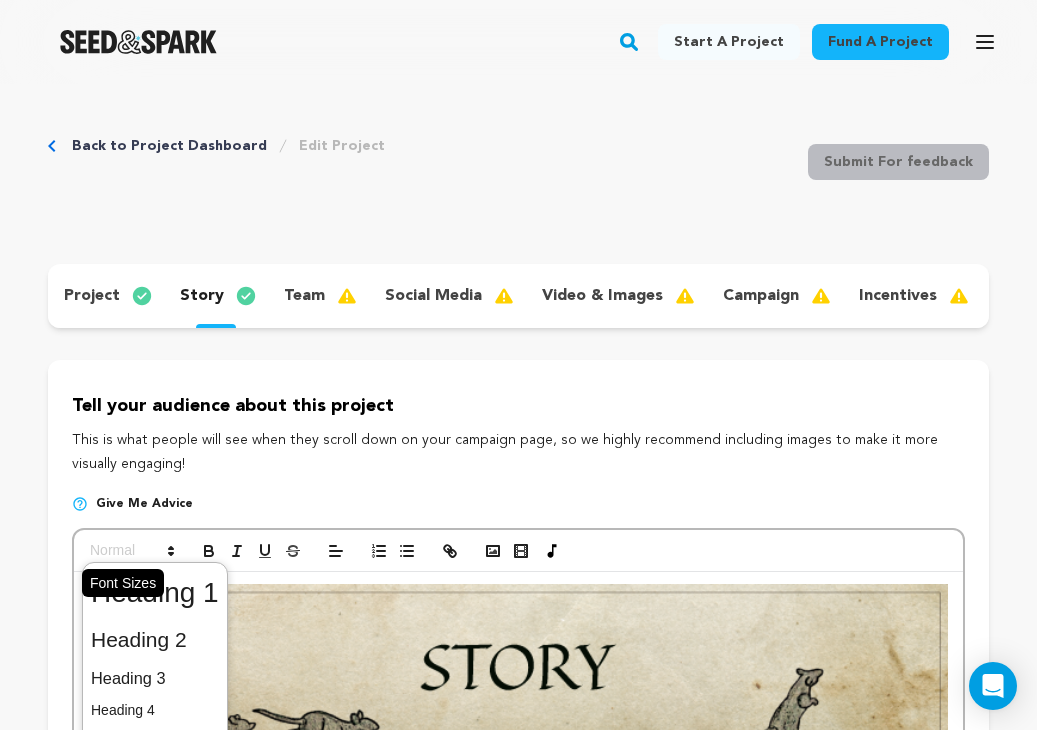 click 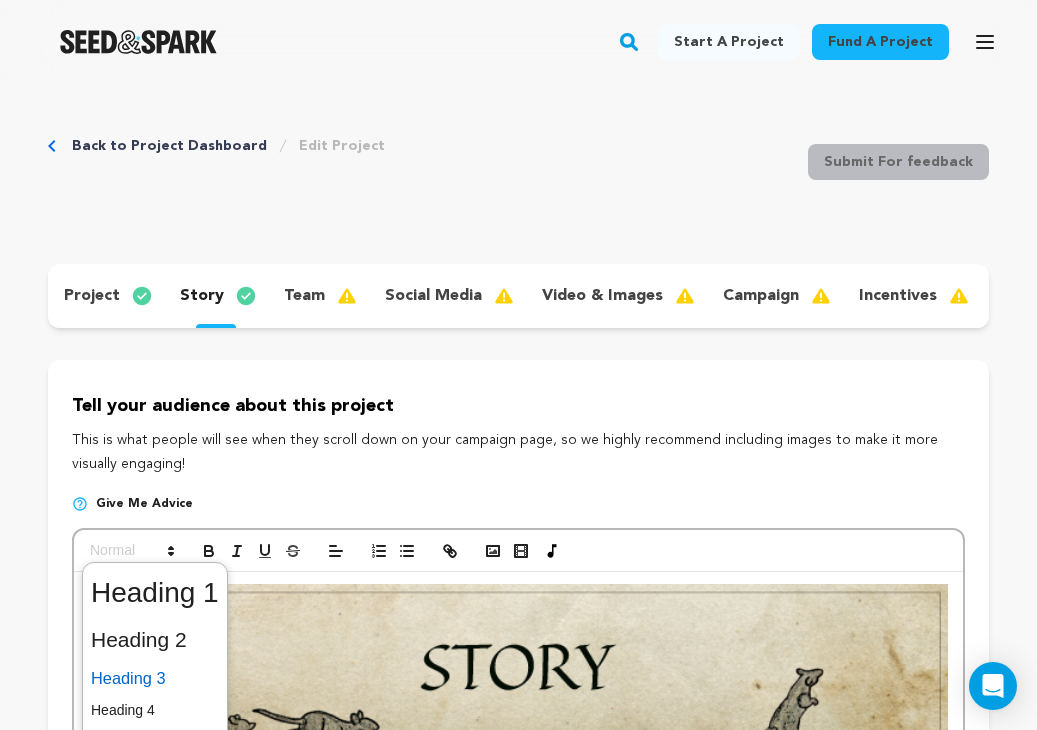 click at bounding box center (155, 678) 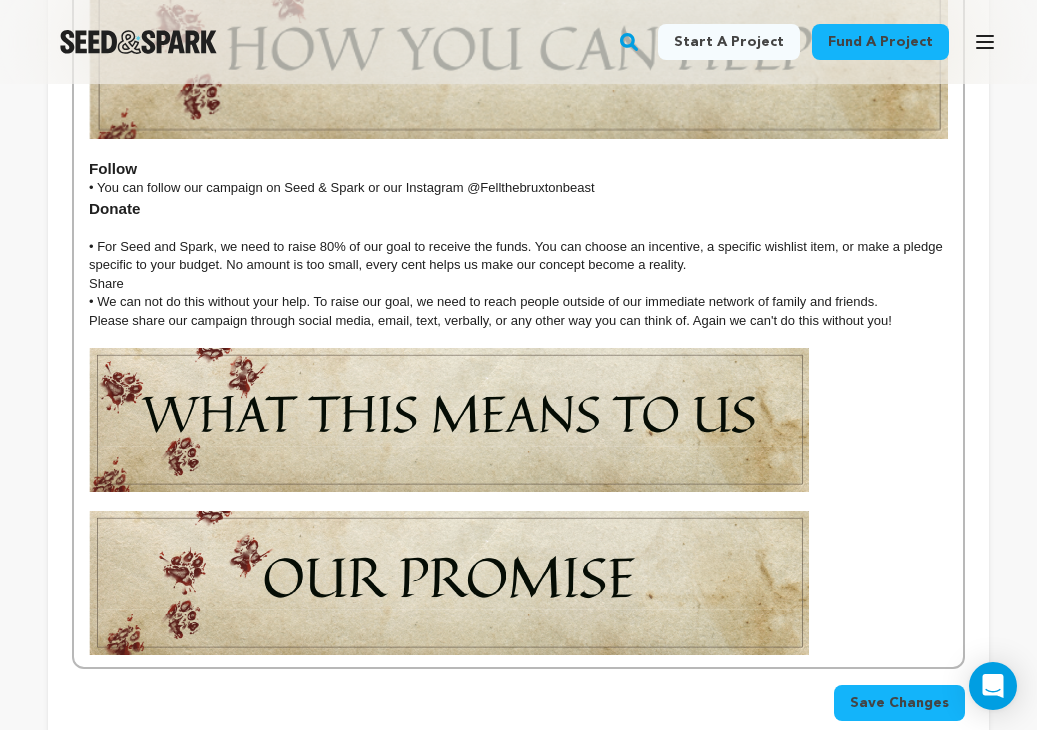 scroll, scrollTop: 2016, scrollLeft: 0, axis: vertical 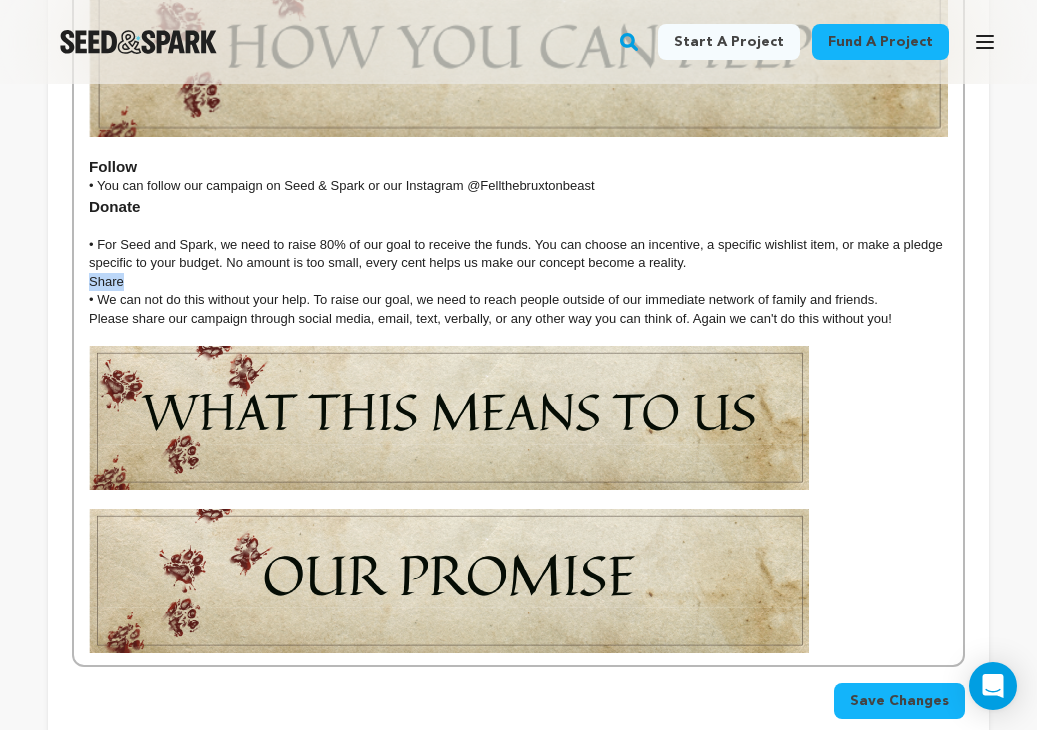 drag, startPoint x: 132, startPoint y: 284, endPoint x: 30, endPoint y: 283, distance: 102.0049 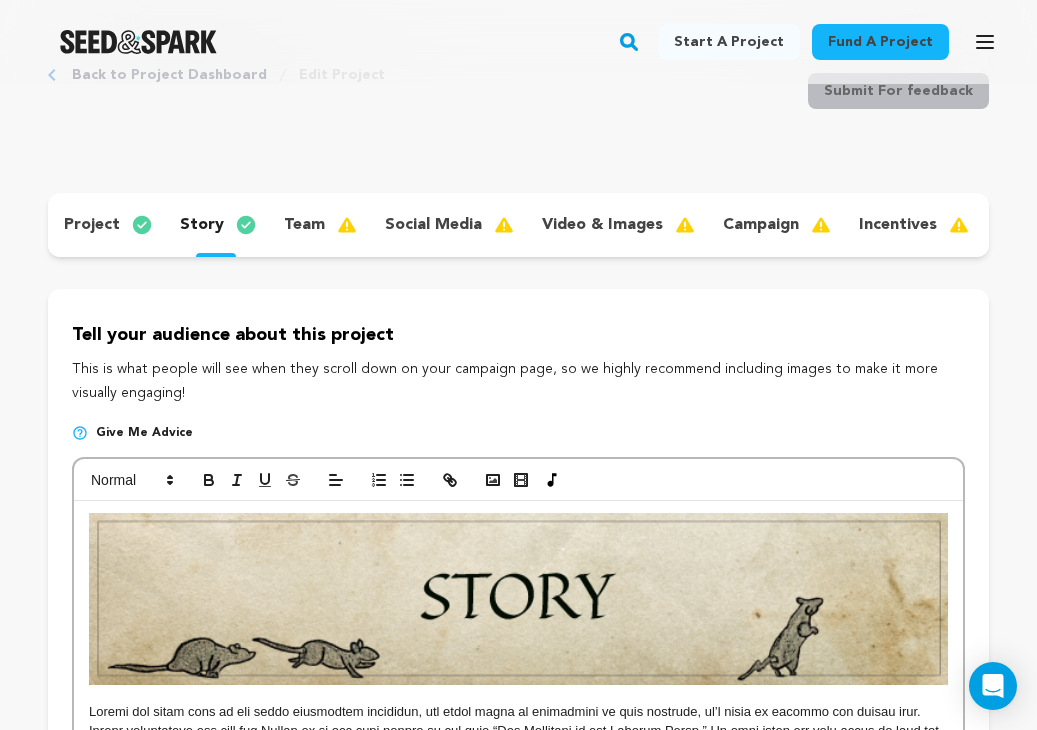 scroll, scrollTop: 70, scrollLeft: 0, axis: vertical 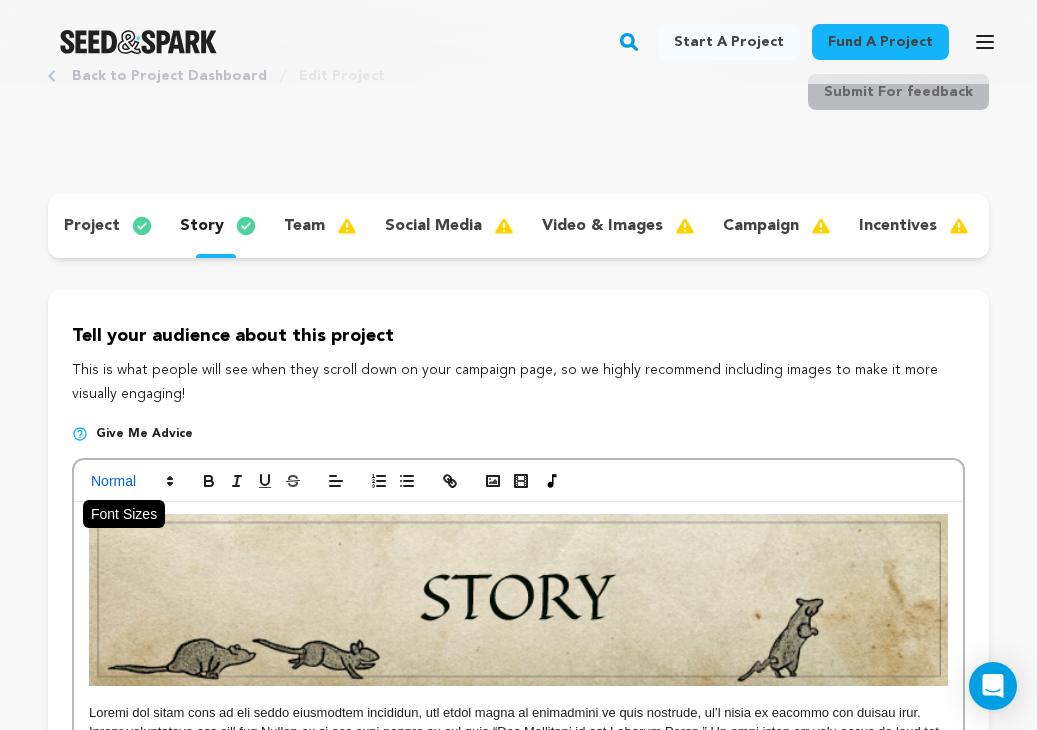 click 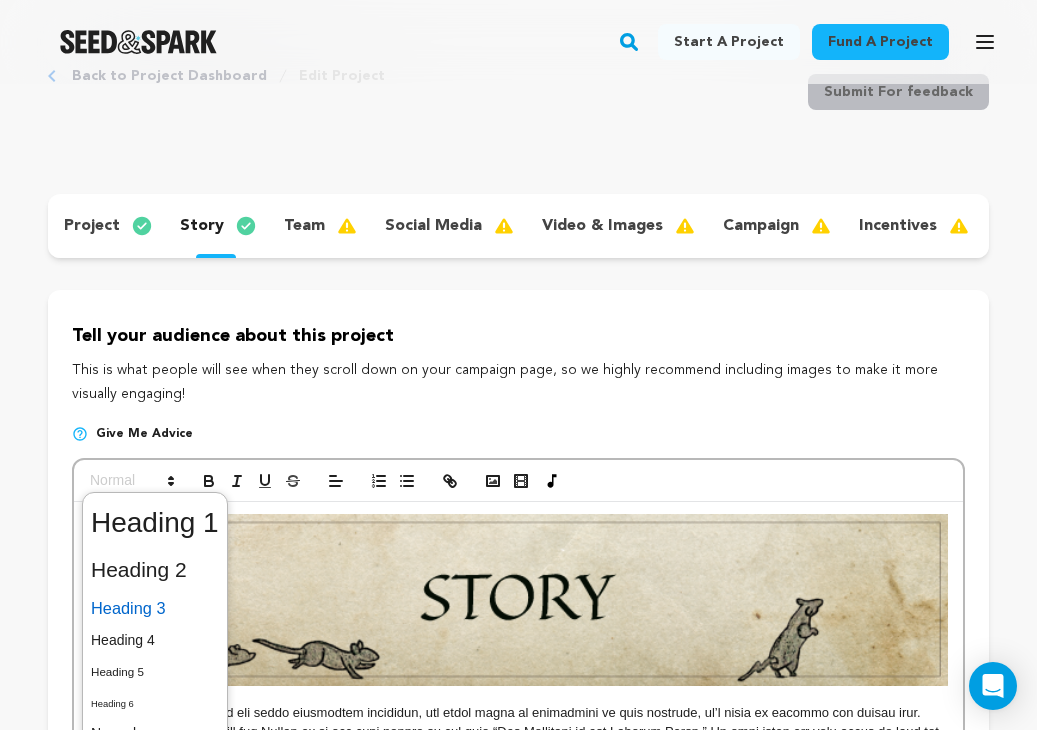 click at bounding box center [155, 608] 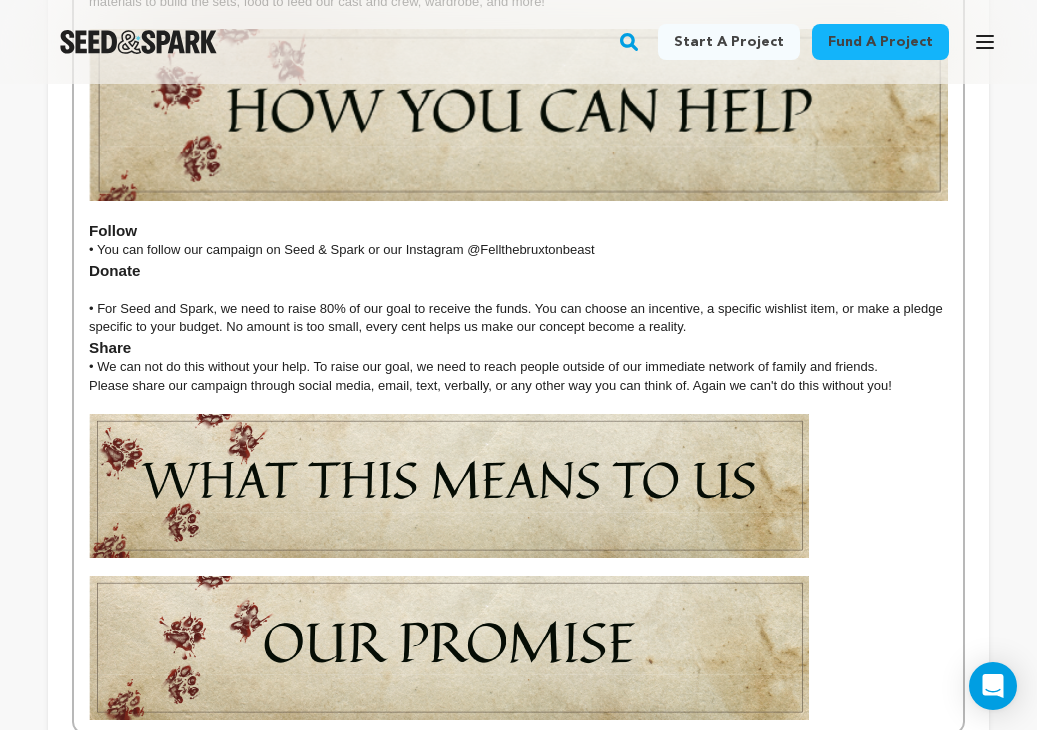 scroll, scrollTop: 1946, scrollLeft: 0, axis: vertical 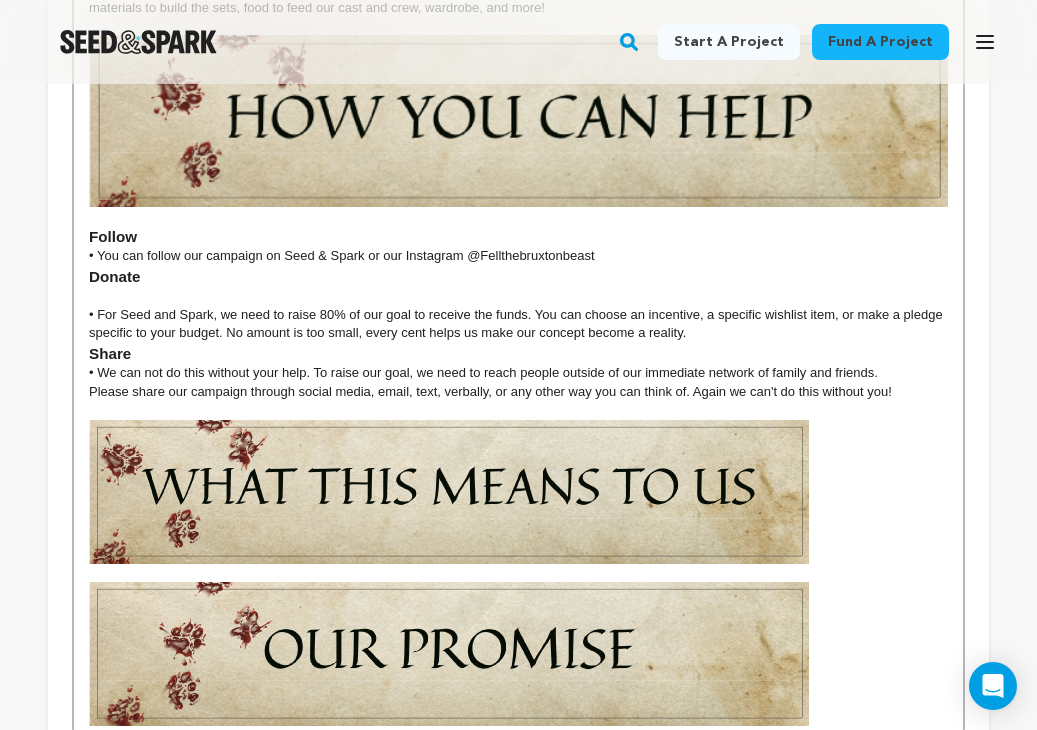 click on "Follow" at bounding box center [518, 237] 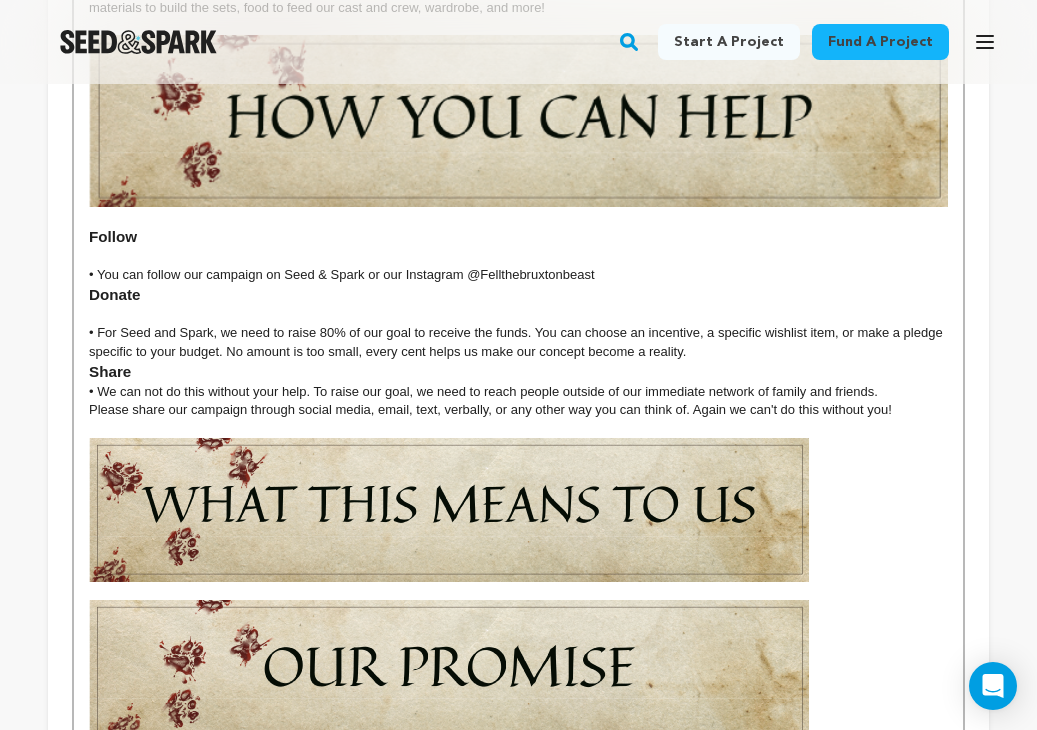 click on "What drew me to this script in the first place was its unique take on grief. In my personal life, I have recently lost a pet, so this piece hits close to home. I wish to showcase this film in its truest form, at its most grotesque and raw emotional state. I want the viewers to connect with Harold and his crazed ways, even though what he is doing is flawed. I want to show the inner workings of grief and how one must conquer them. We all deal with loss differently, and my goal for this film is to create some closure for those who have lost someone close to them. As filmmakers, we are ambitious when it comes to our imaginations; however, as students, we are limited with our resources. That is why we need your help. To make this film, we need to raise $8,000. This may seem like a big amount, but we are fully building each set. We need to purchase the materials to build the sets, food to feed our cast and crew, wardrobe, and more! Follow Donate Share" at bounding box center [518, -309] 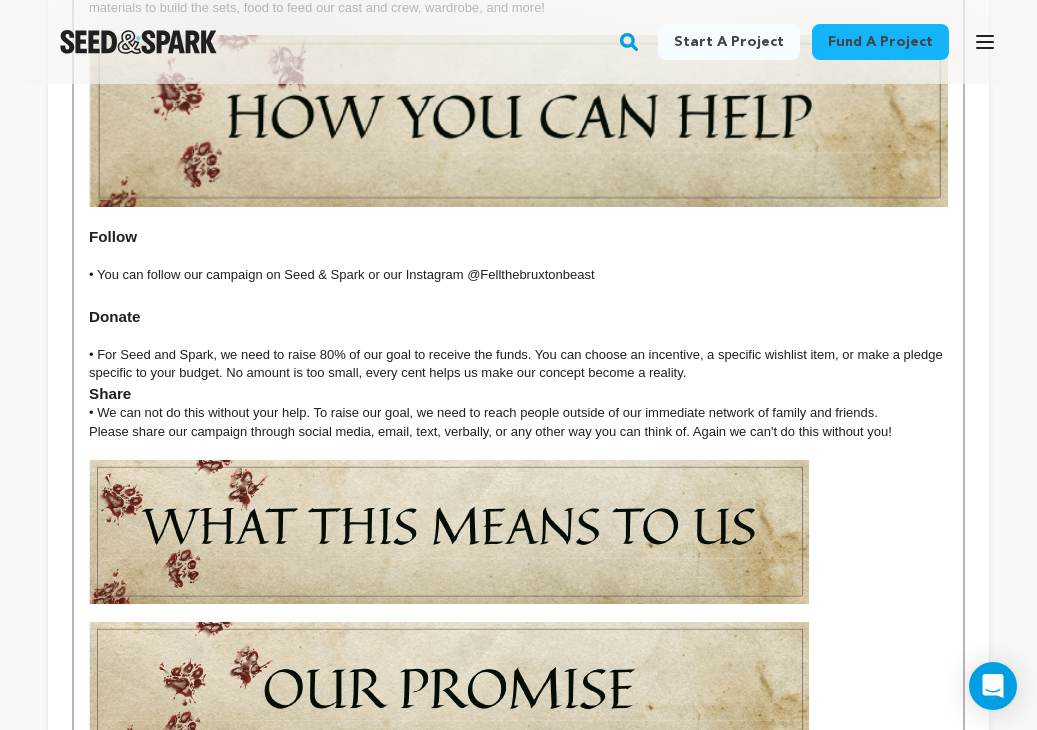 click on "What drew me to this script in the first place was its unique take on grief. In my personal life, I have recently lost a pet, so this piece hits close to home. I wish to showcase this film in its truest form, at its most grotesque and raw emotional state. I want the viewers to connect with Harold and his crazed ways, even though what he is doing is flawed. I want to show the inner workings of grief and how one must conquer them. We all deal with loss differently, and my goal for this film is to create some closure for those who have lost someone close to them. As filmmakers, we are ambitious when it comes to our imaginations; however, as students, we are limited with our resources. That is why we need your help. To make this film, we need to raise $8,000. This may seem like a big amount, but we are fully building each set. We need to purchase the materials to build the sets, food to feed our cast and crew, wardrobe, and more! Follow Donate Share" at bounding box center (518, -298) 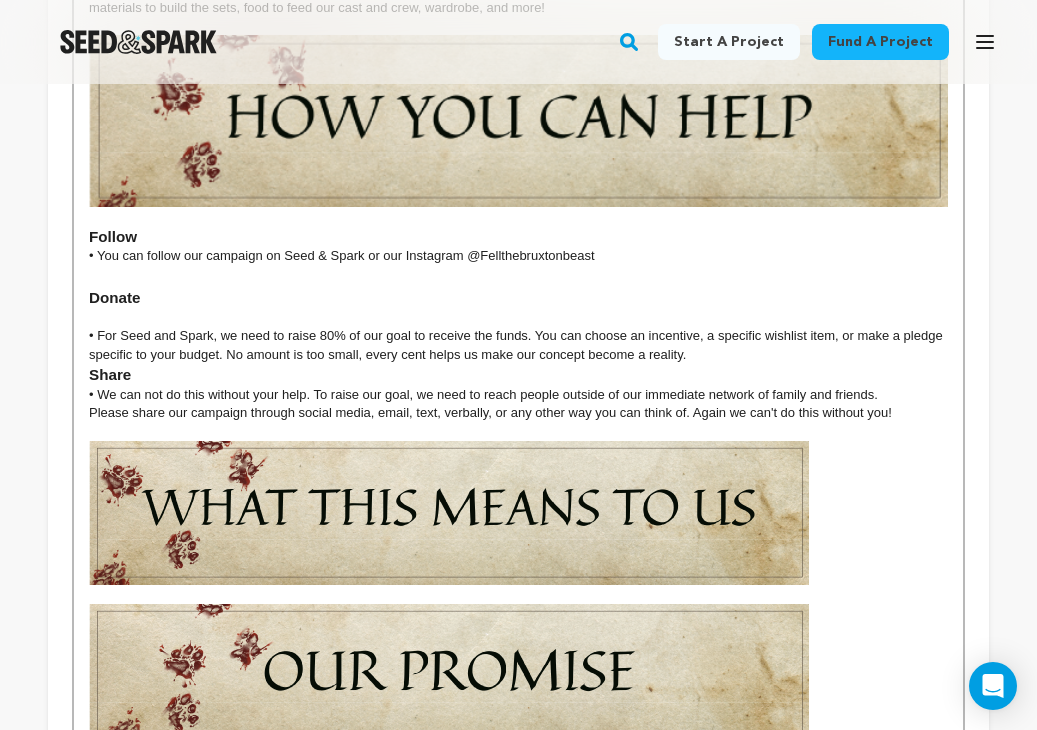 click on "What drew me to this script in the first place was its unique take on grief. In my personal life, I have recently lost a pet, so this piece hits close to home. I wish to showcase this film in its truest form, at its most grotesque and raw emotional state. I want the viewers to connect with Harold and his crazed ways, even though what he is doing is flawed. I want to show the inner workings of grief and how one must conquer them. We all deal with loss differently, and my goal for this film is to create some closure for those who have lost someone close to them. As filmmakers, we are ambitious when it comes to our imaginations; however, as students, we are limited with our resources. That is why we need your help. To make this film, we need to raise $8,000. This may seem like a big amount, but we are fully building each set. We need to purchase the materials to build the sets, food to feed our cast and crew, wardrobe, and more! Follow Donate Share" at bounding box center (518, -308) 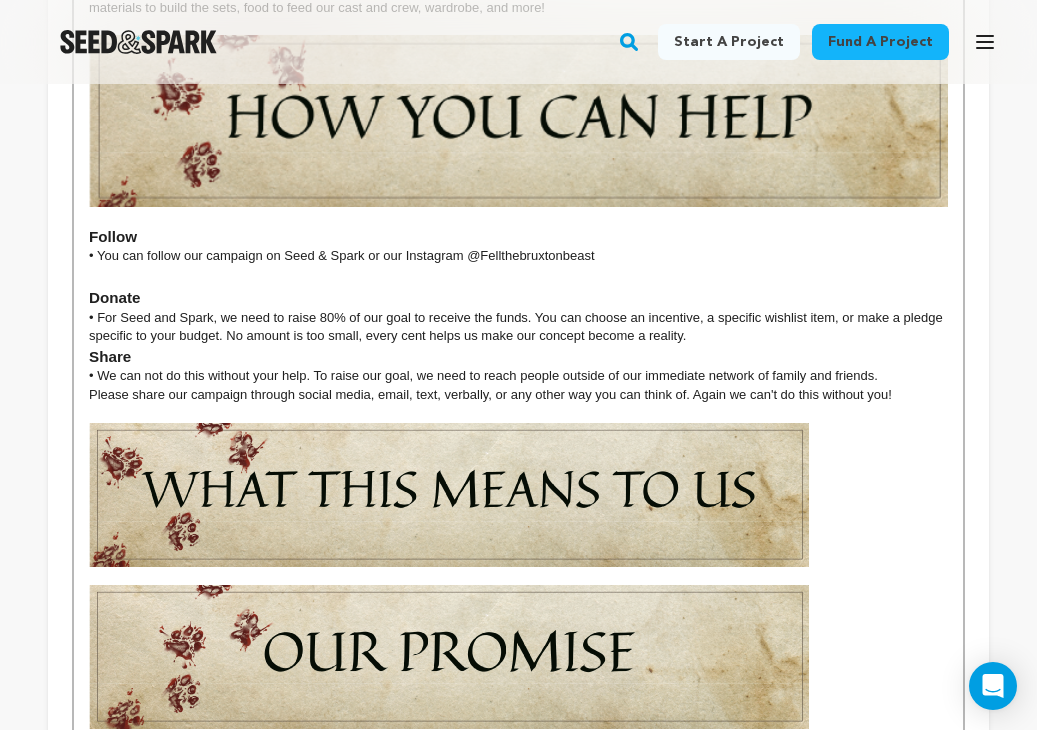 click on "Share" at bounding box center [518, 357] 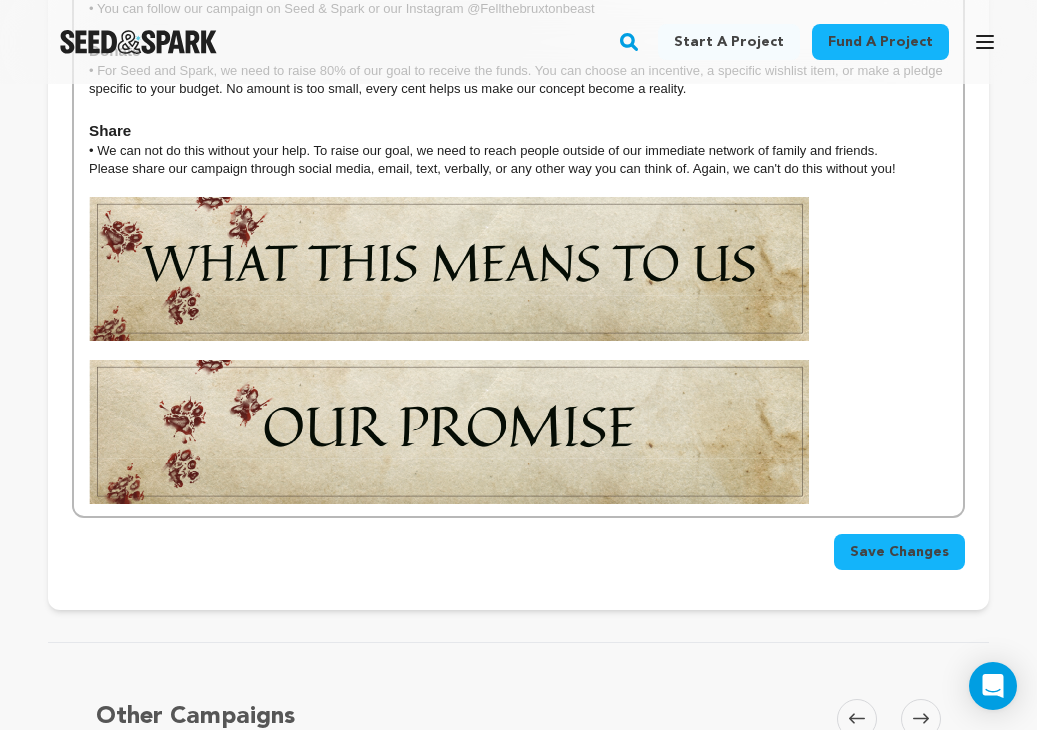 scroll, scrollTop: 2198, scrollLeft: 0, axis: vertical 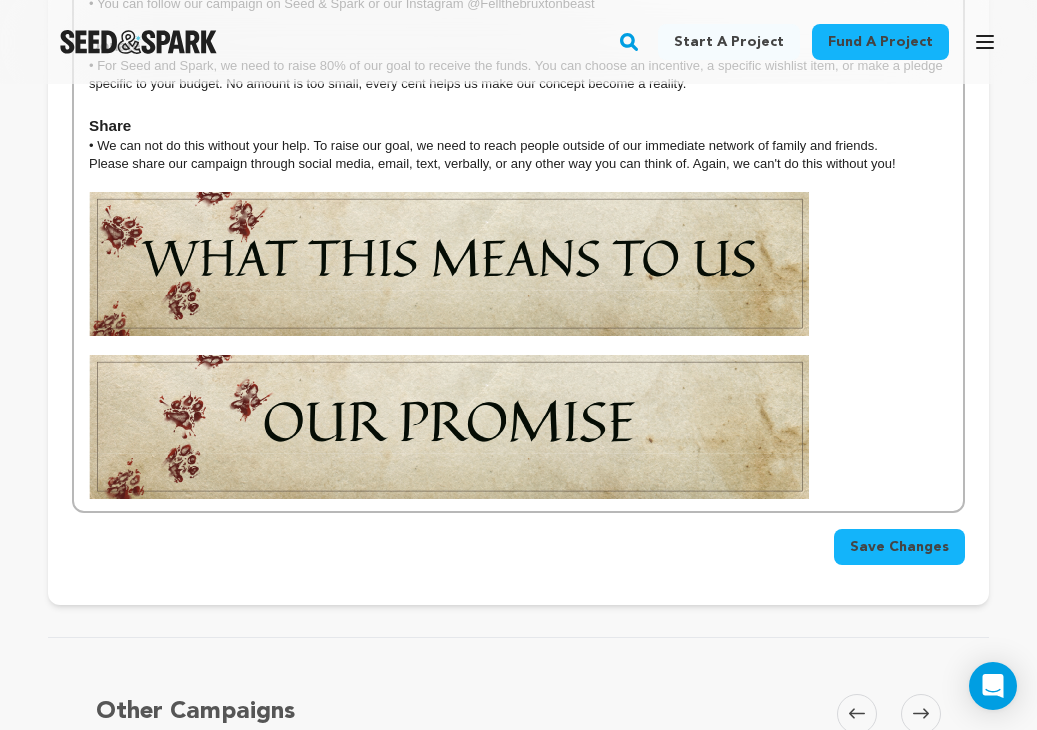 click at bounding box center (518, 264) 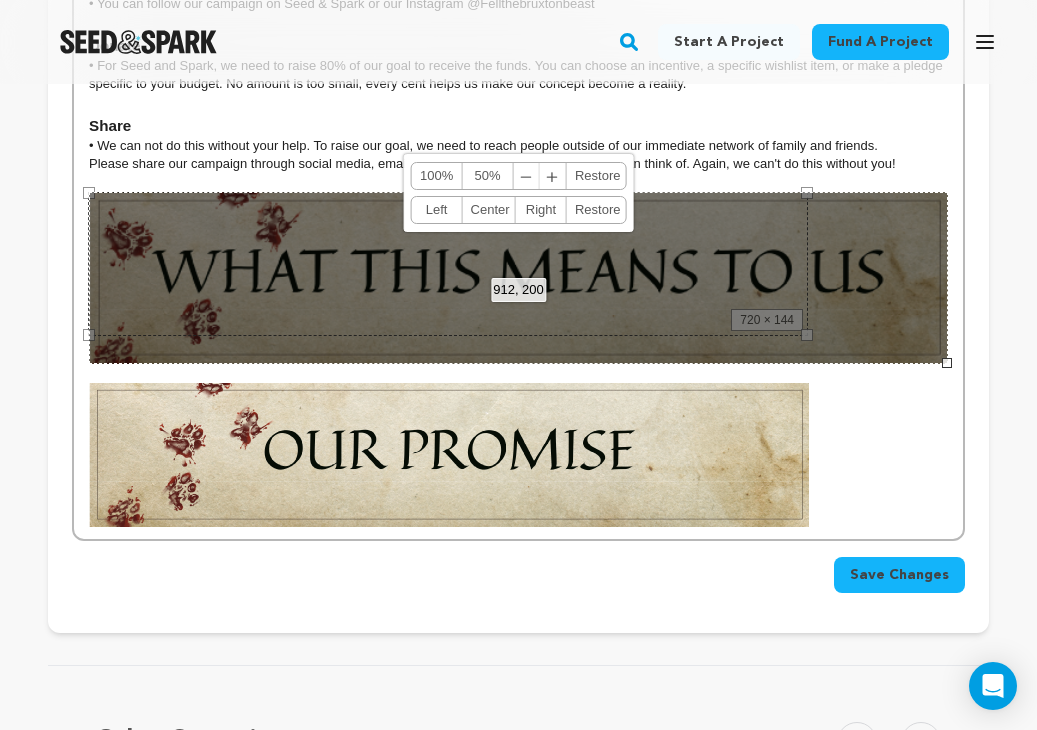 drag, startPoint x: 808, startPoint y: 333, endPoint x: 1001, endPoint y: 388, distance: 200.68384 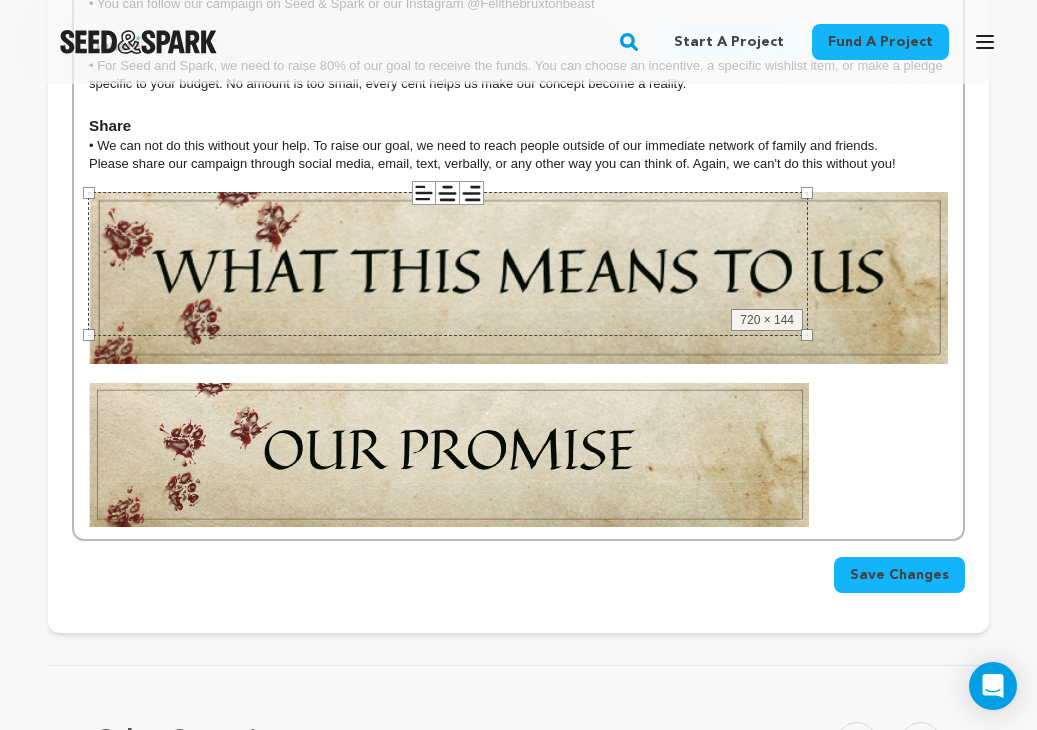 click on "What drew me to this script in the first place was its unique take on grief. In my personal life, I have recently lost a pet, so this piece hits close to home. I wish to showcase this film in its truest form, at its most grotesque and raw emotional state. I want the viewers to connect with Harold and his crazed ways, even though what he is doing is flawed. I want to show the inner workings of grief and how one must conquer them. We all deal with loss differently, and my goal for this film is to create some closure for those who have lost someone close to them. As filmmakers, we are ambitious when it comes to our imaginations; however, as students, we are limited with our resources. That is why we need your help. To make this film, we need to raise $8,000. This may seem like a big amount, but we are fully building each set. We need to purchase the materials to build the sets, food to feed our cast and crew, wardrobe, and more! Follow Donate Share" at bounding box center [518, -544] 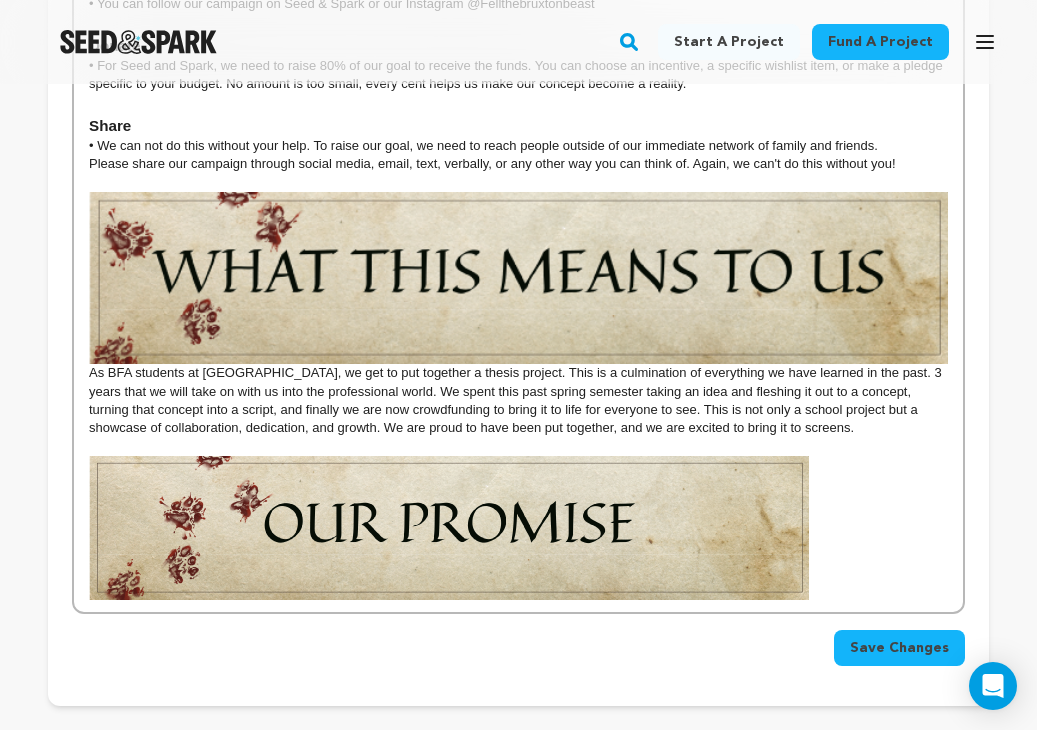 scroll, scrollTop: 306, scrollLeft: 0, axis: vertical 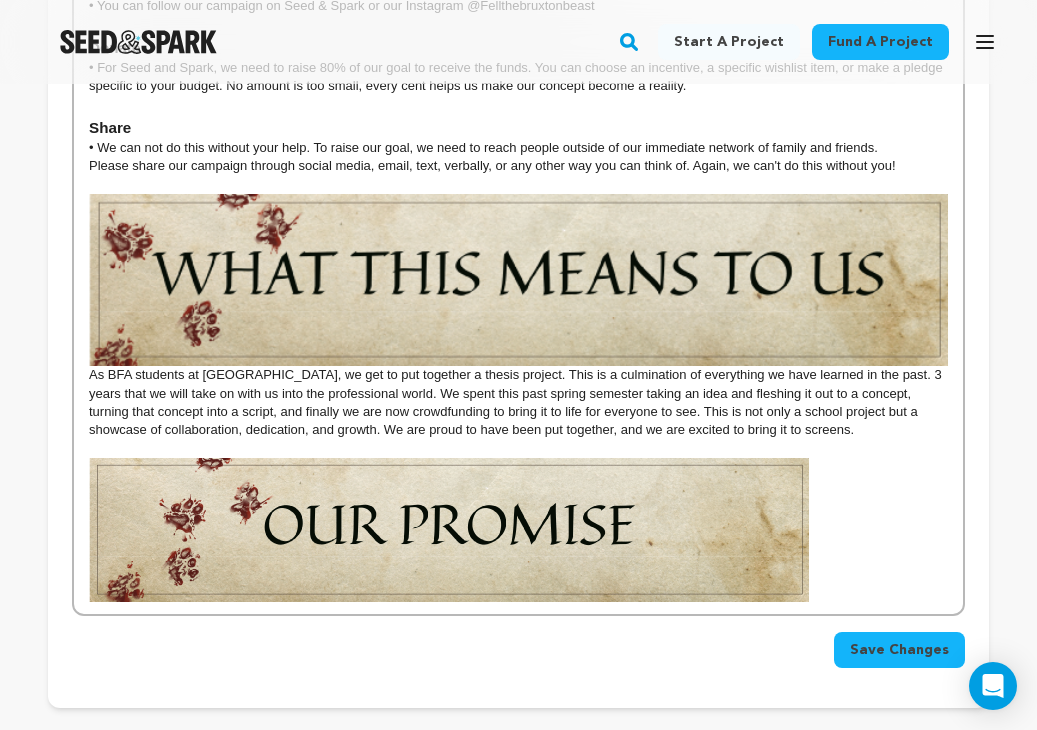 click on "What drew me to this script in the first place was its unique take on grief. In my personal life, I have recently lost a pet, so this piece hits close to home. I wish to showcase this film in its truest form, at its most grotesque and raw emotional state. I want the viewers to connect with Harold and his crazed ways, even though what he is doing is flawed. I want to show the inner workings of grief and how one must conquer them. We all deal with loss differently, and my goal for this film is to create some closure for those who have lost someone close to them. As filmmakers, we are ambitious when it comes to our imaginations; however, as students, we are limited with our resources. That is why we need your help. To make this film, we need to raise $8,000. This may seem like a big amount, but we are fully building each set. We need to purchase the materials to build the sets, food to feed our cast and crew, wardrobe, and more! Follow Donate Share" at bounding box center [518, -505] 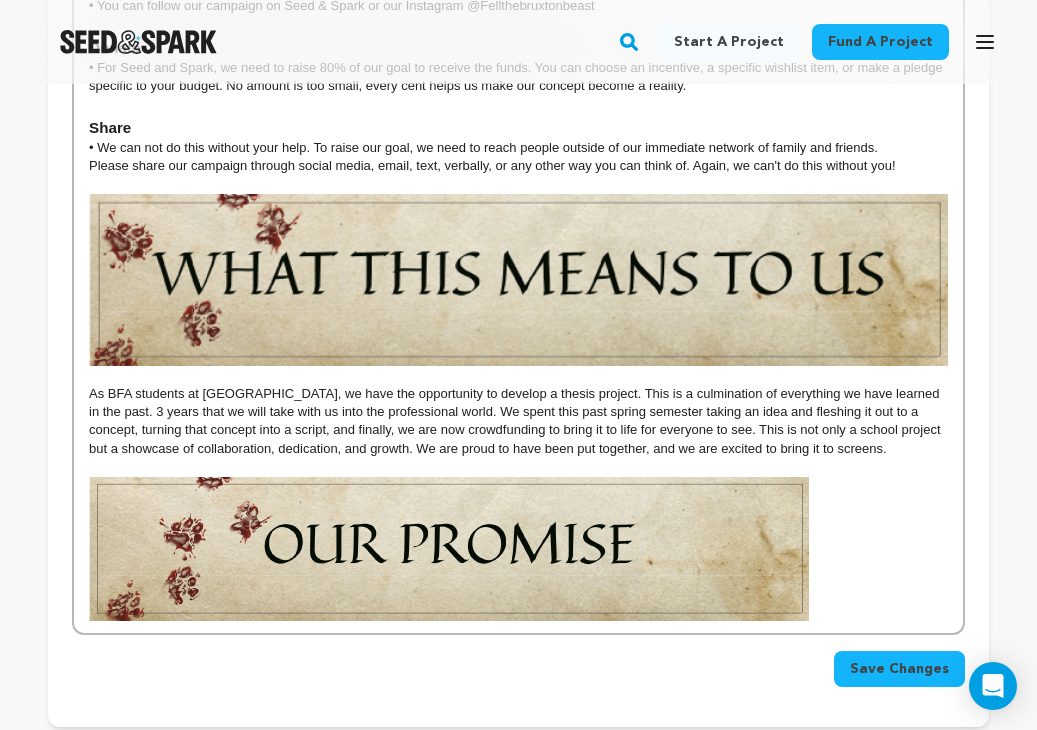 click at bounding box center (449, 549) 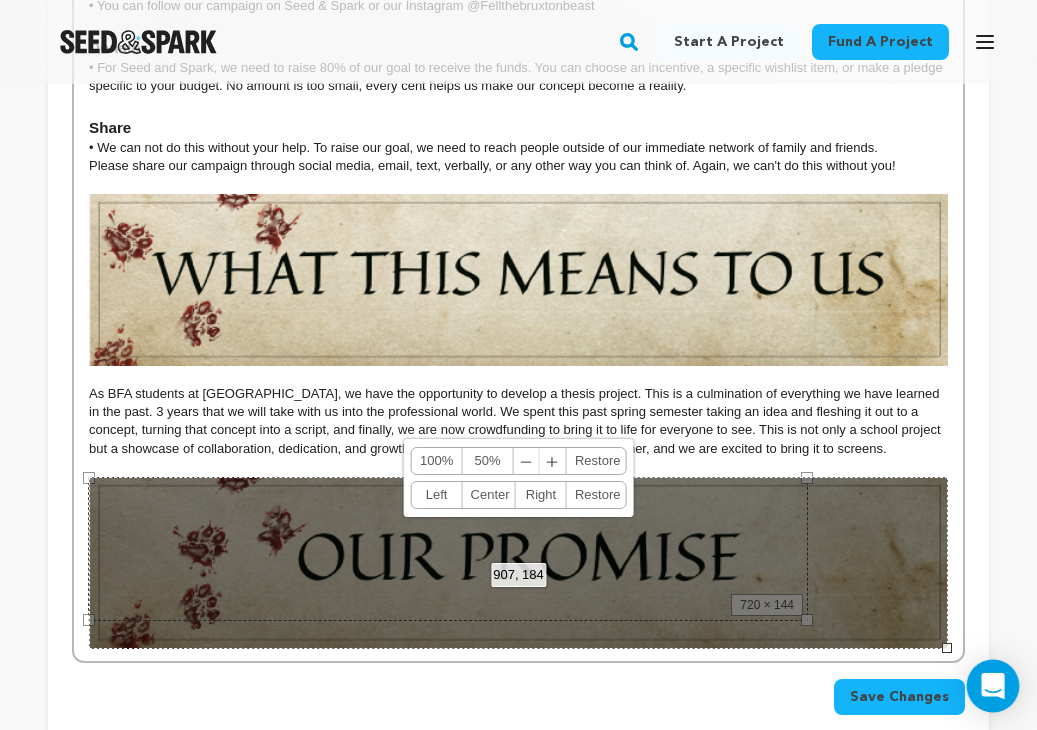 drag, startPoint x: 809, startPoint y: 624, endPoint x: 1002, endPoint y: 664, distance: 197.1015 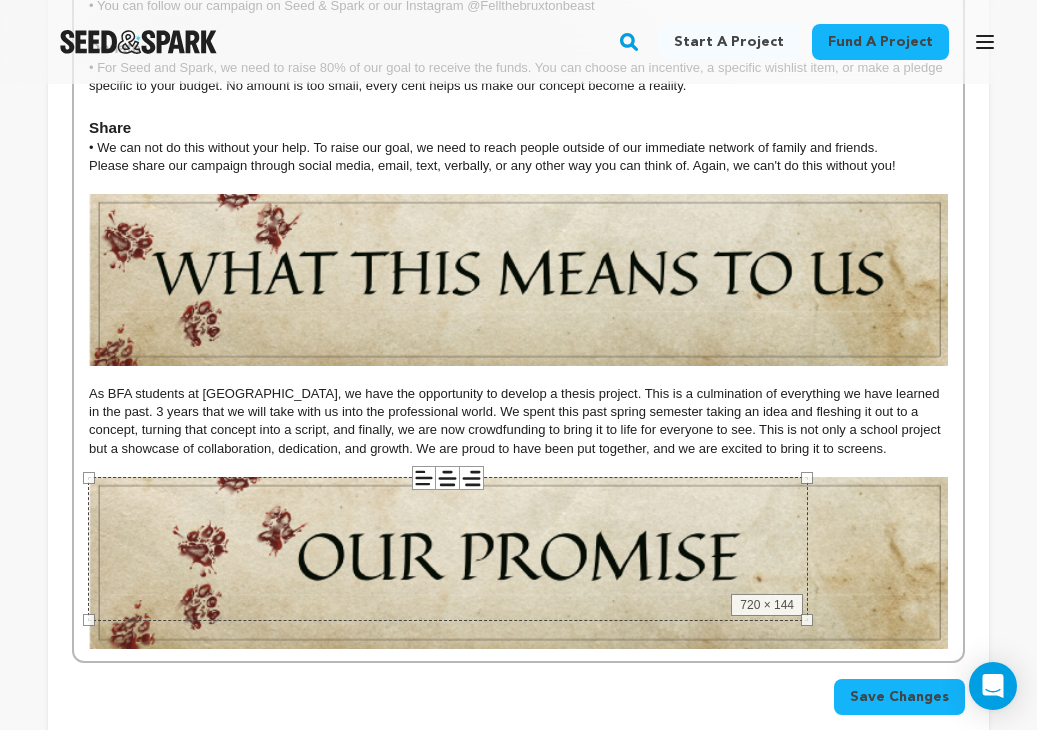 click on "What drew me to this script in the first place was its unique take on grief. In my personal life, I have recently lost a pet, so this piece hits close to home. I wish to showcase this film in its truest form, at its most grotesque and raw emotional state. I want the viewers to connect with Harold and his crazed ways, even though what he is doing is flawed. I want to show the inner workings of grief and how one must conquer them. We all deal with loss differently, and my goal for this film is to create some closure for those who have lost someone close to them. As filmmakers, we are ambitious when it comes to our imaginations; however, as students, we are limited with our resources. That is why we need your help. To make this film, we need to raise $8,000. This may seem like a big amount, but we are fully building each set. We need to purchase the materials to build the sets, food to feed our cast and crew, wardrobe, and more! Follow Donate Share" at bounding box center (518, -482) 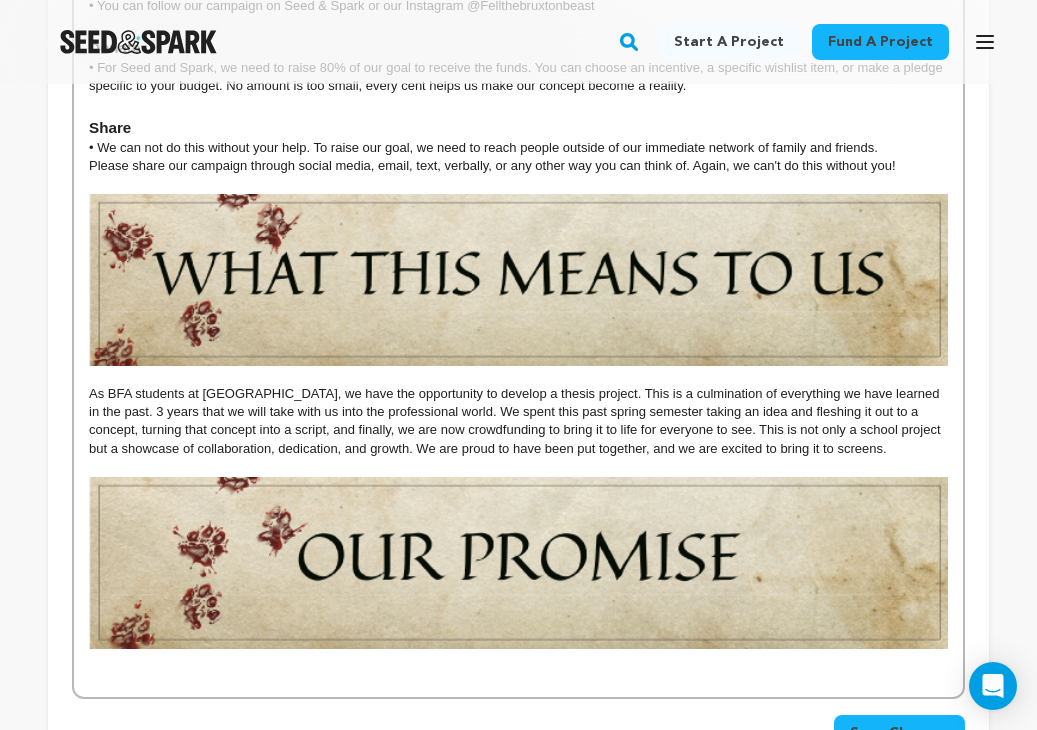 scroll, scrollTop: 306, scrollLeft: 0, axis: vertical 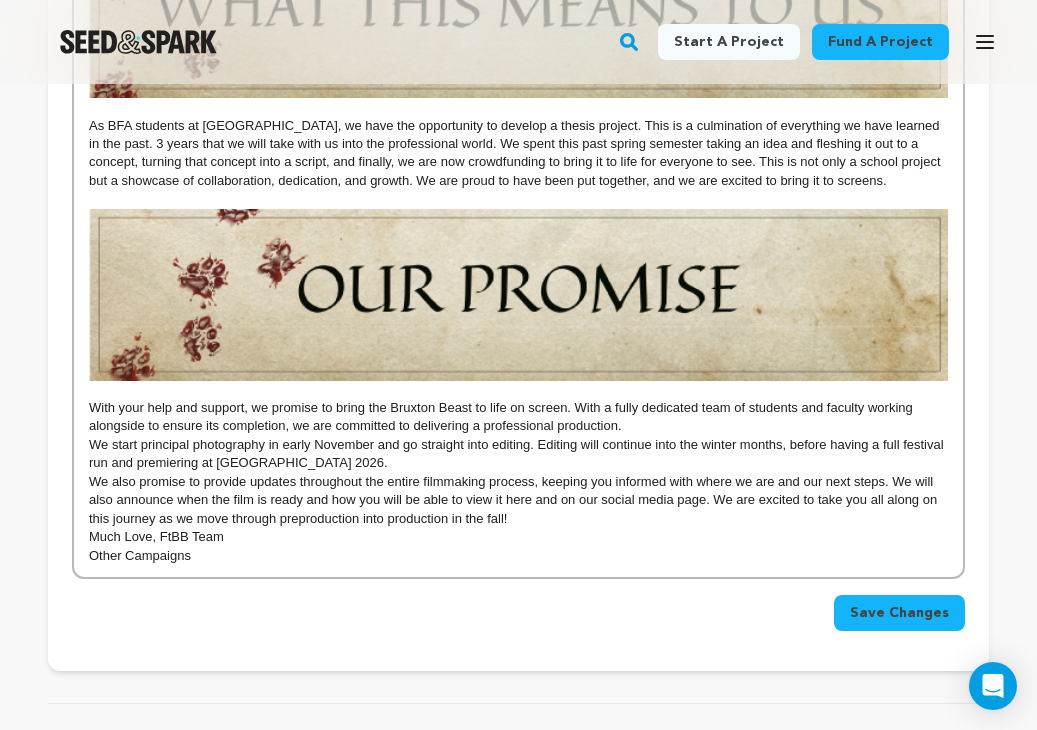click on "We start principal photography in early November and go straight into editing. Editing will continue into the winter months, before having a full festival run and premiering at Manifest 2026." at bounding box center [518, 454] 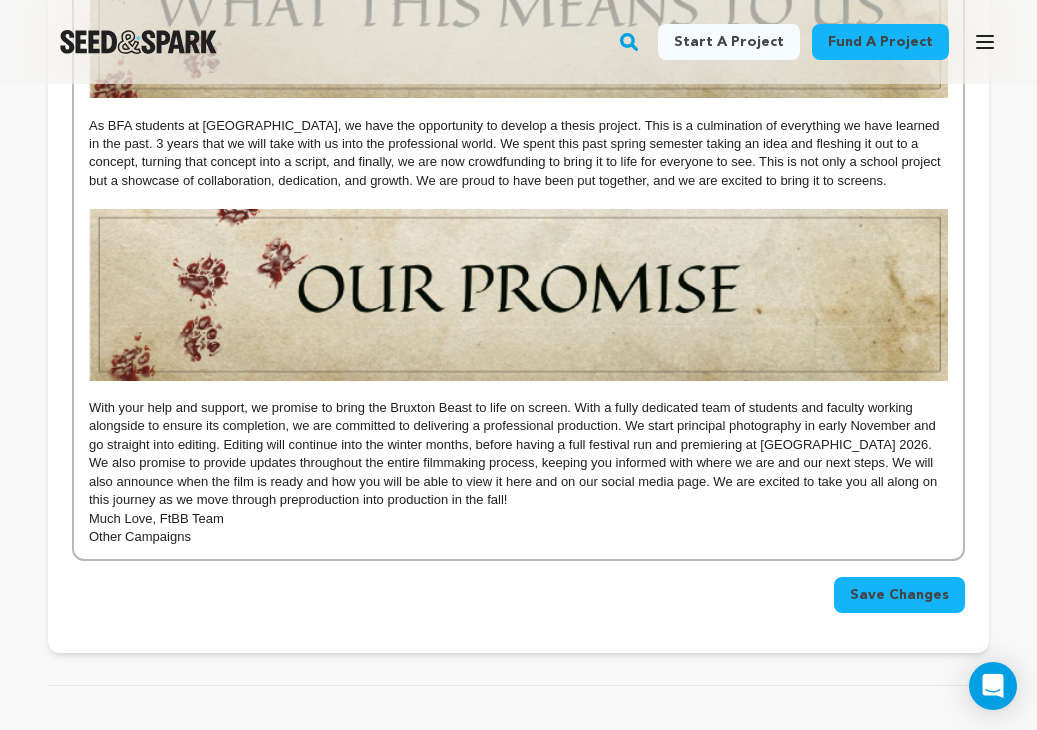 click on "Much Love, FtBB Team" at bounding box center [518, 519] 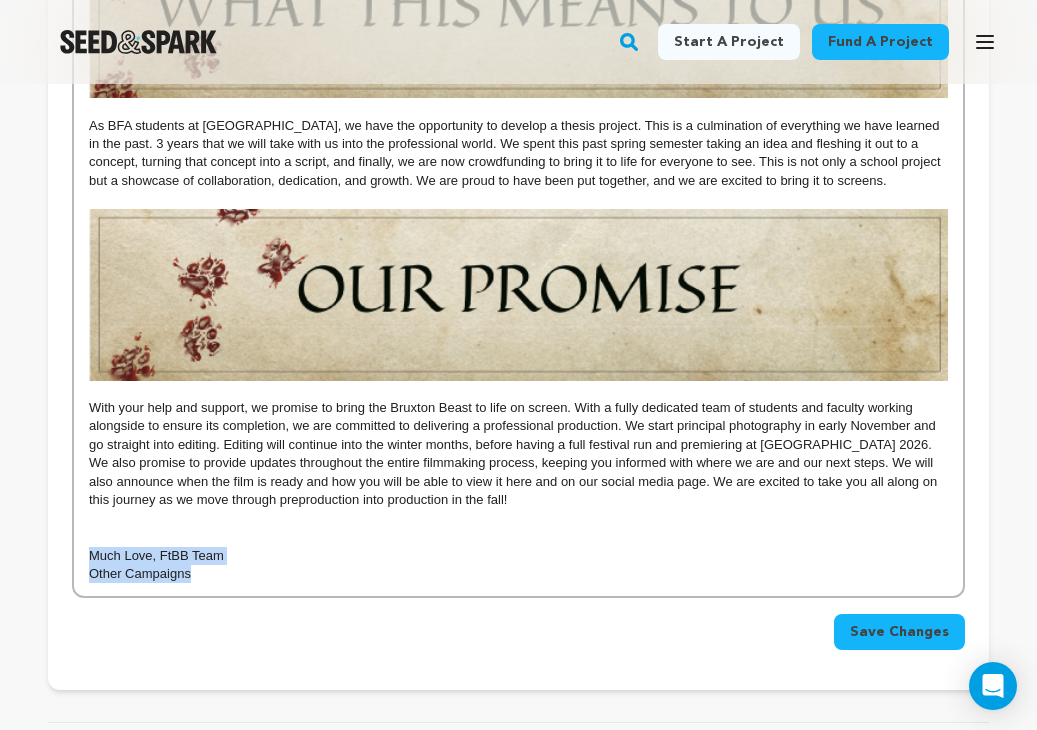 drag, startPoint x: 196, startPoint y: 580, endPoint x: 79, endPoint y: 558, distance: 119.05041 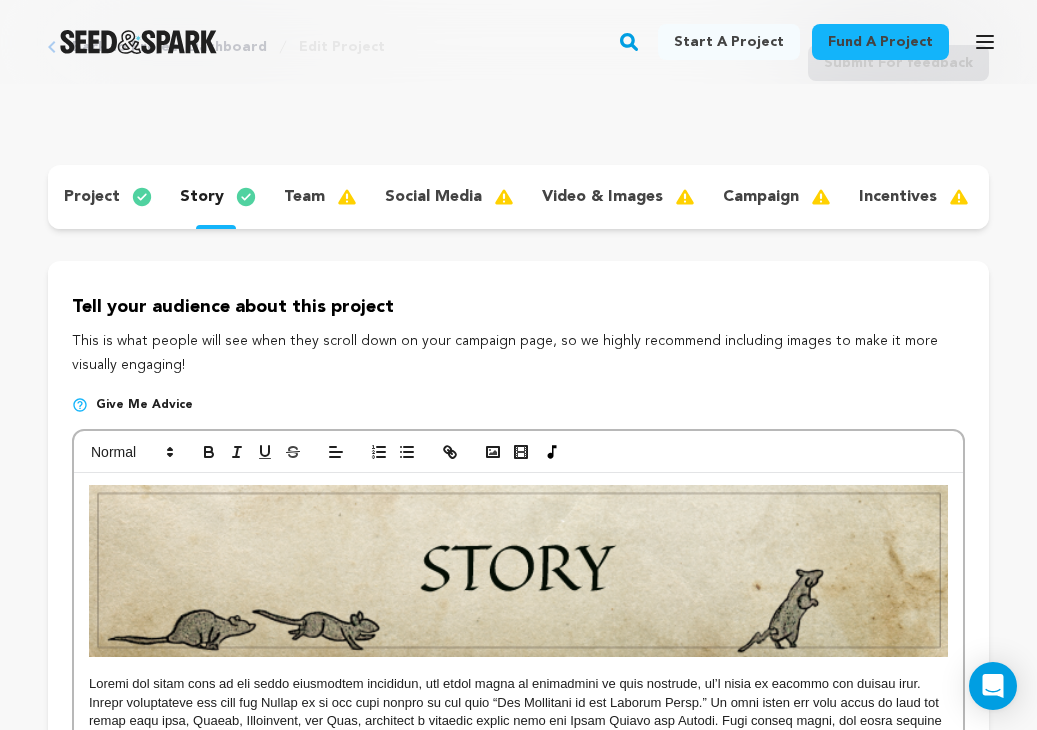 scroll, scrollTop: 0, scrollLeft: 0, axis: both 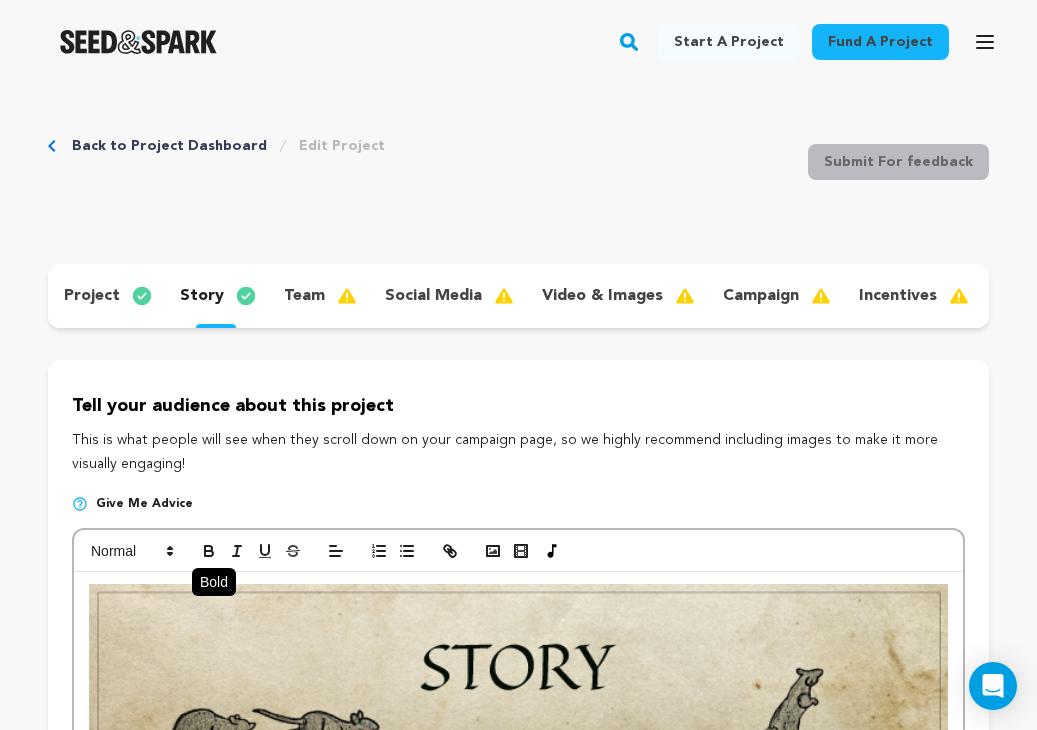 click at bounding box center [209, 551] 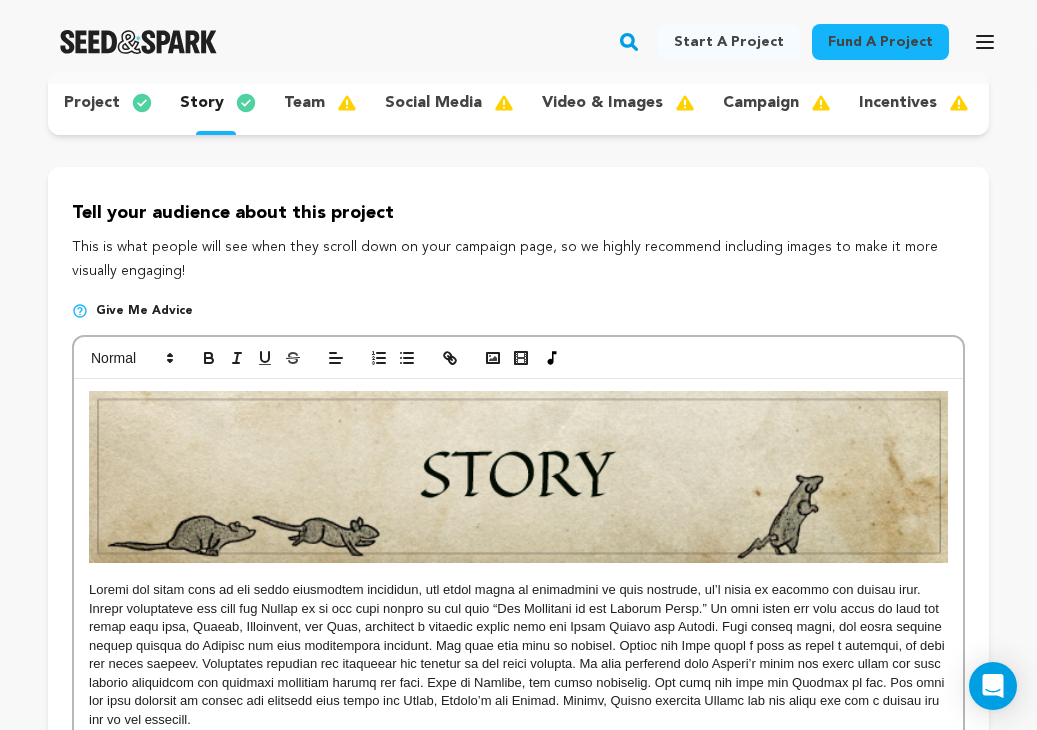 scroll, scrollTop: 60, scrollLeft: 0, axis: vertical 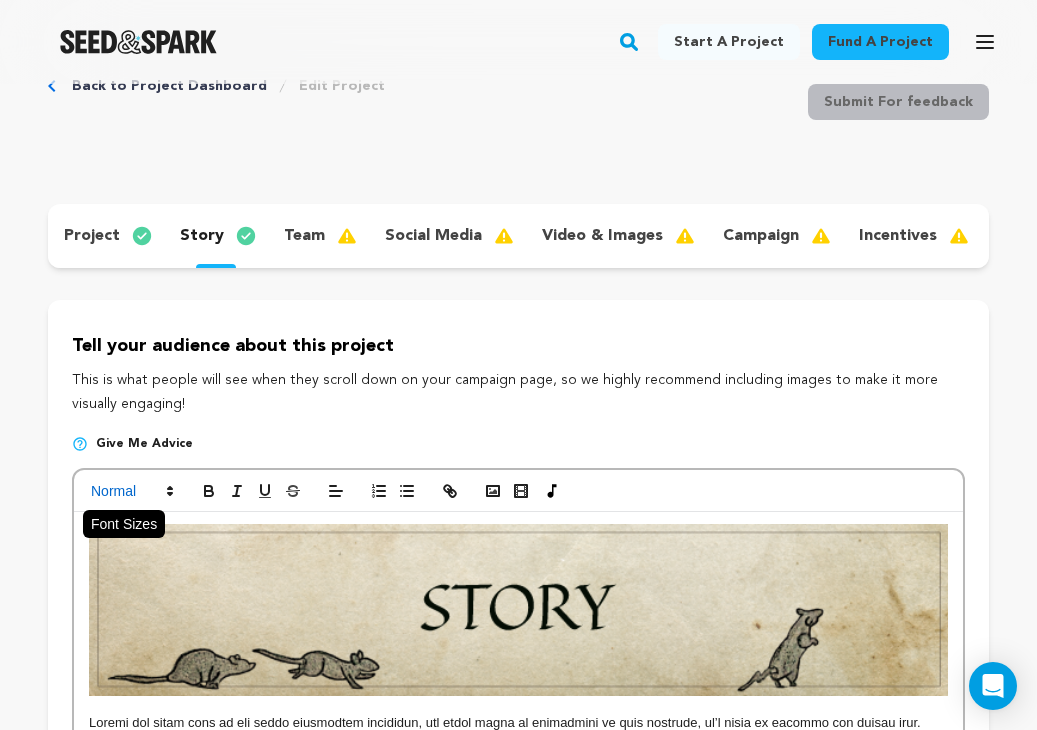 click 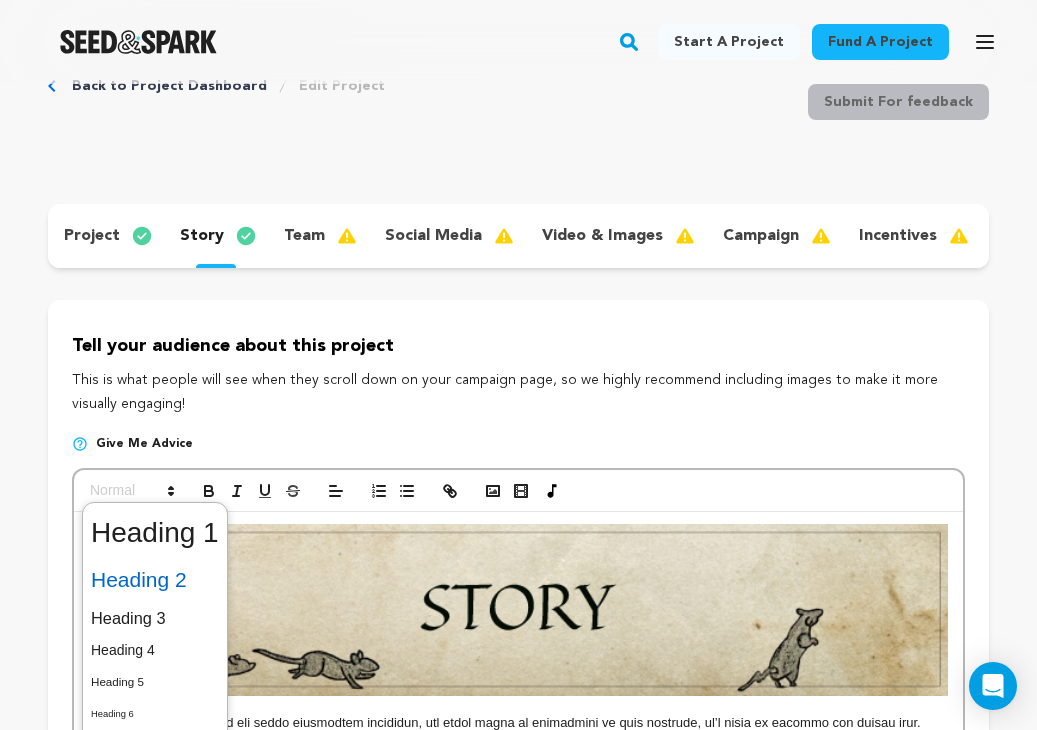 click at bounding box center (155, 580) 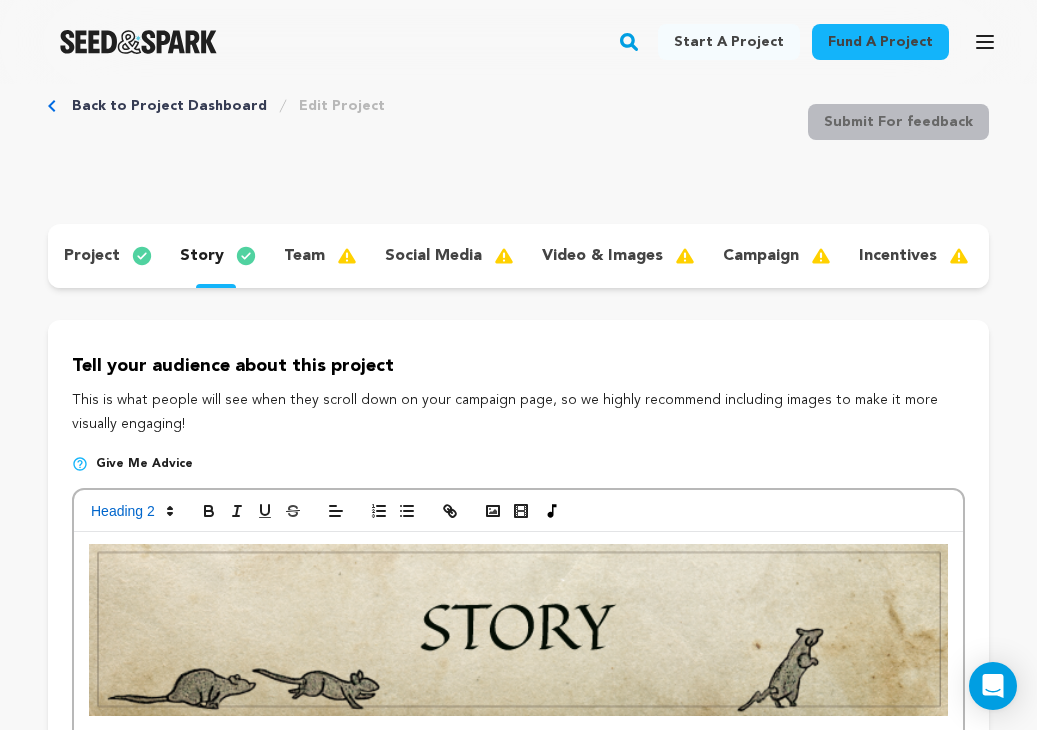 scroll, scrollTop: 21, scrollLeft: 0, axis: vertical 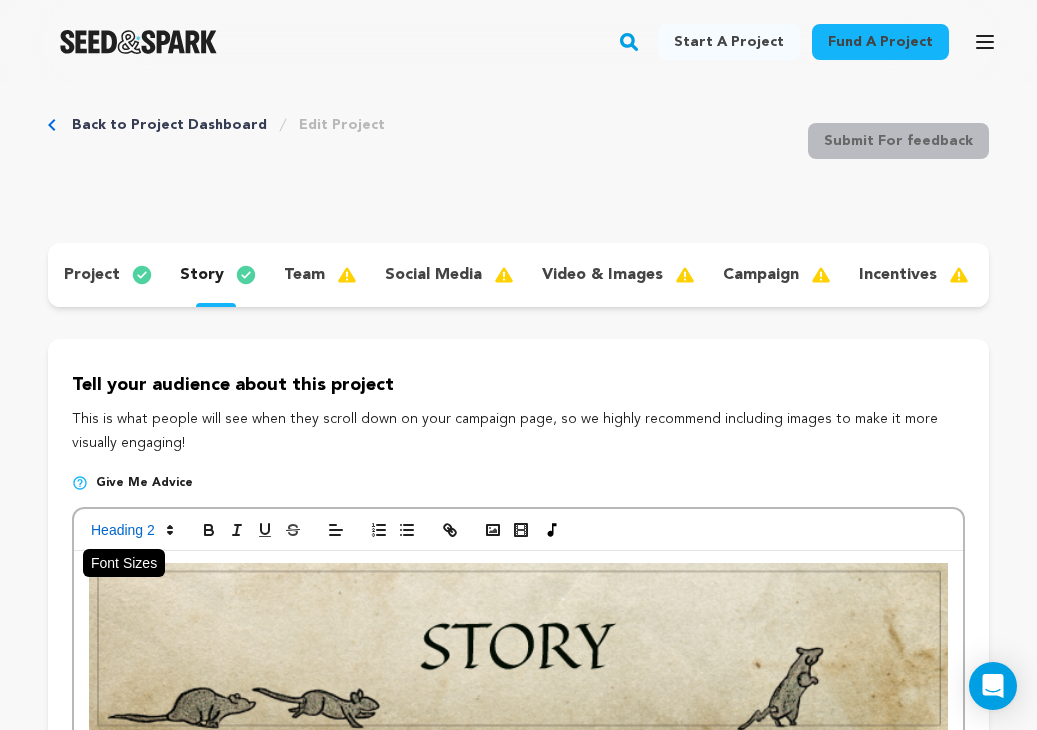 click 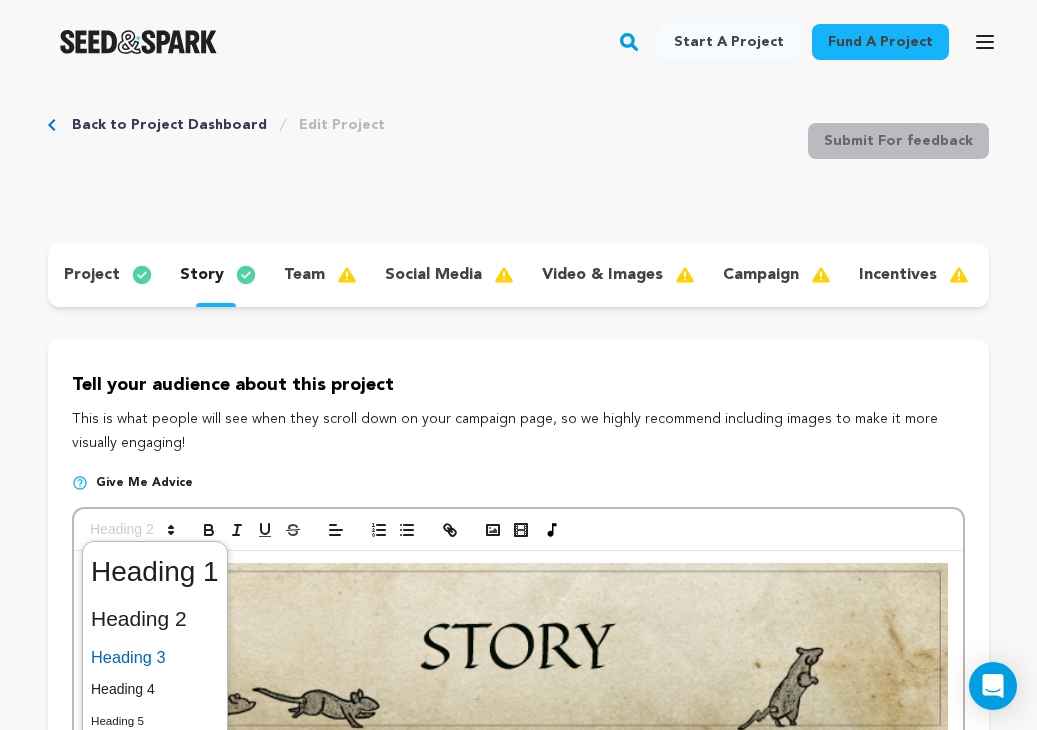 click at bounding box center [155, 657] 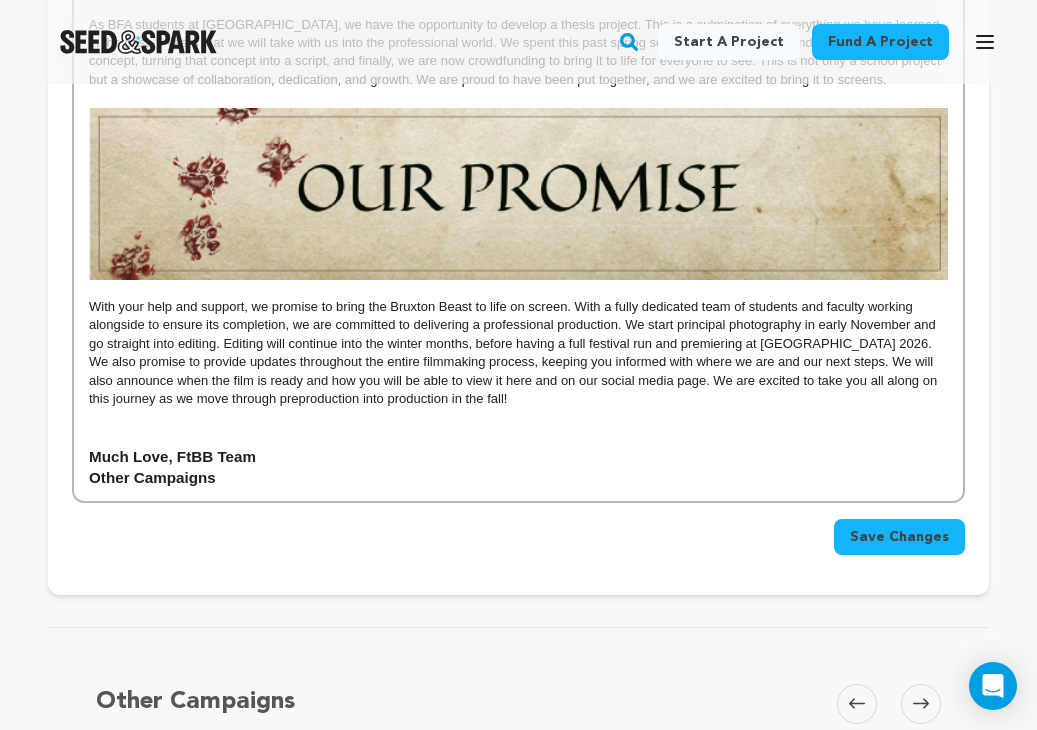 scroll, scrollTop: 2559, scrollLeft: 0, axis: vertical 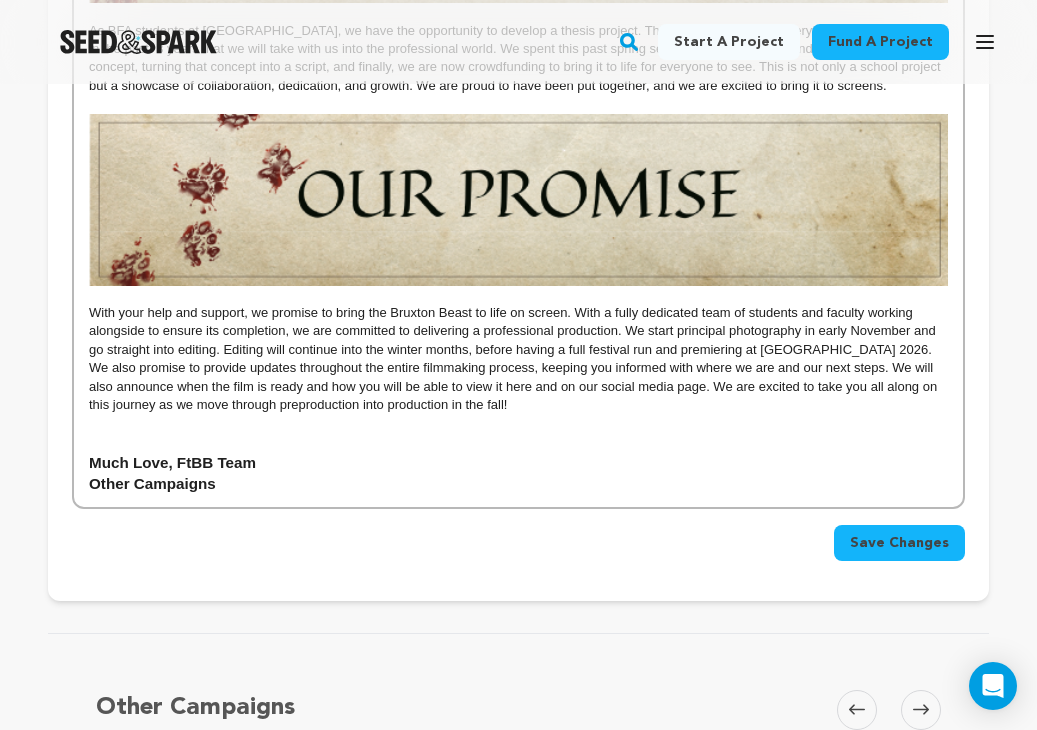 click on "Much Love, FtBB Team" at bounding box center (518, 463) 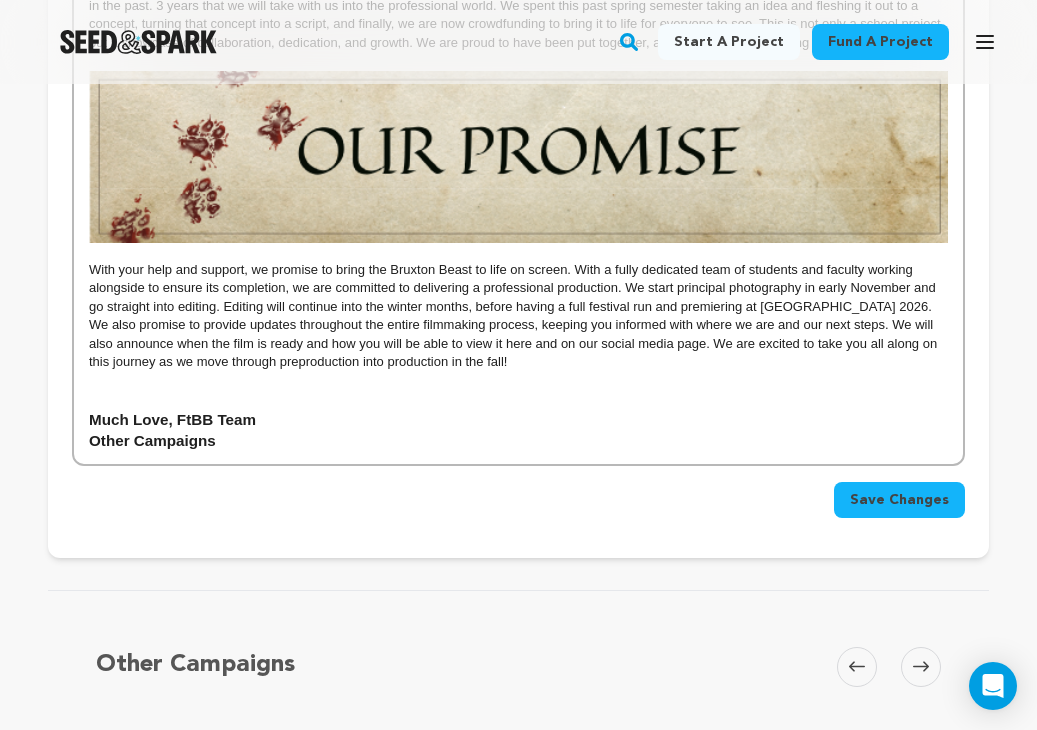 scroll, scrollTop: 2600, scrollLeft: 0, axis: vertical 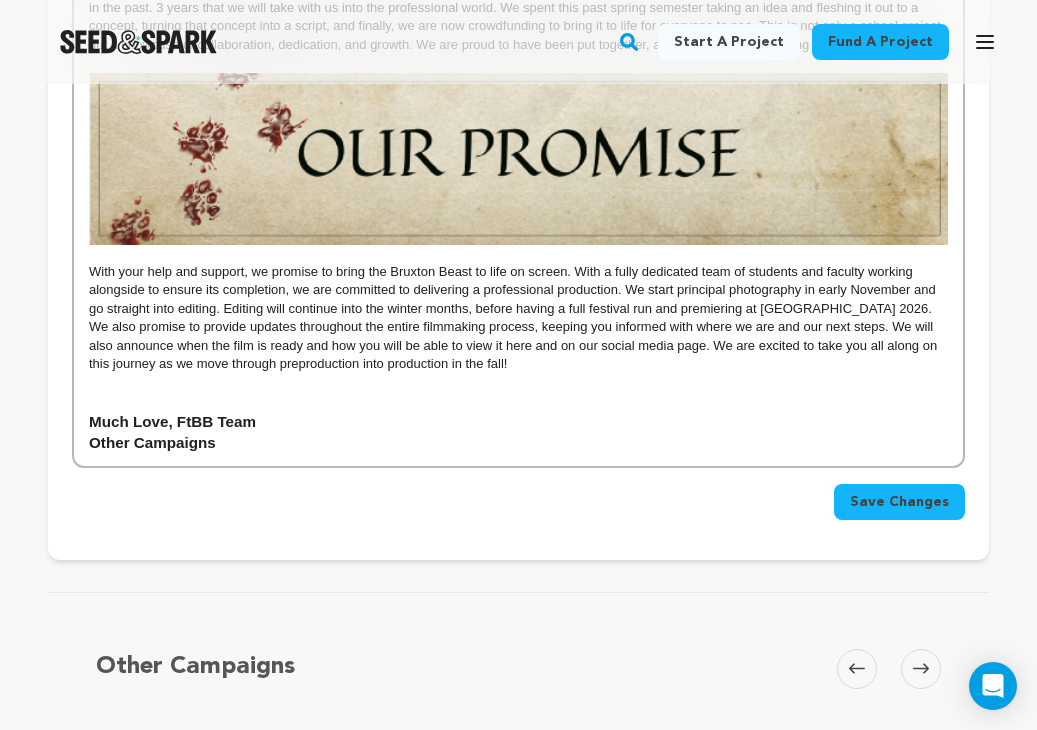 click on "Save Changes" at bounding box center [899, 502] 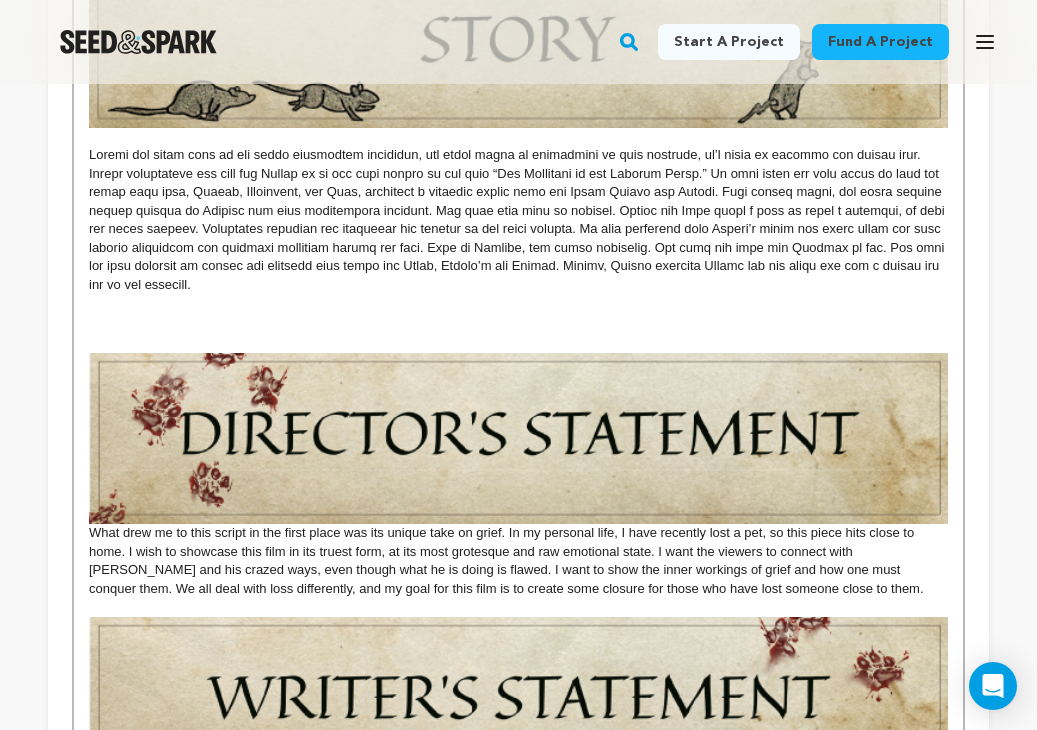 scroll, scrollTop: 641, scrollLeft: 0, axis: vertical 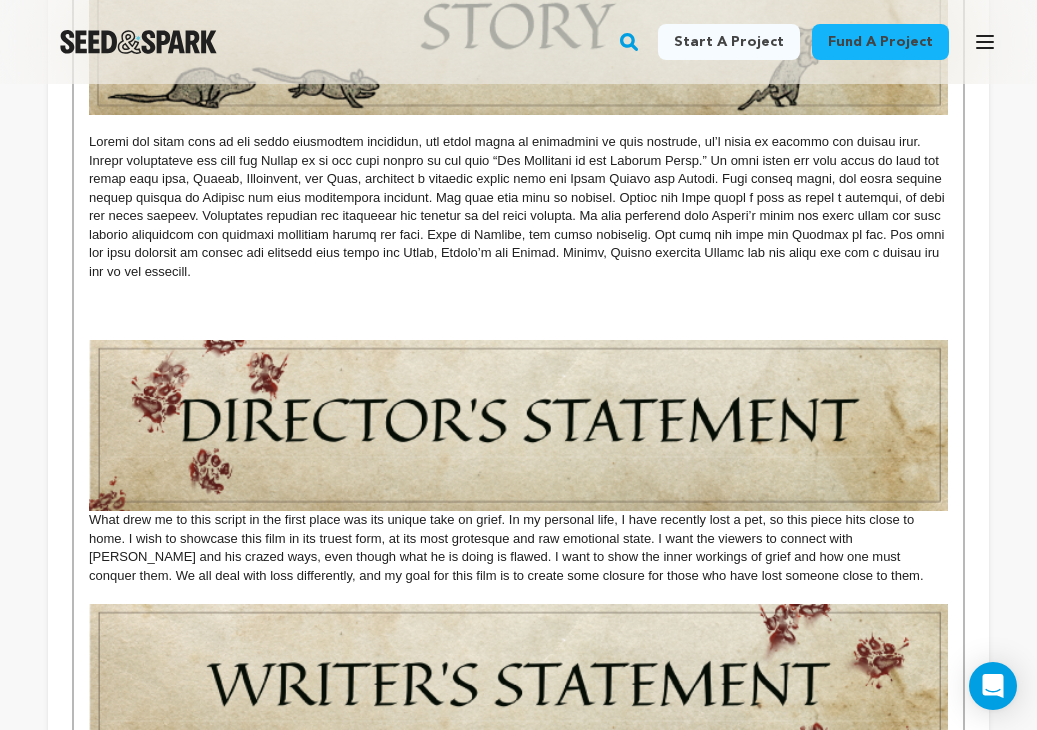 click on "What drew me to this script in the first place was its unique take on grief. In my personal life, I have recently lost a pet, so this piece hits close to home. I wish to showcase this film in its truest form, at its most grotesque and raw emotional state. I want the viewers to connect with Harold and his crazed ways, even though what he is doing is flawed. I want to show the inner workings of grief and how one must conquer them. We all deal with loss differently, and my goal for this film is to create some closure for those who have lost someone close to them. As filmmakers, we are ambitious when it comes to our imaginations; however, as students, we are limited with our resources. That is why we need your help. To make this film, we need to raise $8,000. This may seem like a big amount, but we are fully building each set. We need to purchase the materials to build the sets, food to feed our cast and crew, wardrobe, and more! Follow Donate Share Much Love, FtBB Team Other Campaigns" at bounding box center [518, 1178] 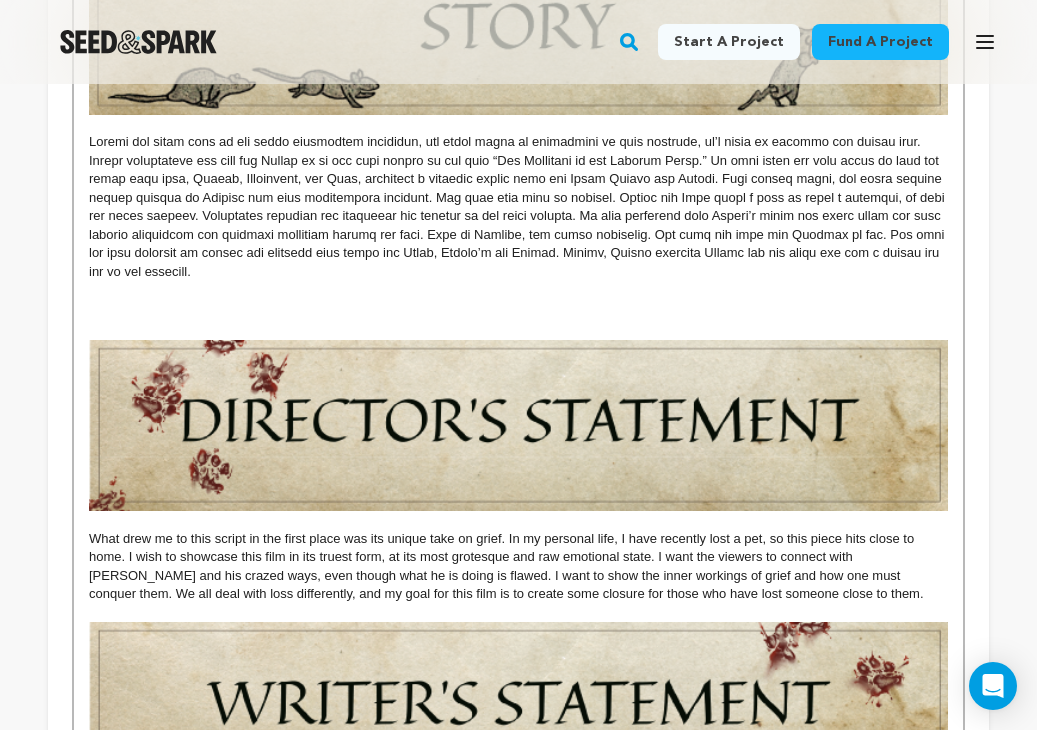 click at bounding box center [518, 613] 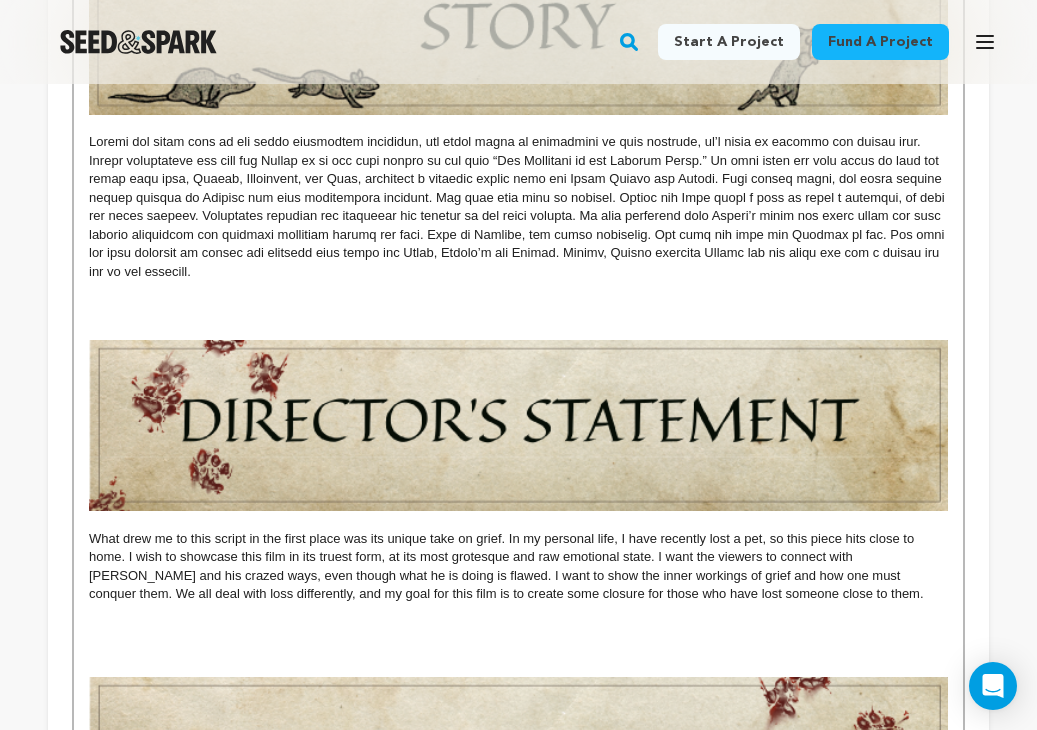 click at bounding box center [518, 312] 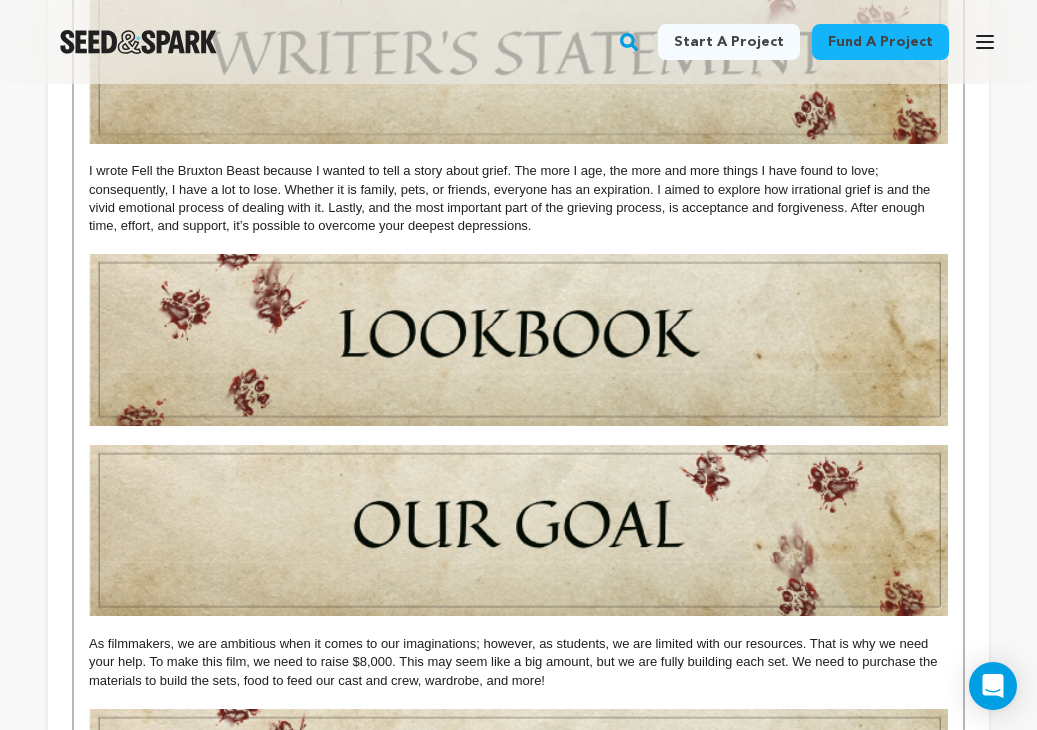 scroll, scrollTop: 1366, scrollLeft: 0, axis: vertical 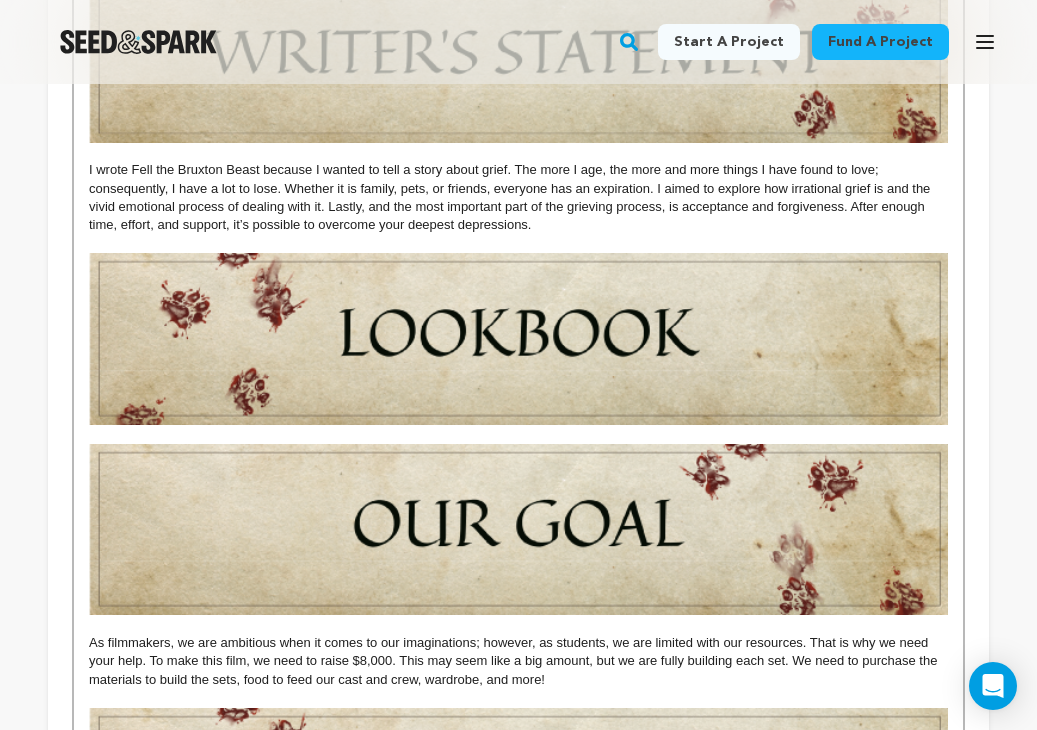 click at bounding box center [518, 244] 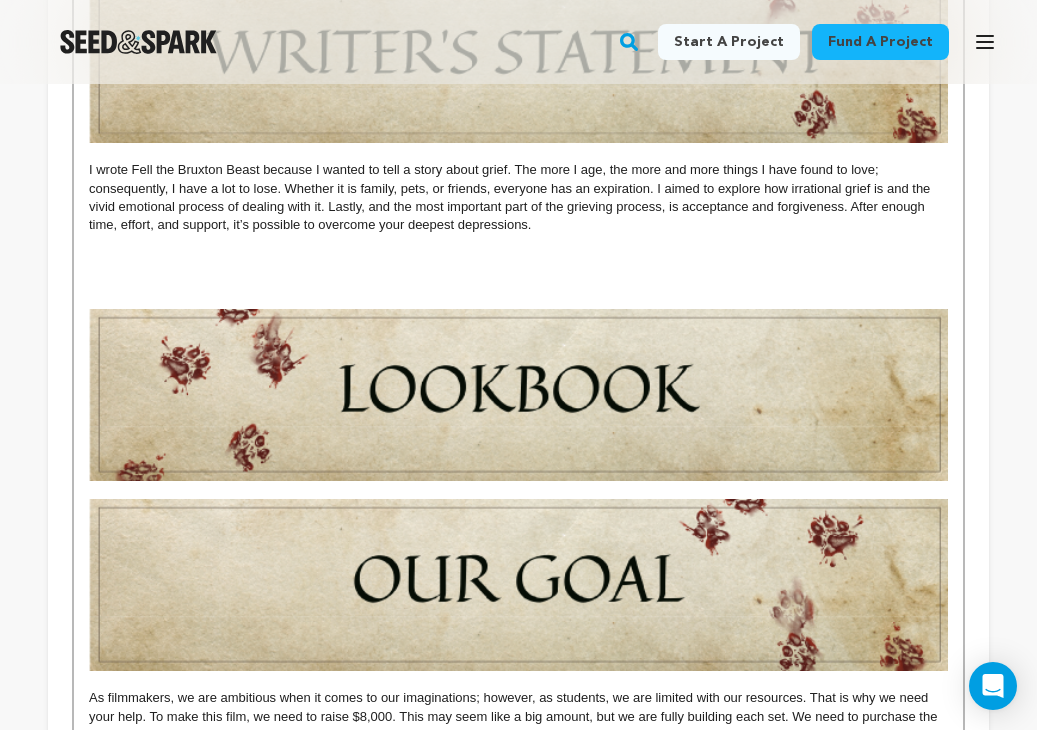click at bounding box center [518, 490] 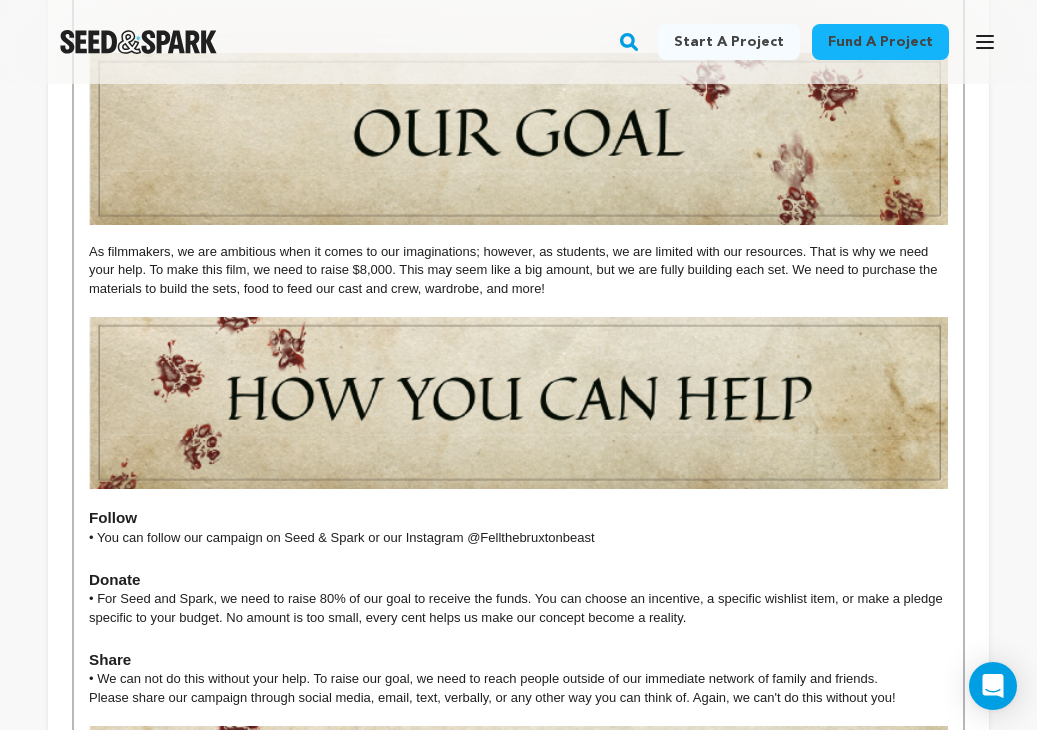 scroll, scrollTop: 1885, scrollLeft: 0, axis: vertical 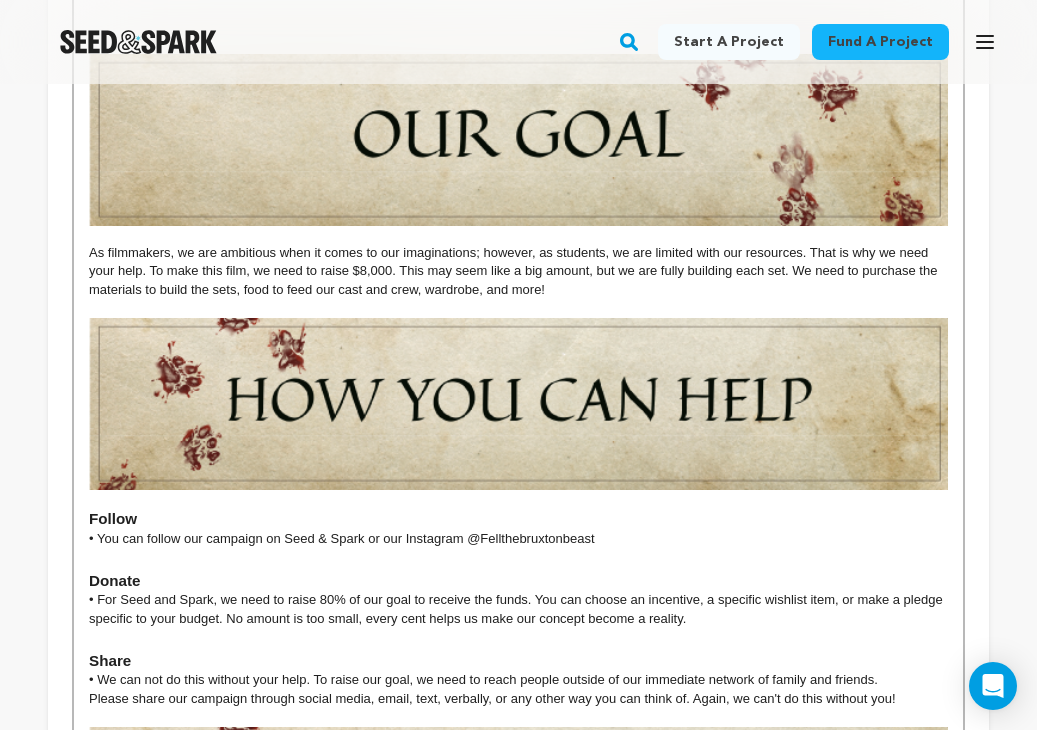 click at bounding box center (518, 308) 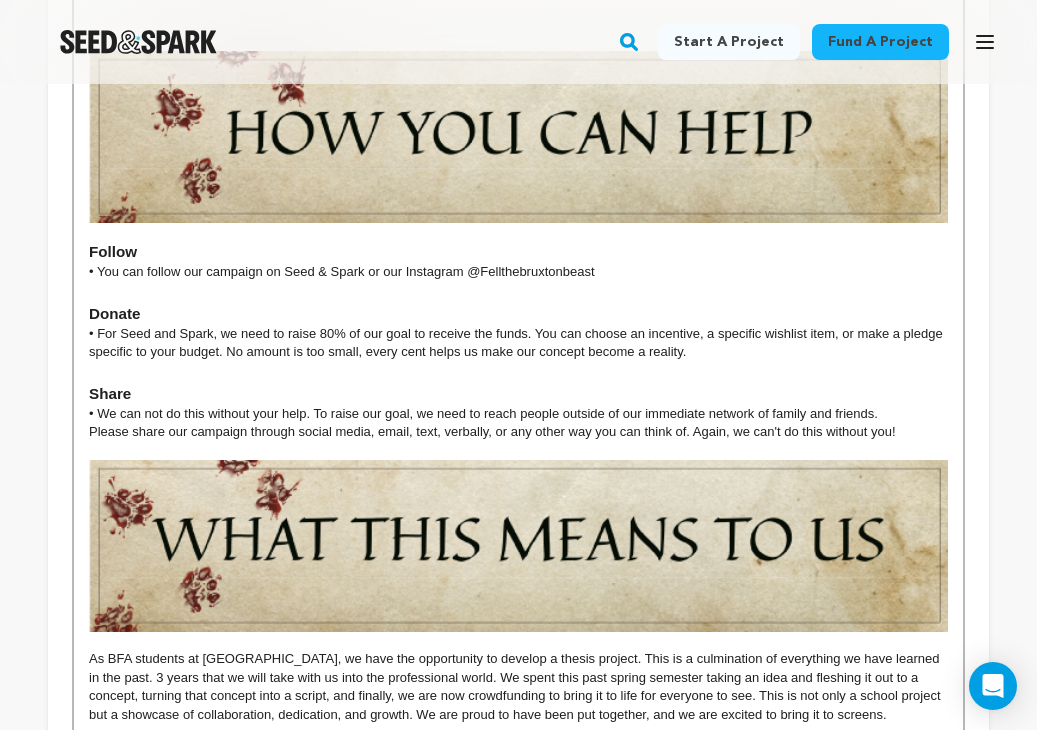 scroll, scrollTop: 2211, scrollLeft: 0, axis: vertical 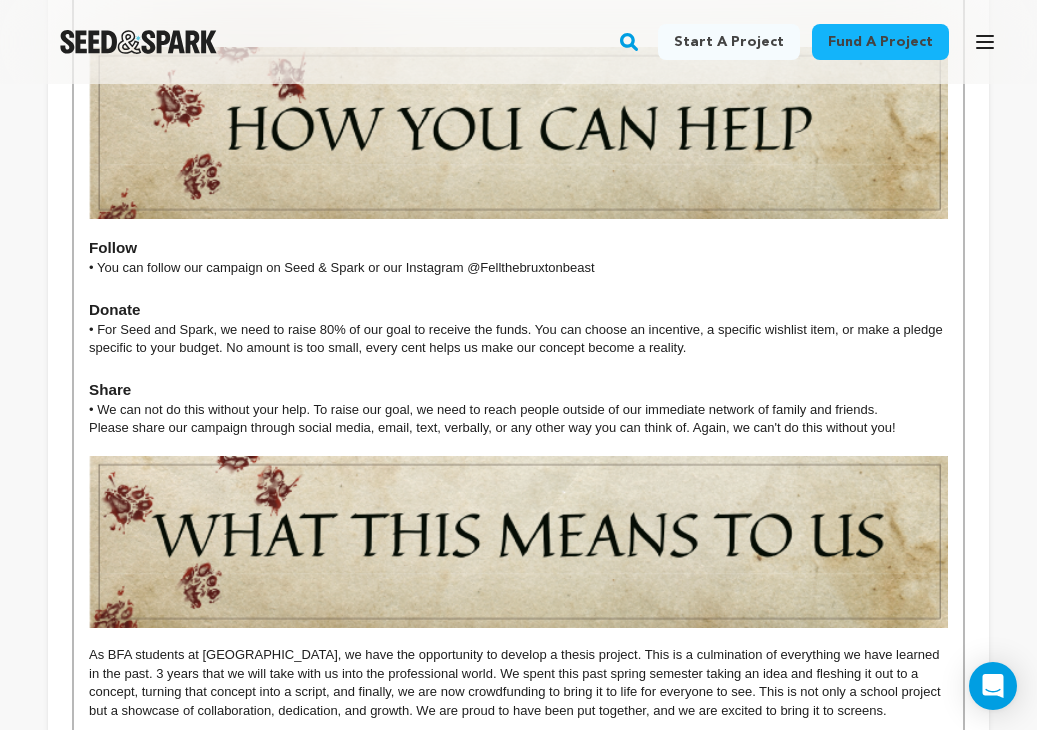 click at bounding box center [518, 447] 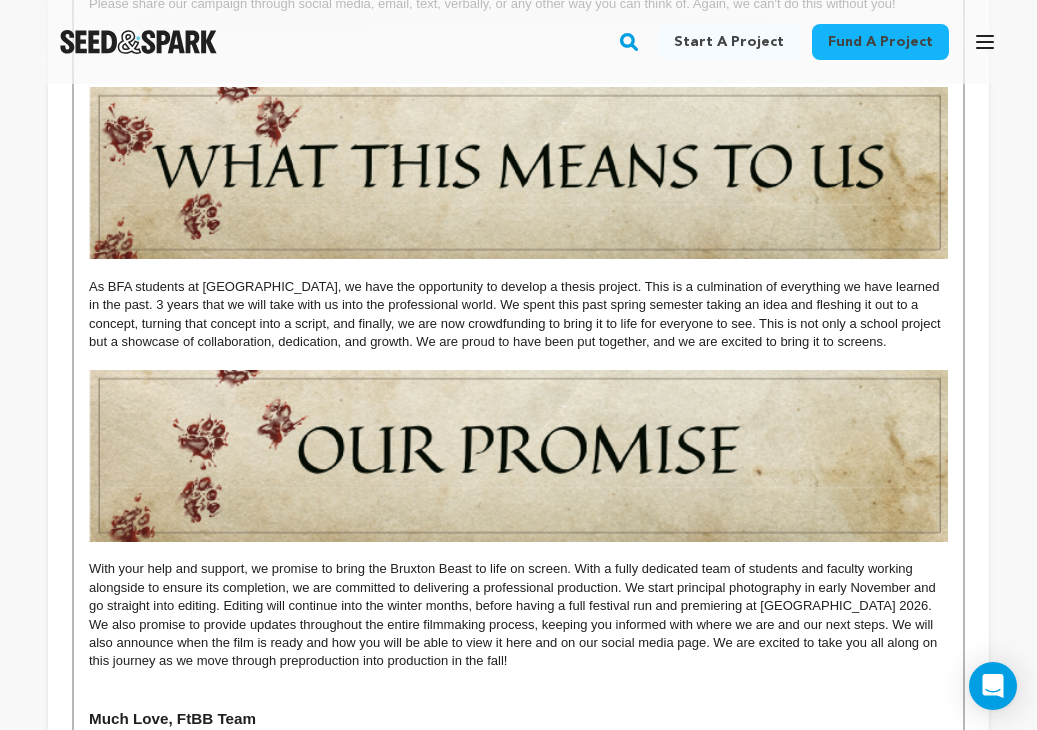 scroll, scrollTop: 2654, scrollLeft: 0, axis: vertical 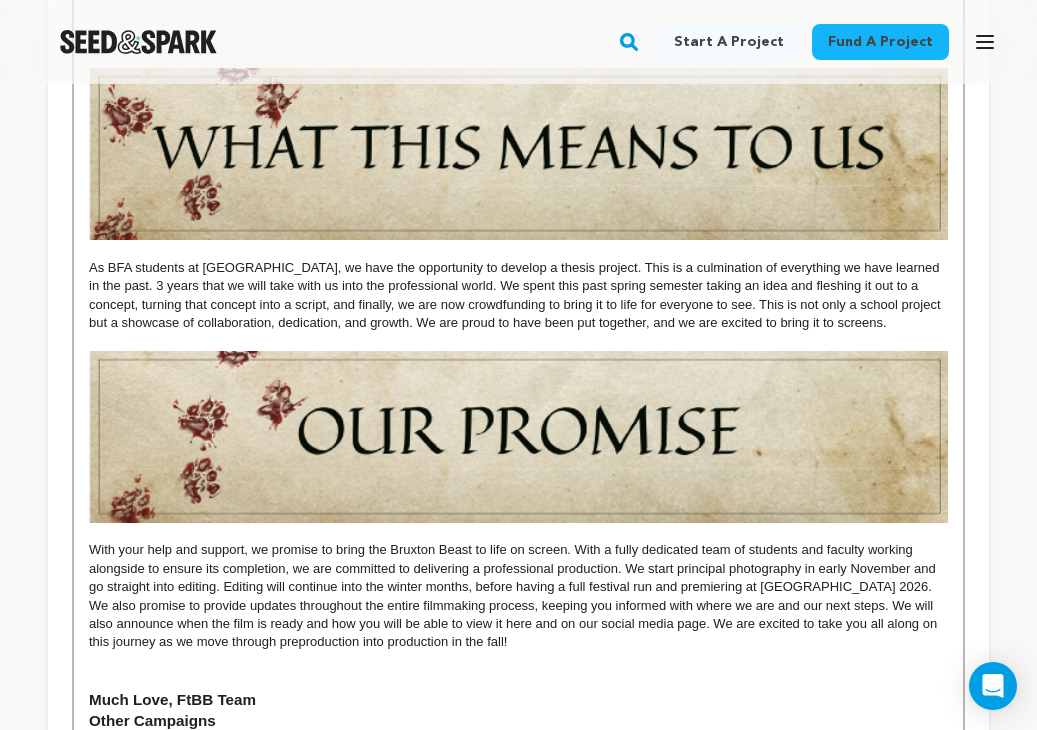 click at bounding box center (518, 341) 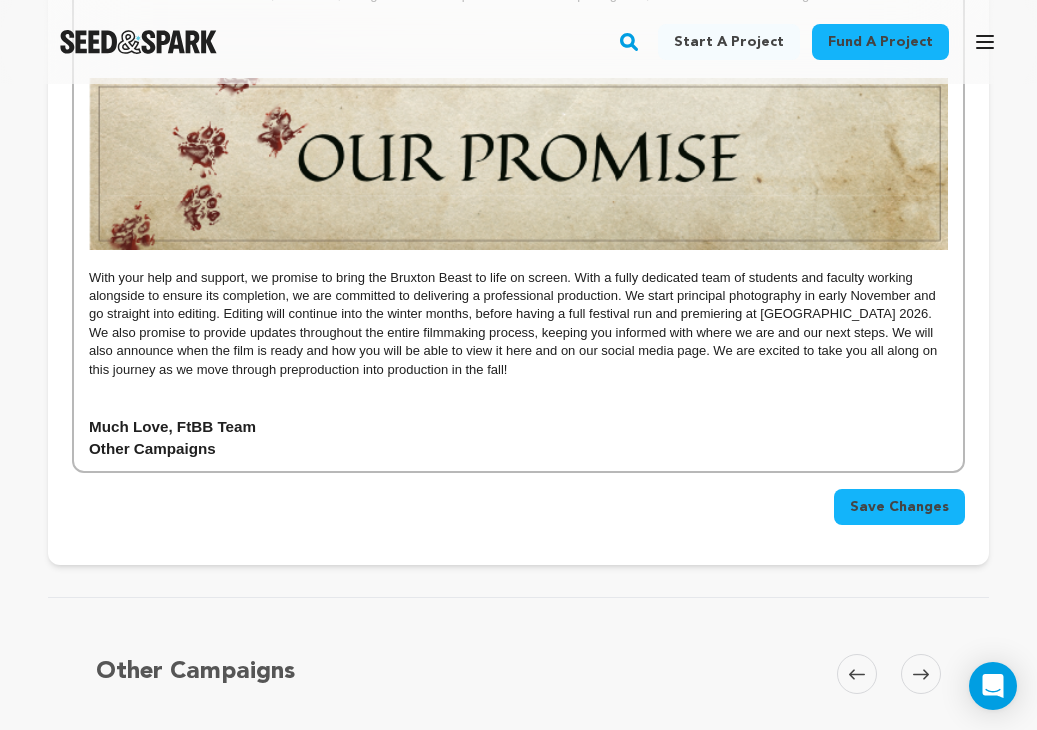 scroll, scrollTop: 2984, scrollLeft: 0, axis: vertical 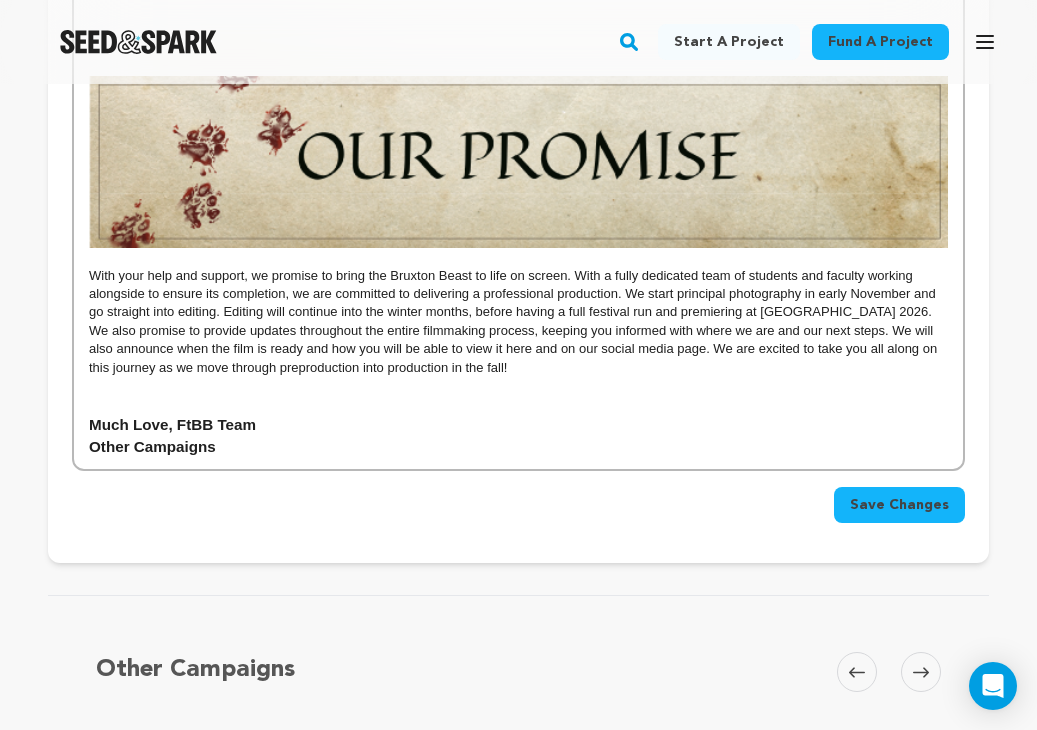 click on "Save Changes" at bounding box center (899, 505) 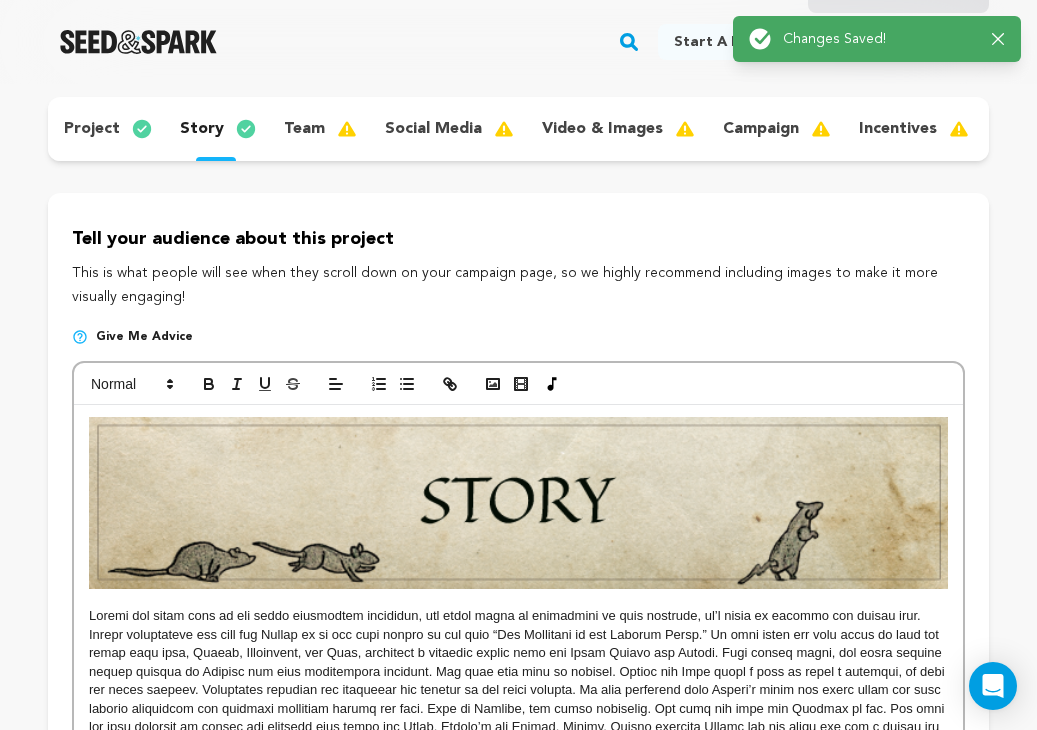 scroll, scrollTop: 0, scrollLeft: 0, axis: both 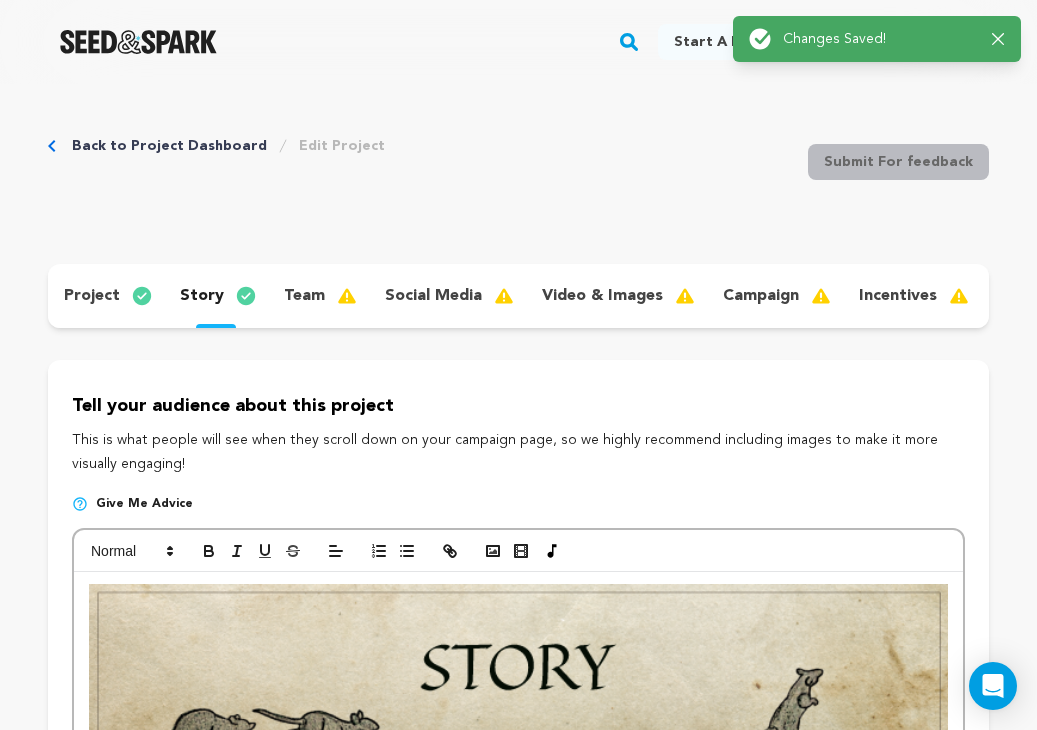 click on "team" at bounding box center [304, 296] 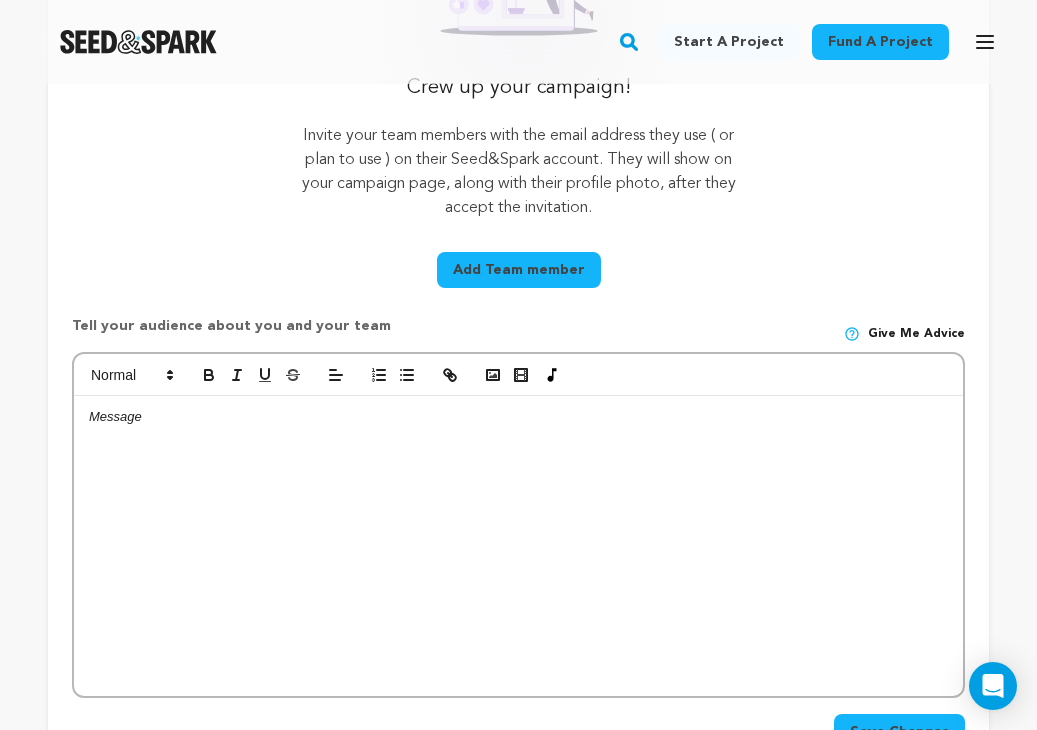 scroll, scrollTop: 528, scrollLeft: 0, axis: vertical 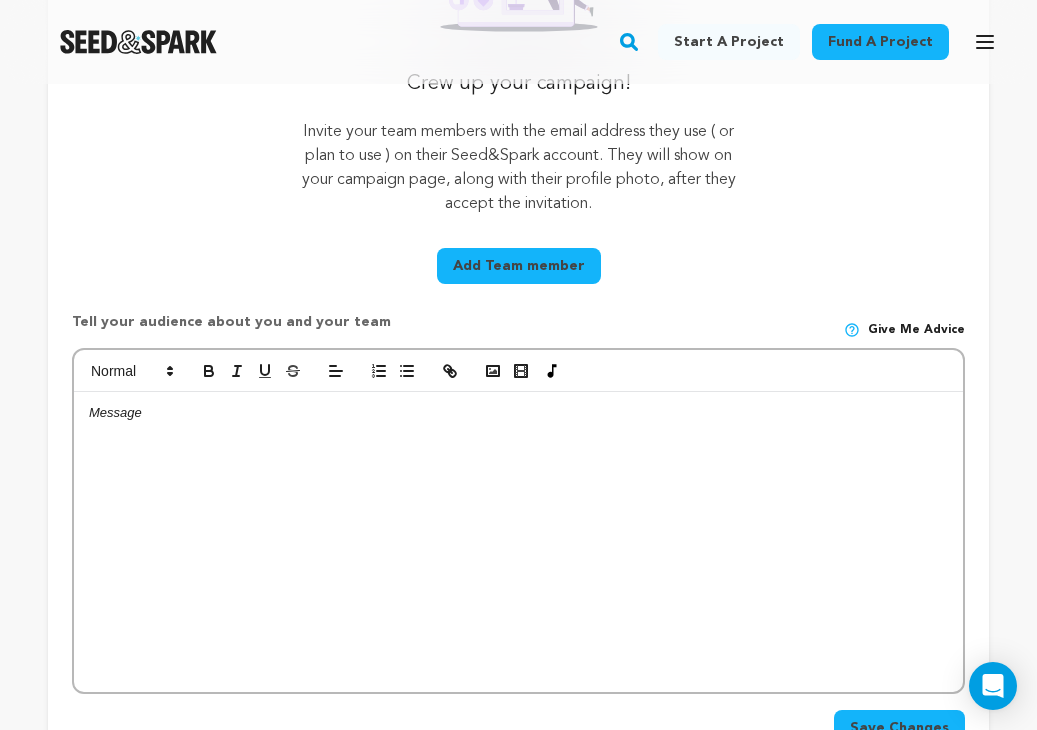 click at bounding box center (518, 413) 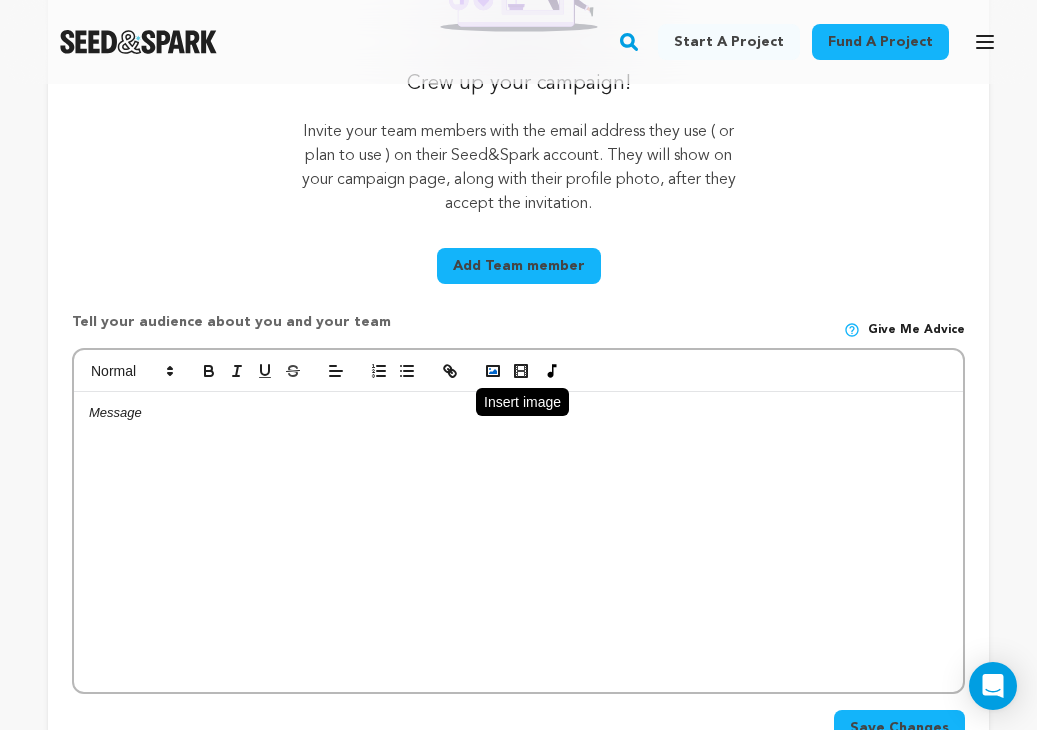 click 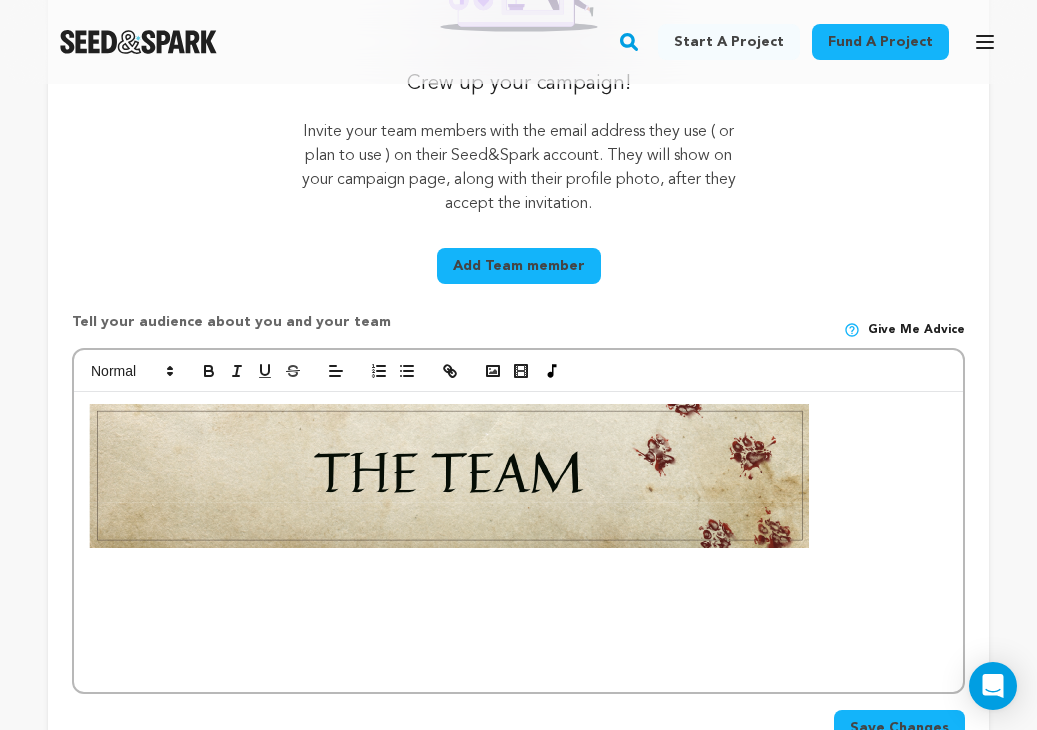 click at bounding box center (449, 476) 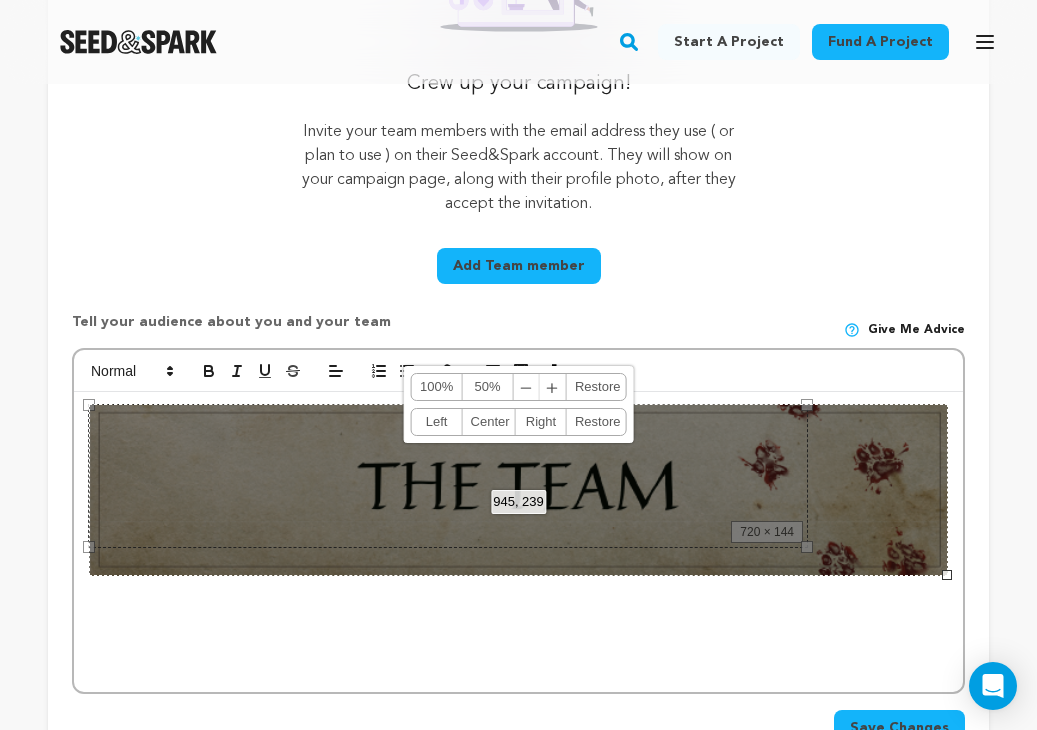 drag, startPoint x: 807, startPoint y: 549, endPoint x: 1032, endPoint y: 644, distance: 244.23349 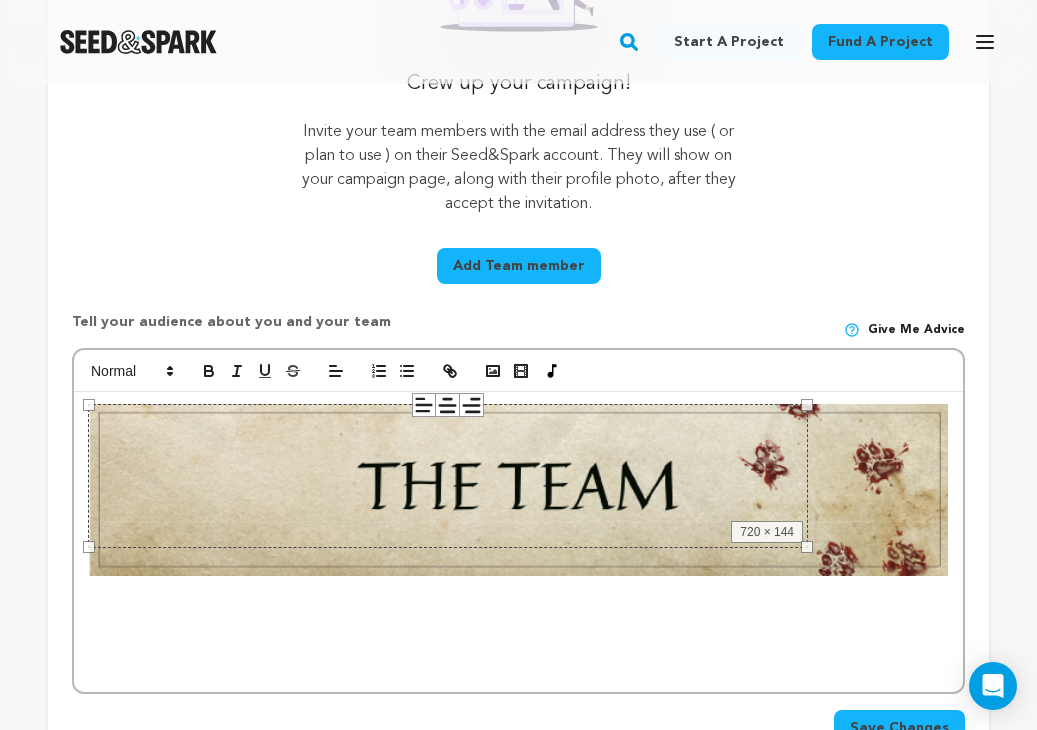 click at bounding box center (518, 542) 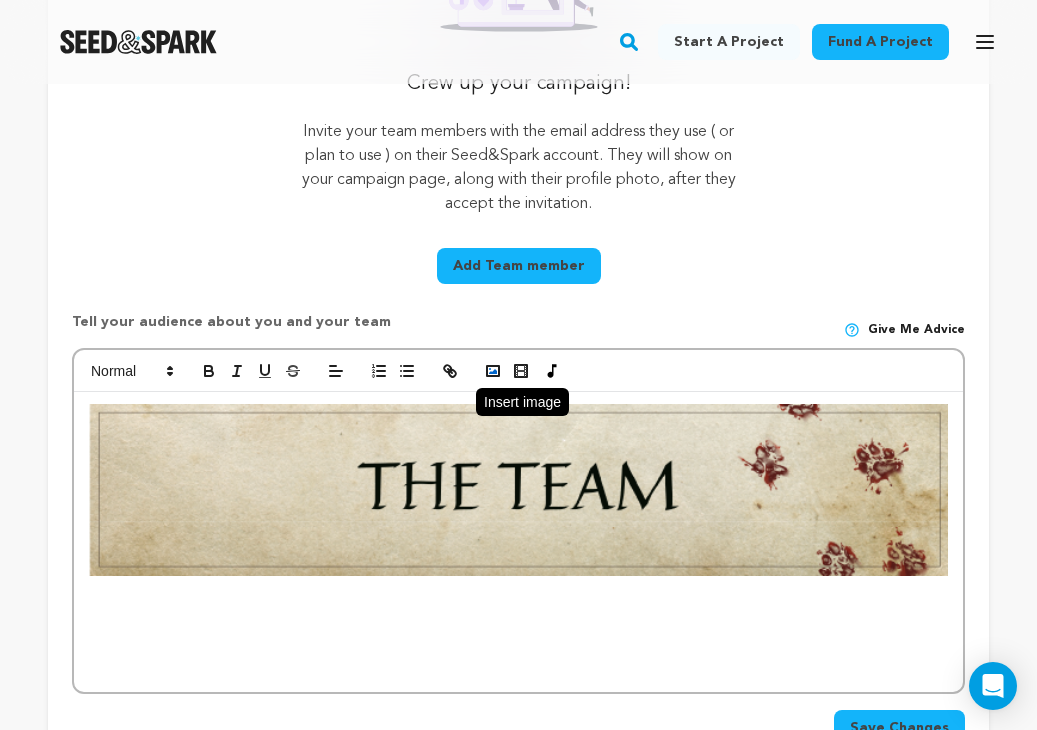click 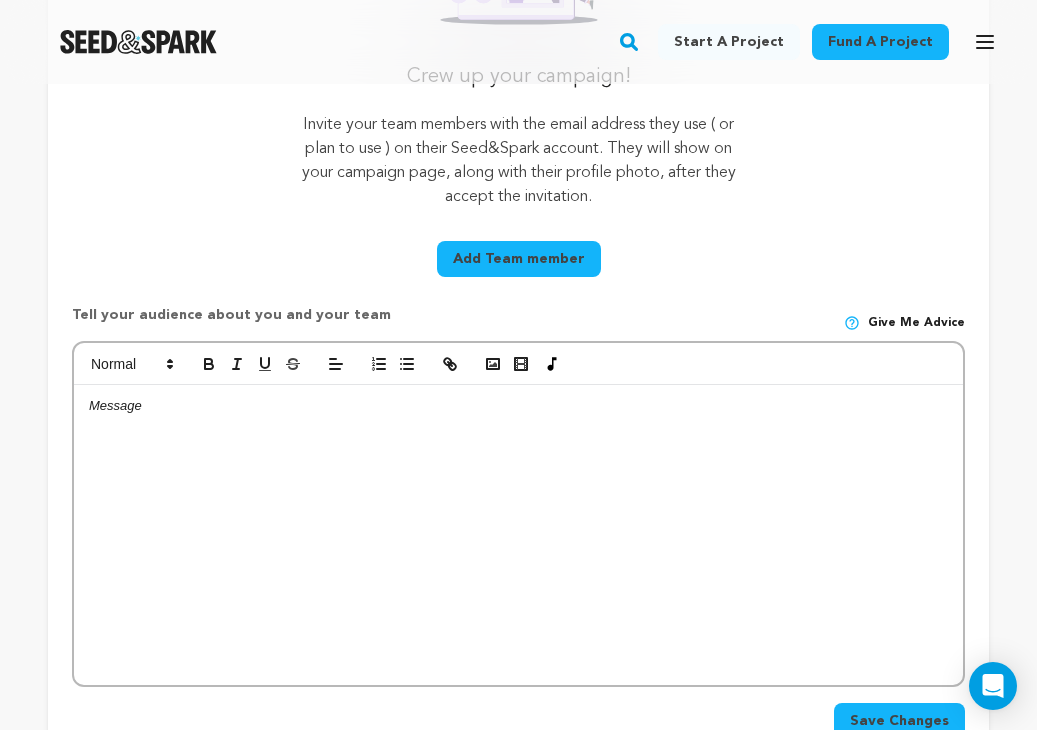 scroll, scrollTop: 541, scrollLeft: 0, axis: vertical 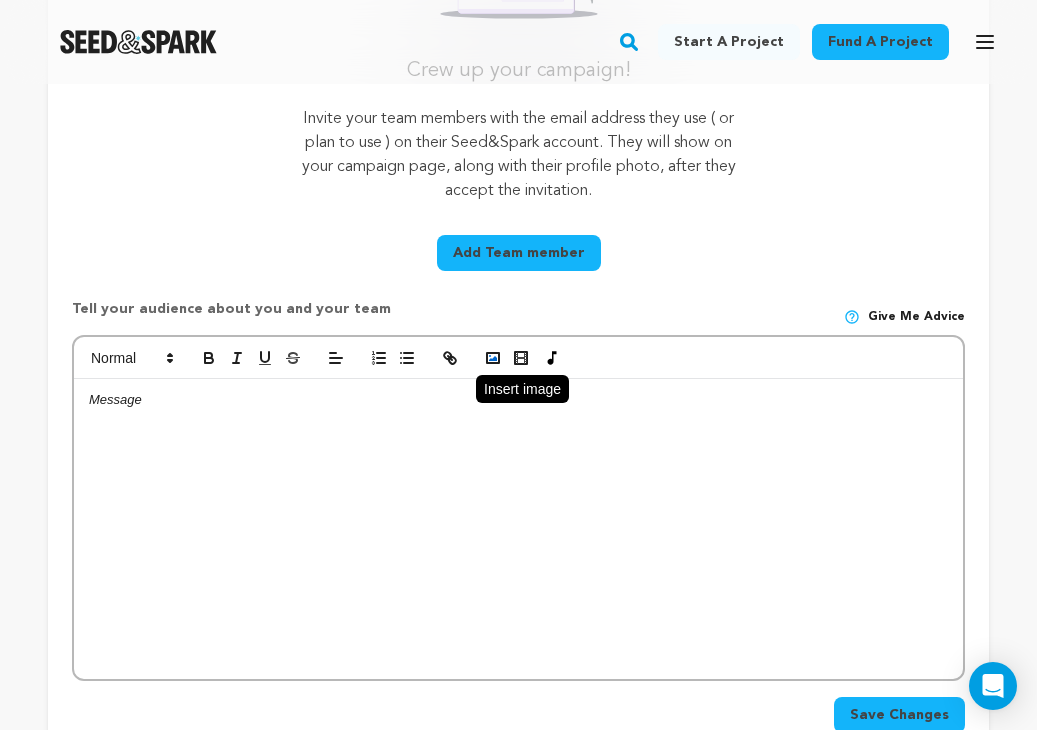 click at bounding box center (493, 358) 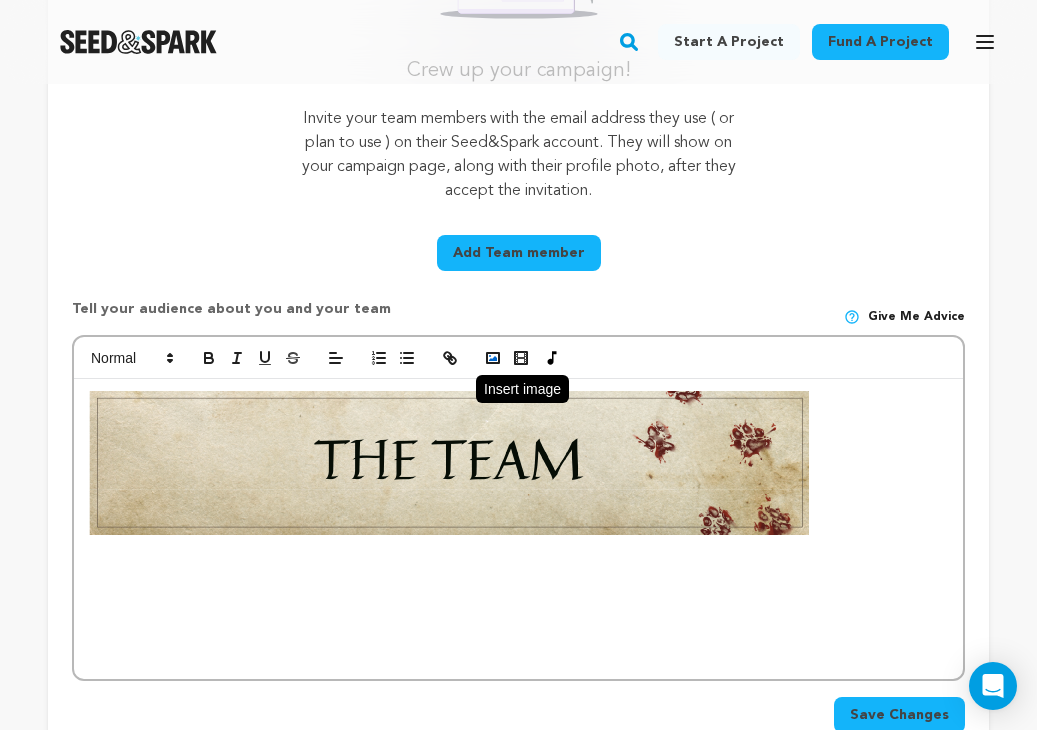 click at bounding box center (493, 358) 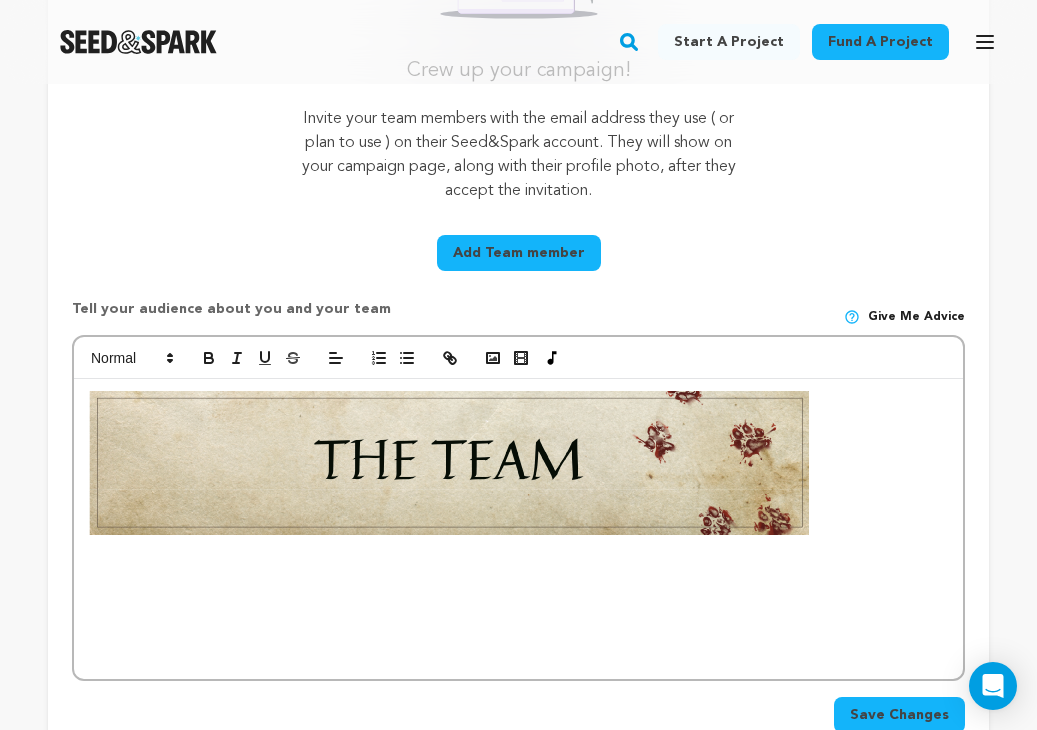 click at bounding box center (518, 529) 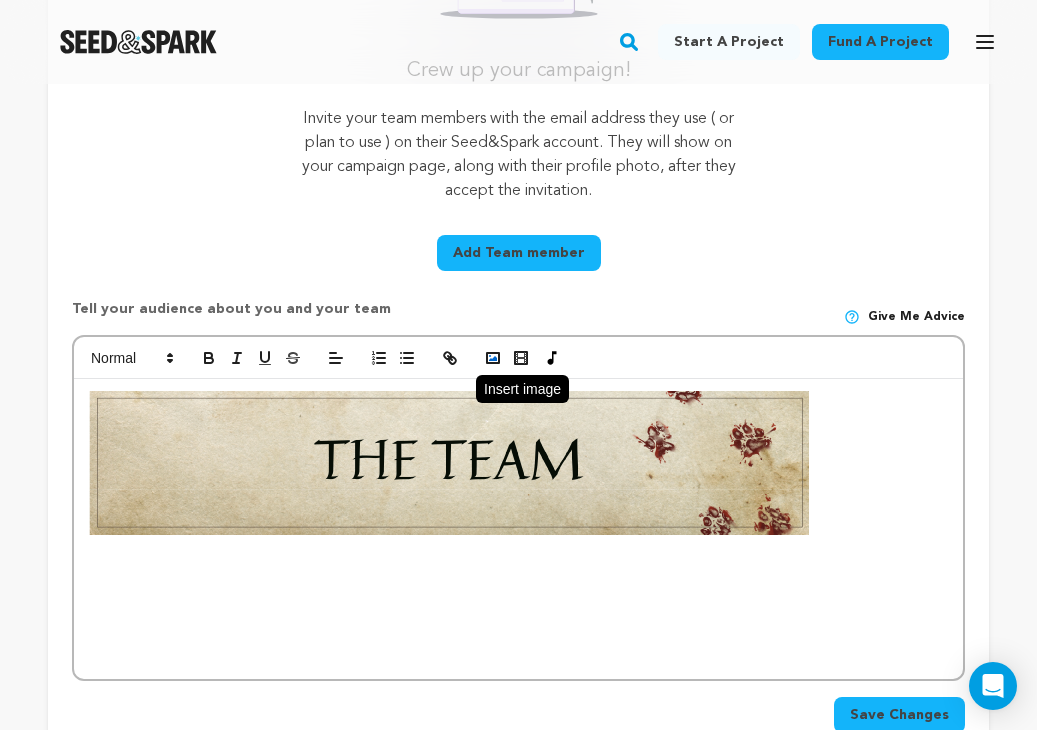 click 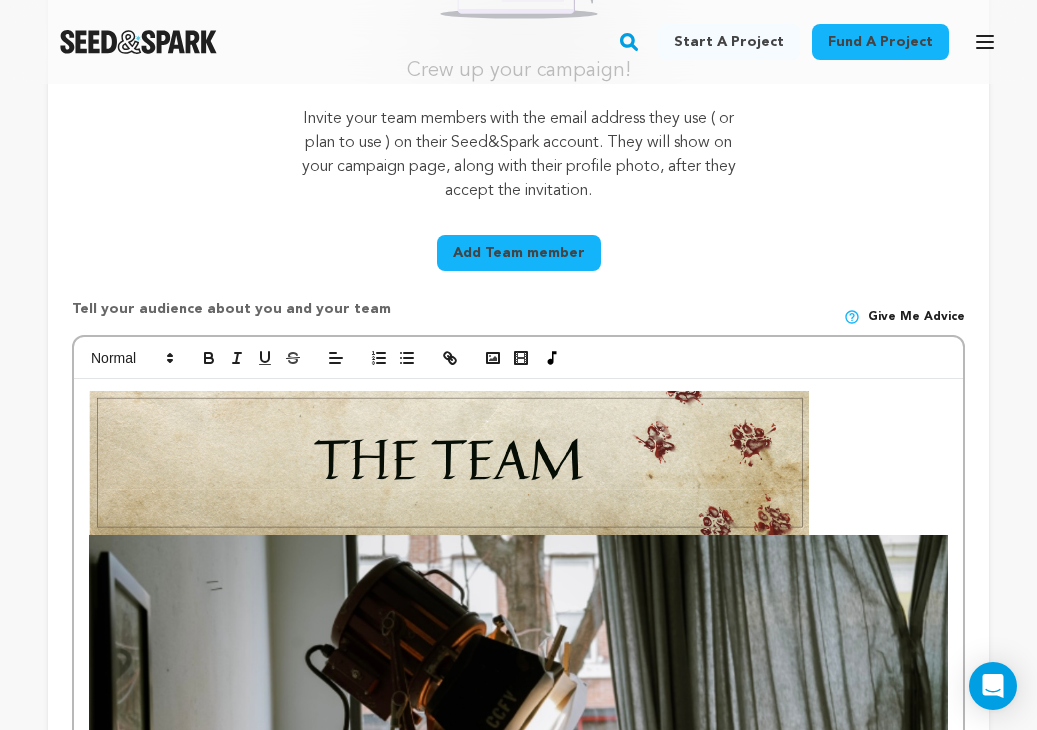 click at bounding box center (518, 463) 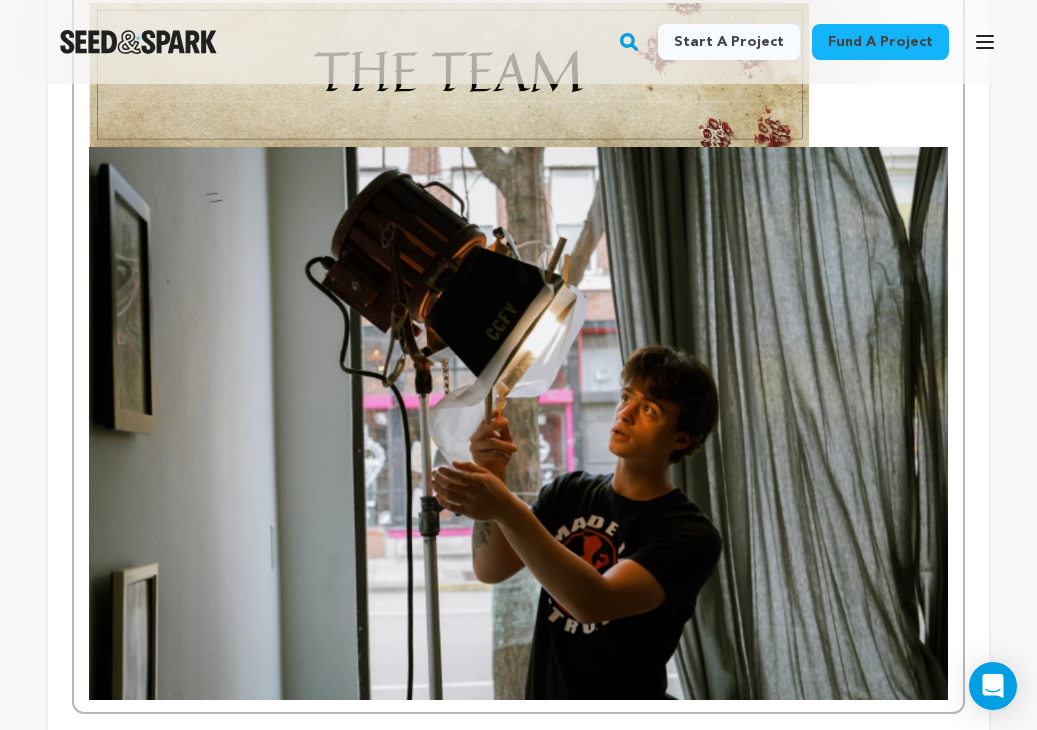 scroll, scrollTop: 926, scrollLeft: 0, axis: vertical 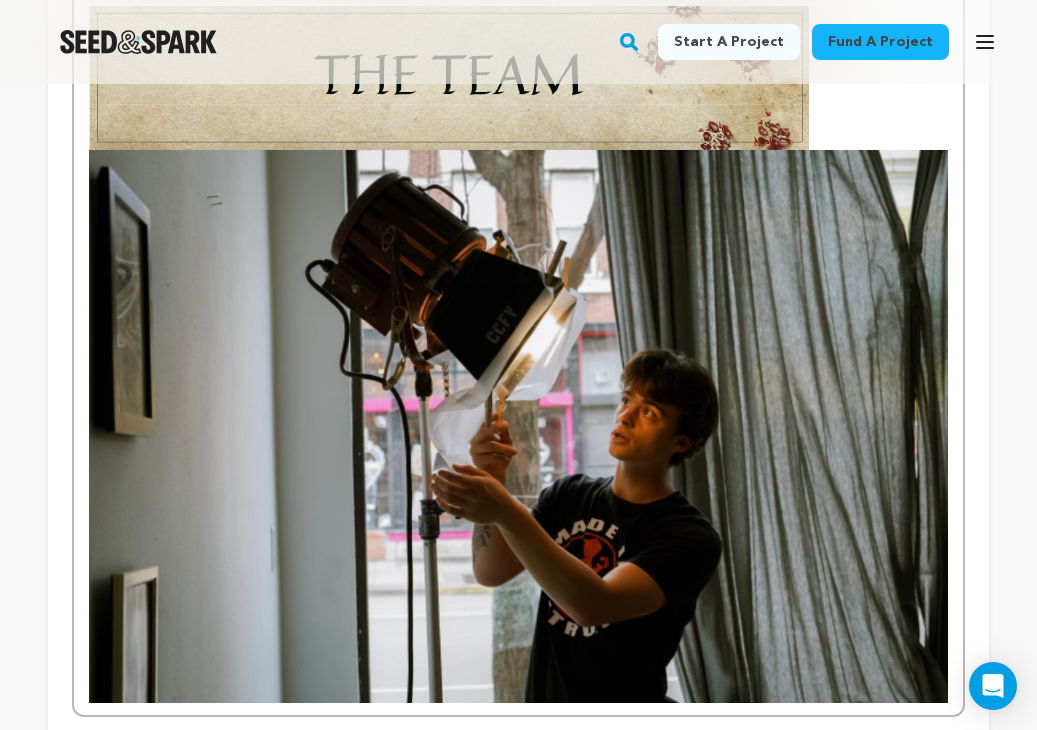 click at bounding box center (518, 426) 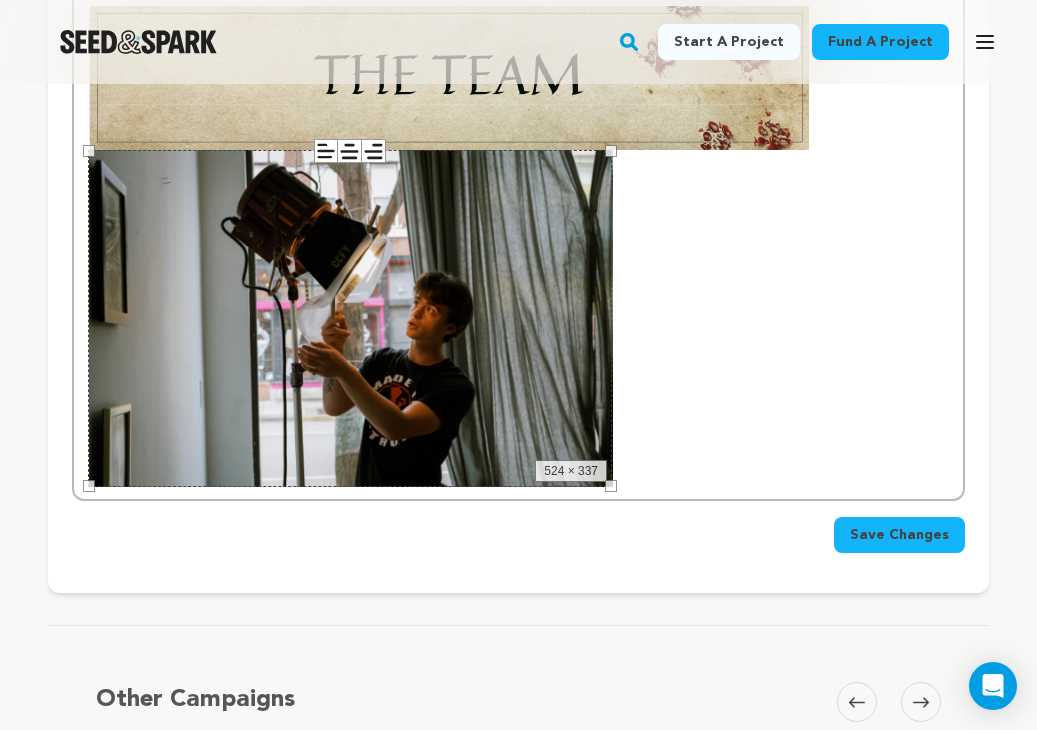 drag, startPoint x: 948, startPoint y: 148, endPoint x: 613, endPoint y: 310, distance: 372.11423 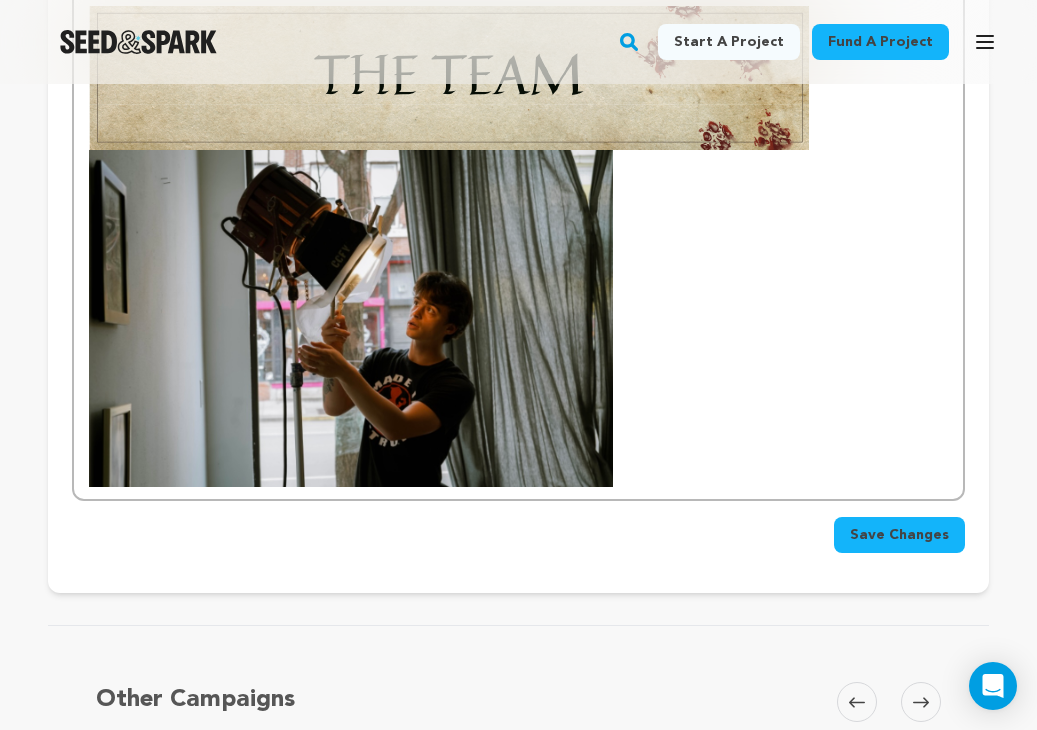 click at bounding box center [518, 318] 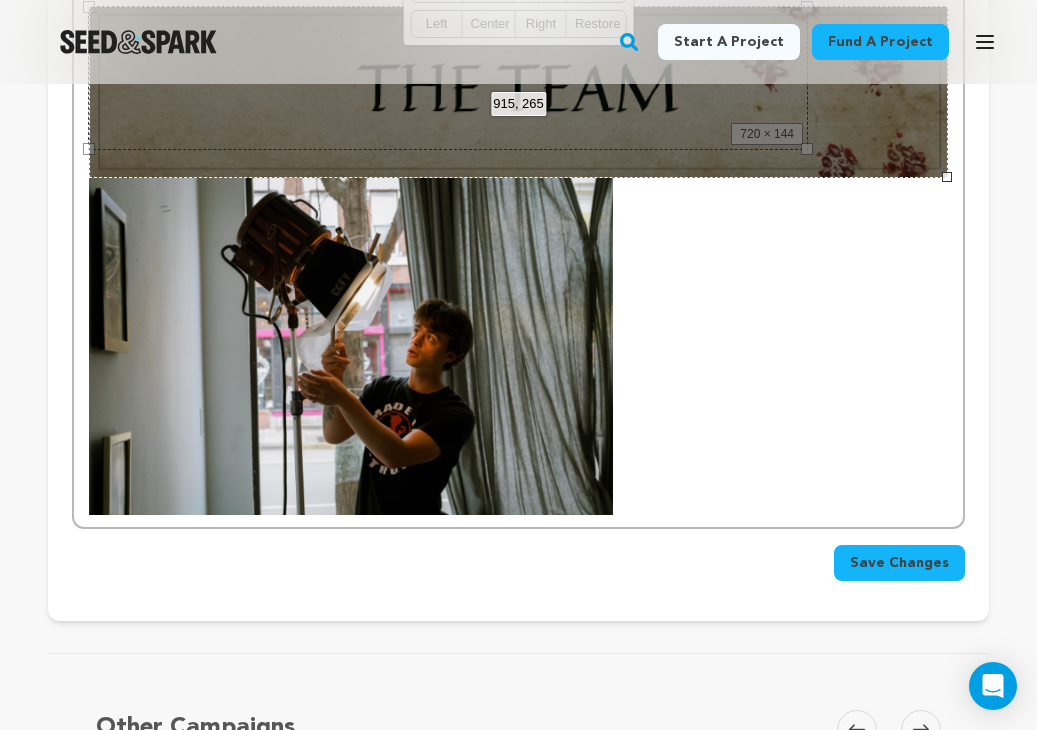 drag, startPoint x: 806, startPoint y: 151, endPoint x: 1001, endPoint y: 270, distance: 228.44255 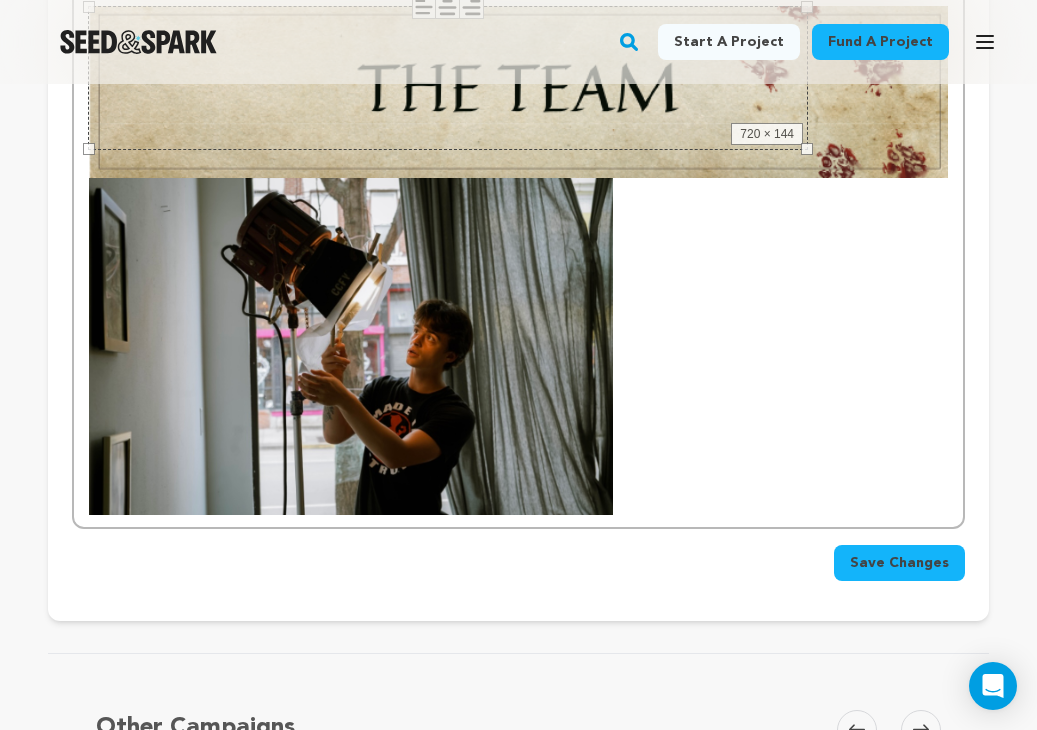 click at bounding box center [518, 346] 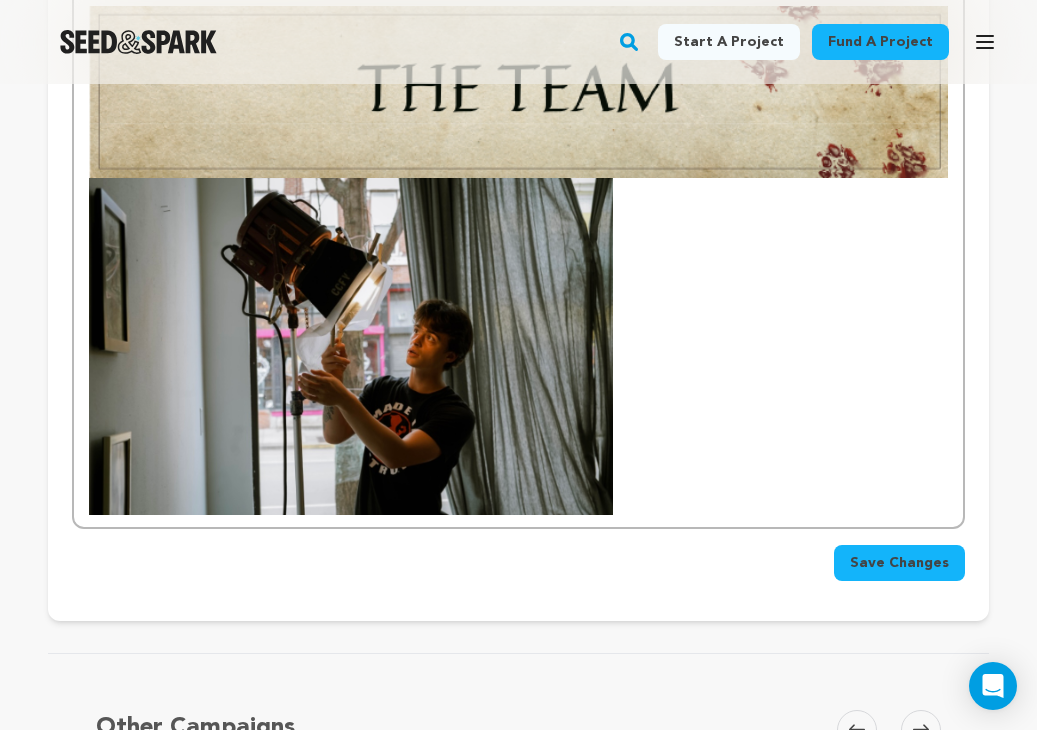 click at bounding box center (518, 346) 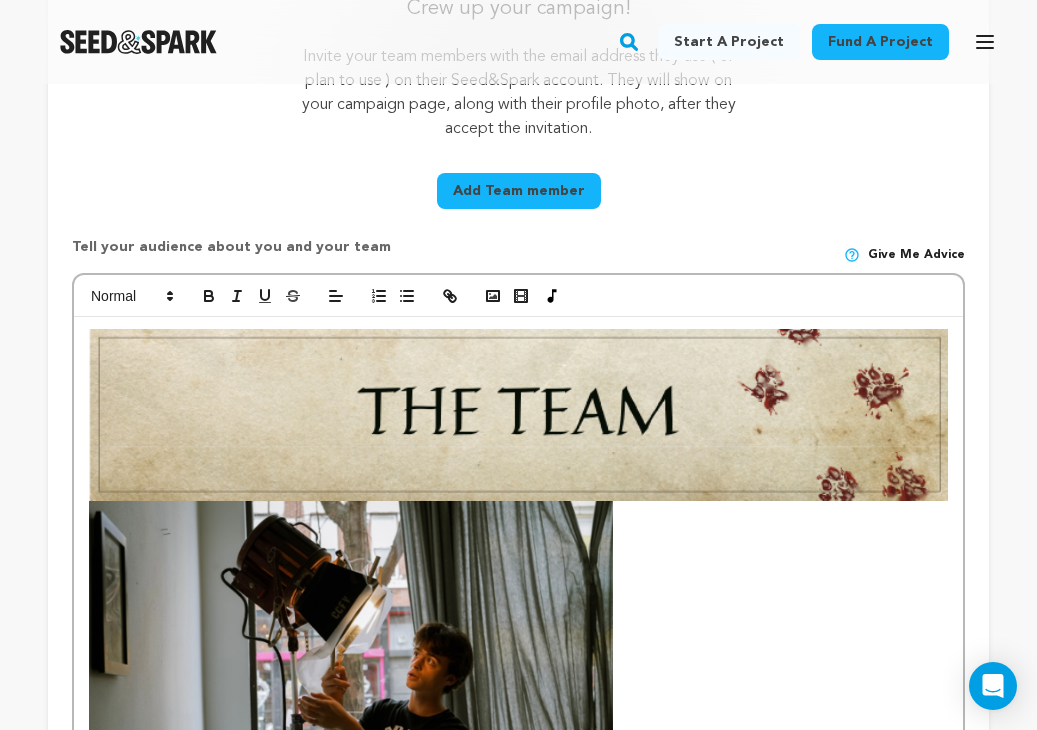 scroll, scrollTop: 602, scrollLeft: 0, axis: vertical 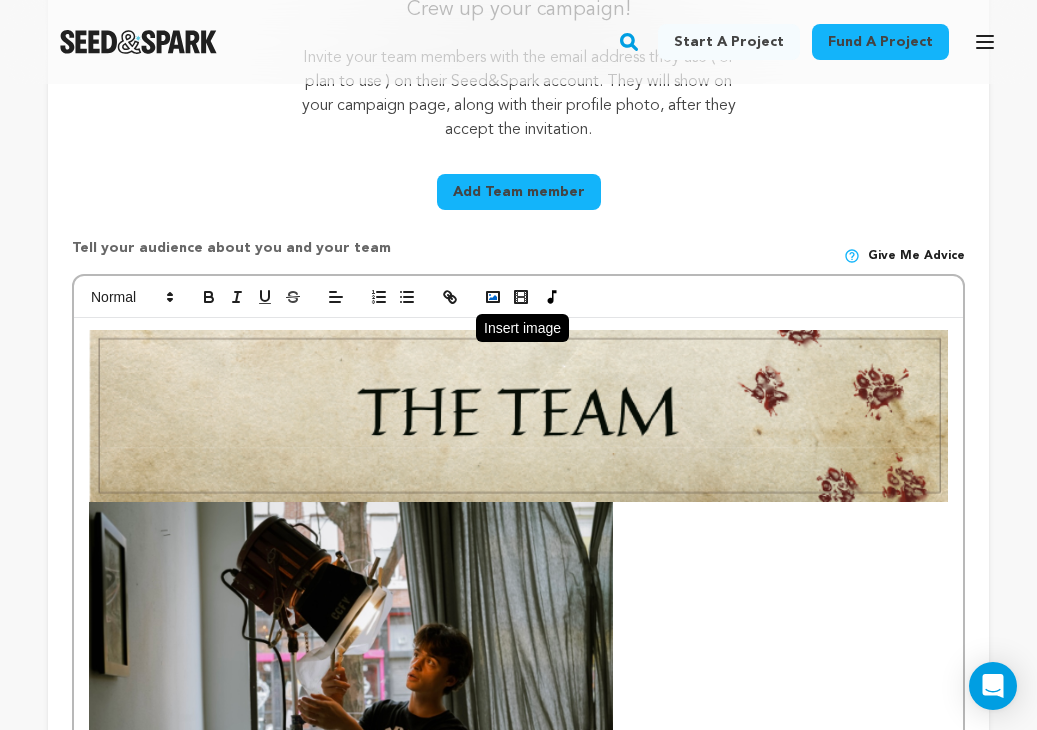 click 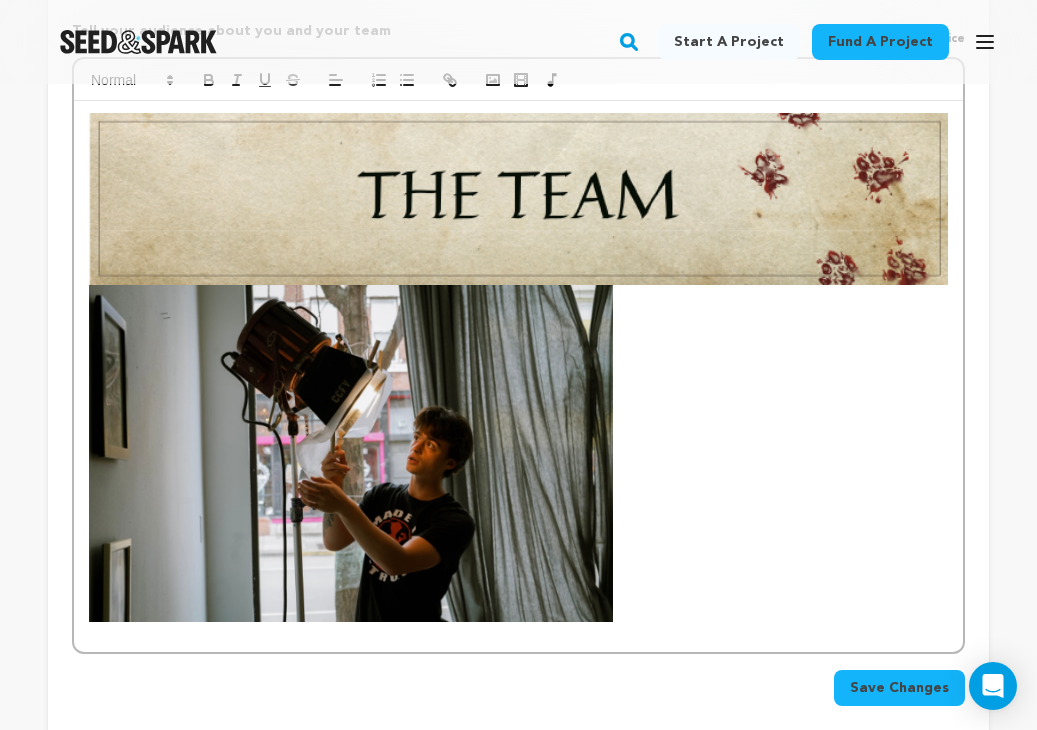 scroll, scrollTop: 821, scrollLeft: 0, axis: vertical 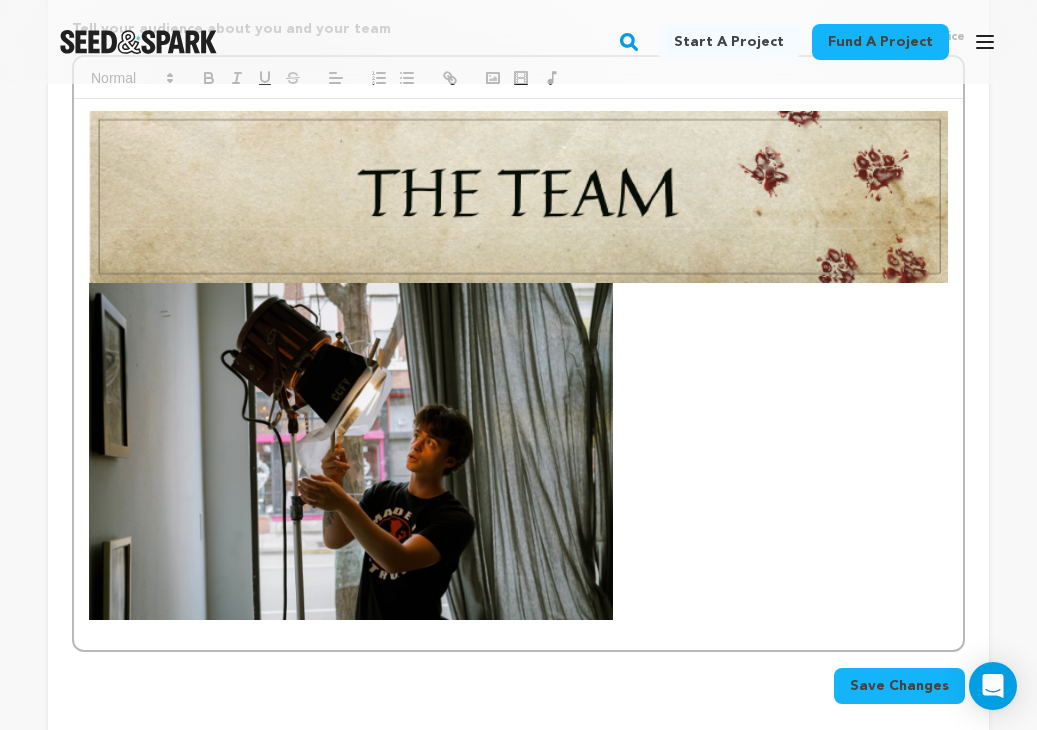 click at bounding box center [518, 375] 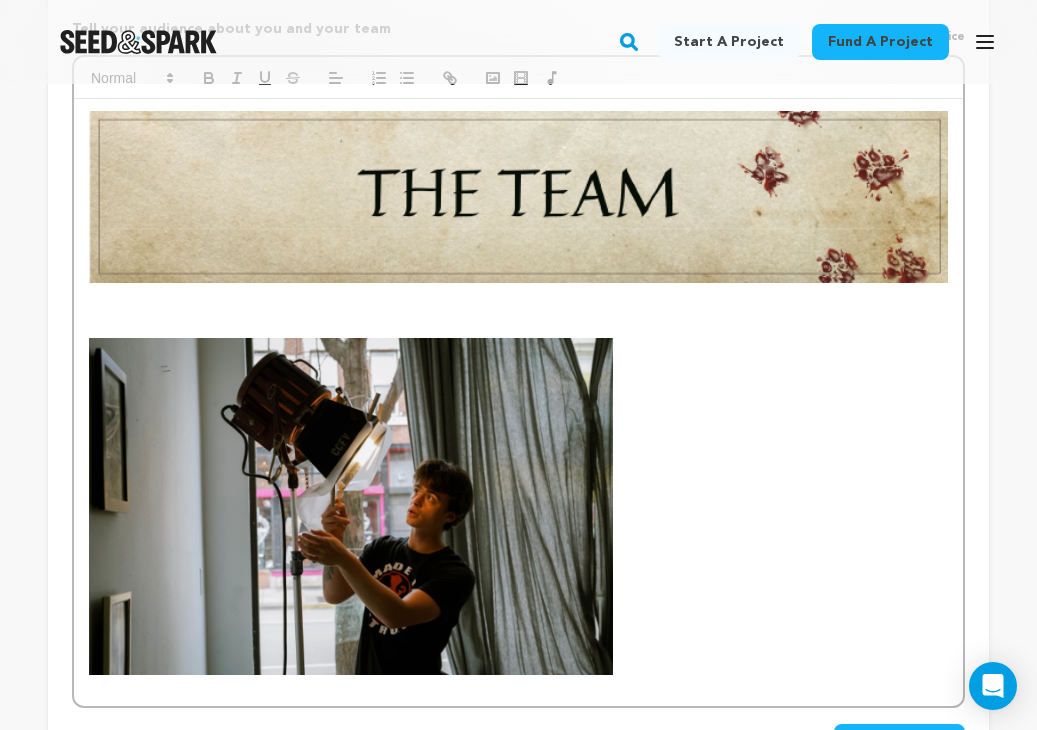 click at bounding box center [518, 310] 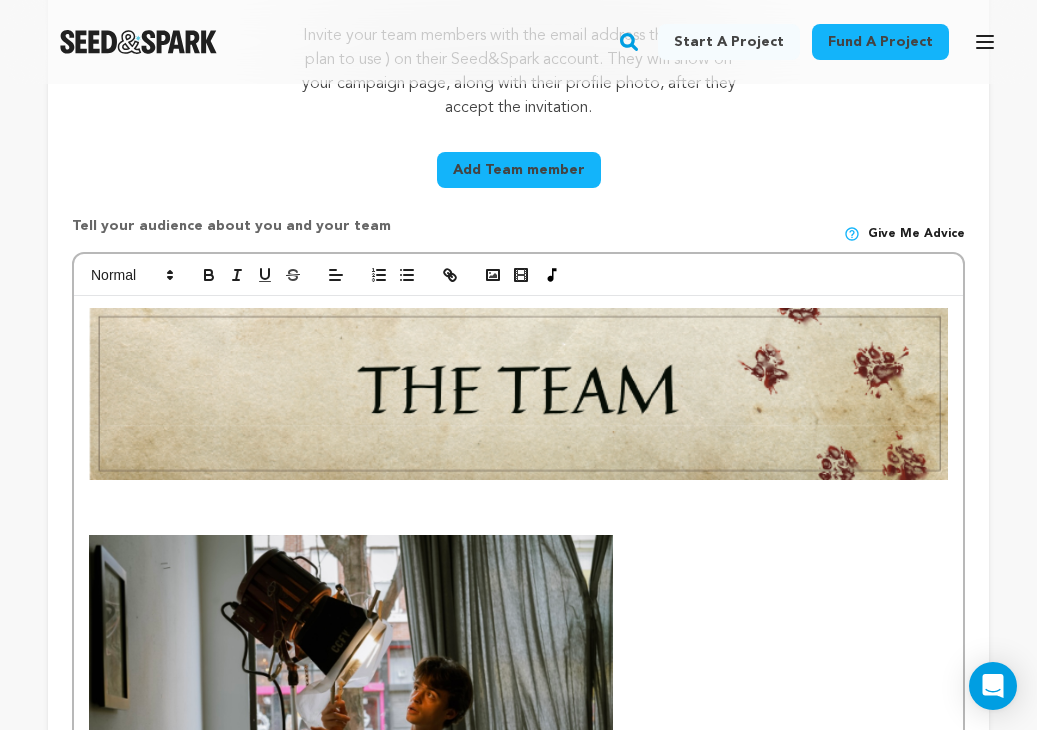 scroll, scrollTop: 606, scrollLeft: 0, axis: vertical 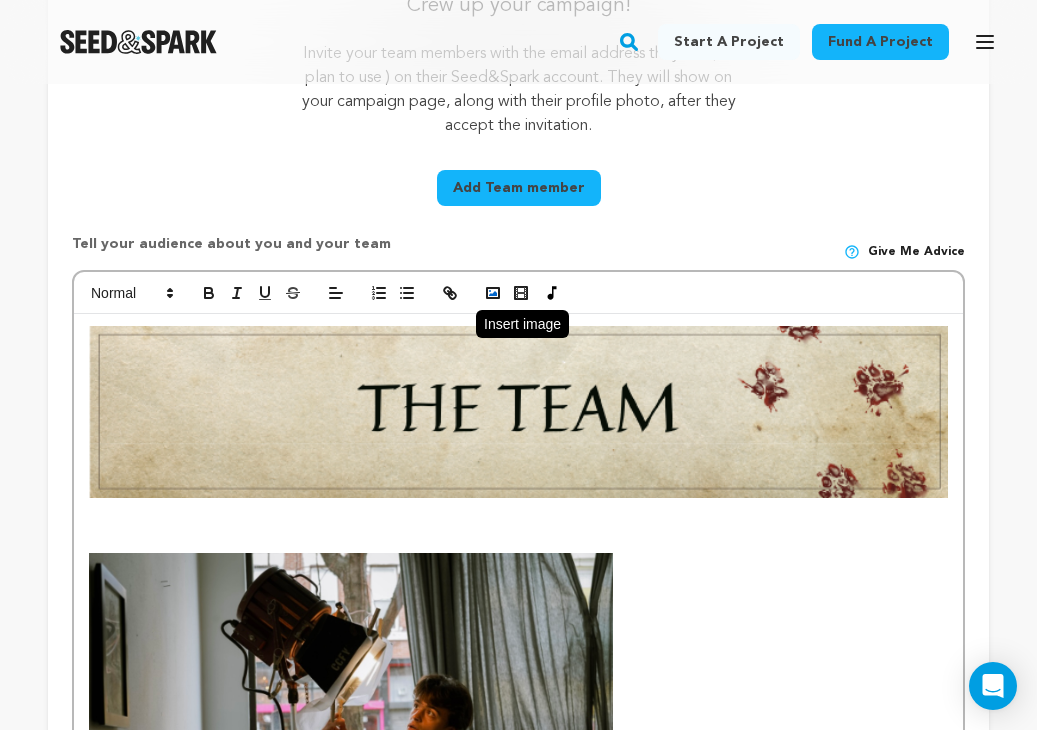 click 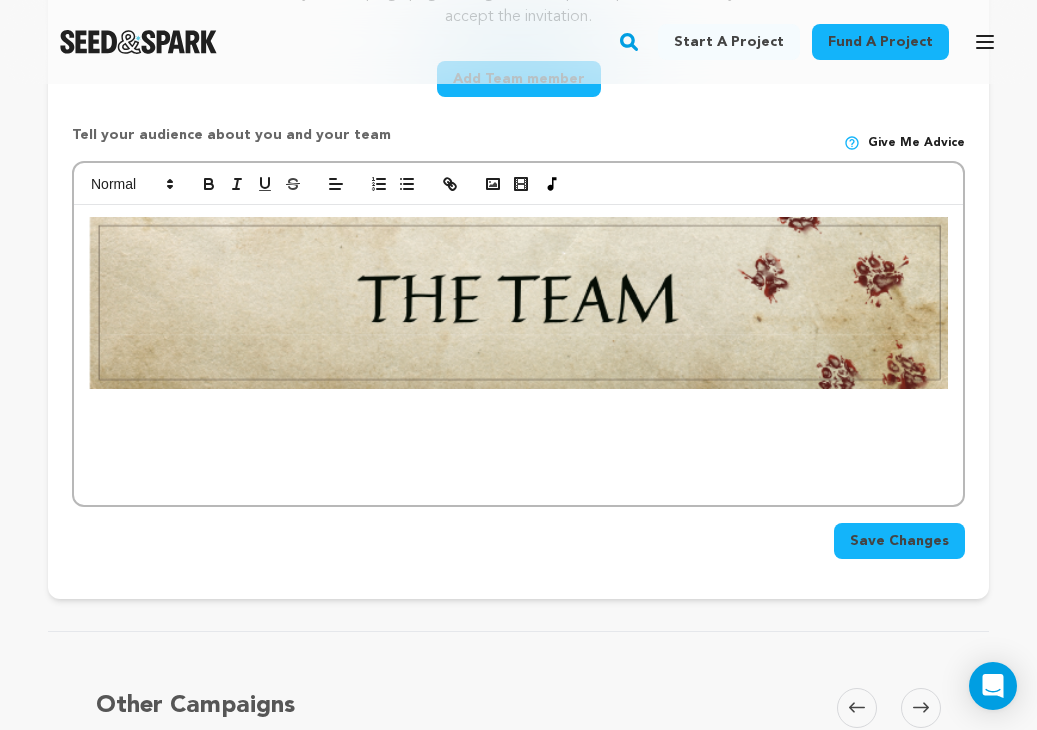 scroll, scrollTop: 712, scrollLeft: 0, axis: vertical 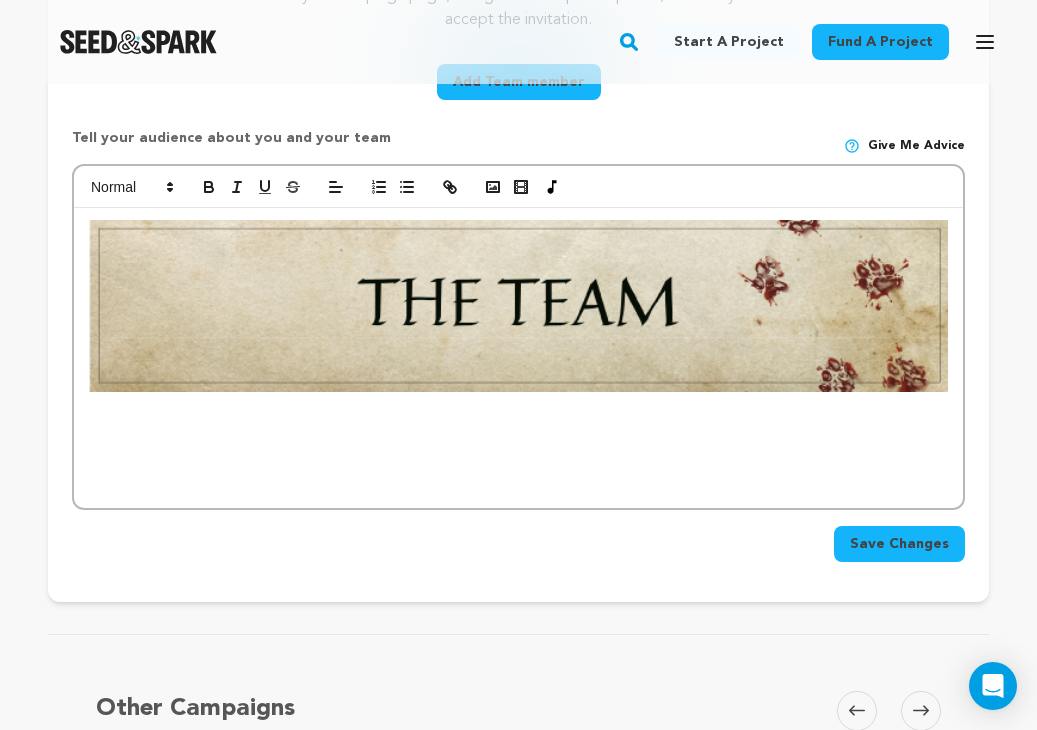 click at bounding box center [518, 358] 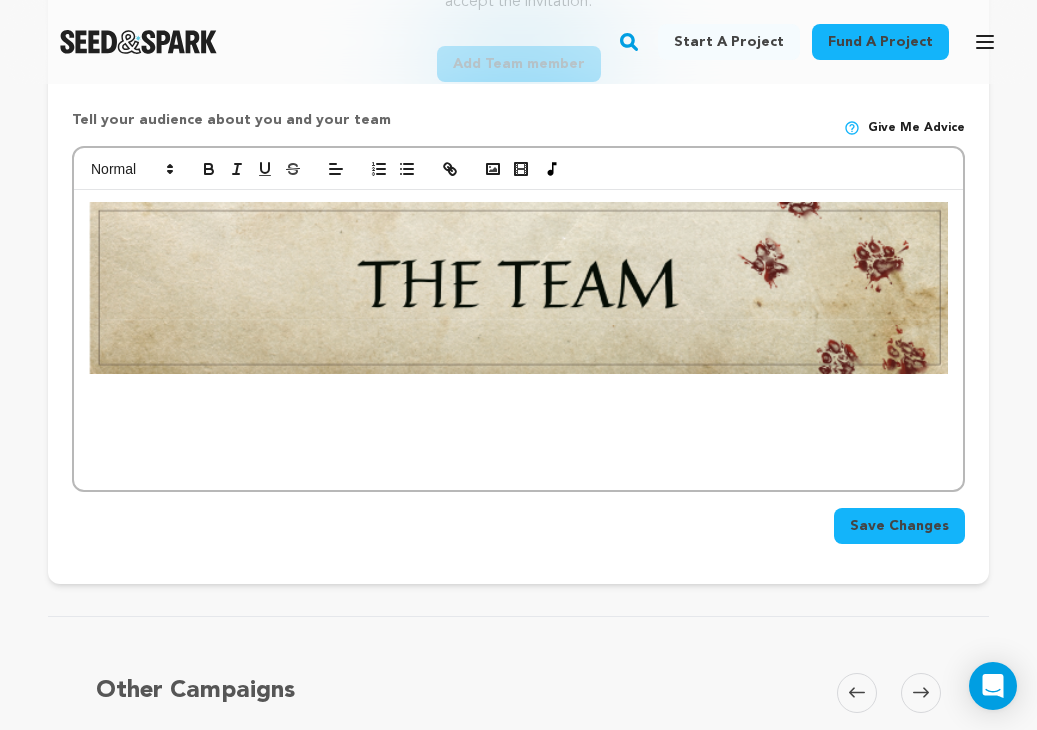 scroll, scrollTop: 731, scrollLeft: 0, axis: vertical 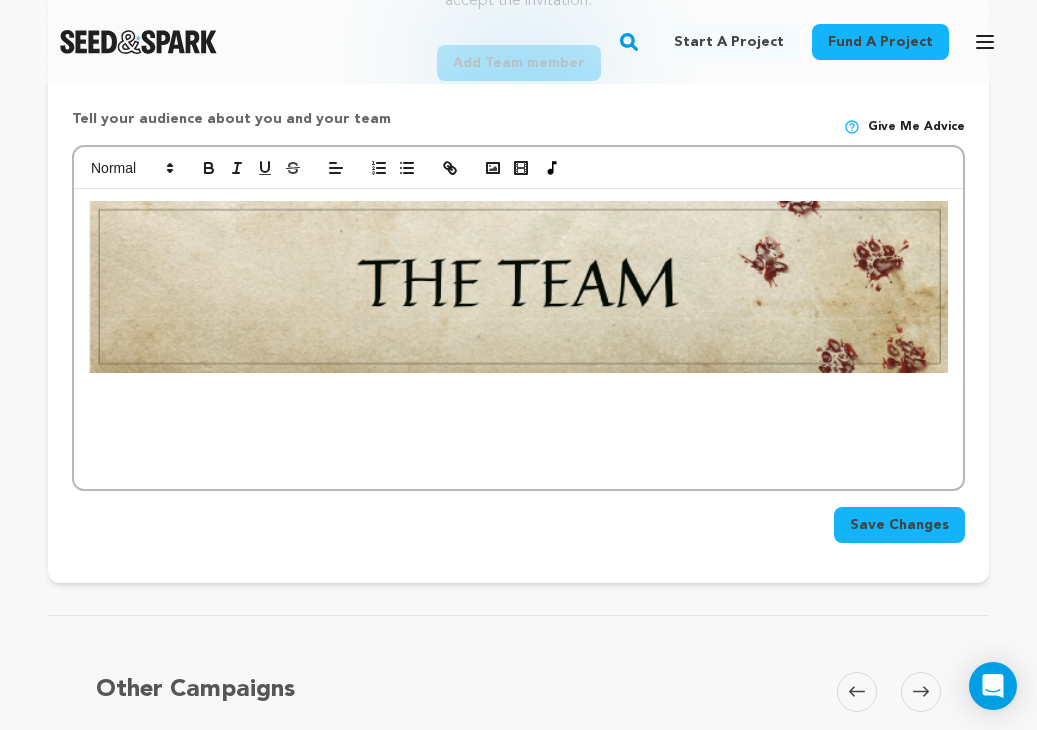 click on "Save Changes" at bounding box center (899, 525) 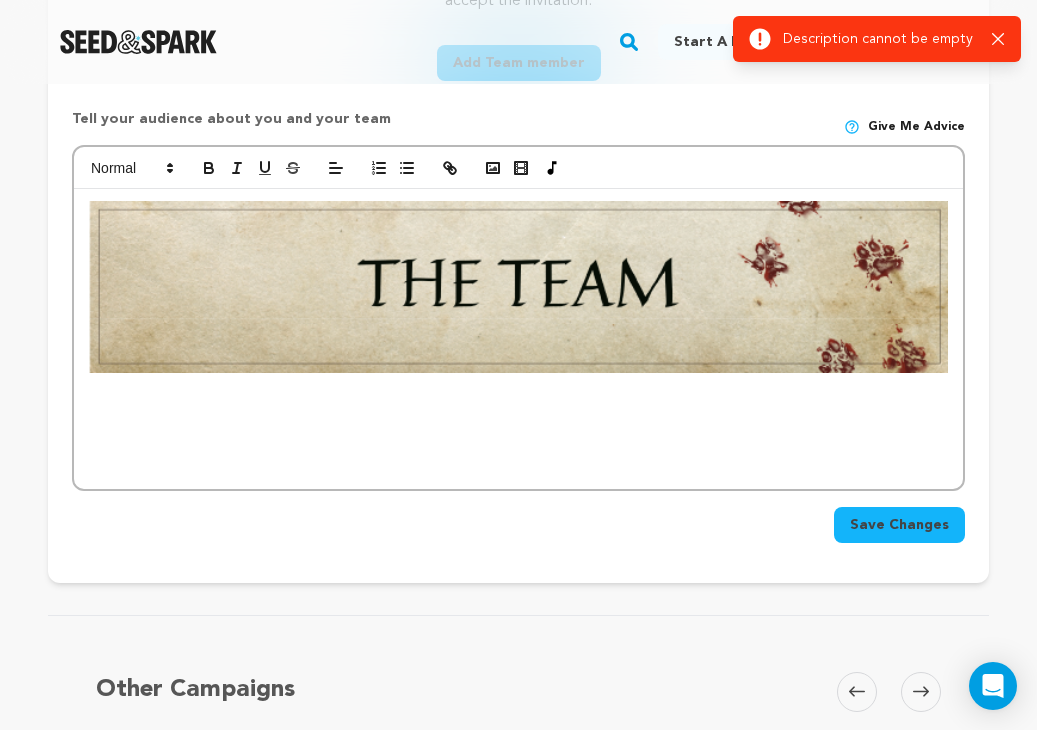 type 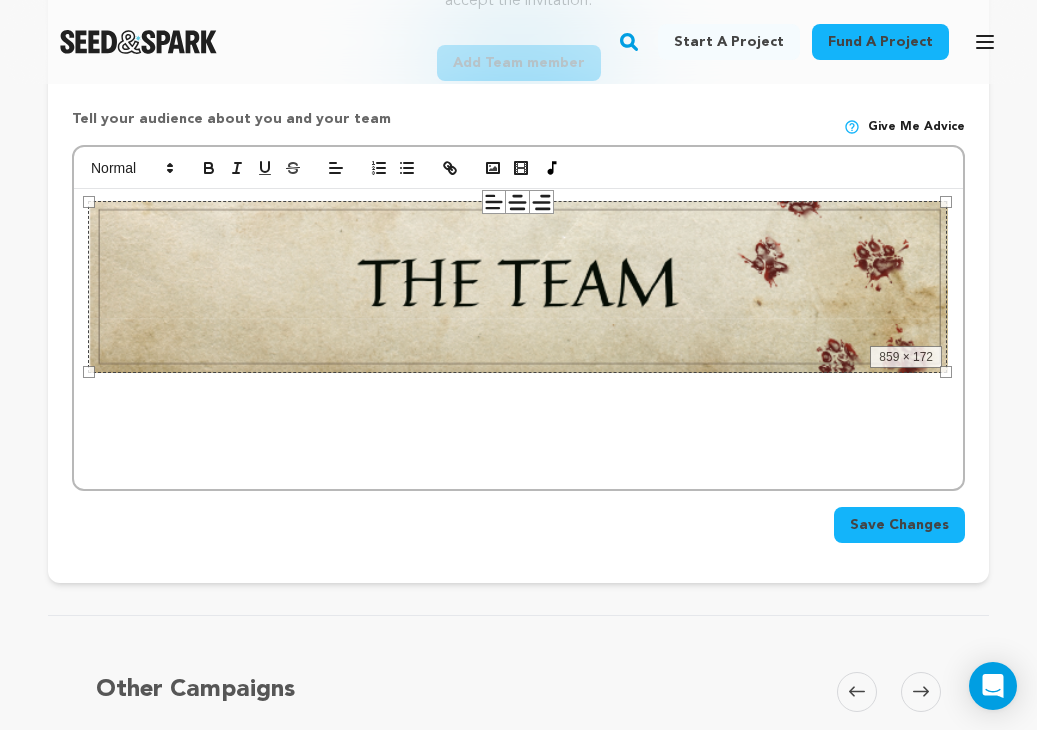 click at bounding box center (518, 382) 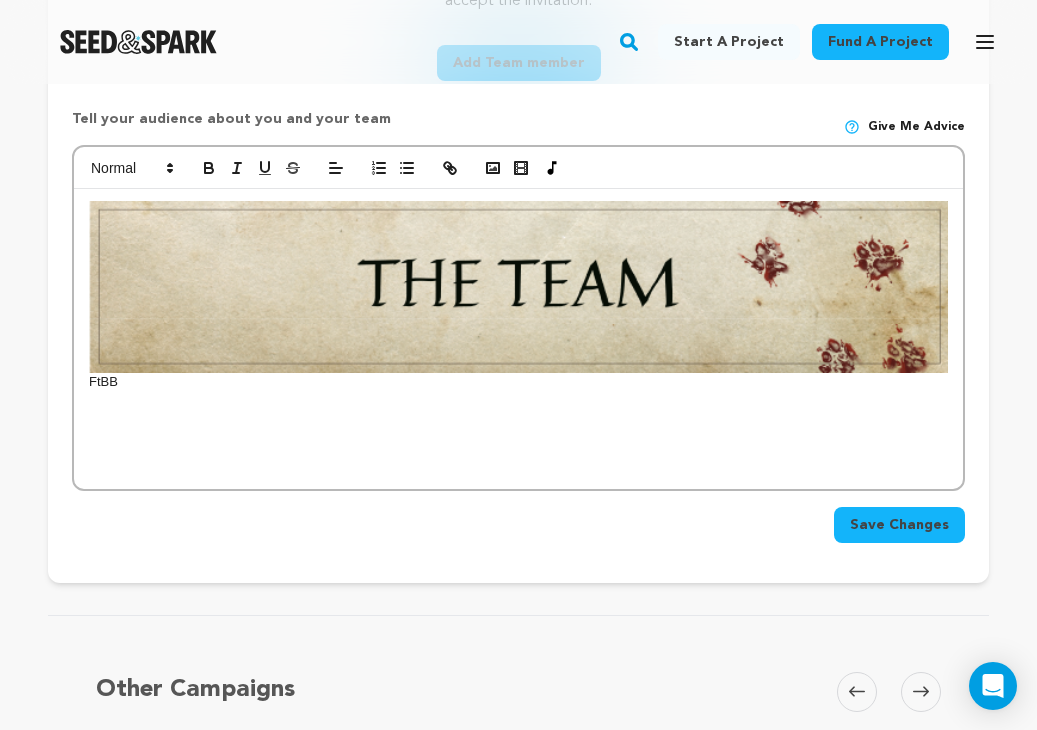 click on "Save Changes" at bounding box center (899, 525) 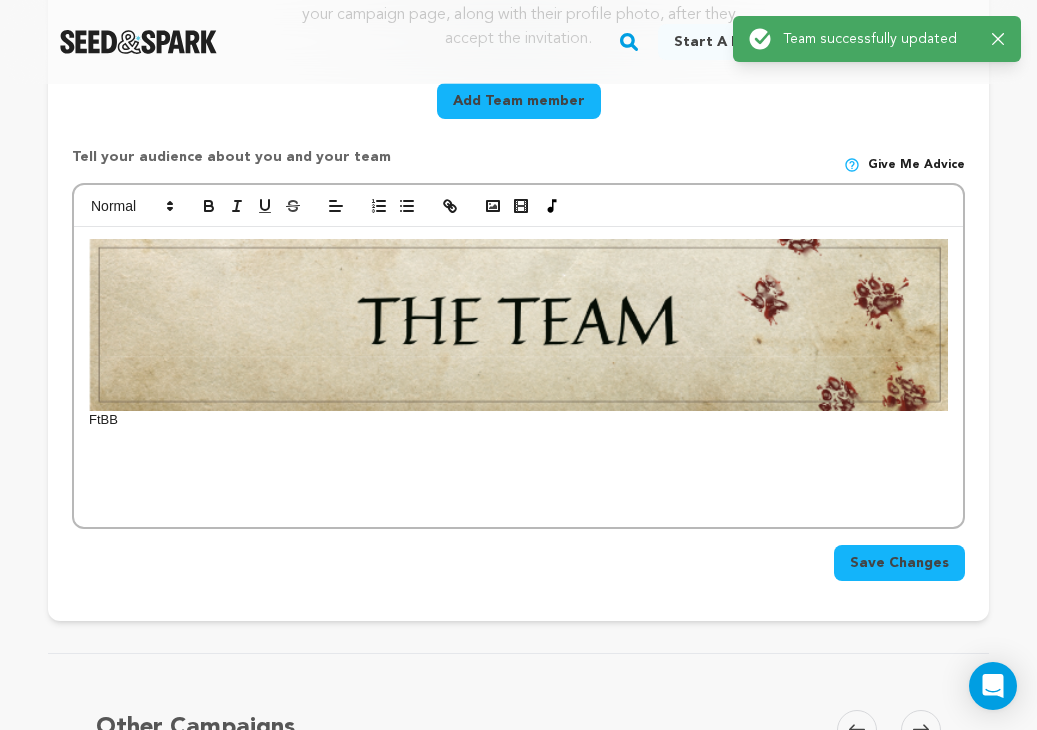 scroll, scrollTop: 702, scrollLeft: 0, axis: vertical 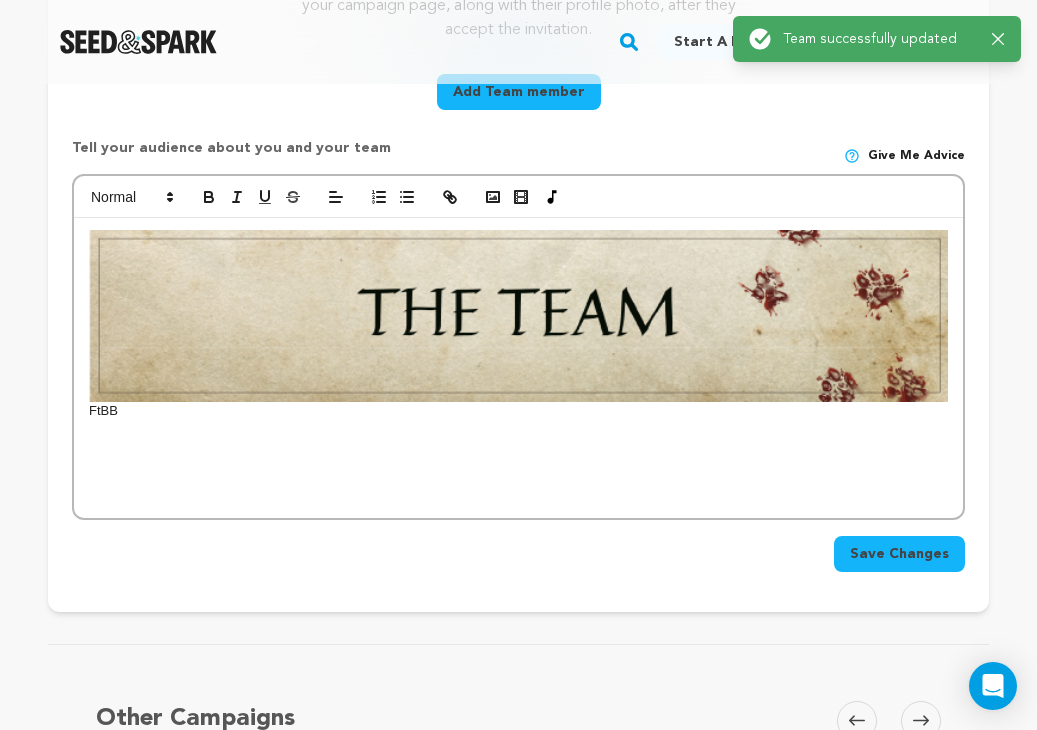 click at bounding box center [518, 447] 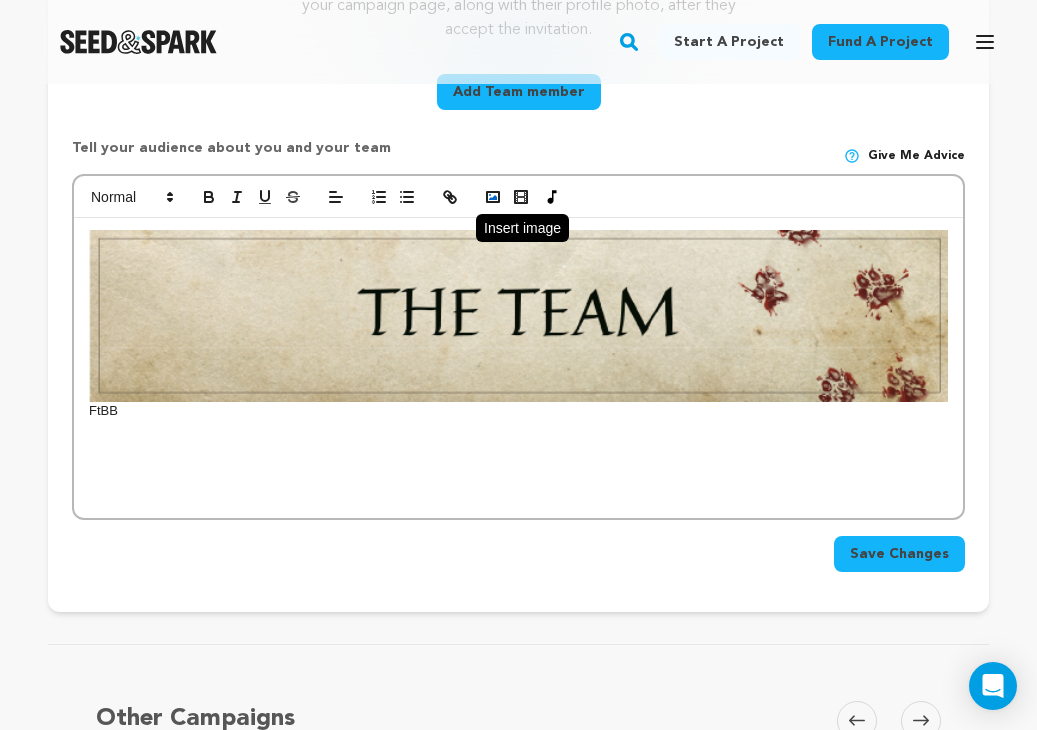 click 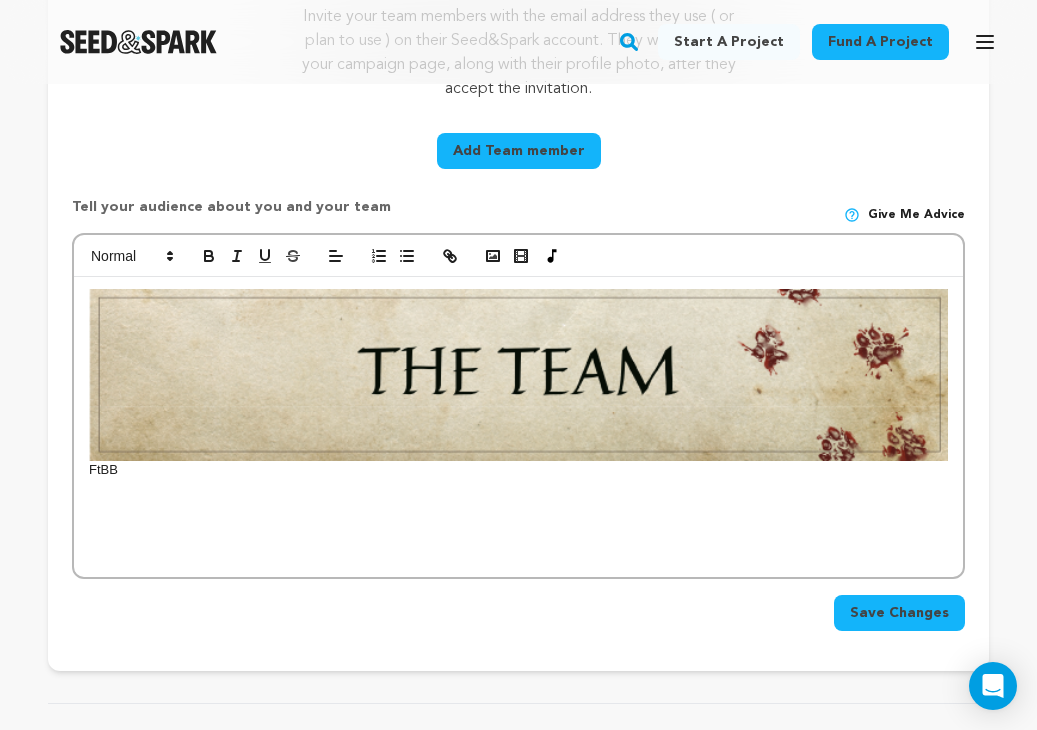 scroll, scrollTop: 641, scrollLeft: 0, axis: vertical 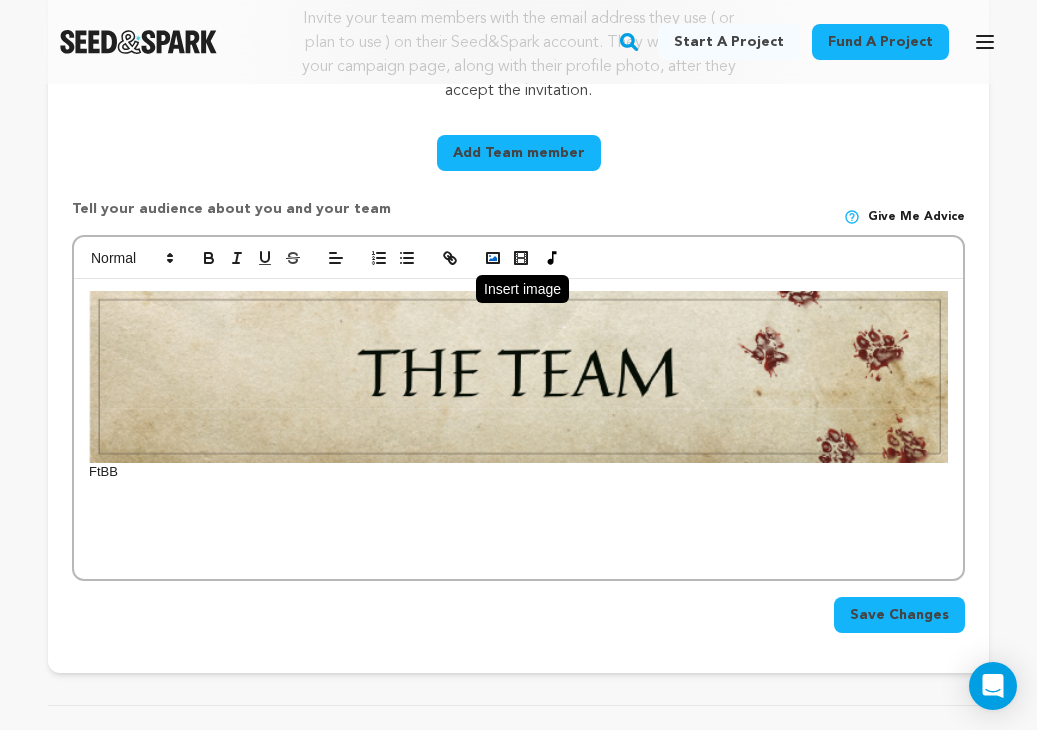 click 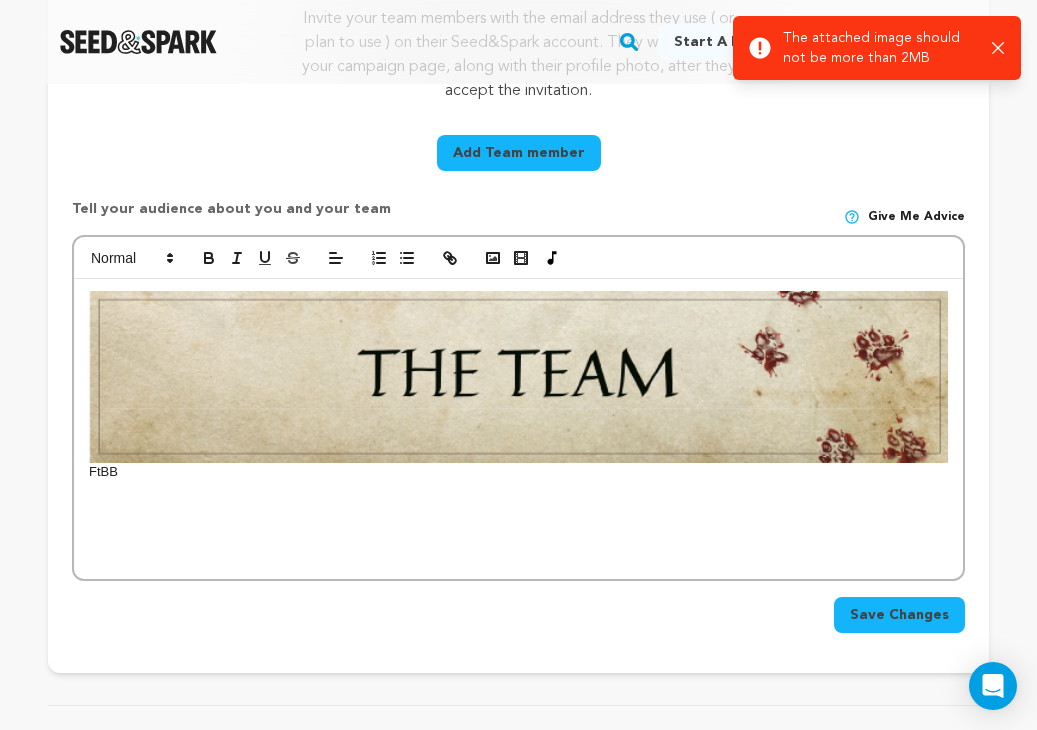 click 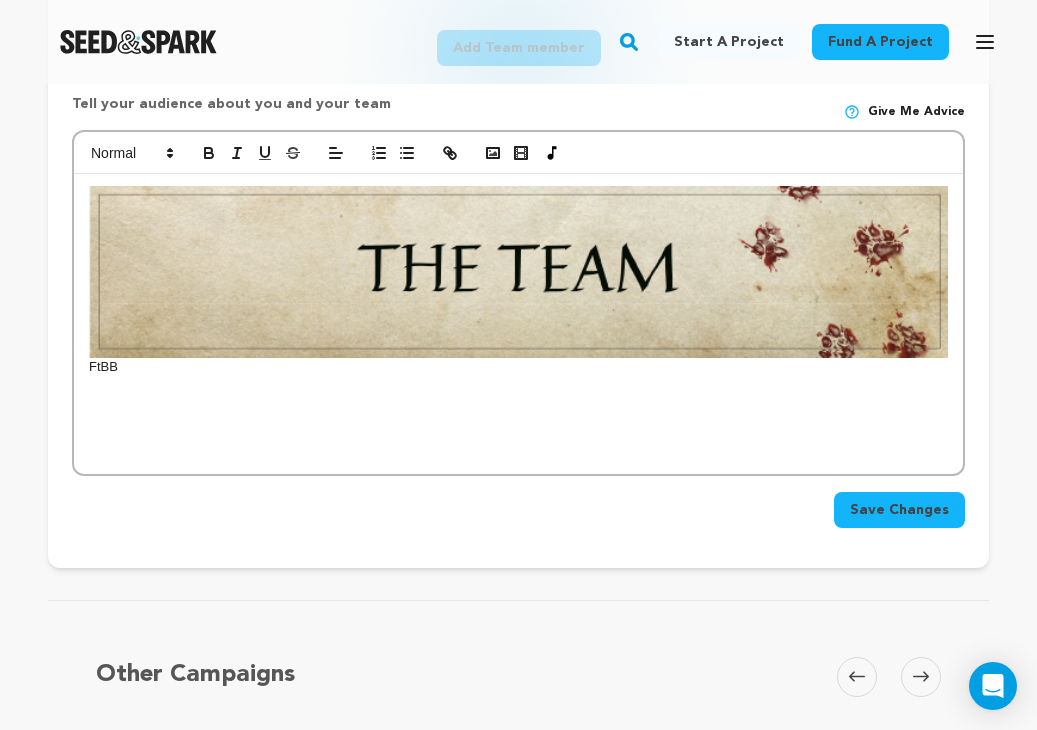 scroll, scrollTop: 743, scrollLeft: 0, axis: vertical 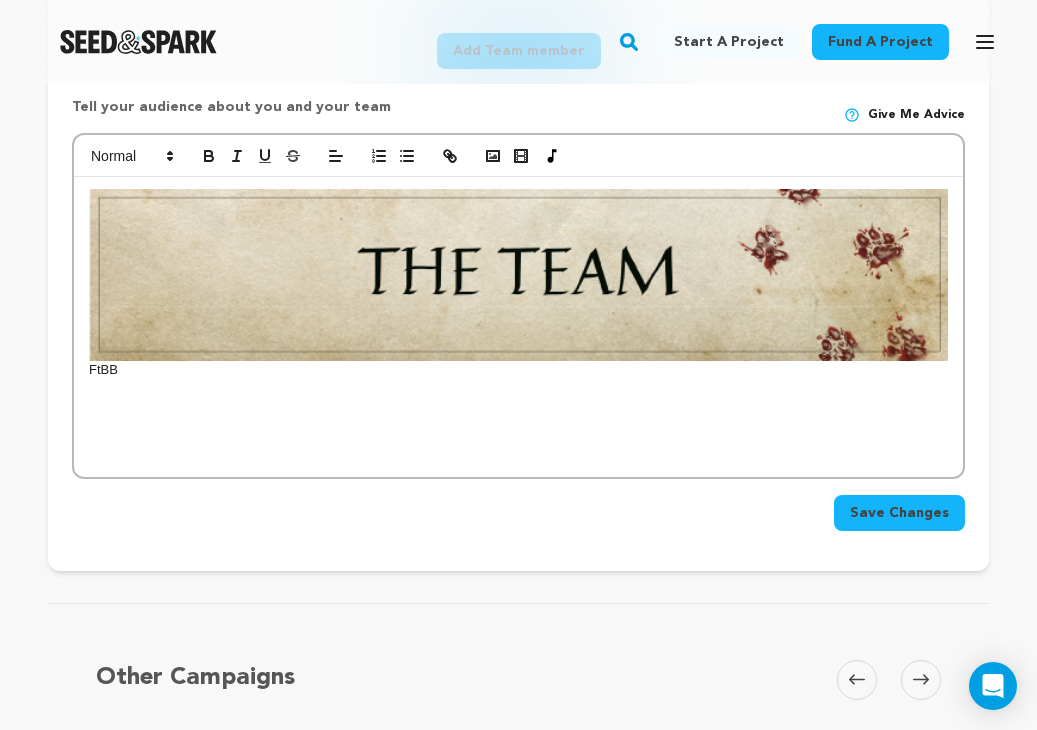 click on "FtBB" at bounding box center (518, 327) 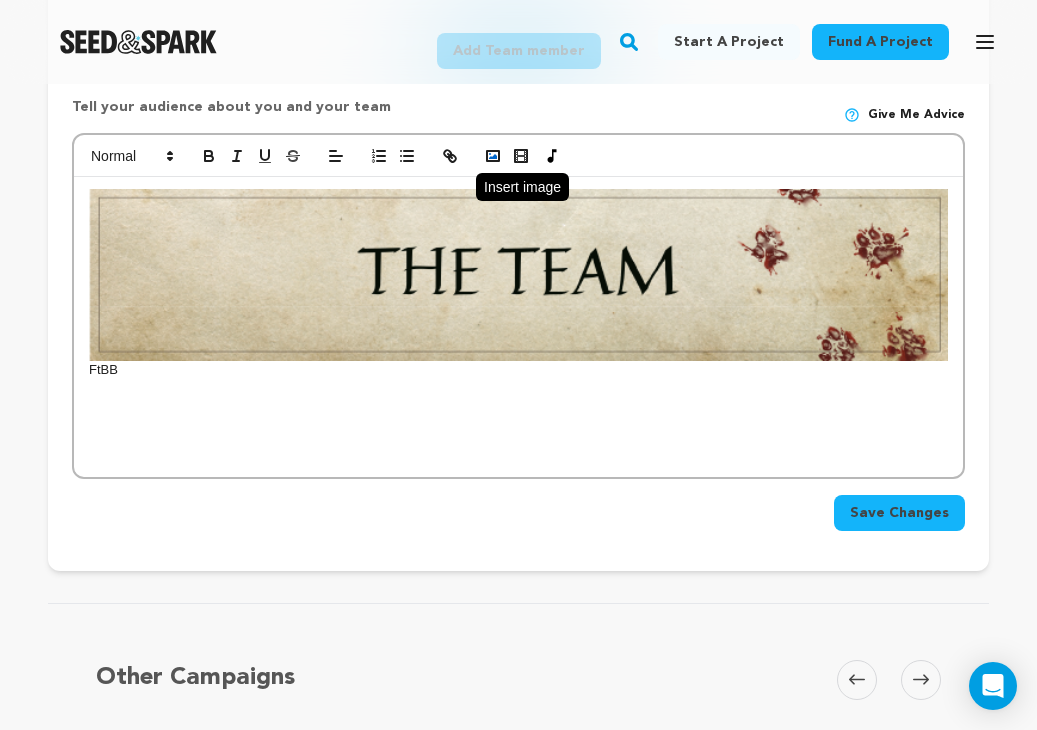 click 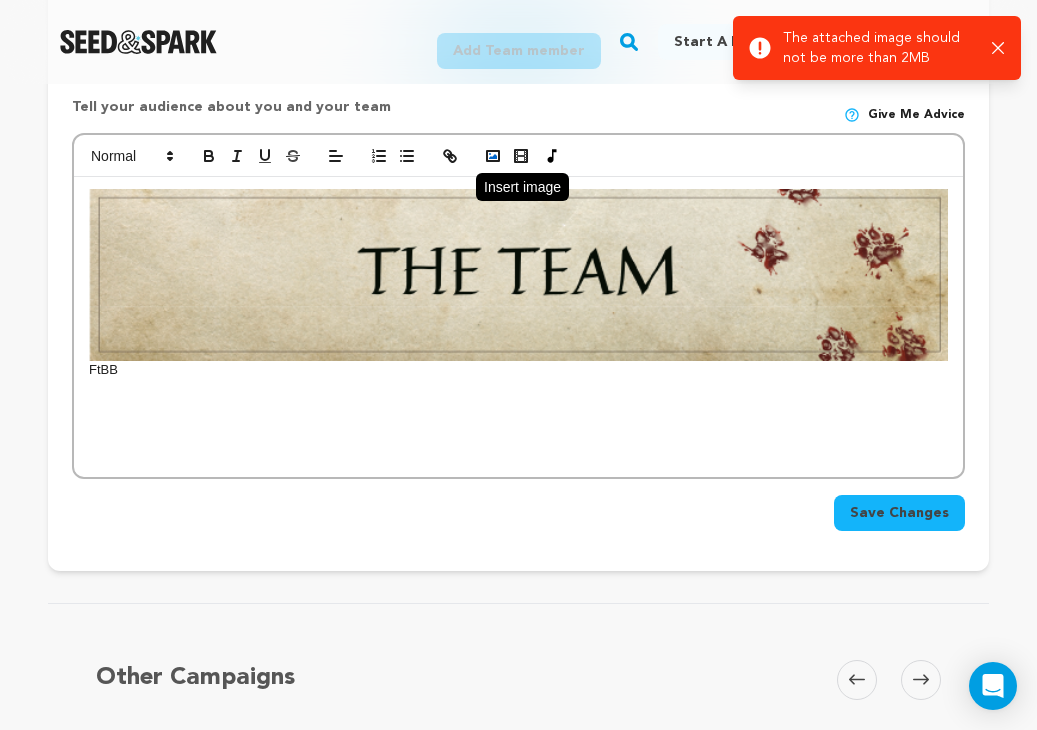 click 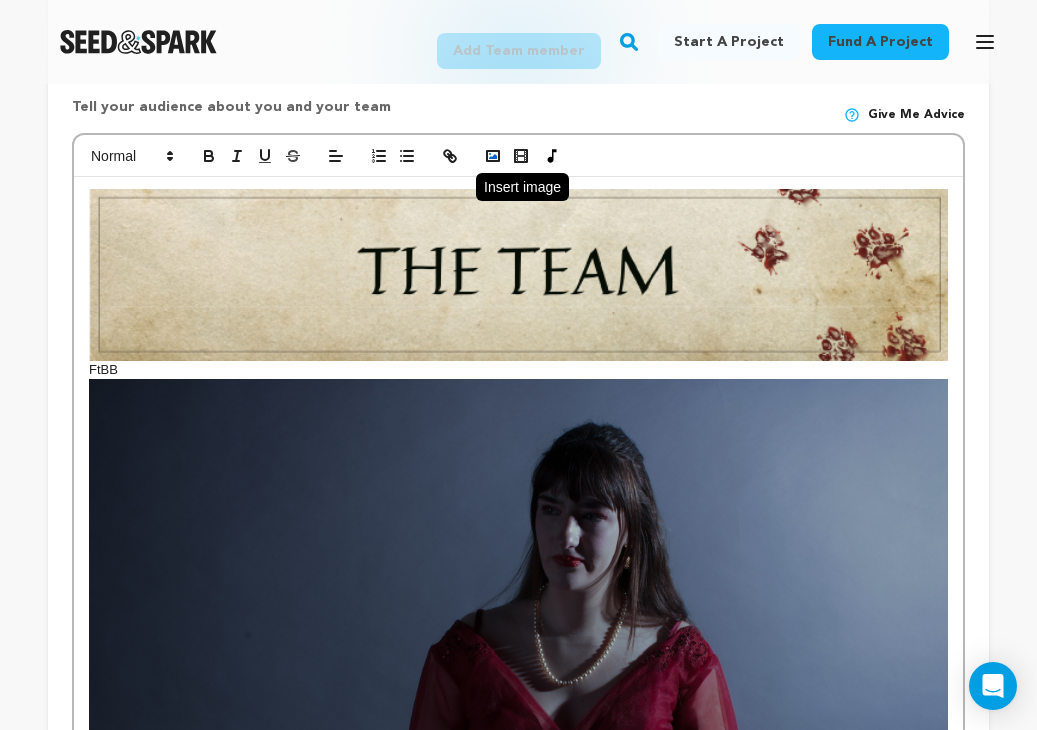 click 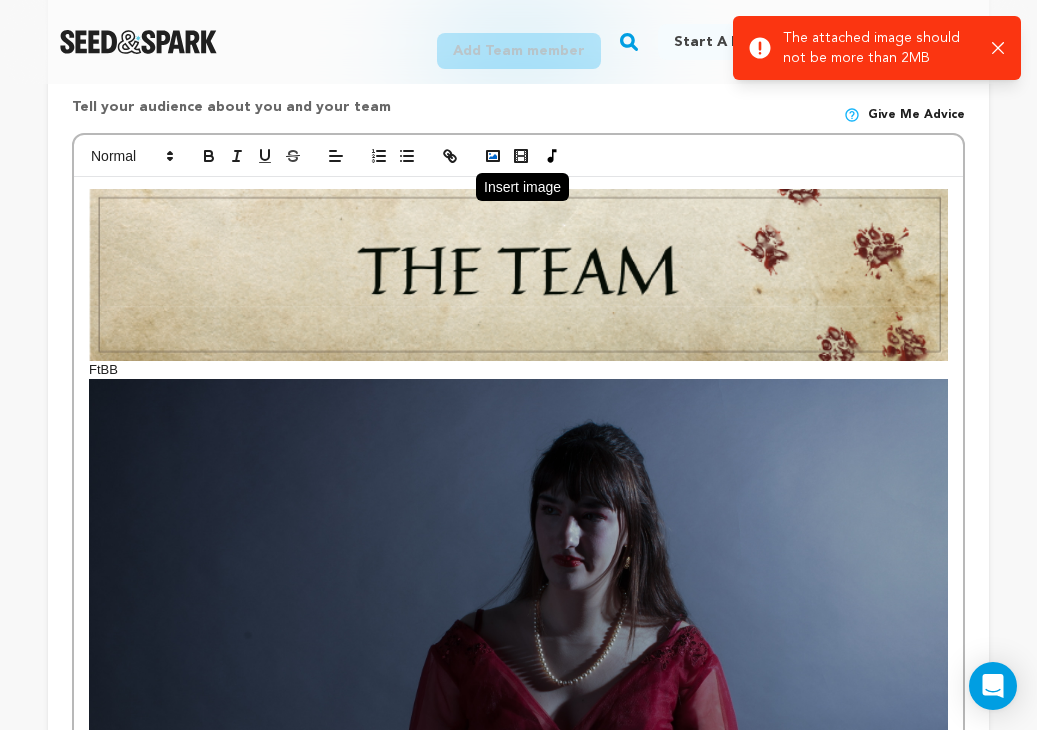 click 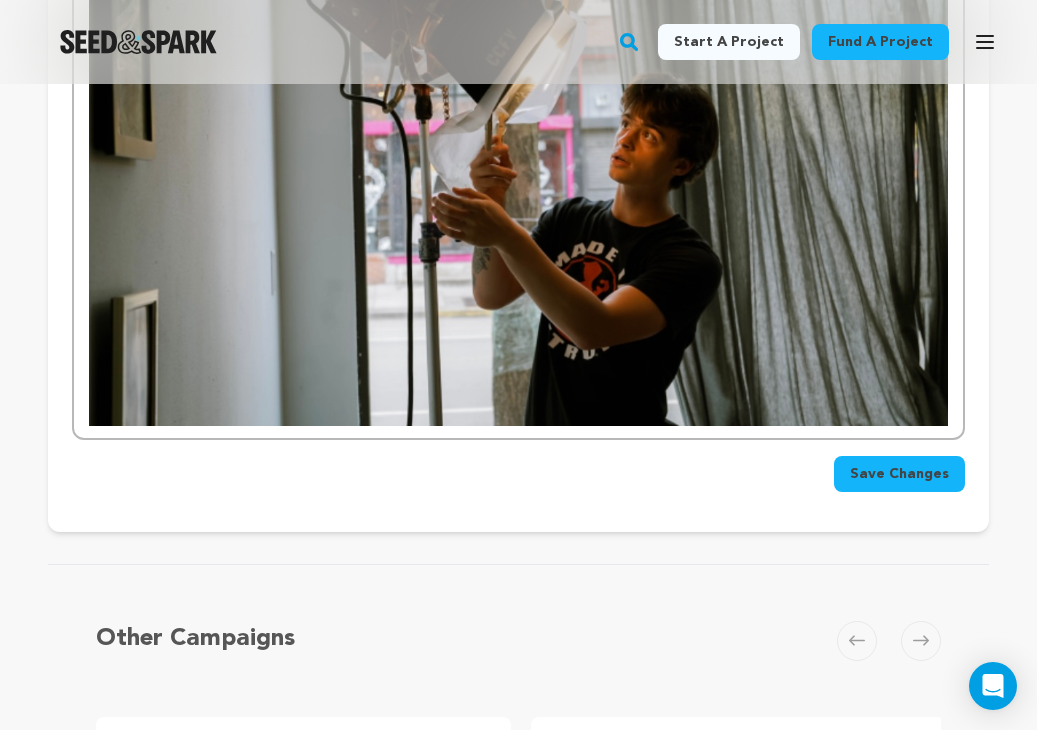 scroll, scrollTop: 1898, scrollLeft: 0, axis: vertical 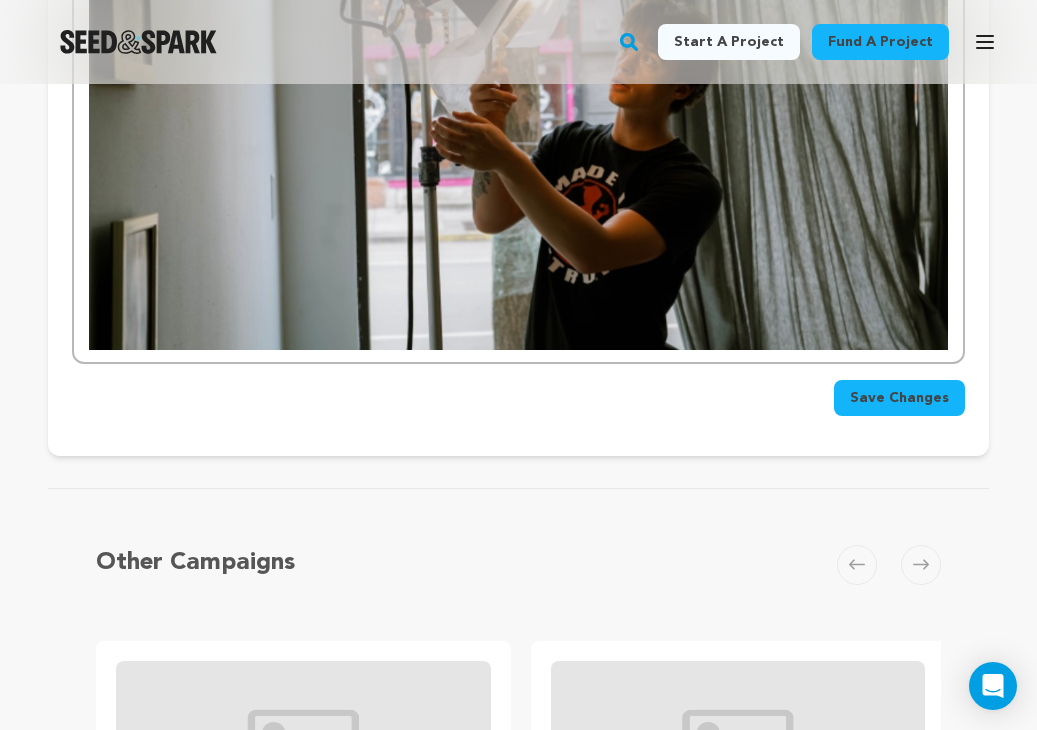 click at bounding box center [518, 73] 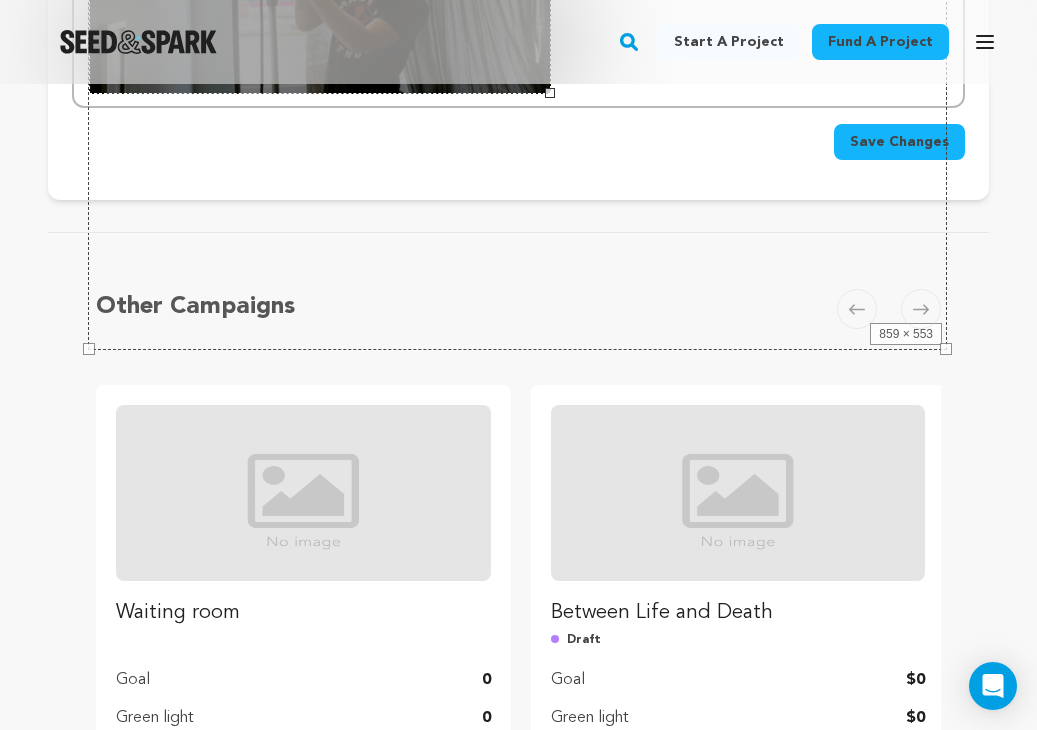 drag, startPoint x: 944, startPoint y: 349, endPoint x: 547, endPoint y: 234, distance: 413.3207 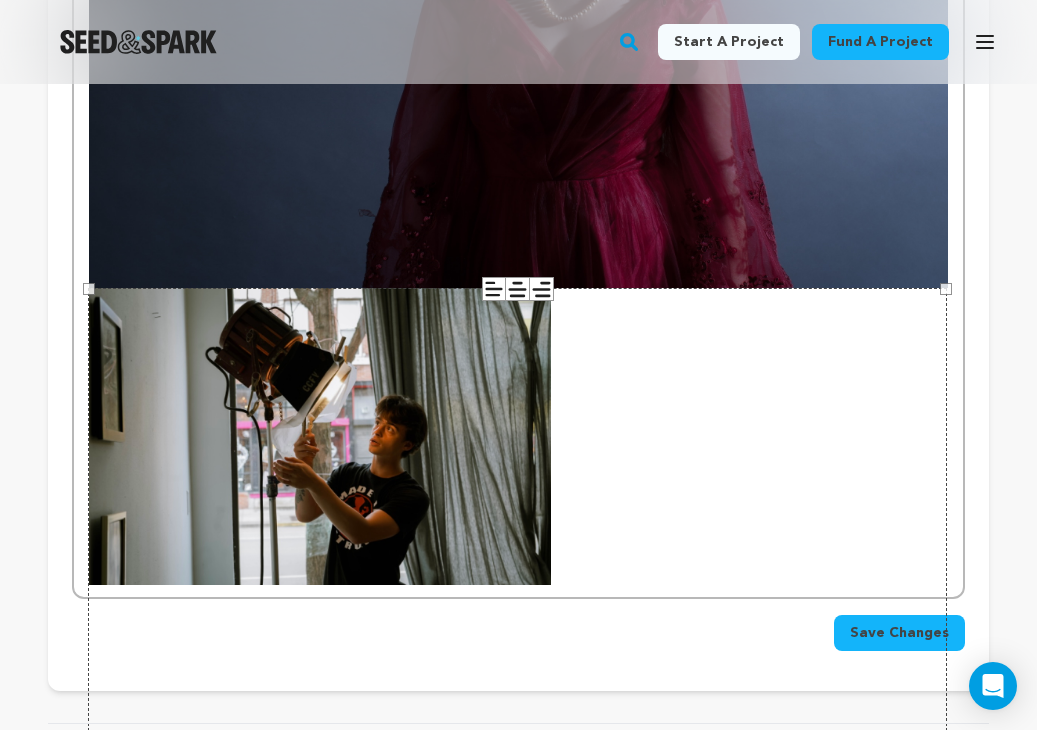 scroll, scrollTop: 1400, scrollLeft: 0, axis: vertical 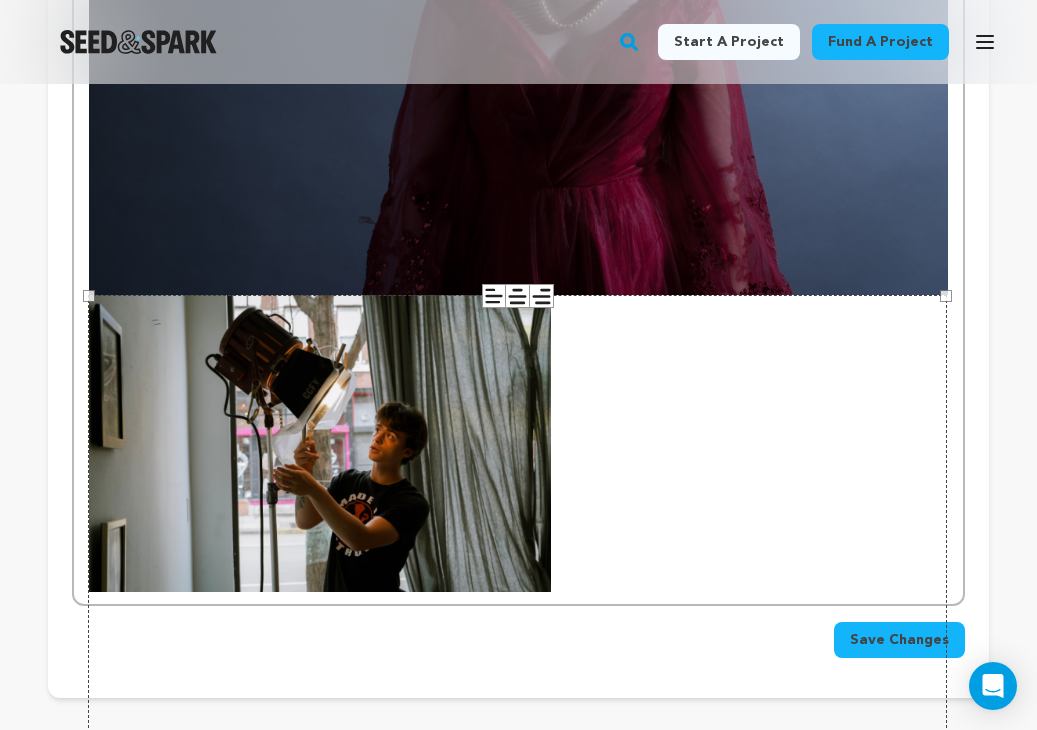 click at bounding box center (518, 8) 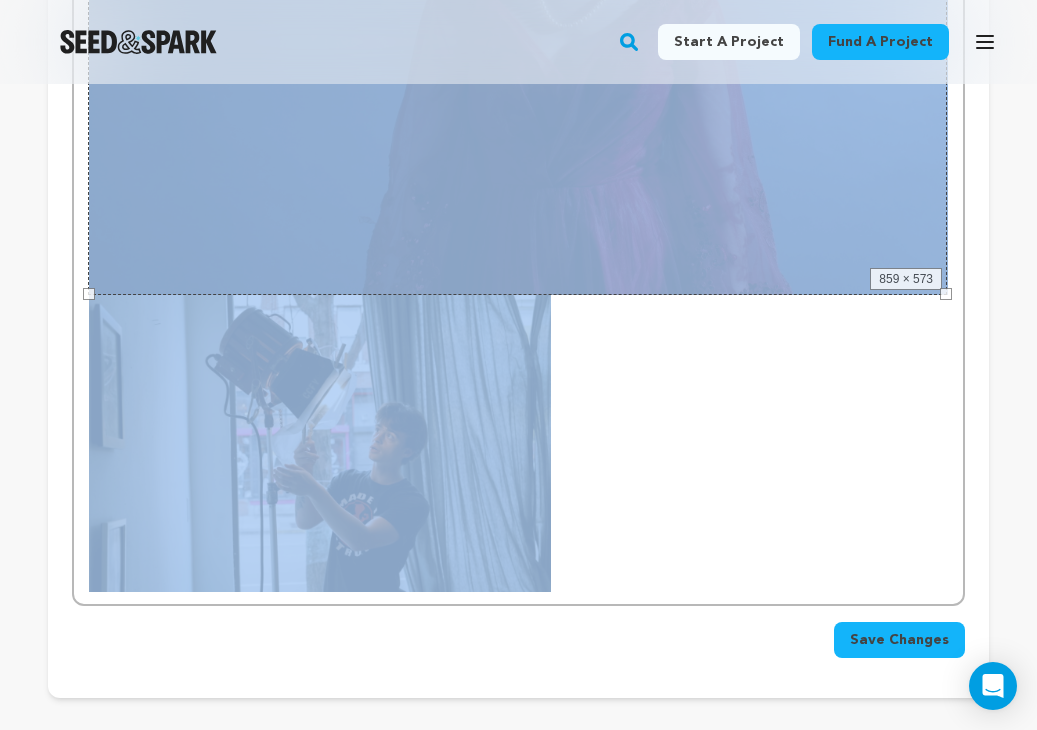 drag, startPoint x: 950, startPoint y: 301, endPoint x: 532, endPoint y: 244, distance: 421.86847 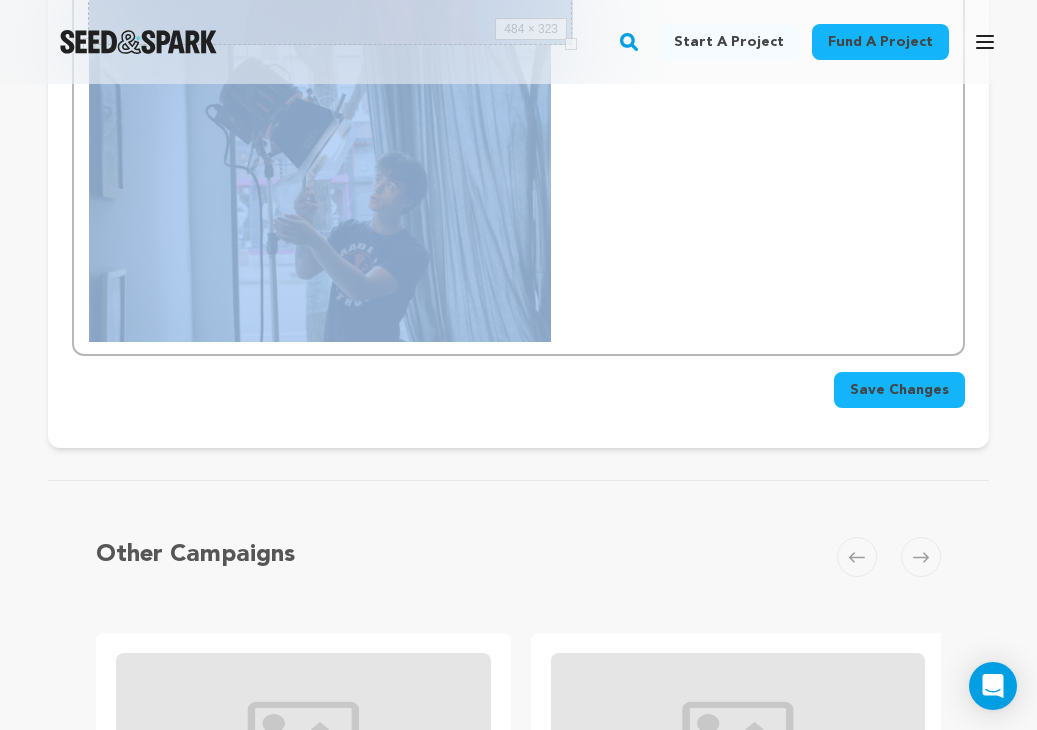 drag, startPoint x: 946, startPoint y: 291, endPoint x: 571, endPoint y: 143, distance: 403.14886 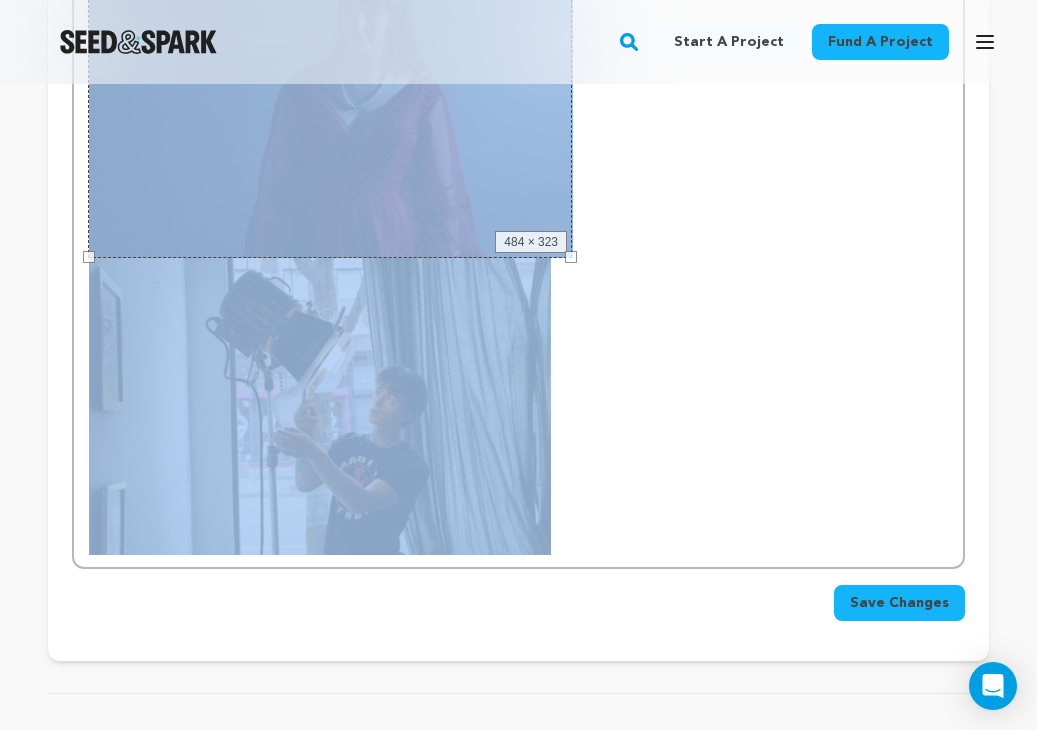 scroll, scrollTop: 1117, scrollLeft: 0, axis: vertical 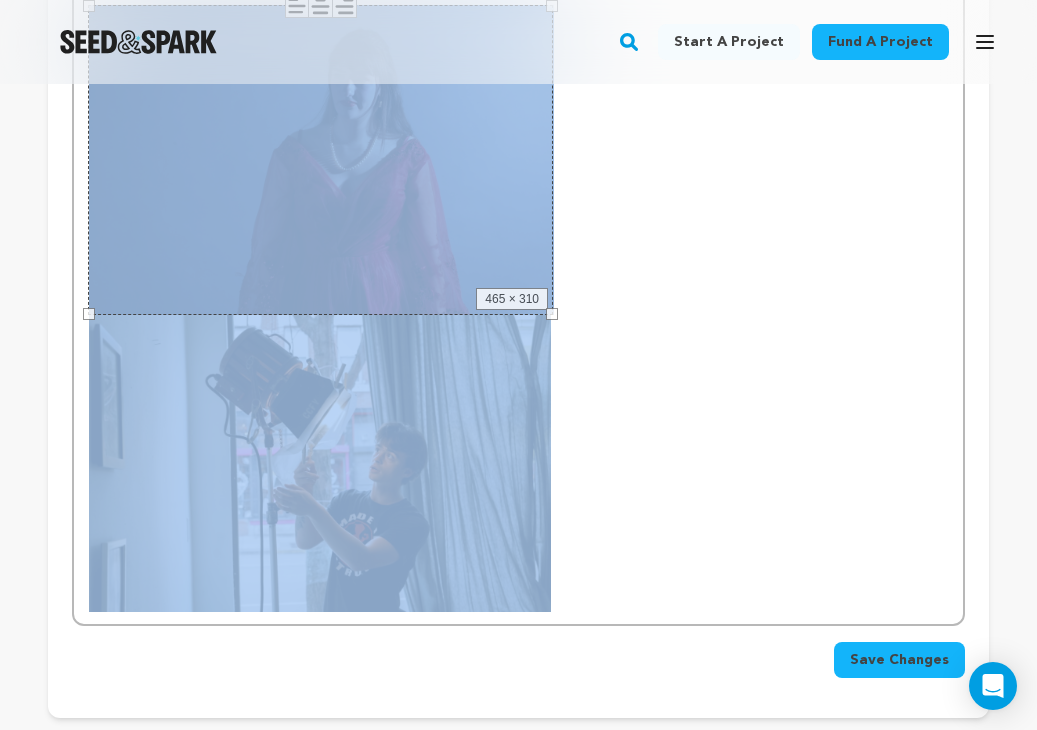 drag, startPoint x: 573, startPoint y: 327, endPoint x: 554, endPoint y: 321, distance: 19.924858 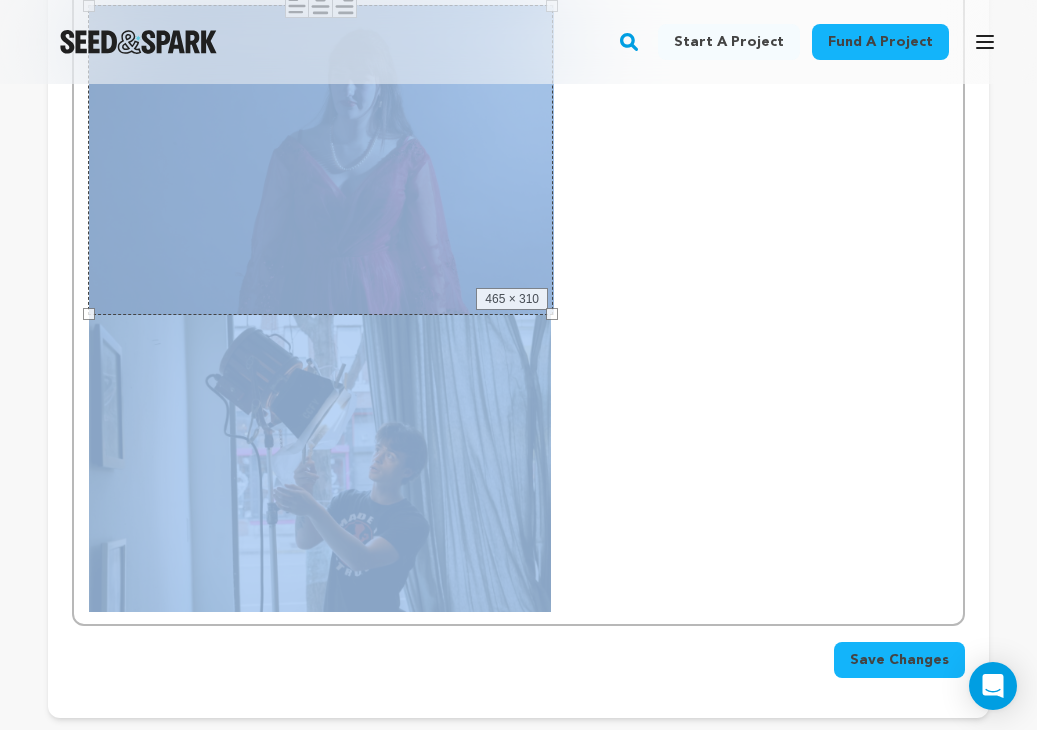 click on "FtBB 465 × 310" at bounding box center [518, 214] 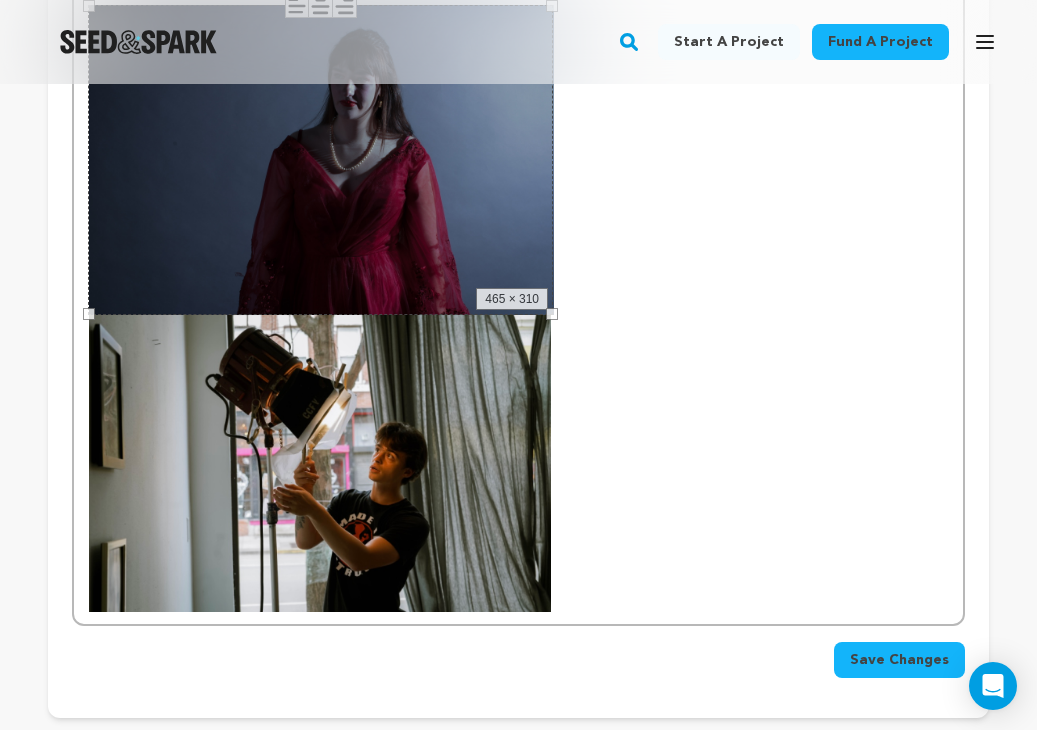click on "FtBB" at bounding box center [518, 300] 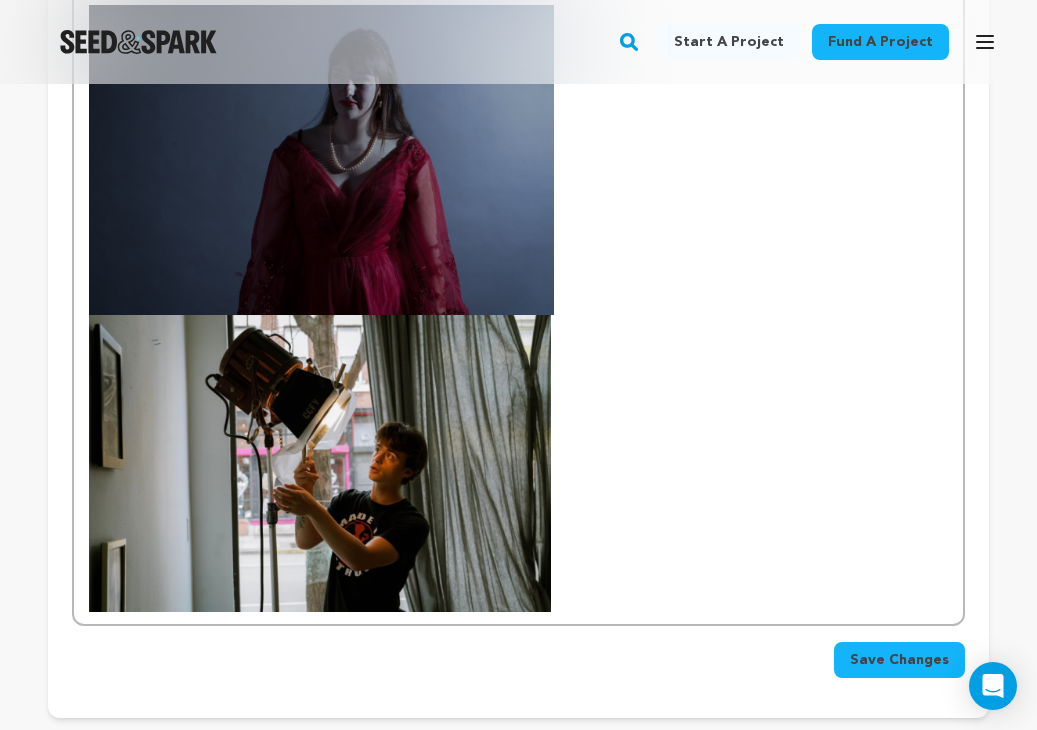 click at bounding box center [321, 160] 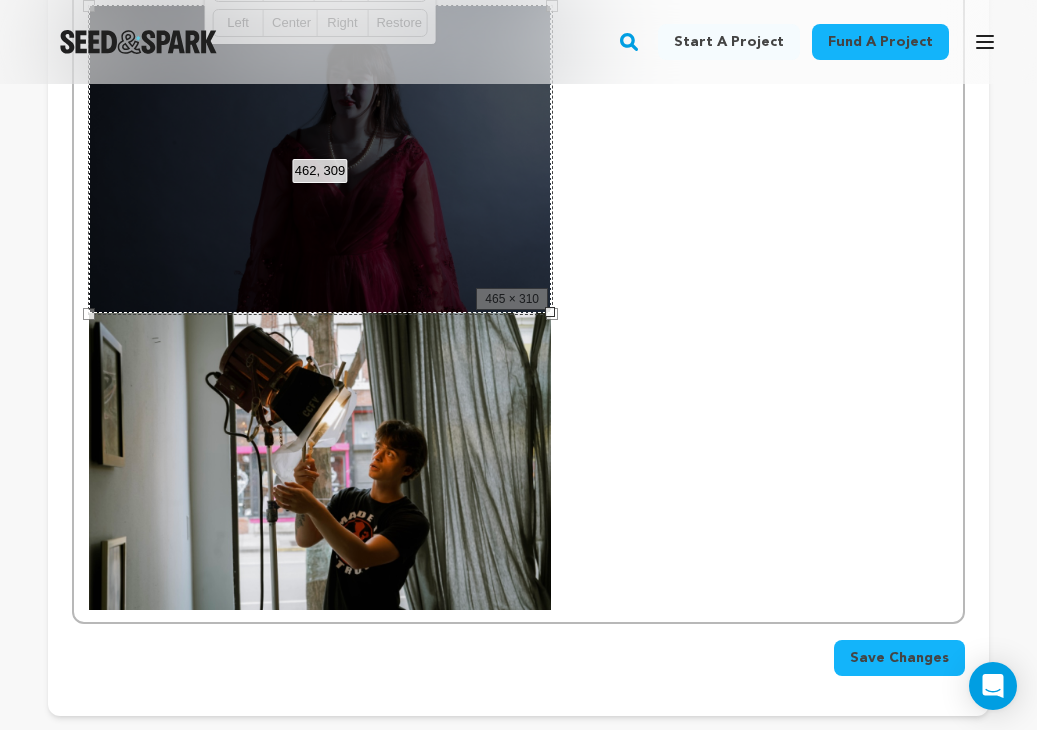click at bounding box center [550, 312] 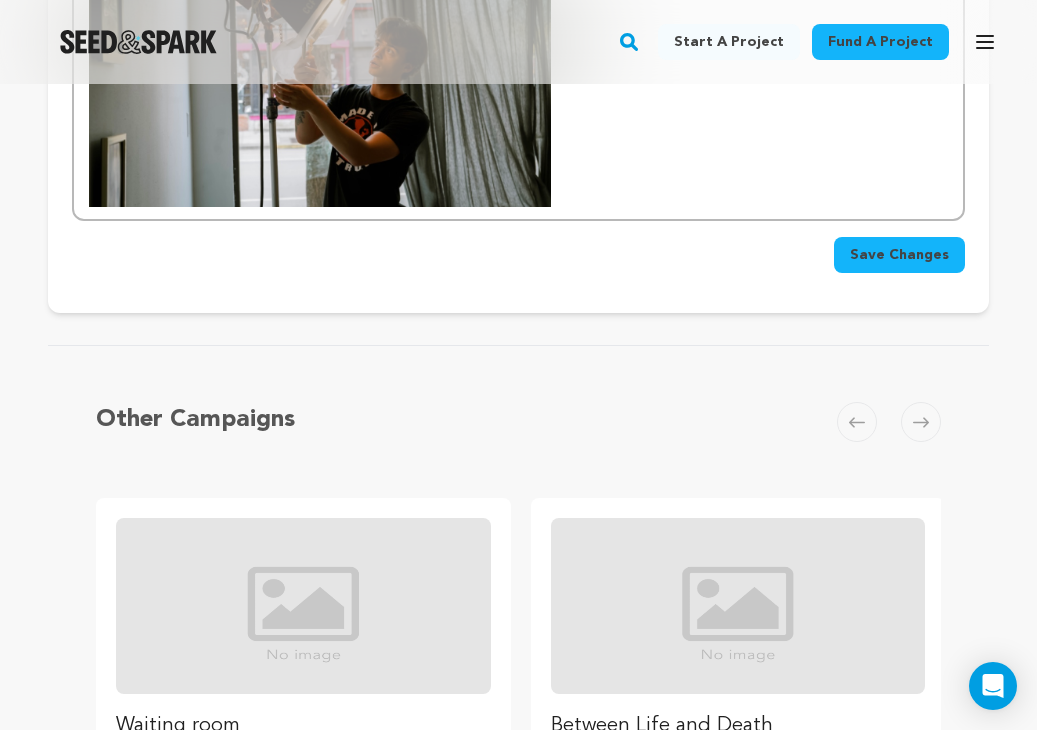 scroll, scrollTop: 1508, scrollLeft: 0, axis: vertical 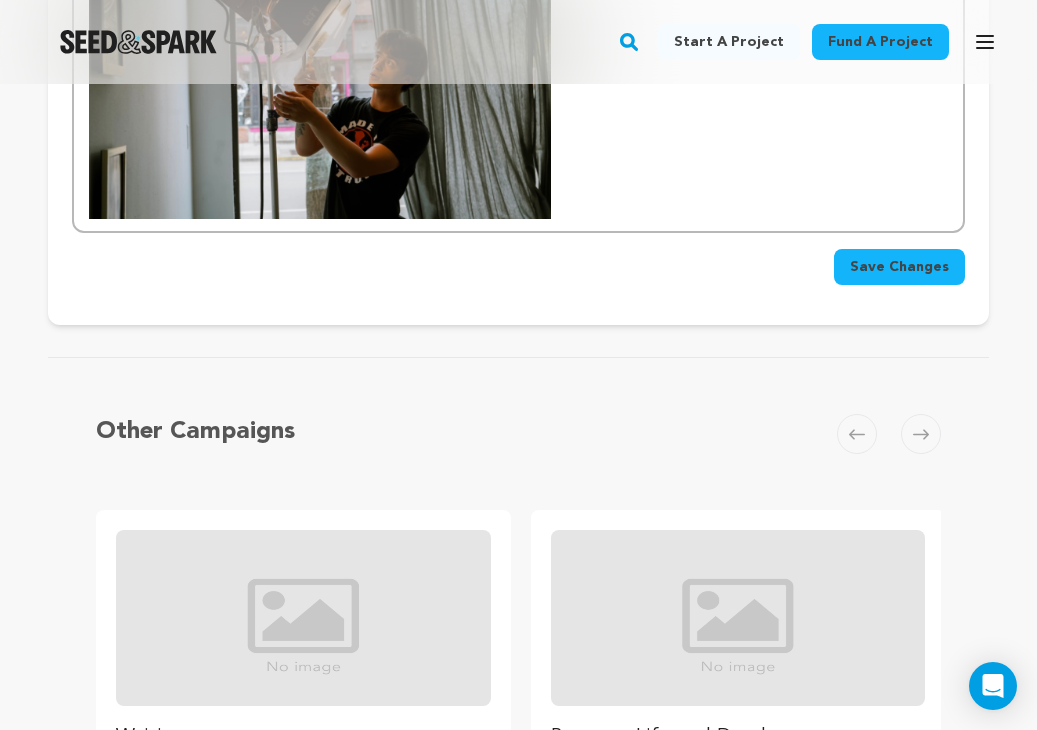 click on "Save Changes" at bounding box center (899, 267) 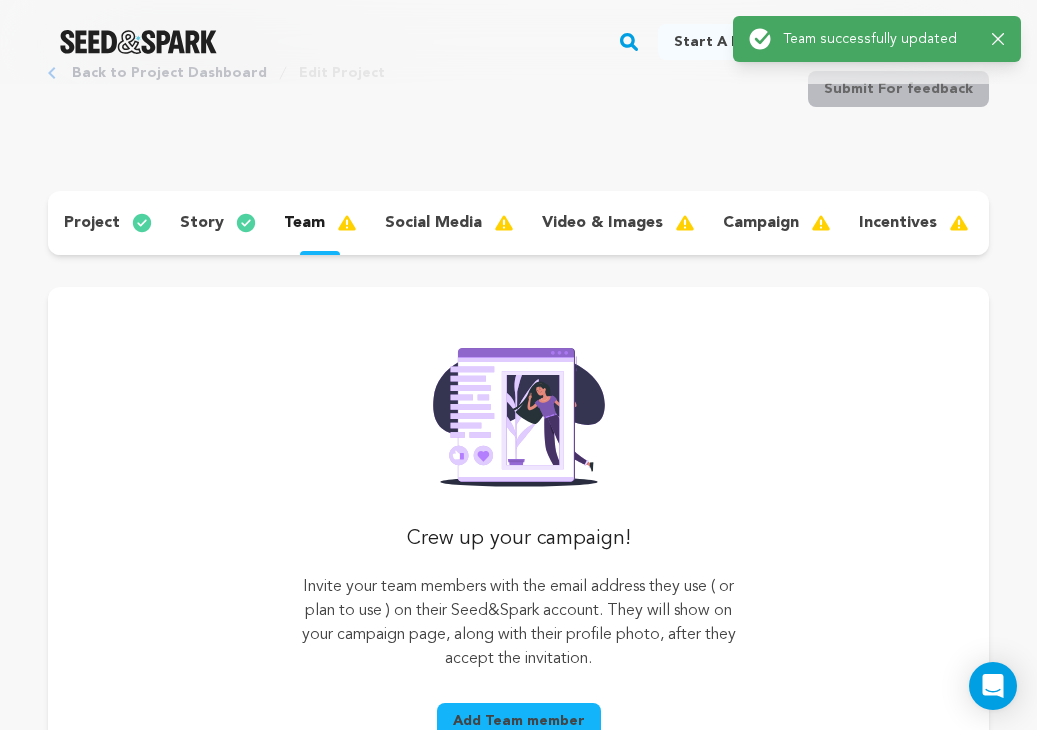 scroll, scrollTop: 2, scrollLeft: 0, axis: vertical 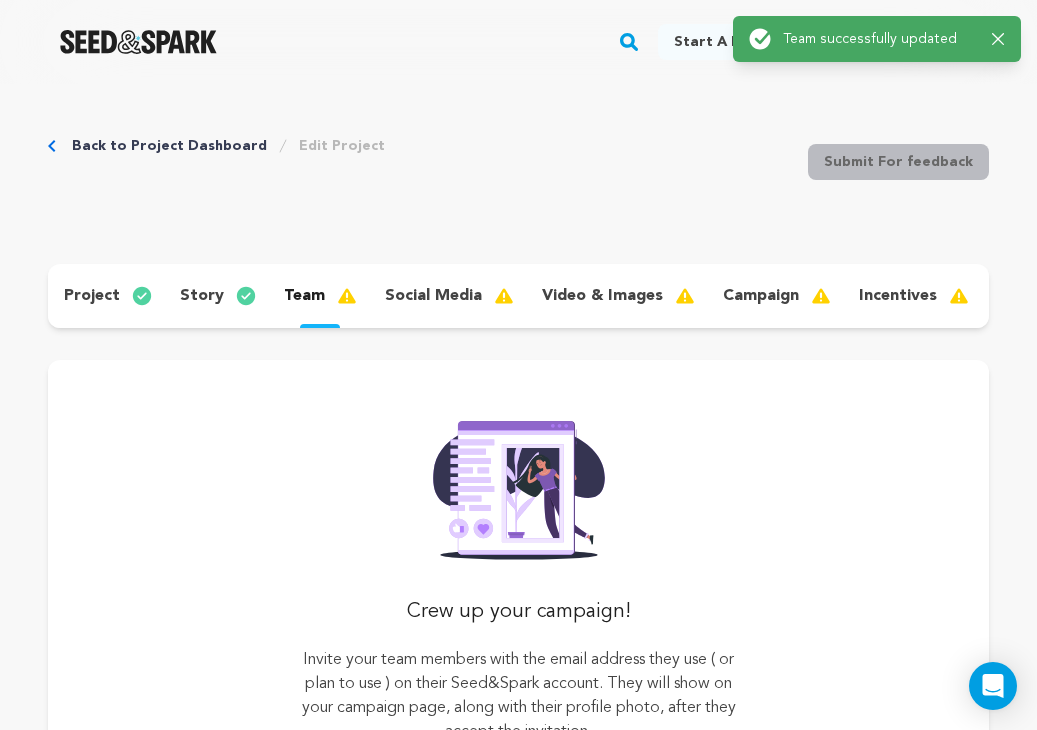 click 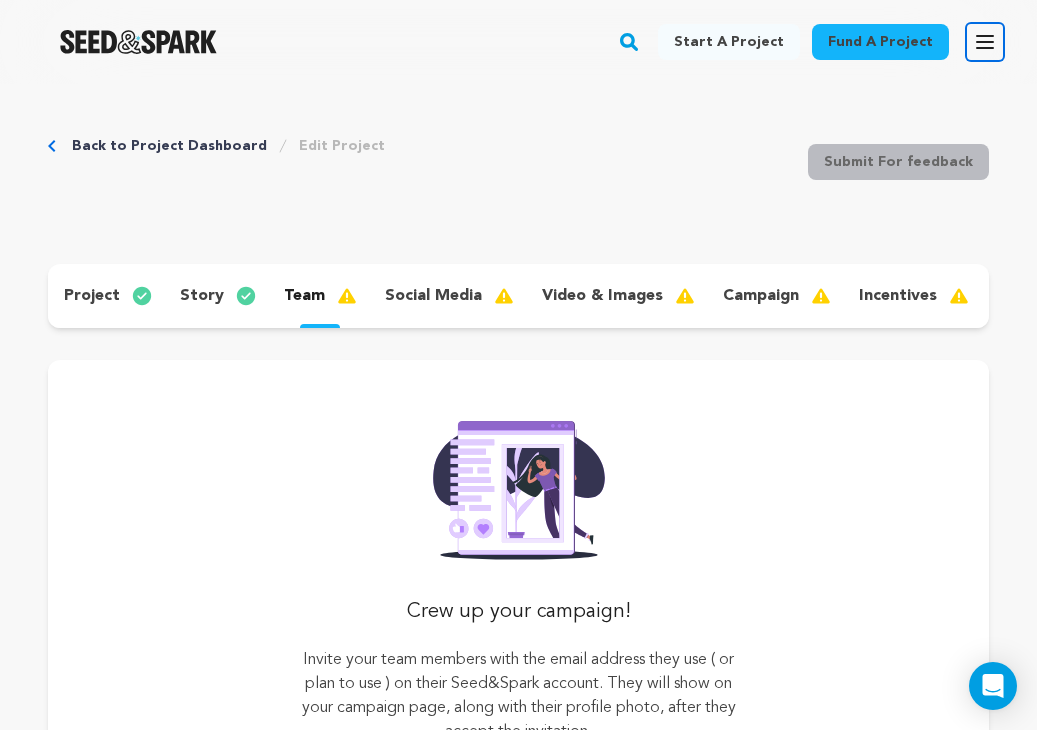 click 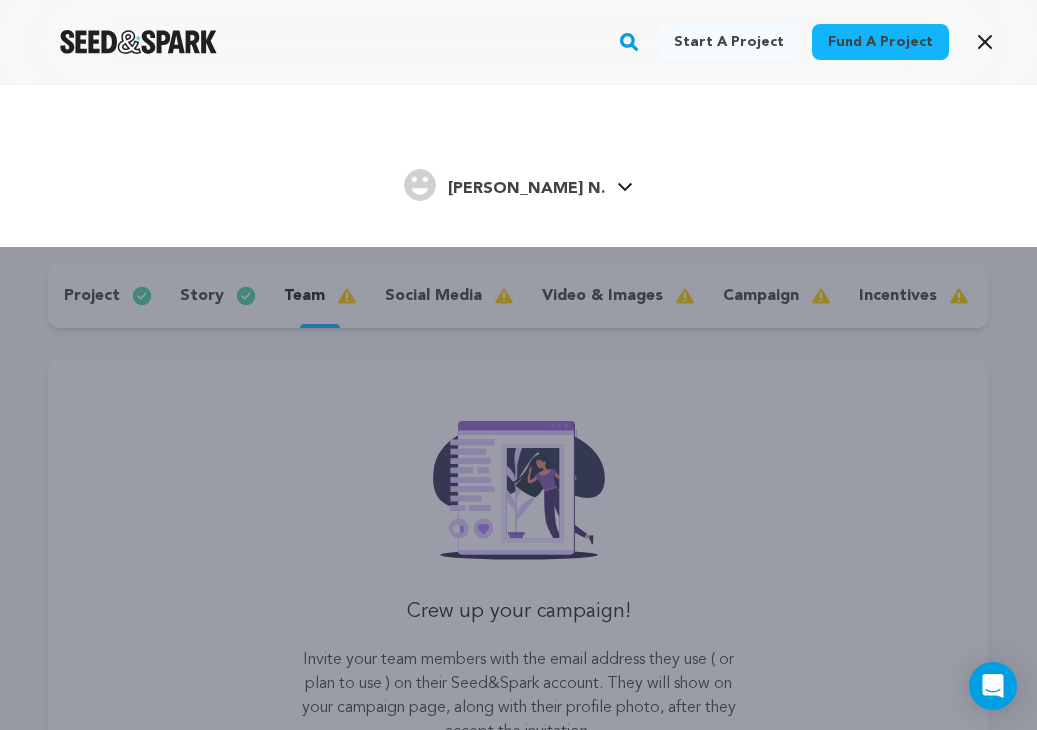 click on "[PERSON_NAME] N." at bounding box center (526, 189) 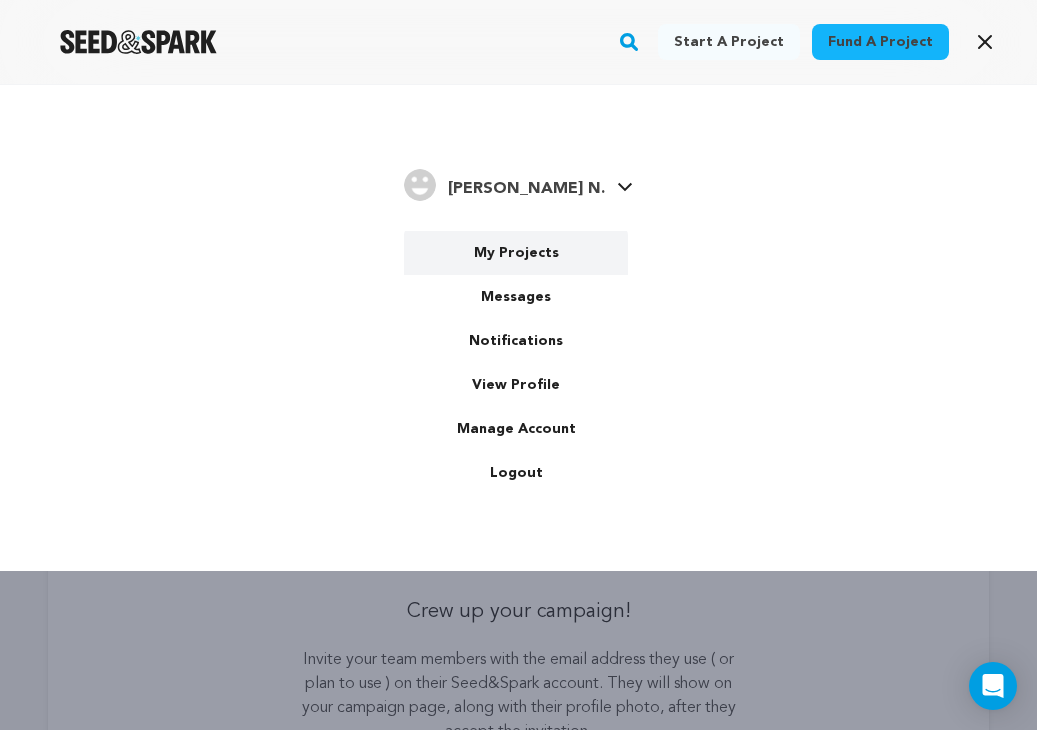 click on "My Projects" at bounding box center [516, 253] 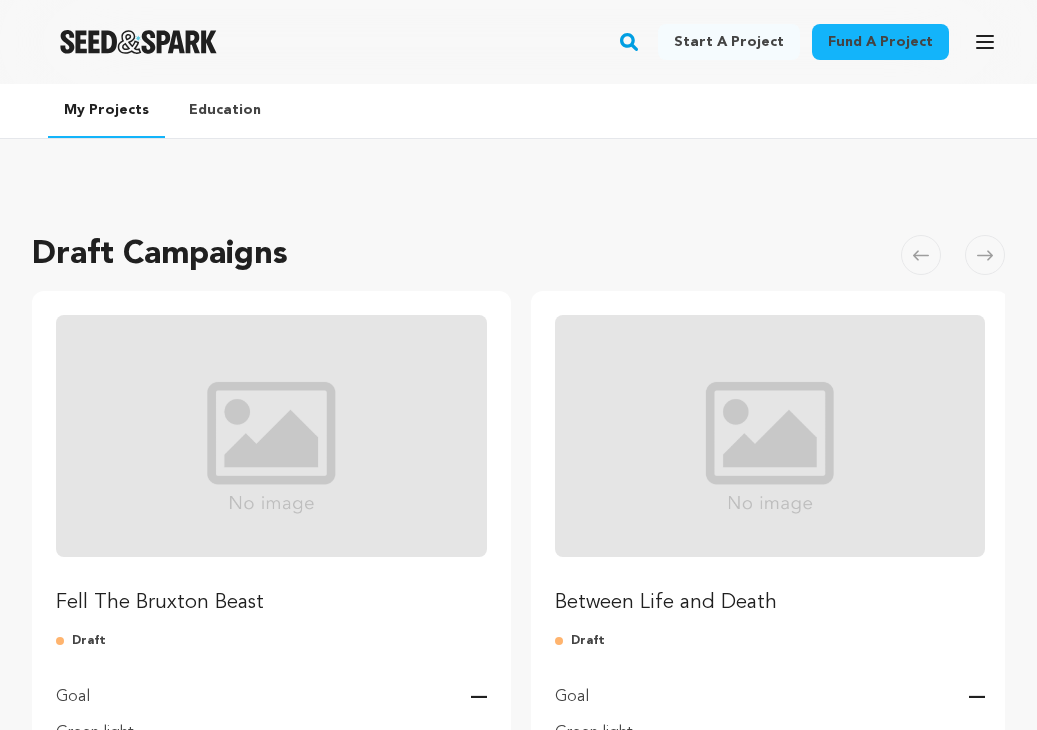 scroll, scrollTop: 0, scrollLeft: 0, axis: both 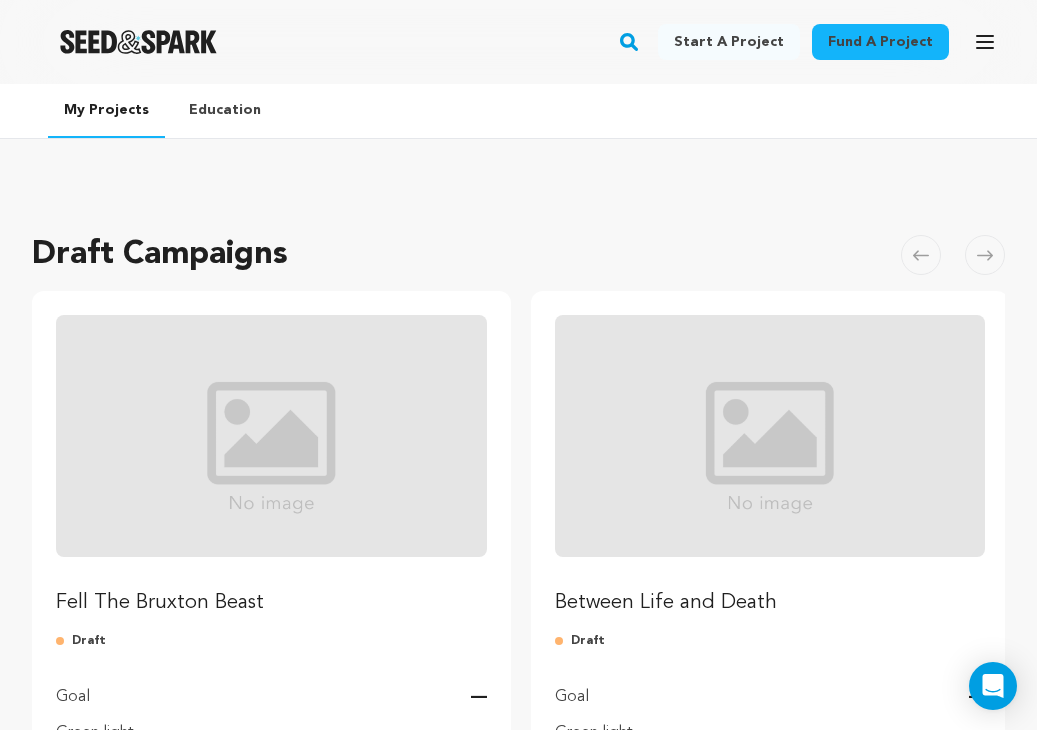 click at bounding box center (271, 436) 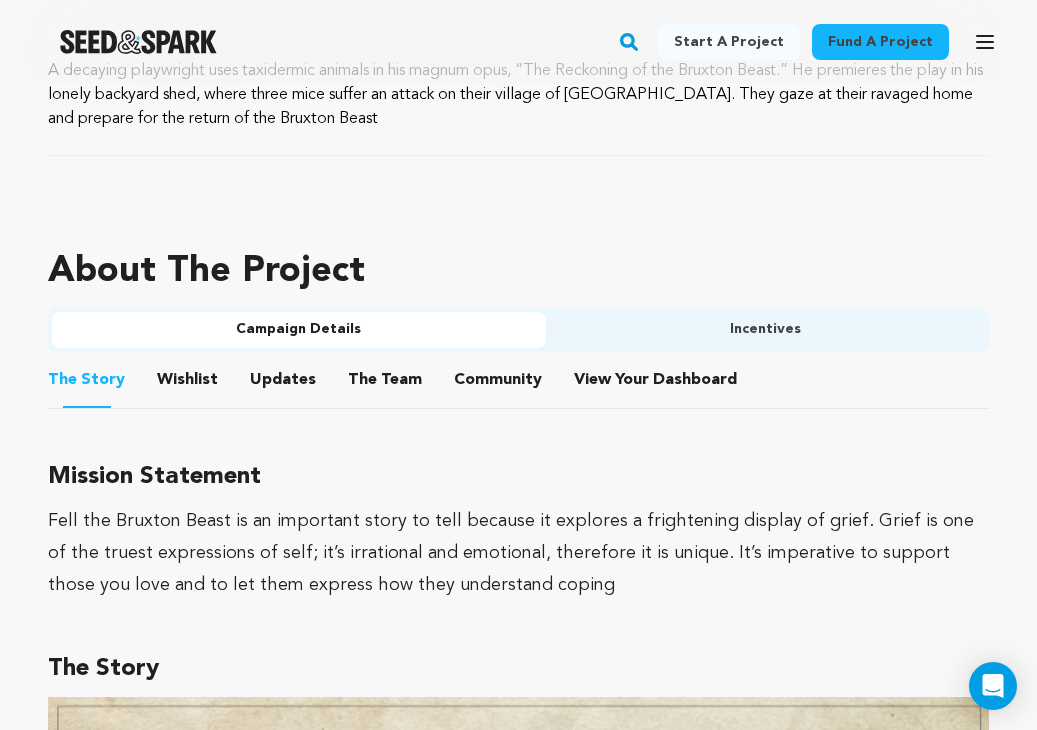scroll, scrollTop: 1023, scrollLeft: 0, axis: vertical 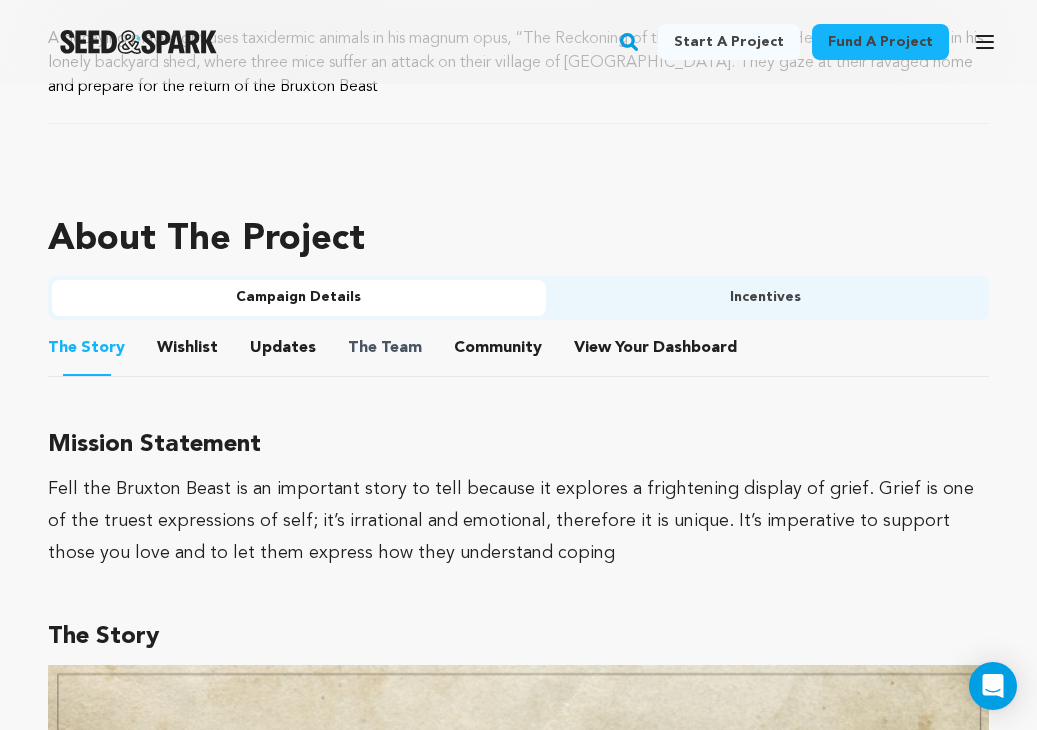 click on "The   Team" at bounding box center [385, 348] 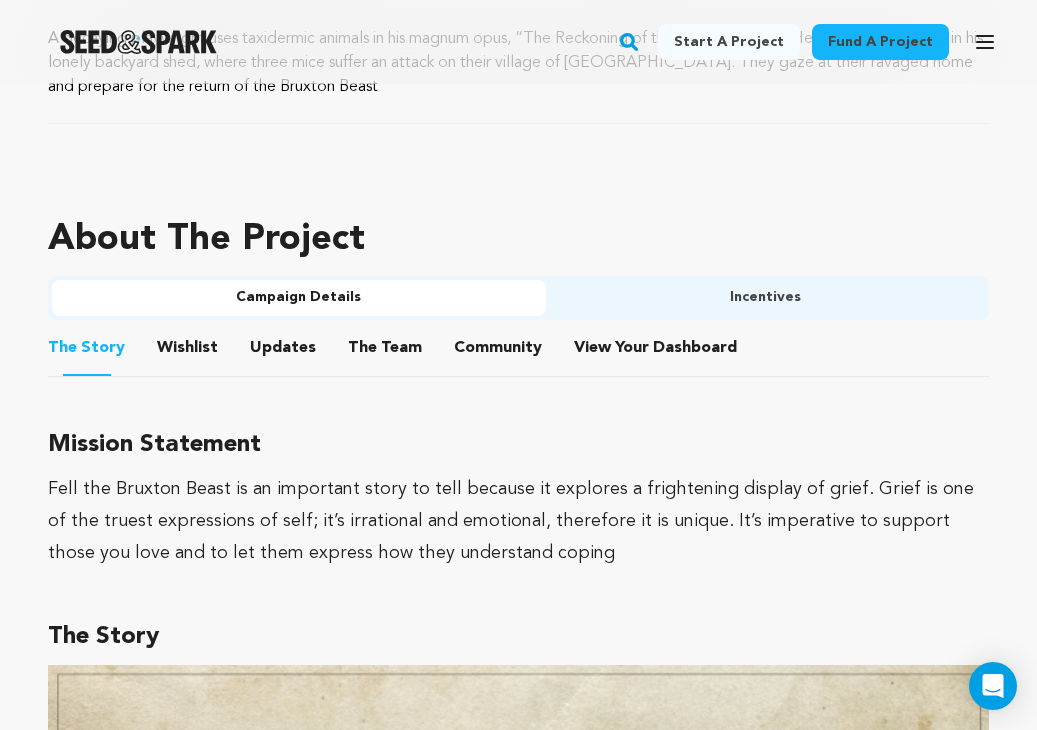 click on "The Team" at bounding box center (385, 352) 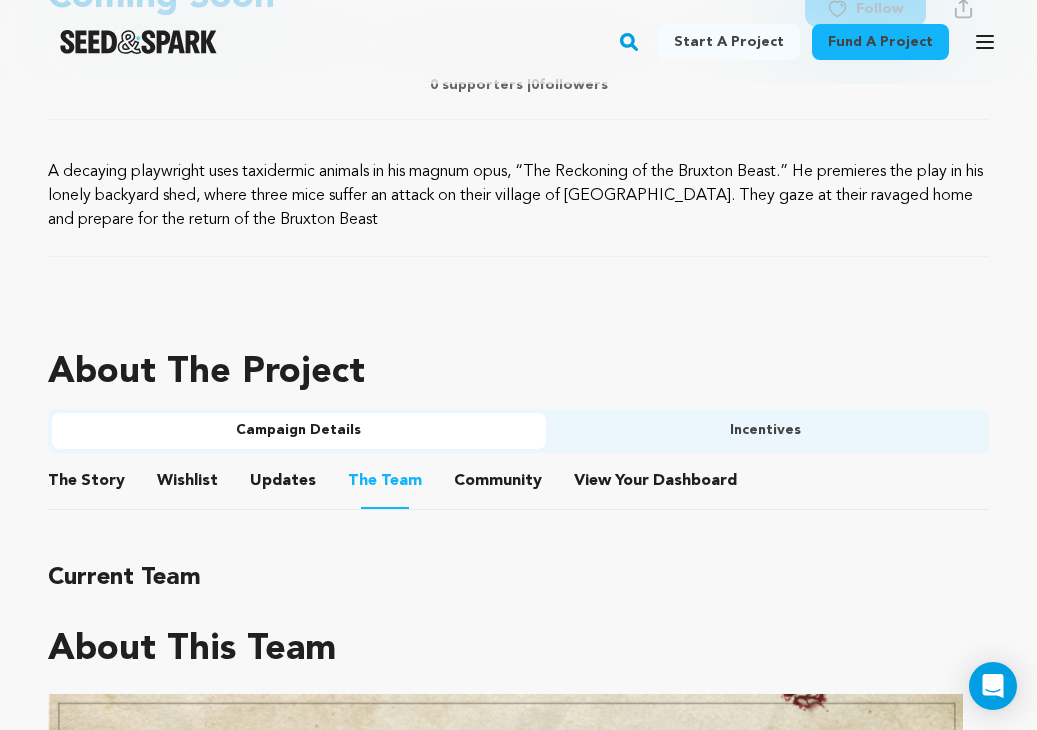 scroll, scrollTop: 917, scrollLeft: 0, axis: vertical 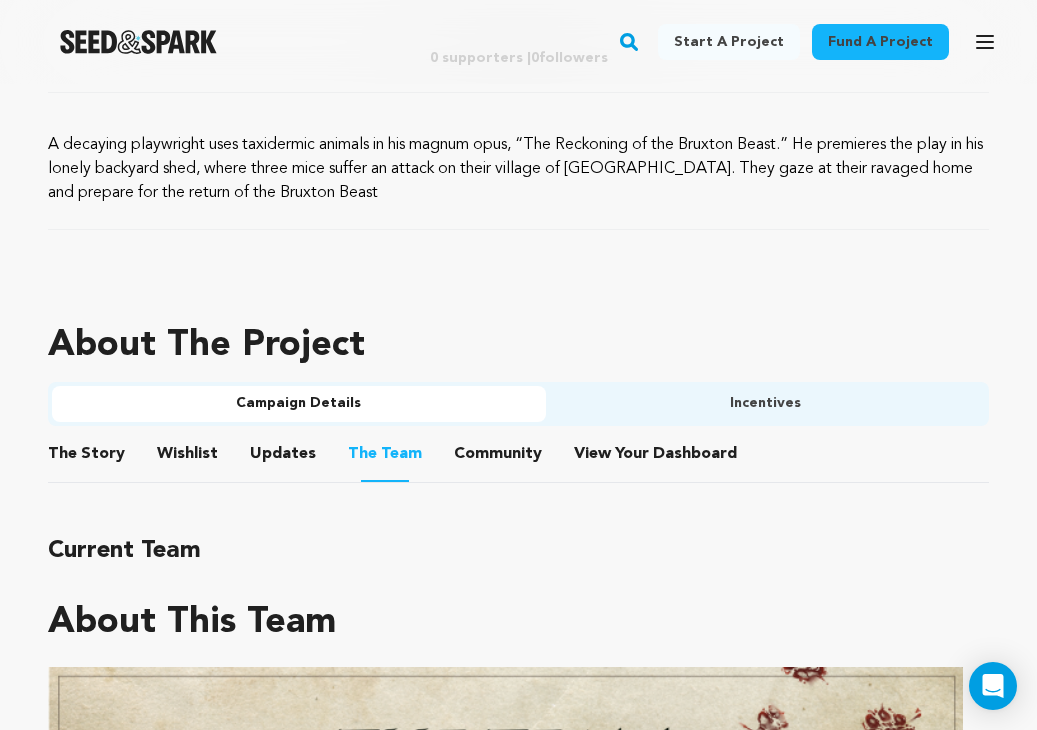 click on "Updates" at bounding box center [283, 458] 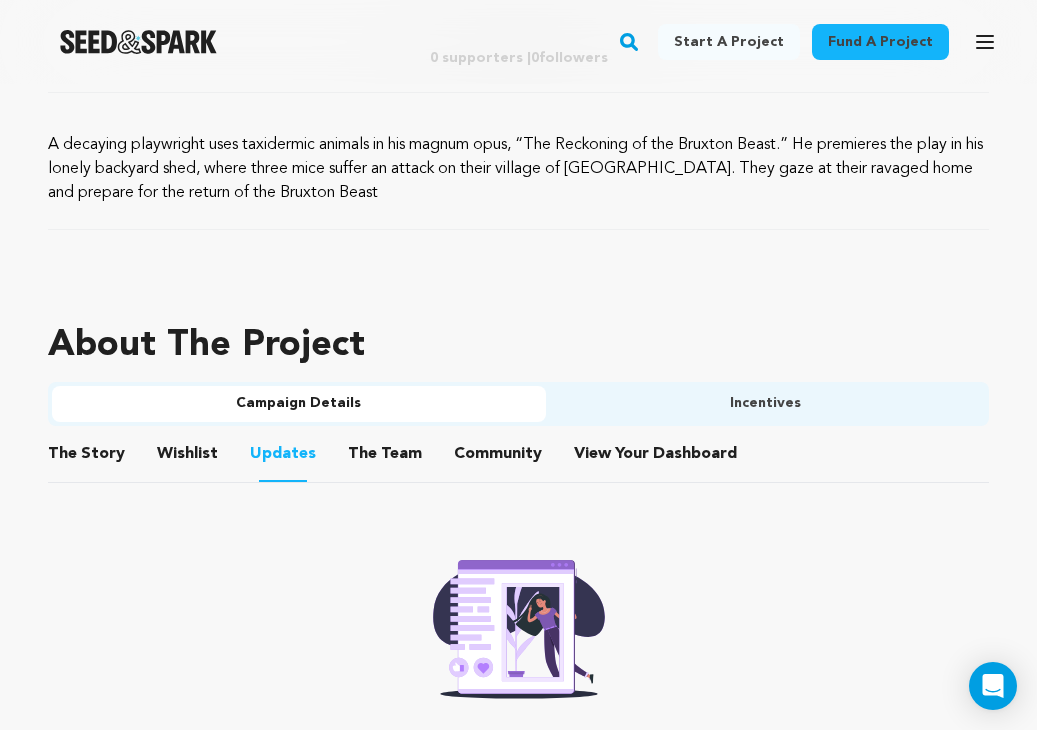 click on "Wishlist" at bounding box center [188, 458] 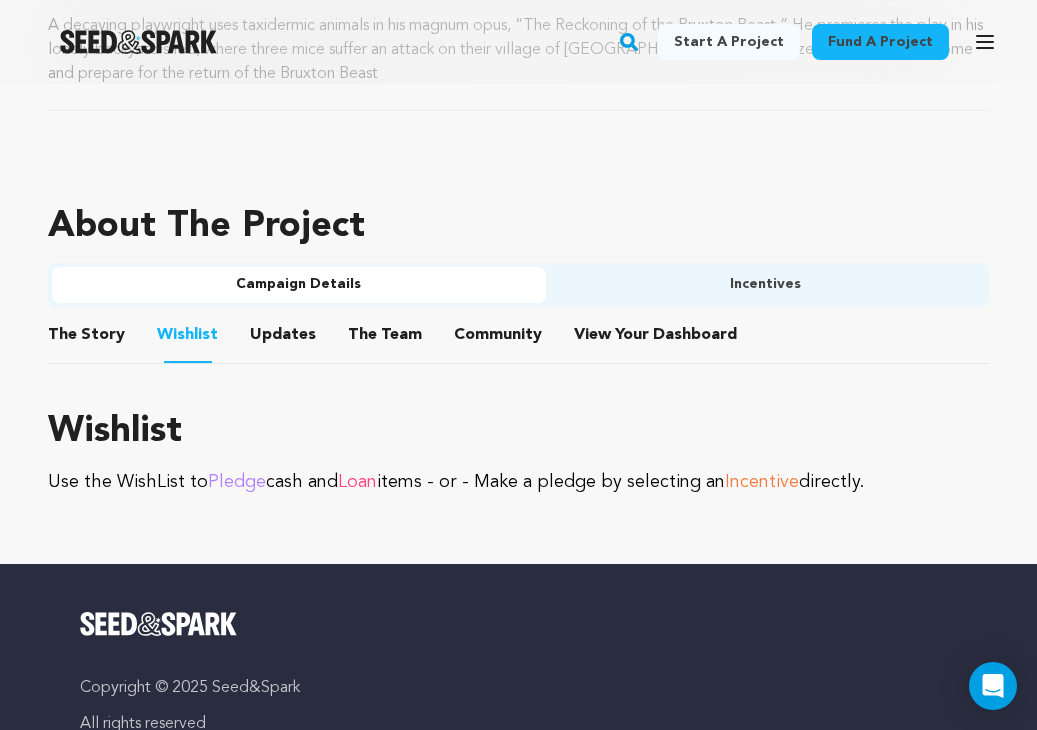 scroll, scrollTop: 1031, scrollLeft: 0, axis: vertical 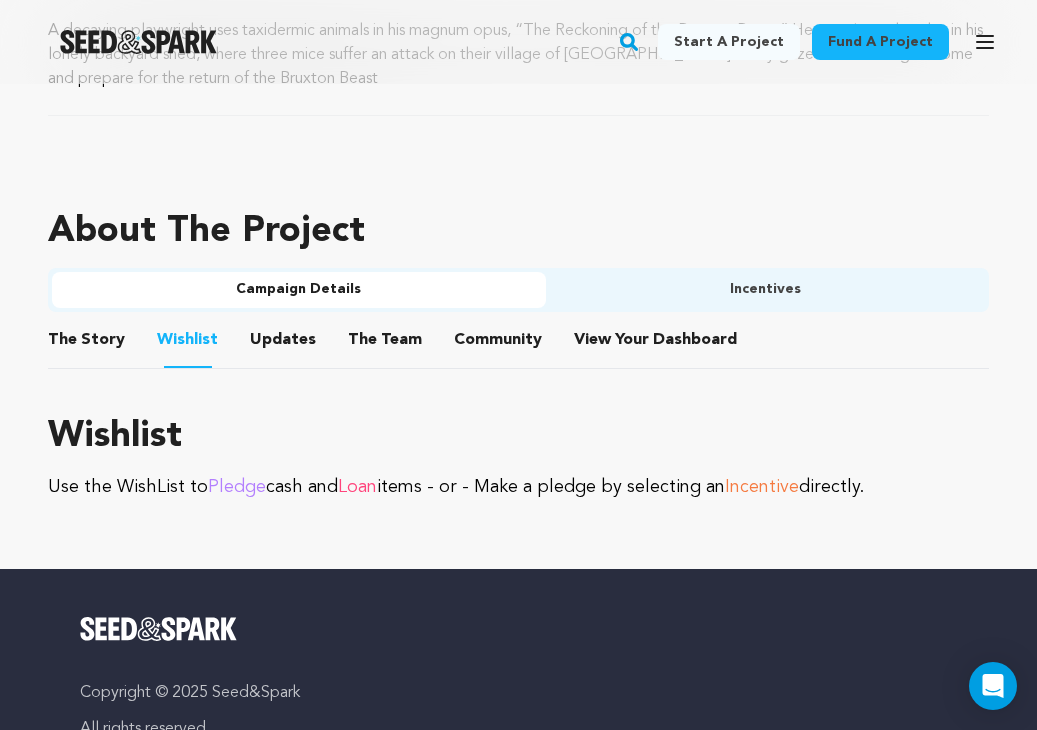 click on "Incentives" at bounding box center [766, 290] 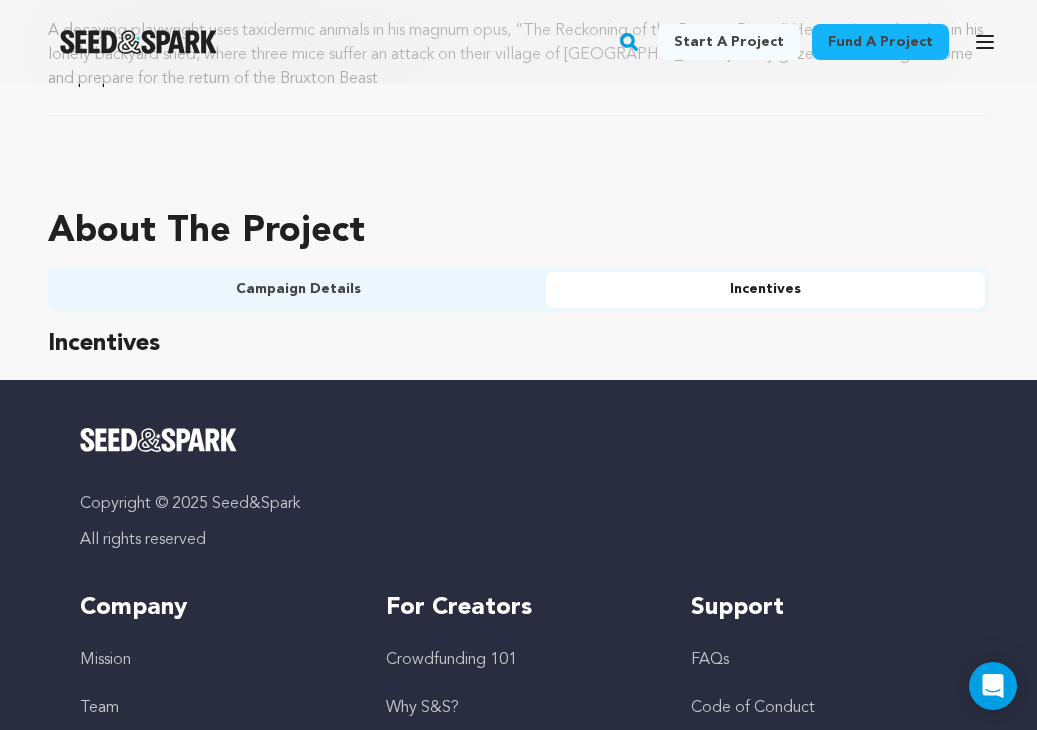 click on "Campaign Details" at bounding box center [299, 290] 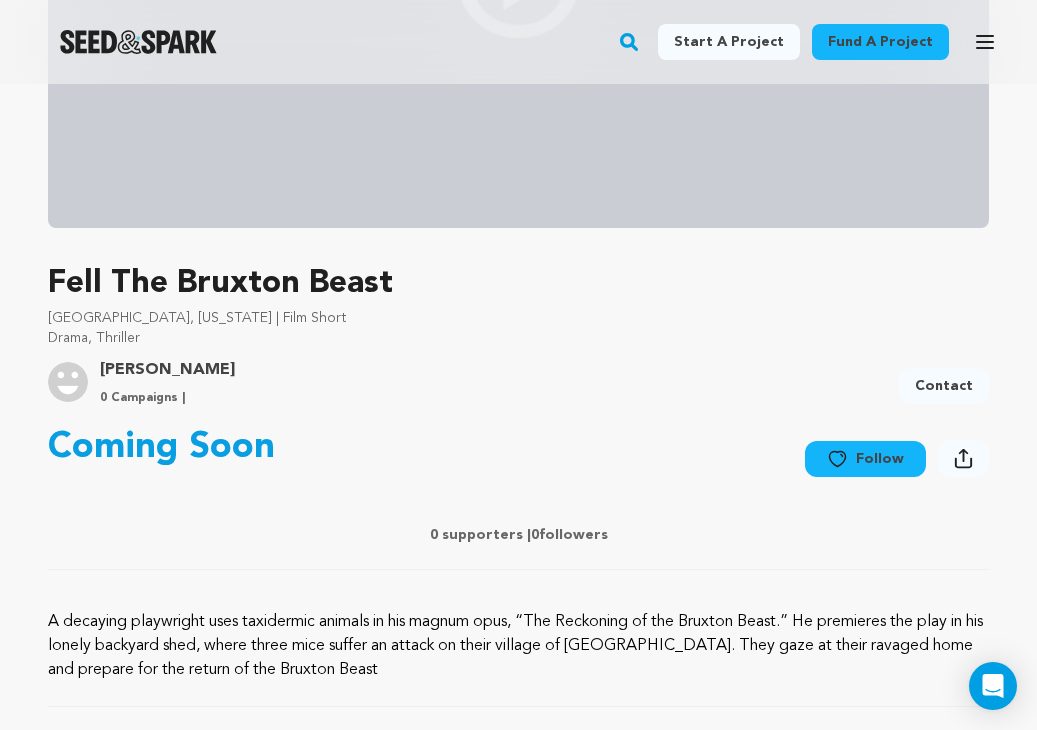 scroll, scrollTop: 428, scrollLeft: 0, axis: vertical 